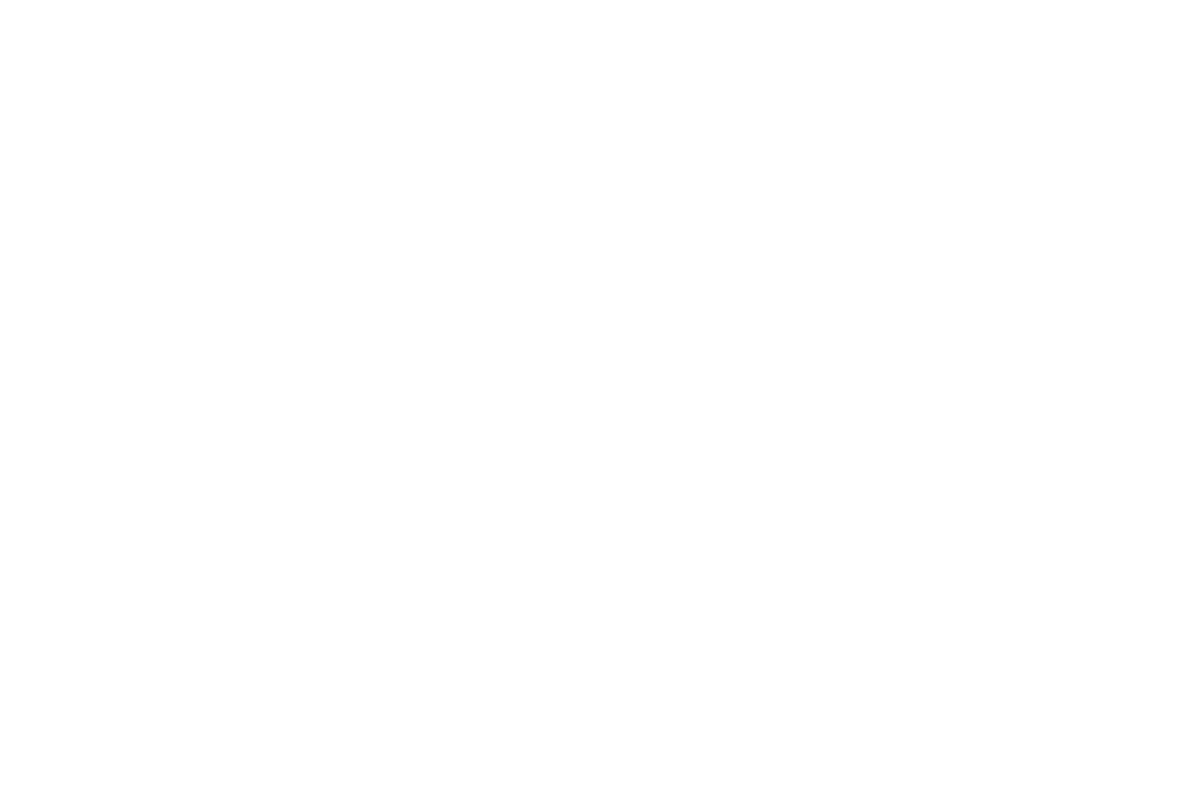 scroll, scrollTop: 0, scrollLeft: 0, axis: both 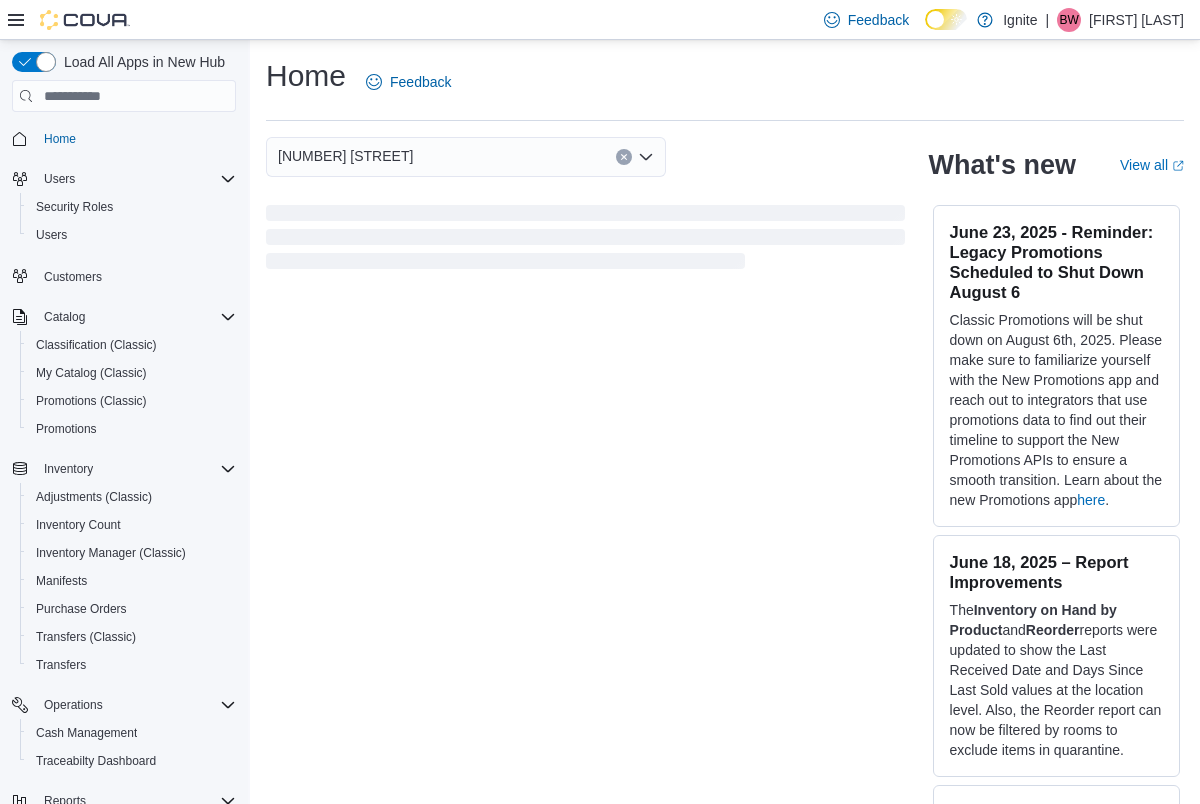 click 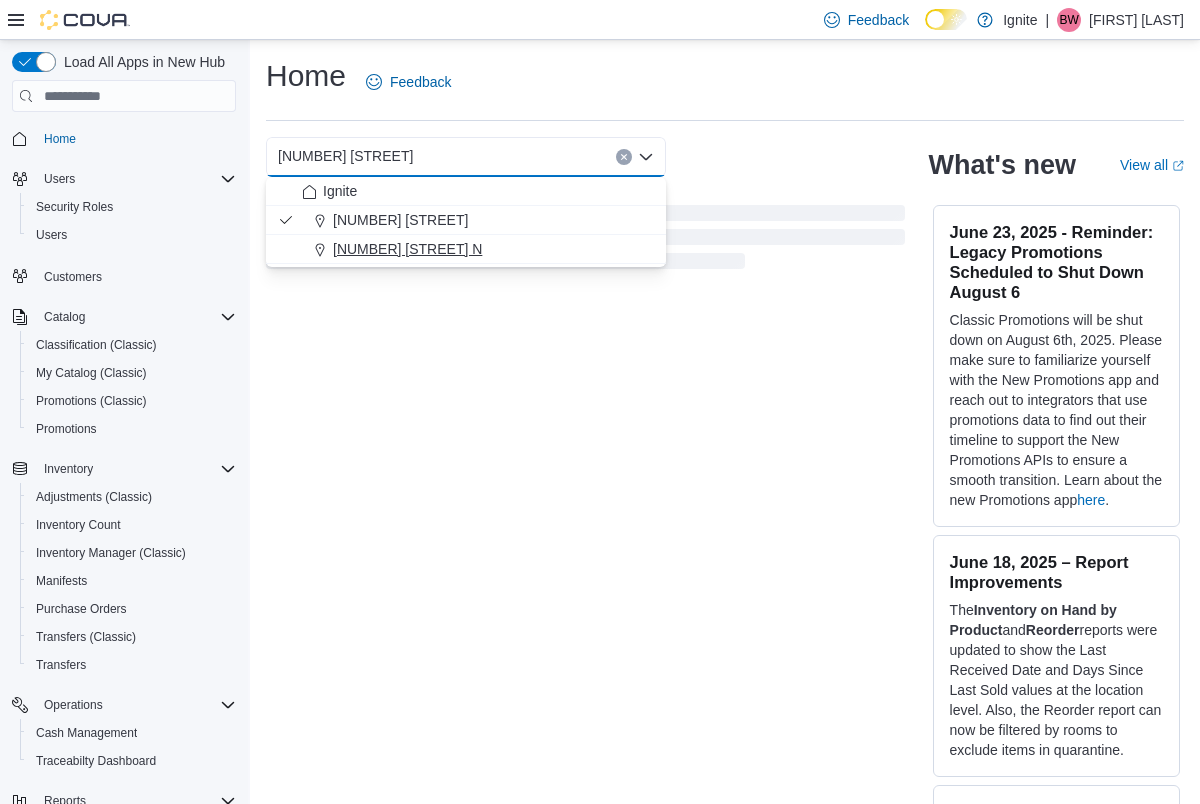 click on "[NUMBER] [STREET]" at bounding box center [407, 249] 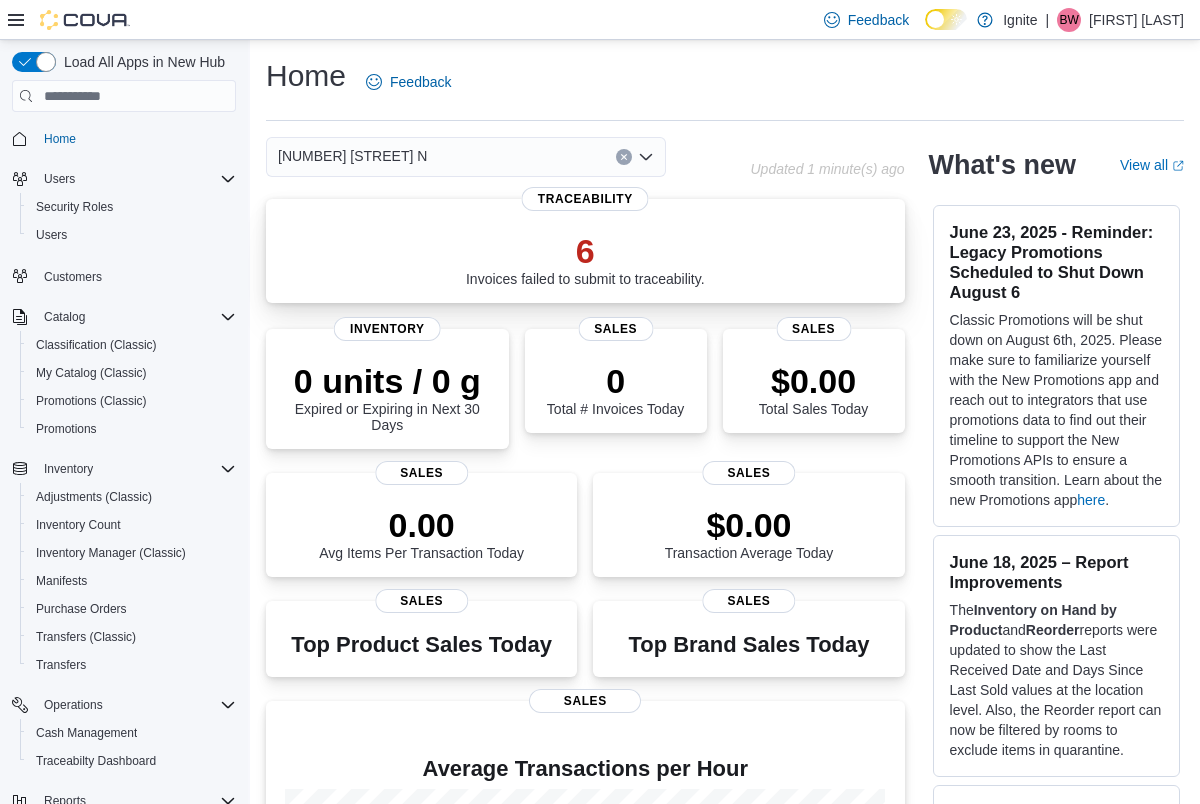 click on "6" at bounding box center (585, 251) 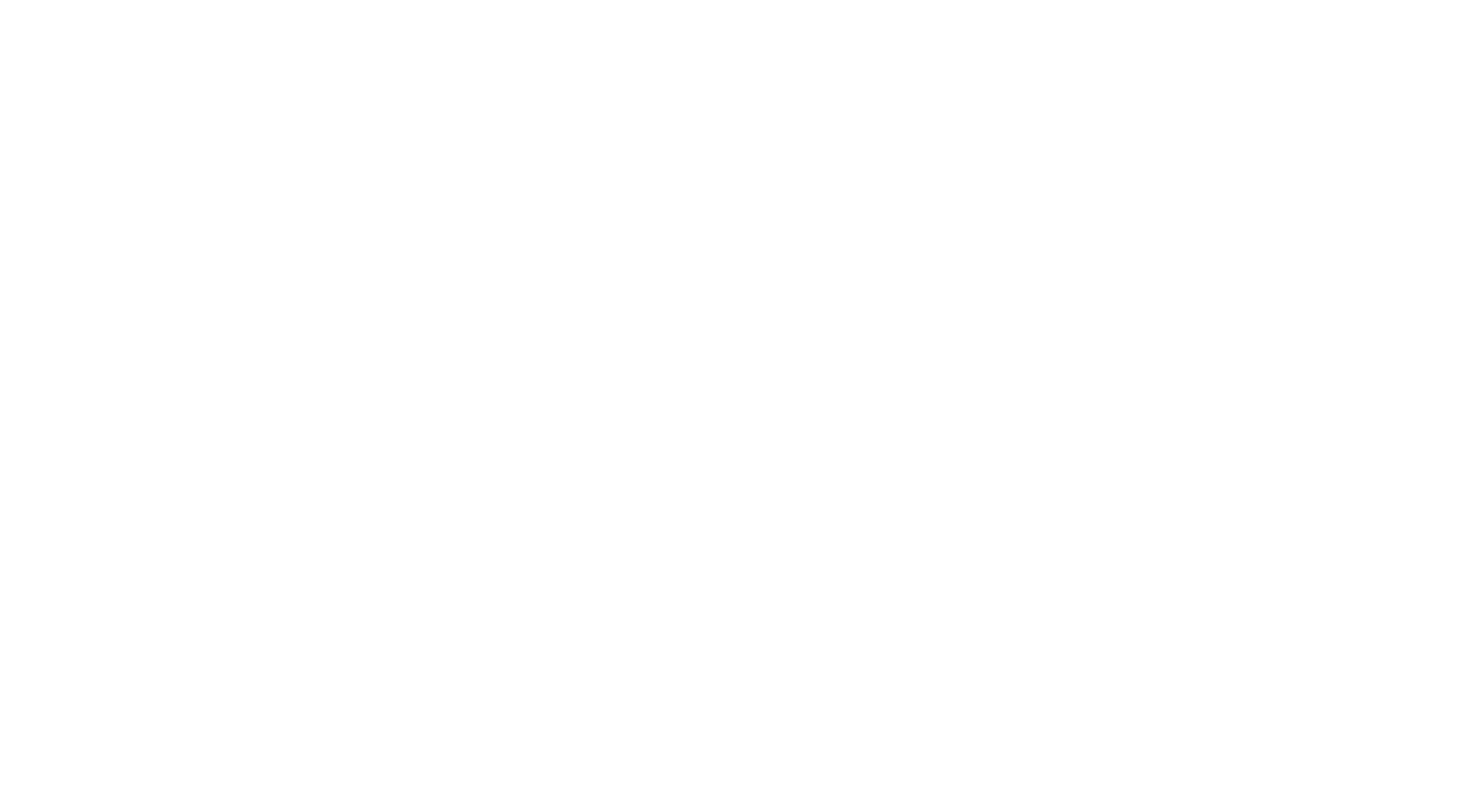 scroll, scrollTop: 0, scrollLeft: 0, axis: both 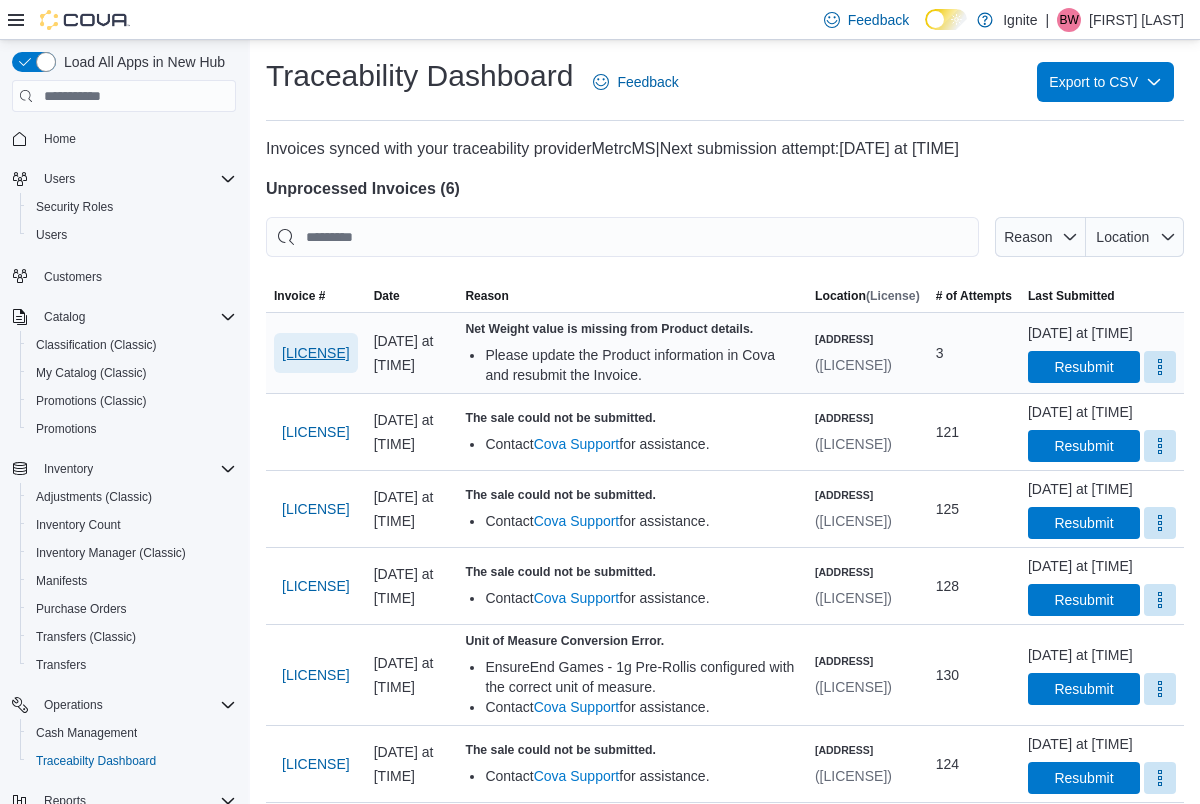 click on "INFJM9-G4G3FB" at bounding box center (316, 353) 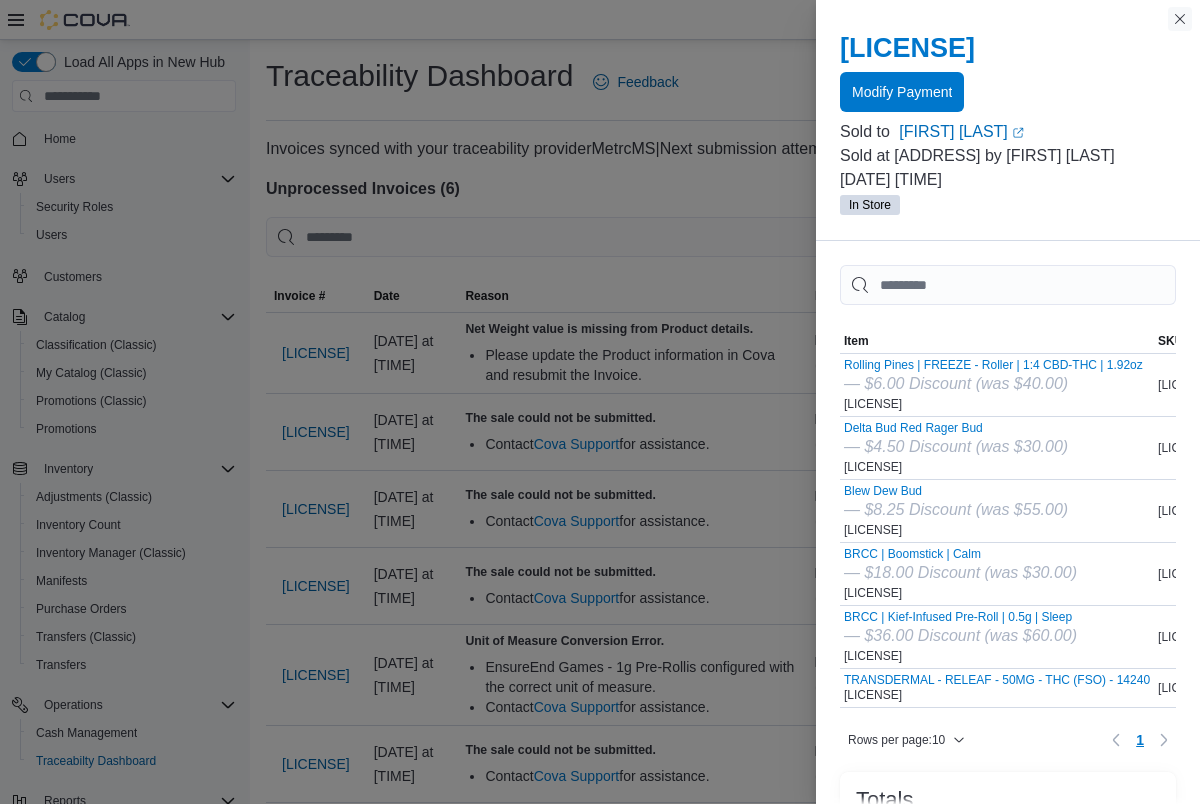 click at bounding box center (1180, 19) 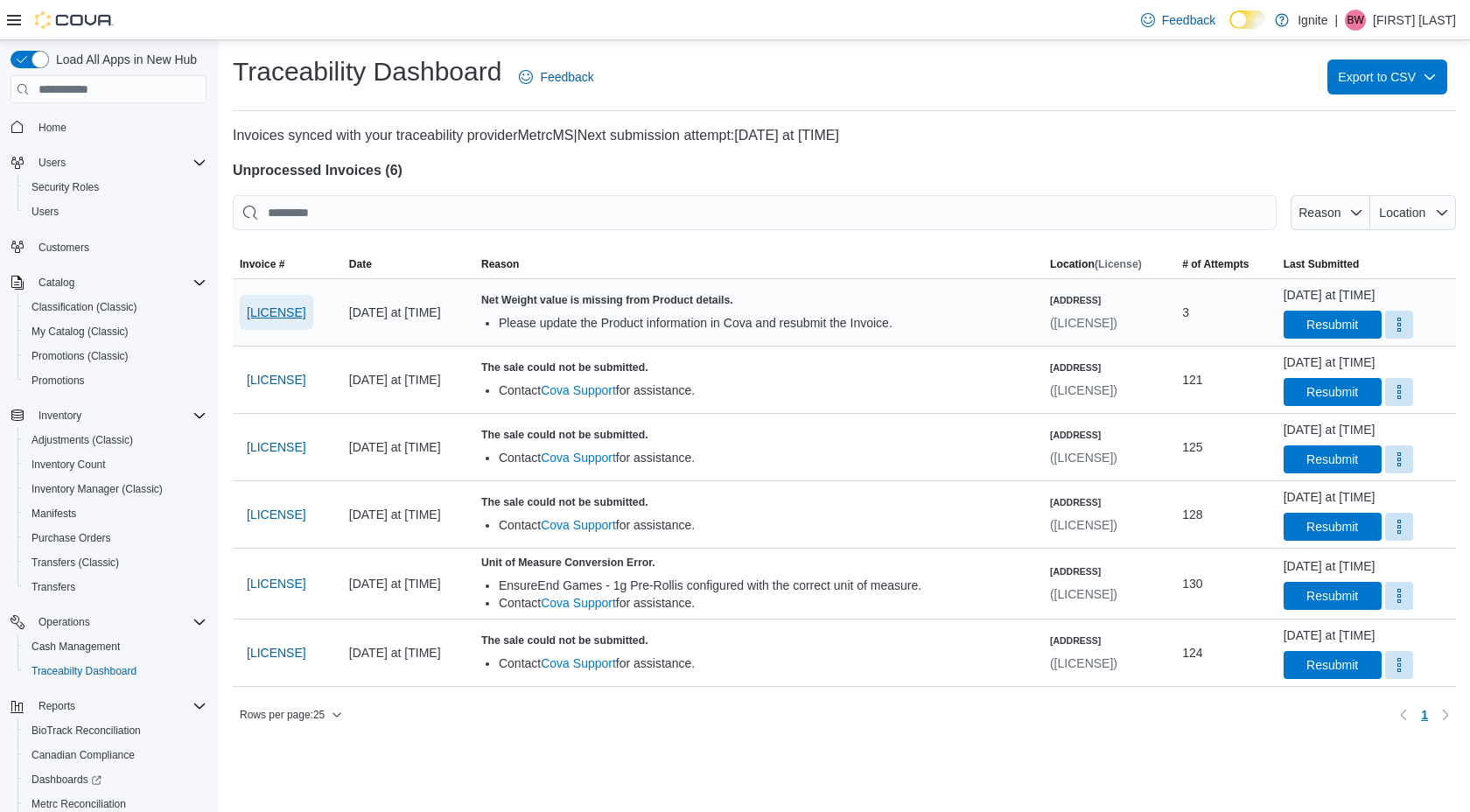 click on "INFJM9-G4G3FB" at bounding box center [276, 312] 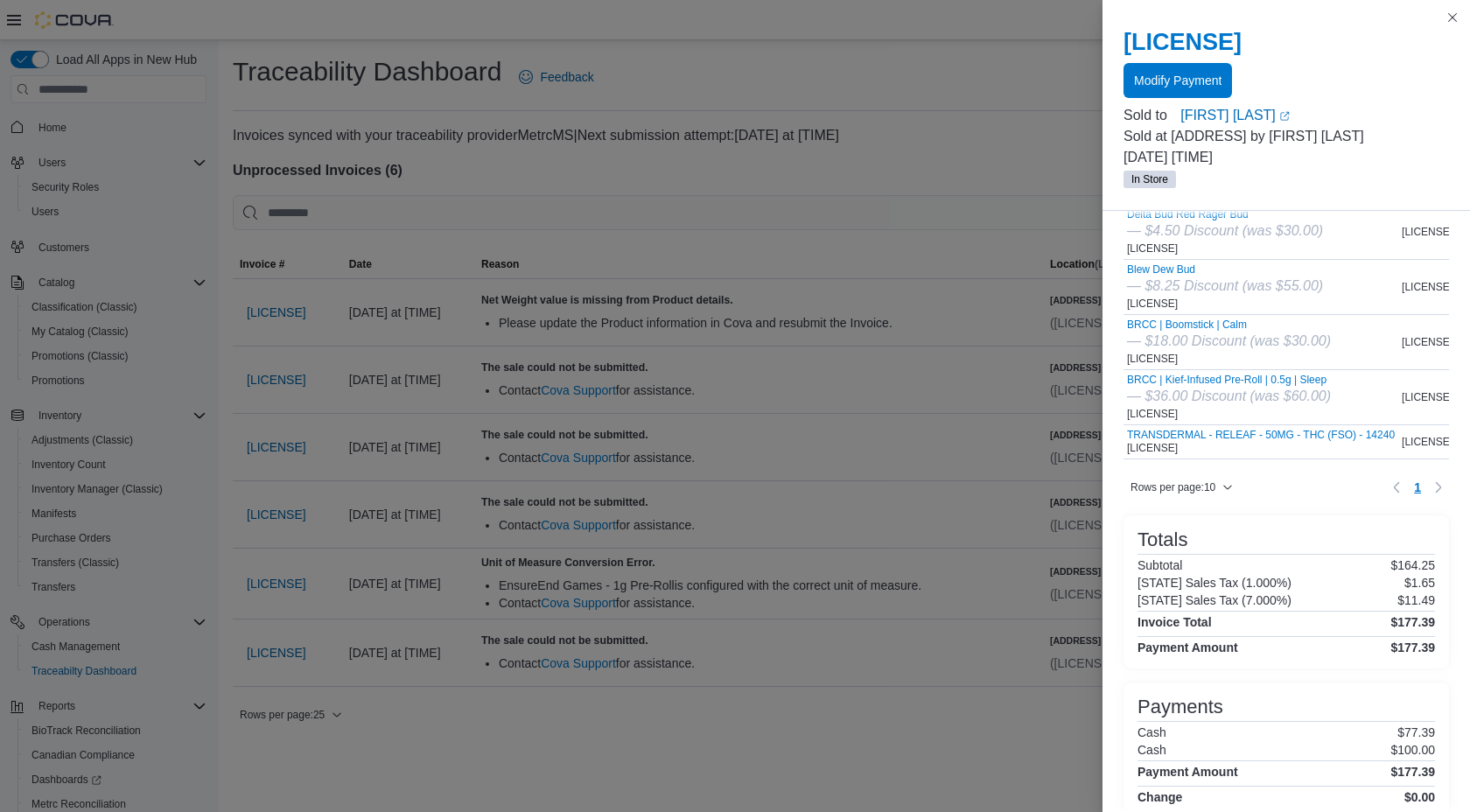 scroll, scrollTop: 164, scrollLeft: 0, axis: vertical 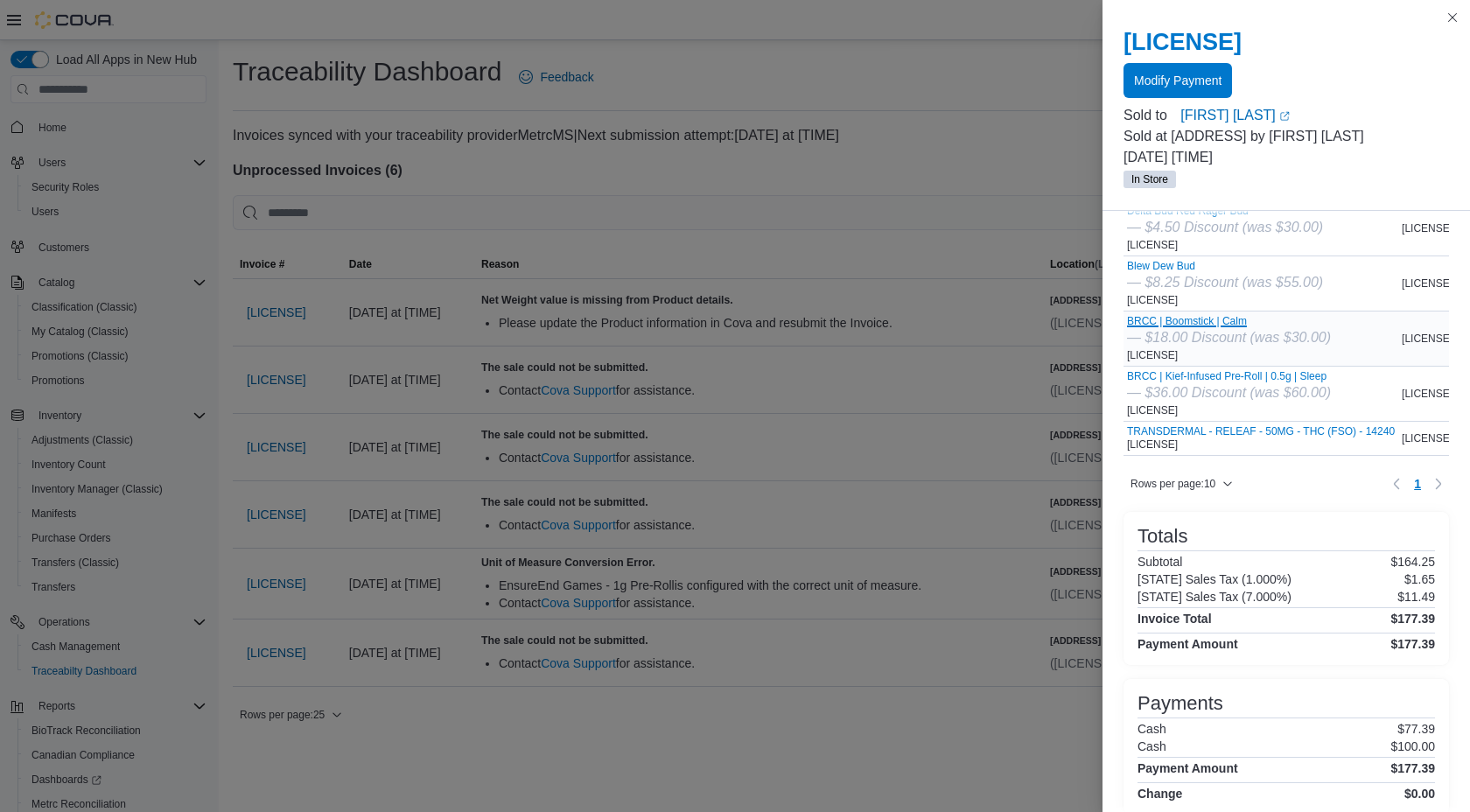 click on "BRCC | Boomstick | Calm" at bounding box center (1228, 321) 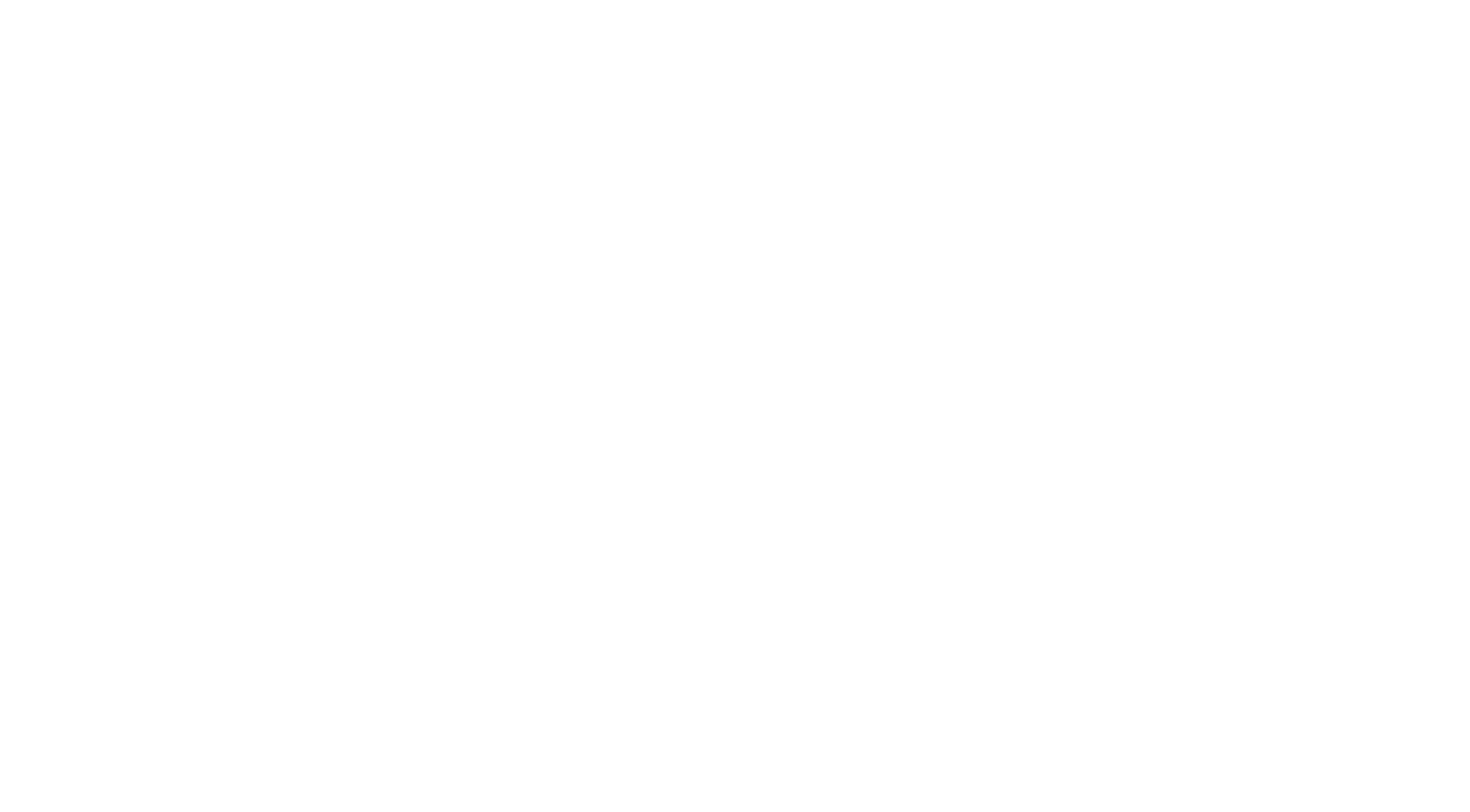 scroll, scrollTop: 0, scrollLeft: 0, axis: both 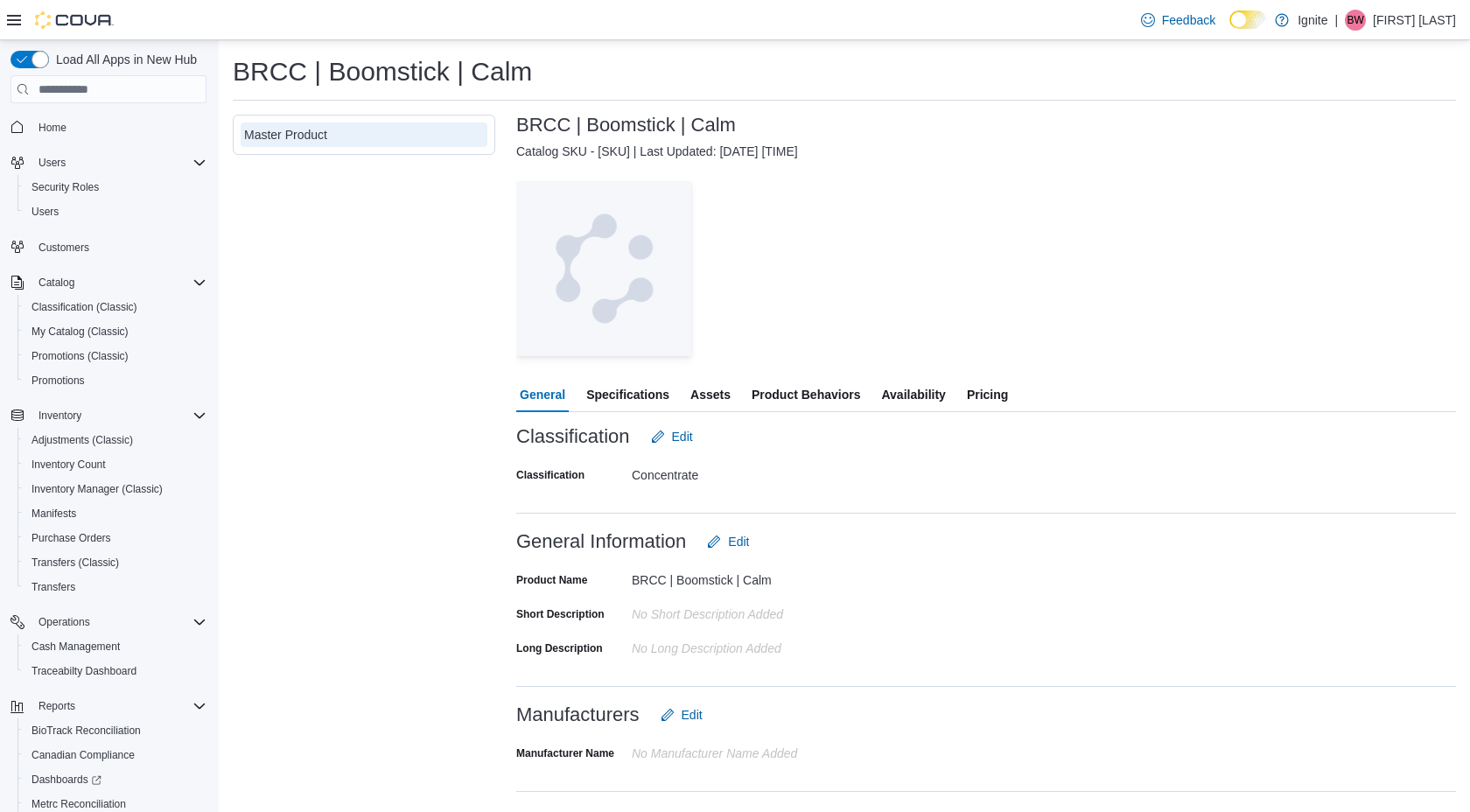 click on "Availability" at bounding box center [913, 395] 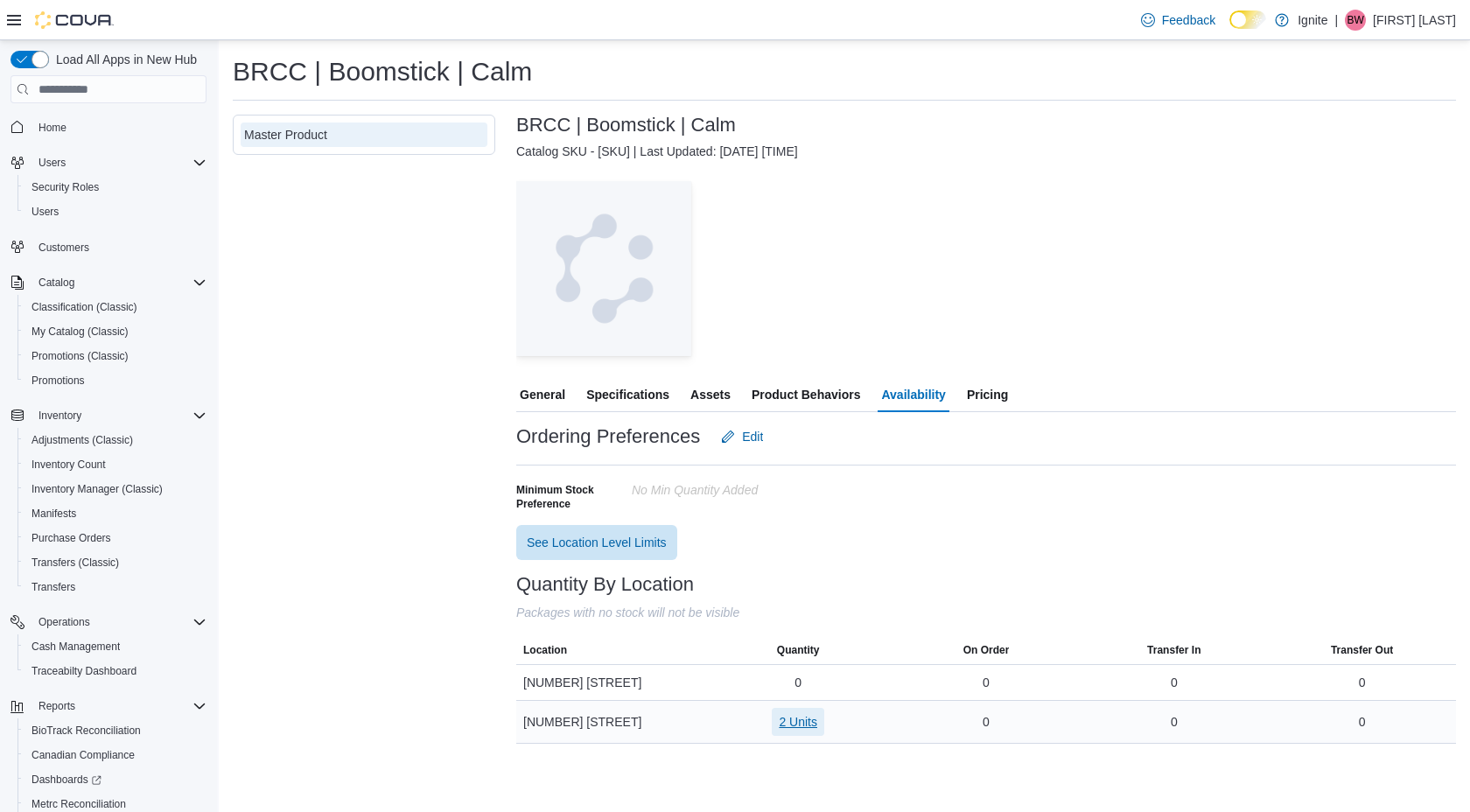 click on "2 Units" at bounding box center (798, 722) 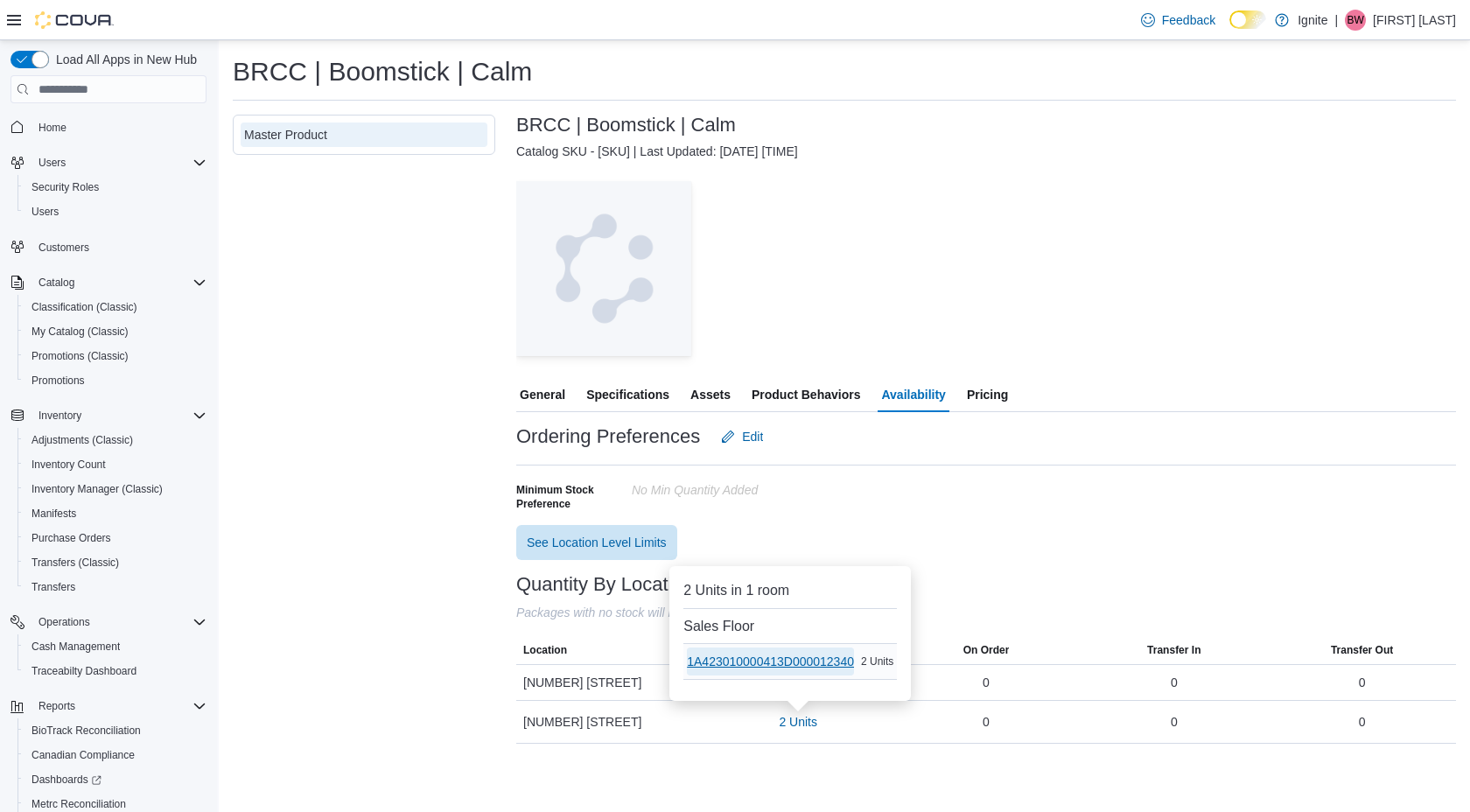 click on "1A423010000413D000012340" at bounding box center (770, 662) 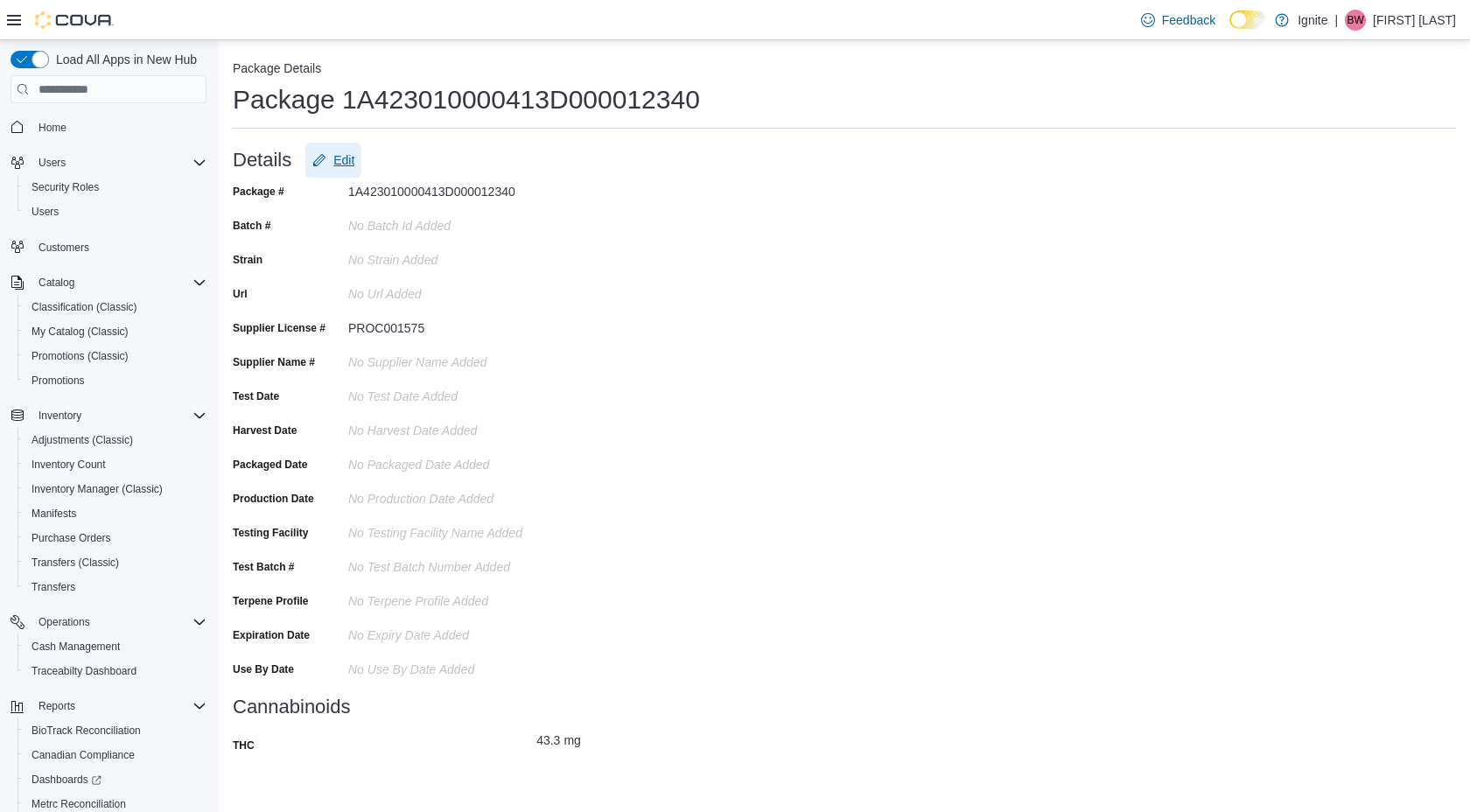 click on "Edit" at bounding box center [344, 160] 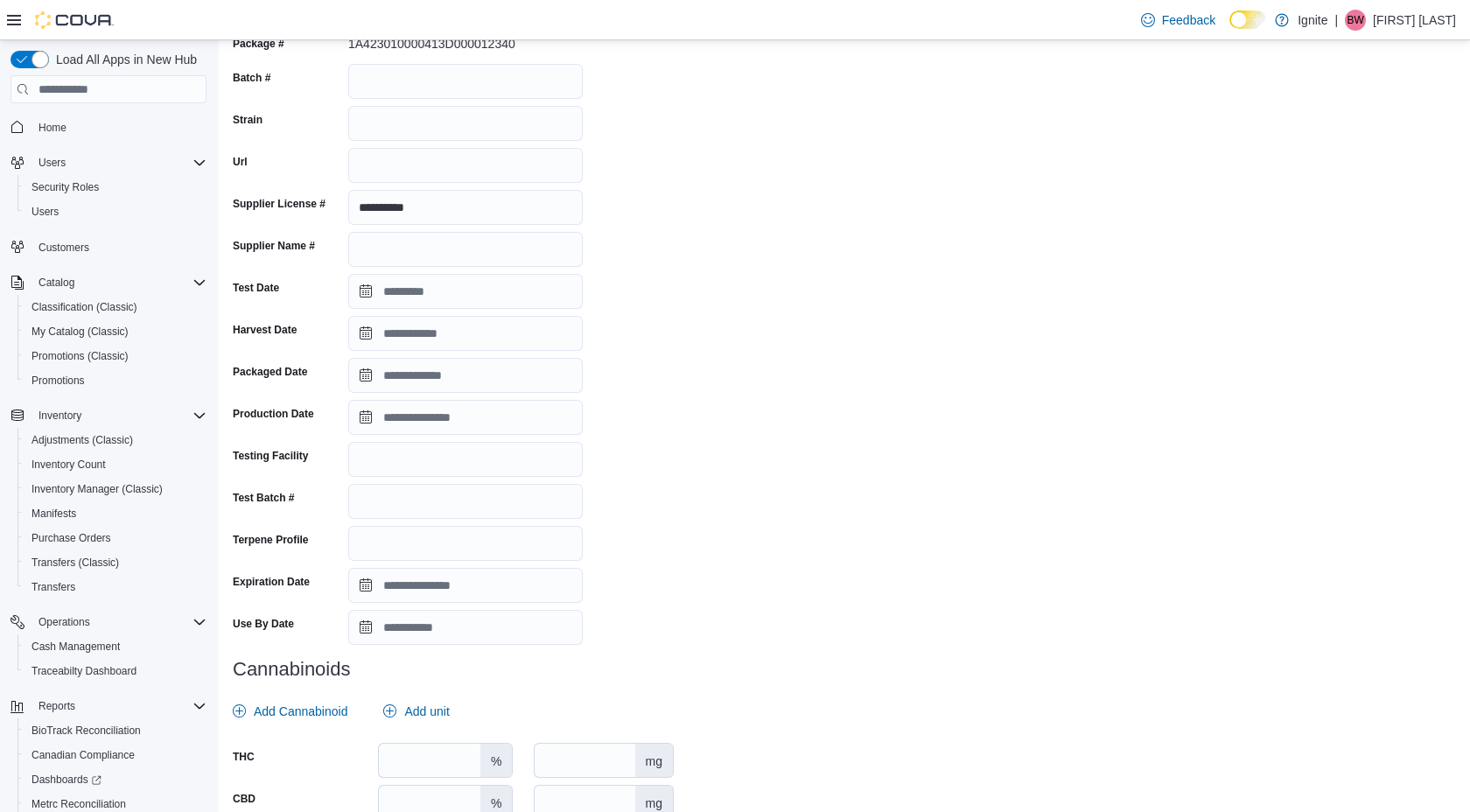 scroll, scrollTop: 269, scrollLeft: 0, axis: vertical 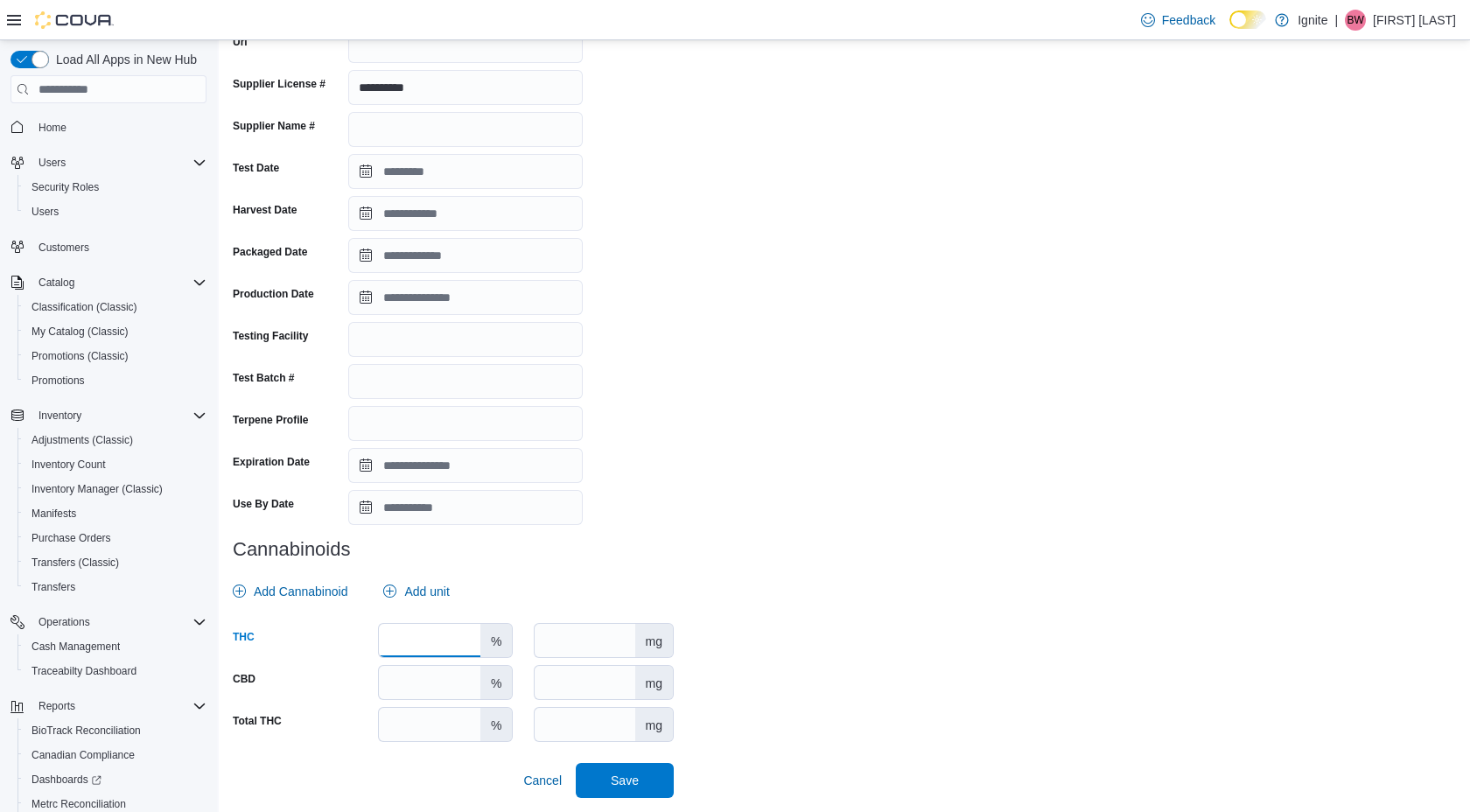 click at bounding box center [430, 640] 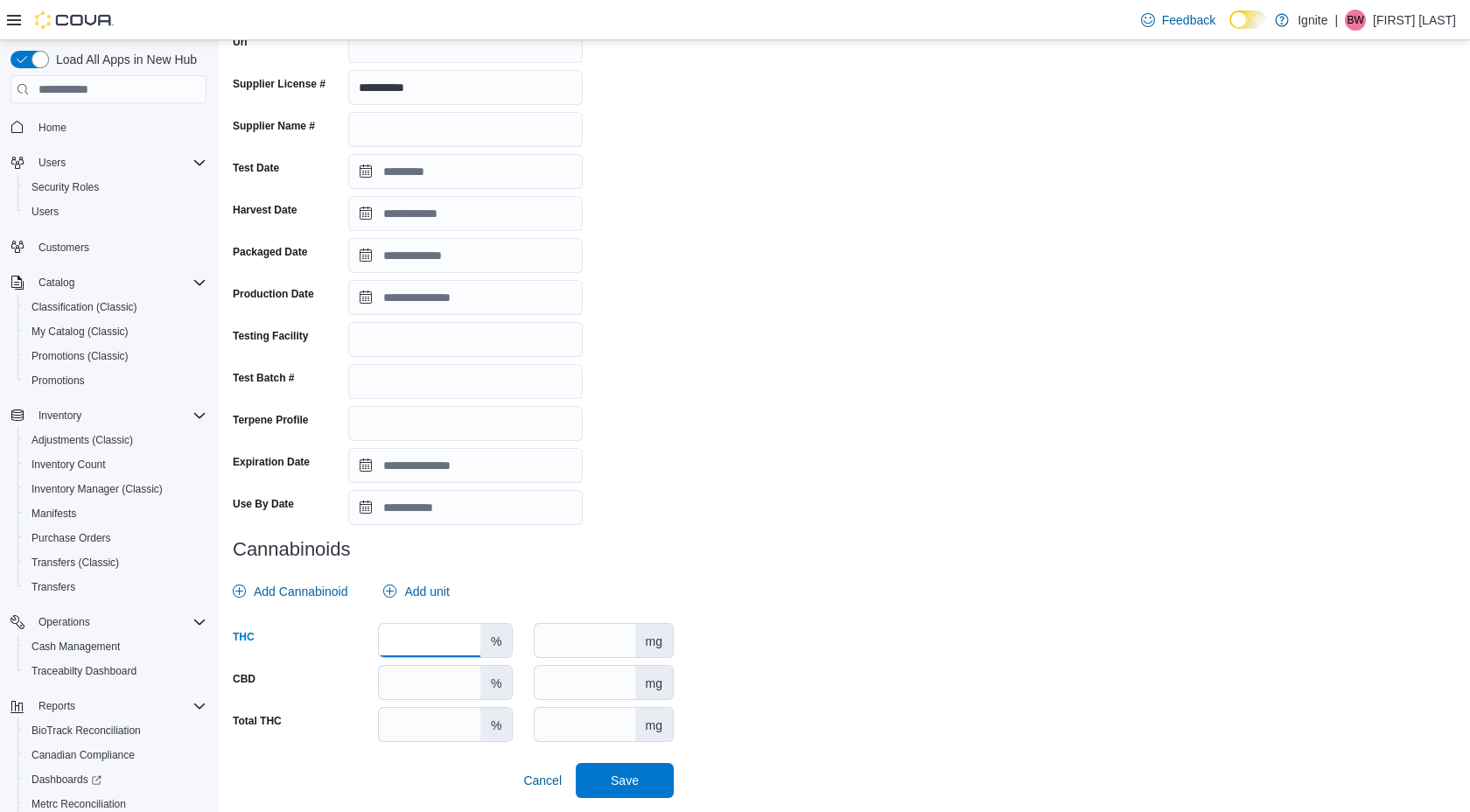 type on "****" 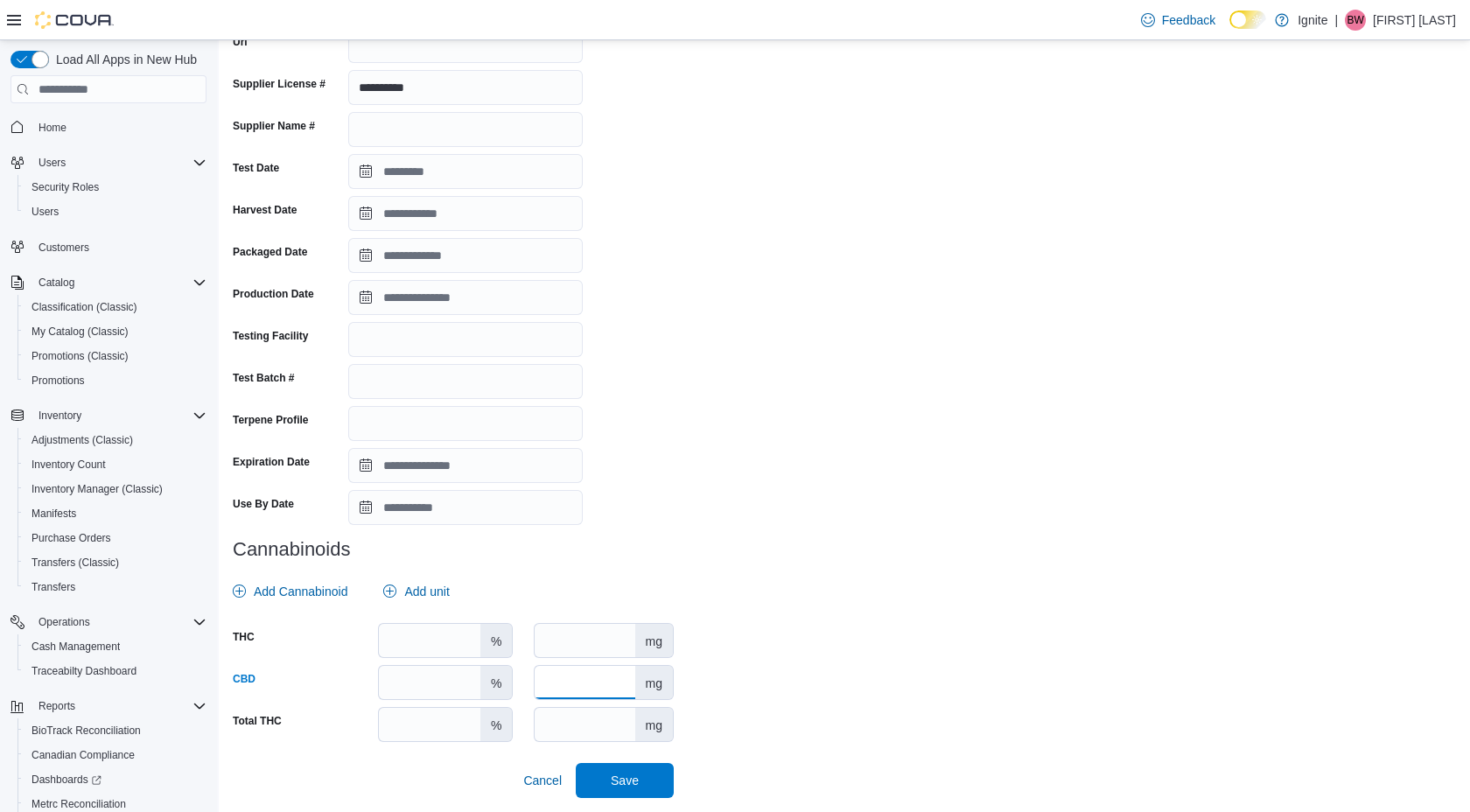 click at bounding box center [584, 682] 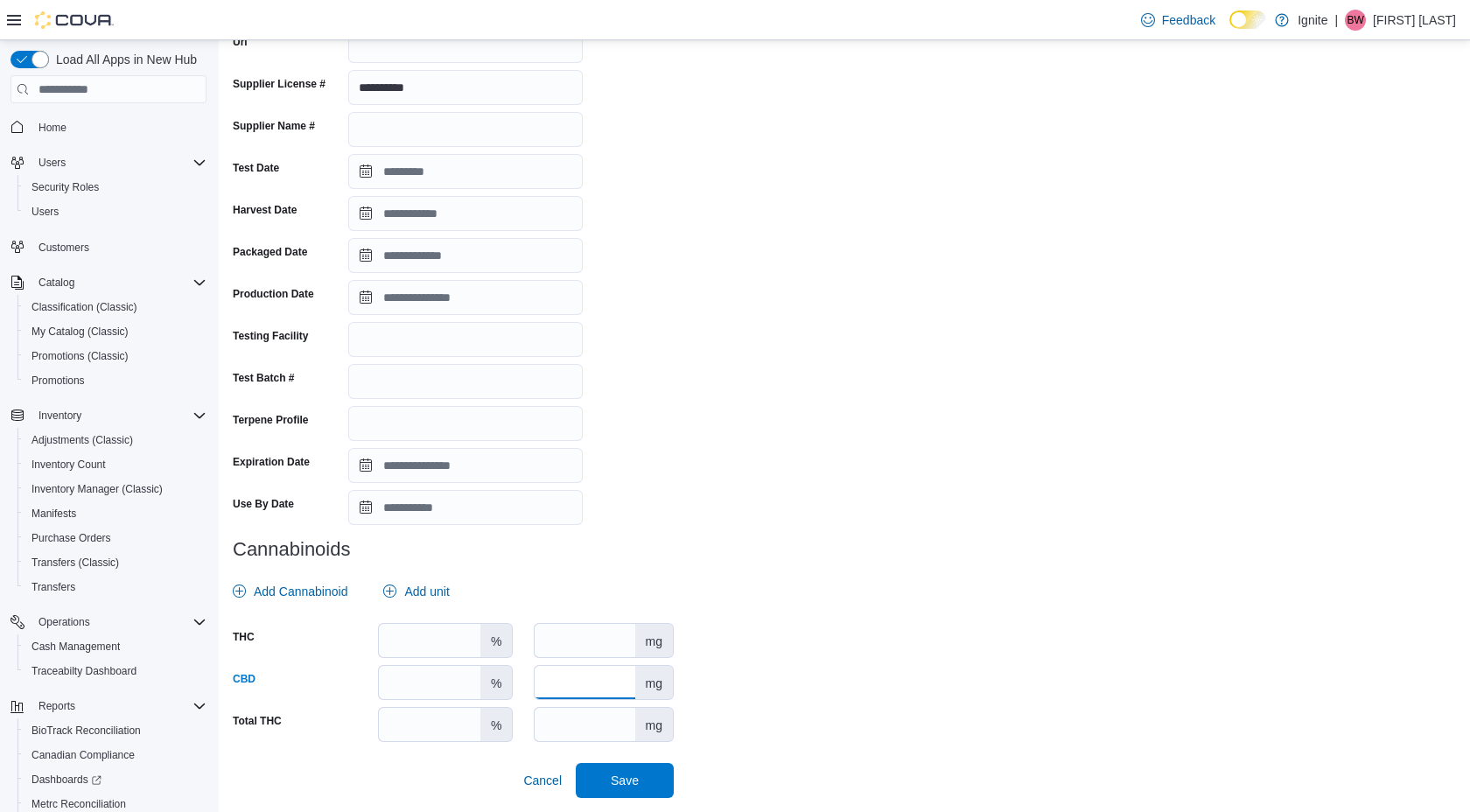 type on "***" 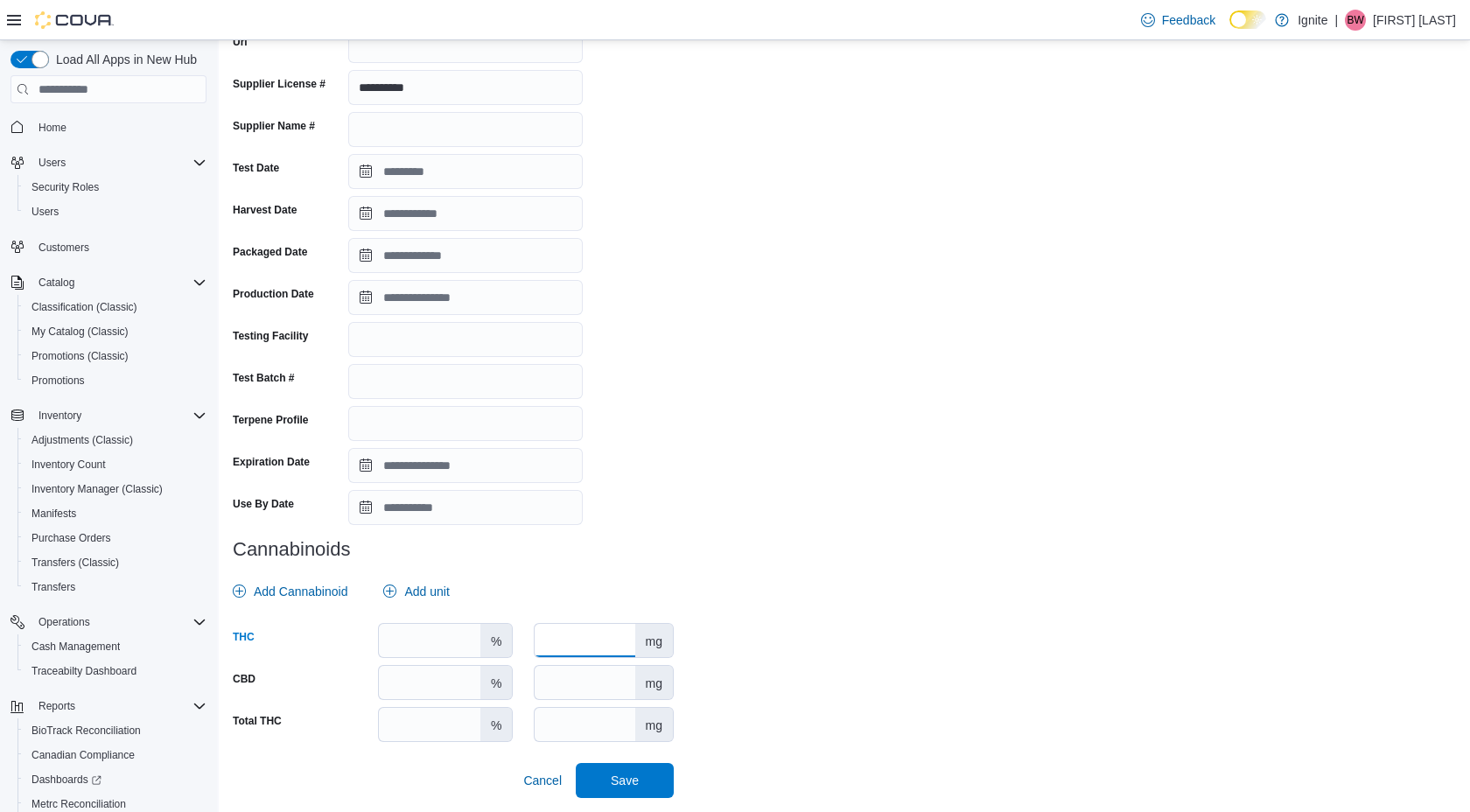 click on "****" at bounding box center (584, 640) 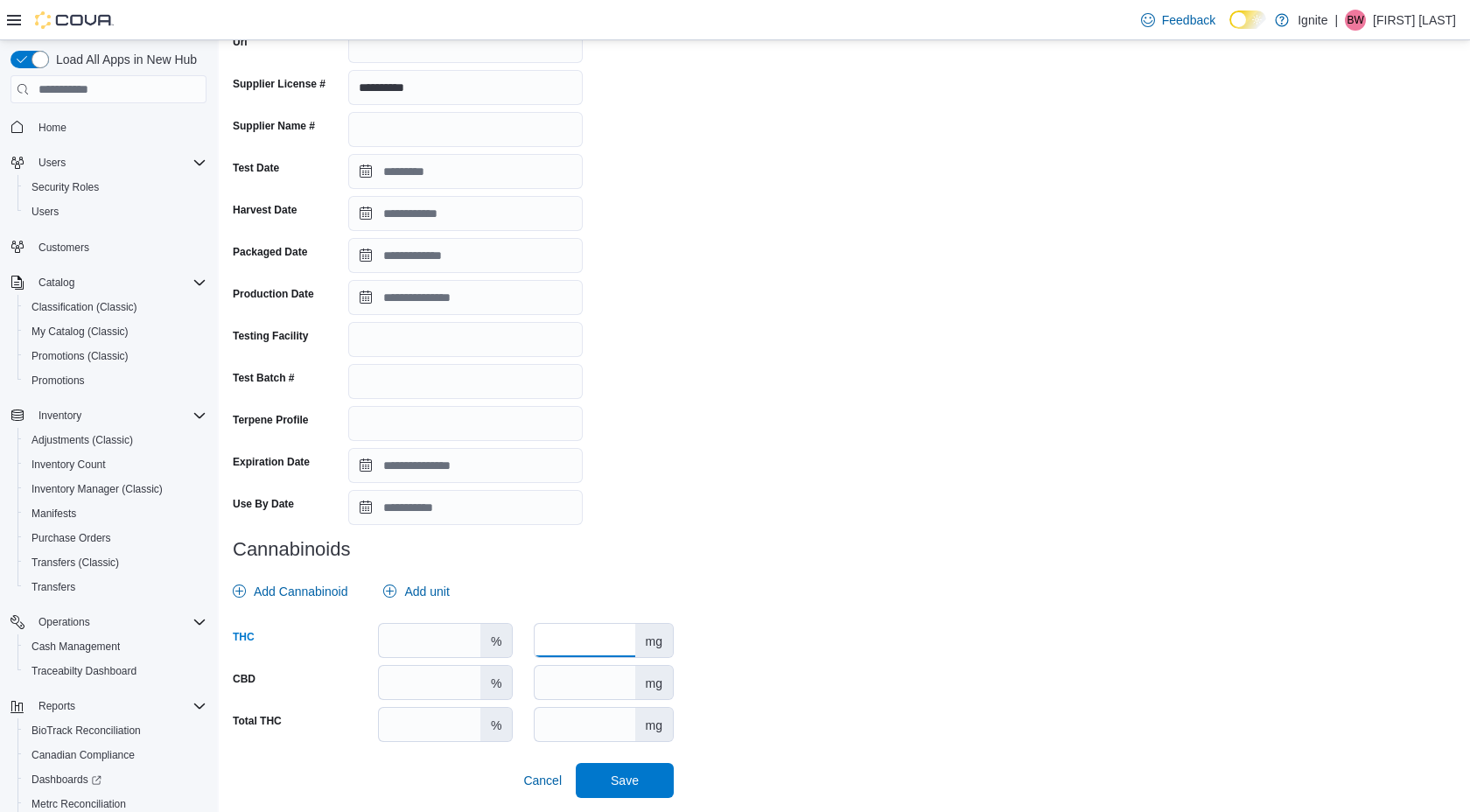 type on "*" 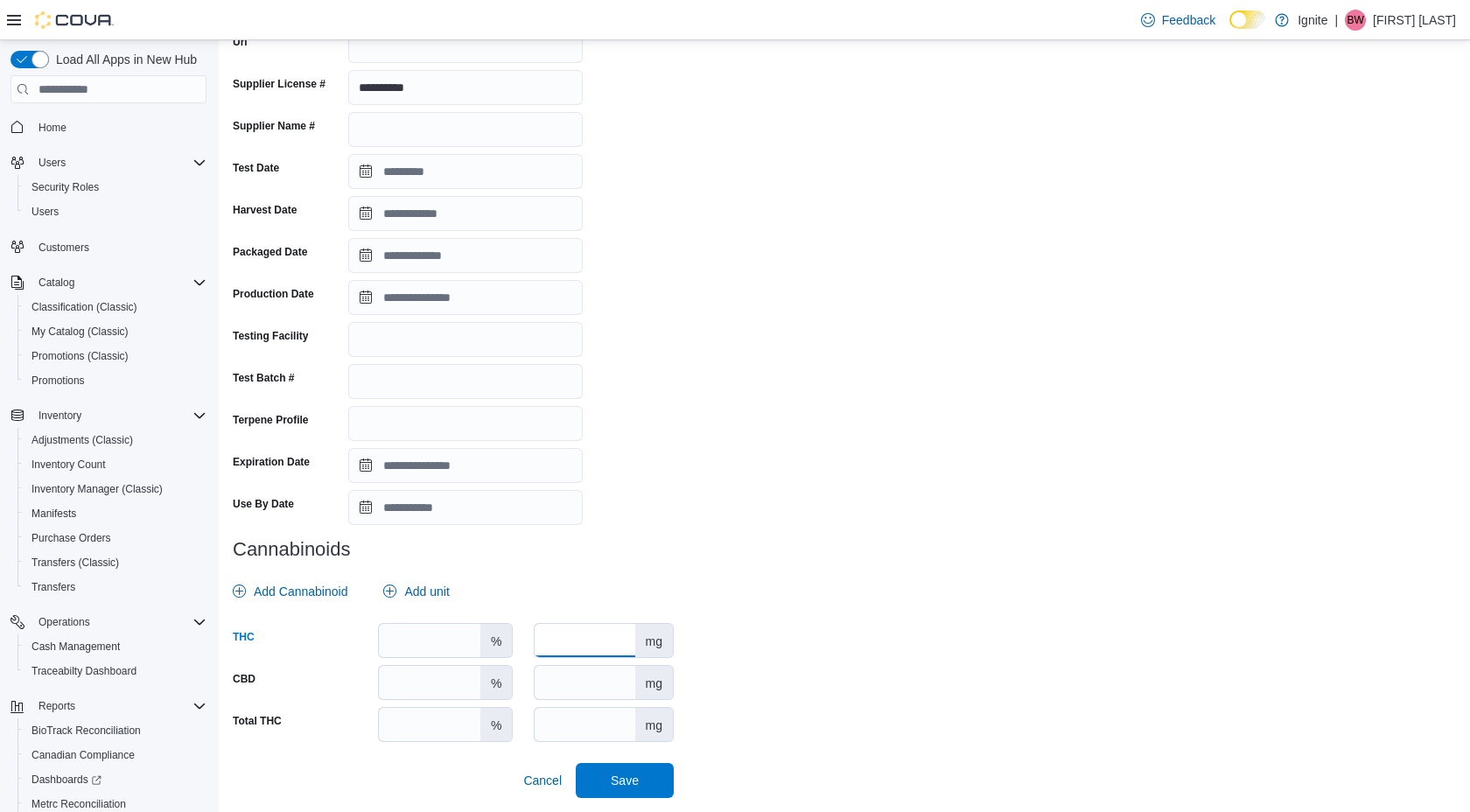 type on "***" 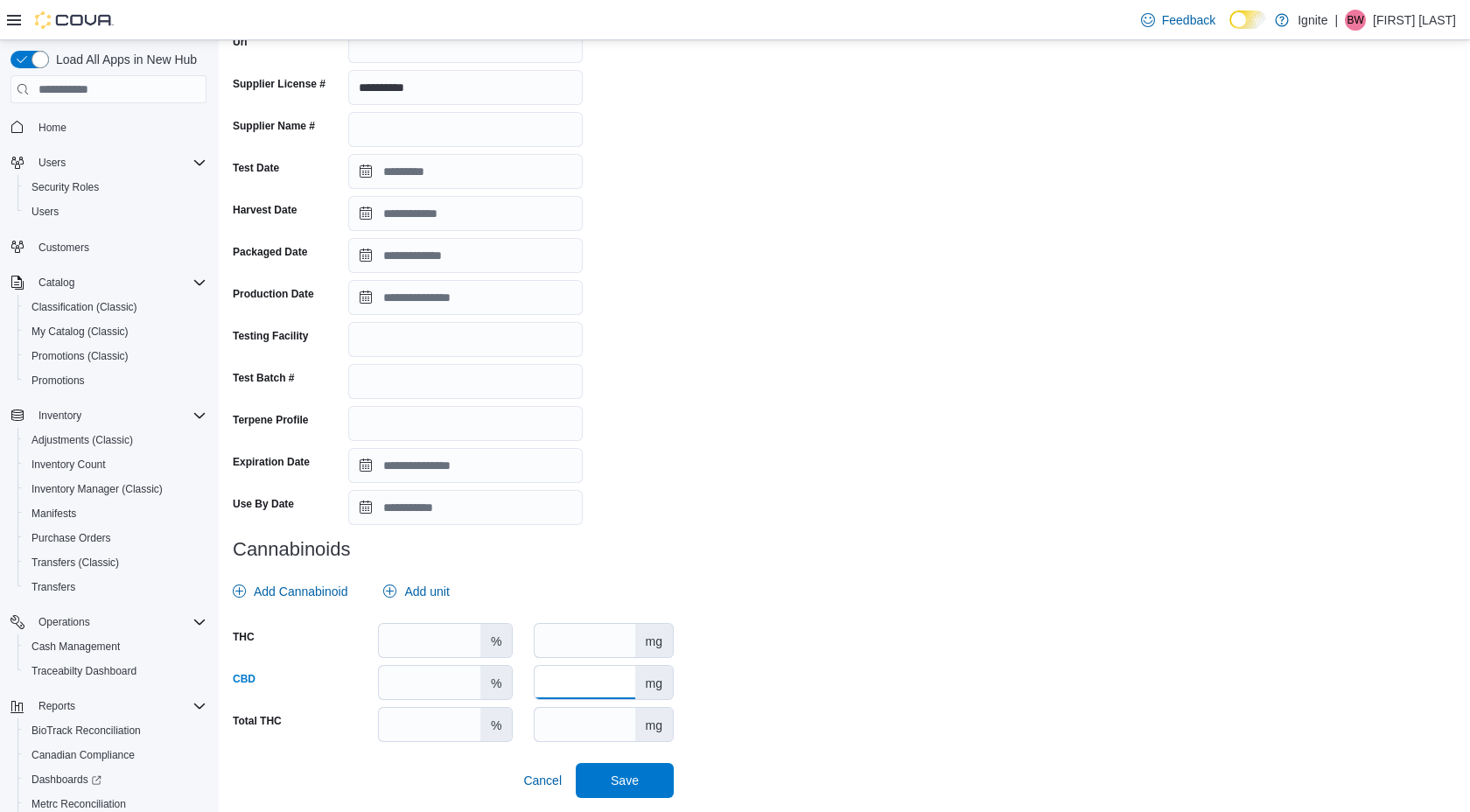 click on "***" at bounding box center (584, 682) 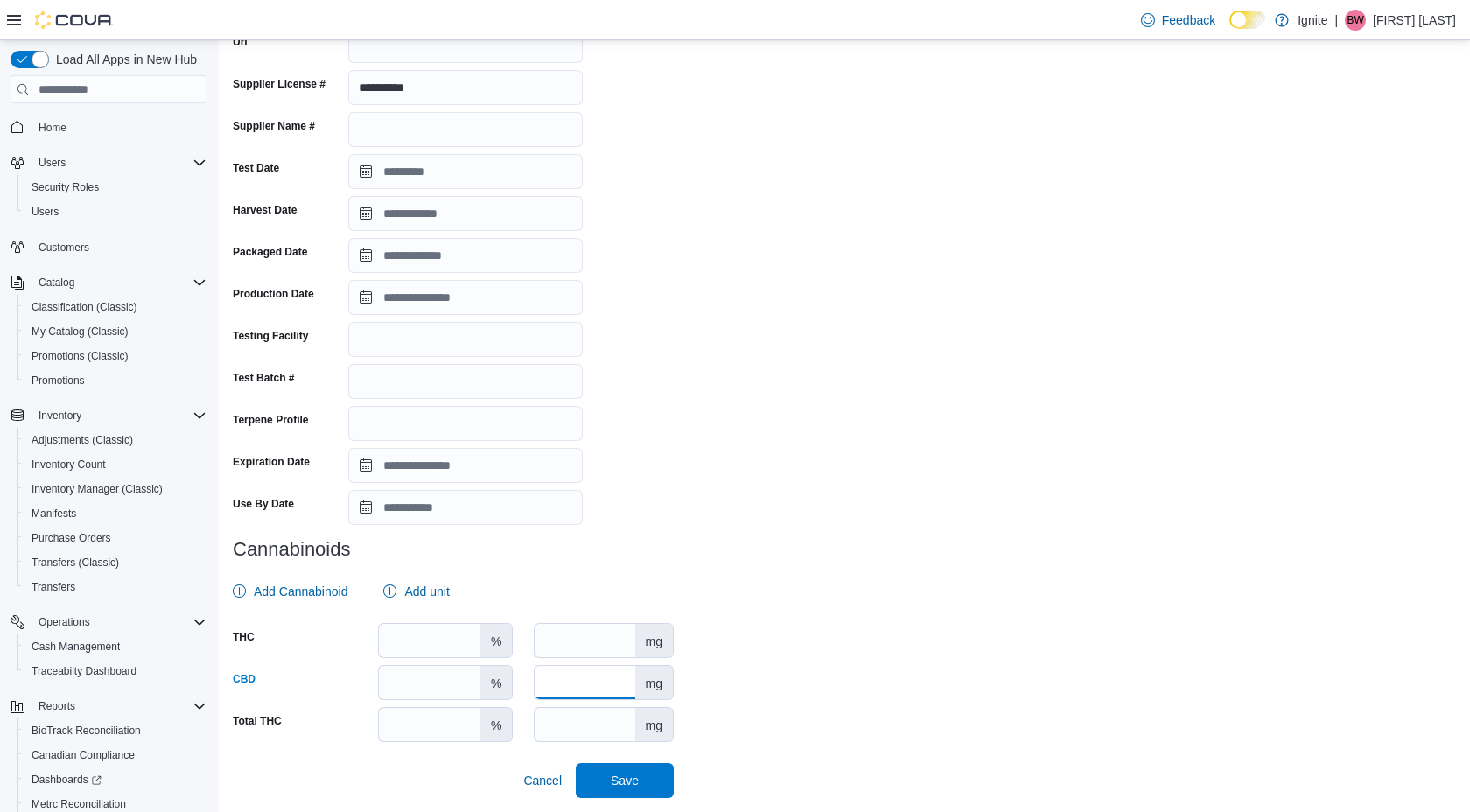 type on "***" 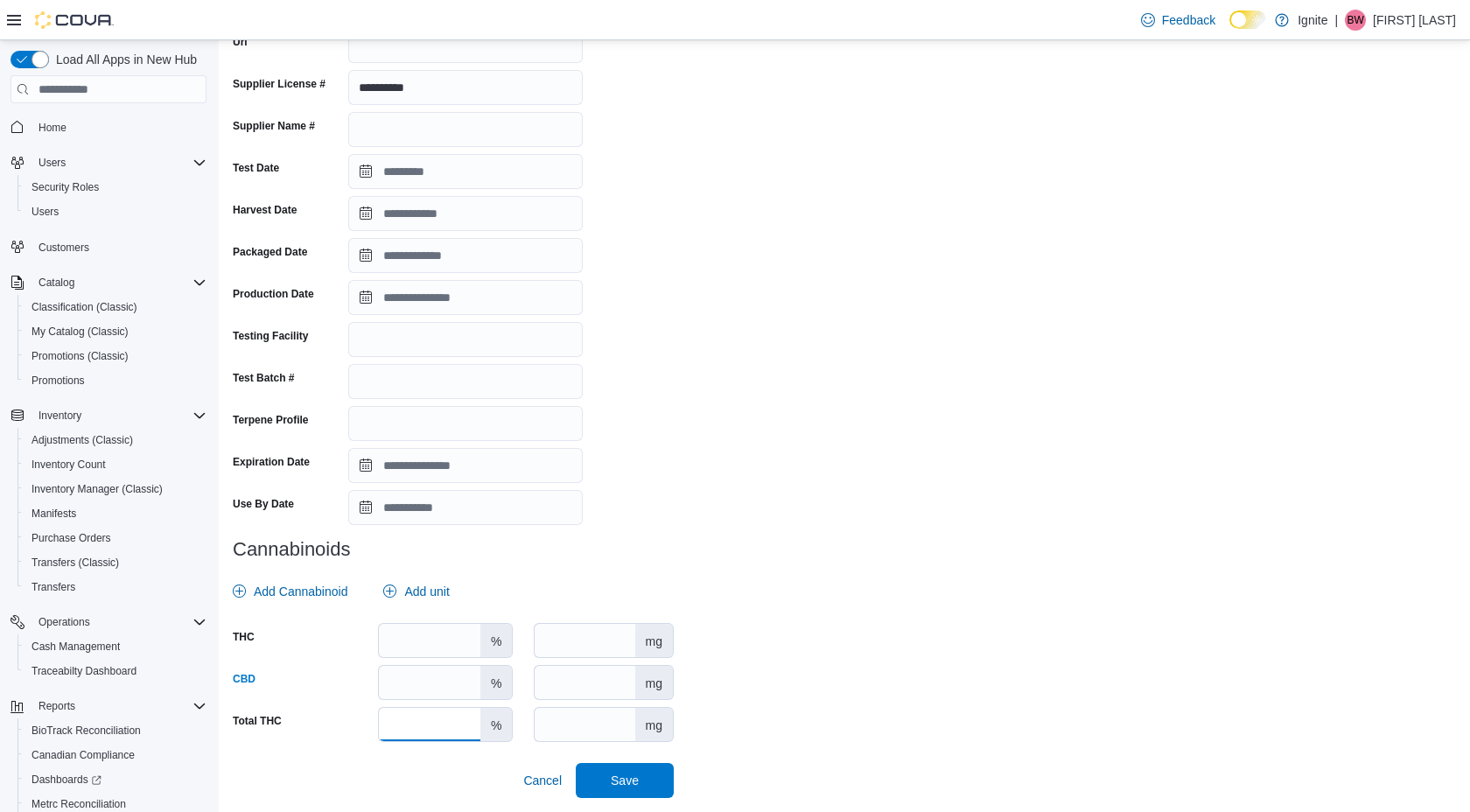 click at bounding box center [430, 724] 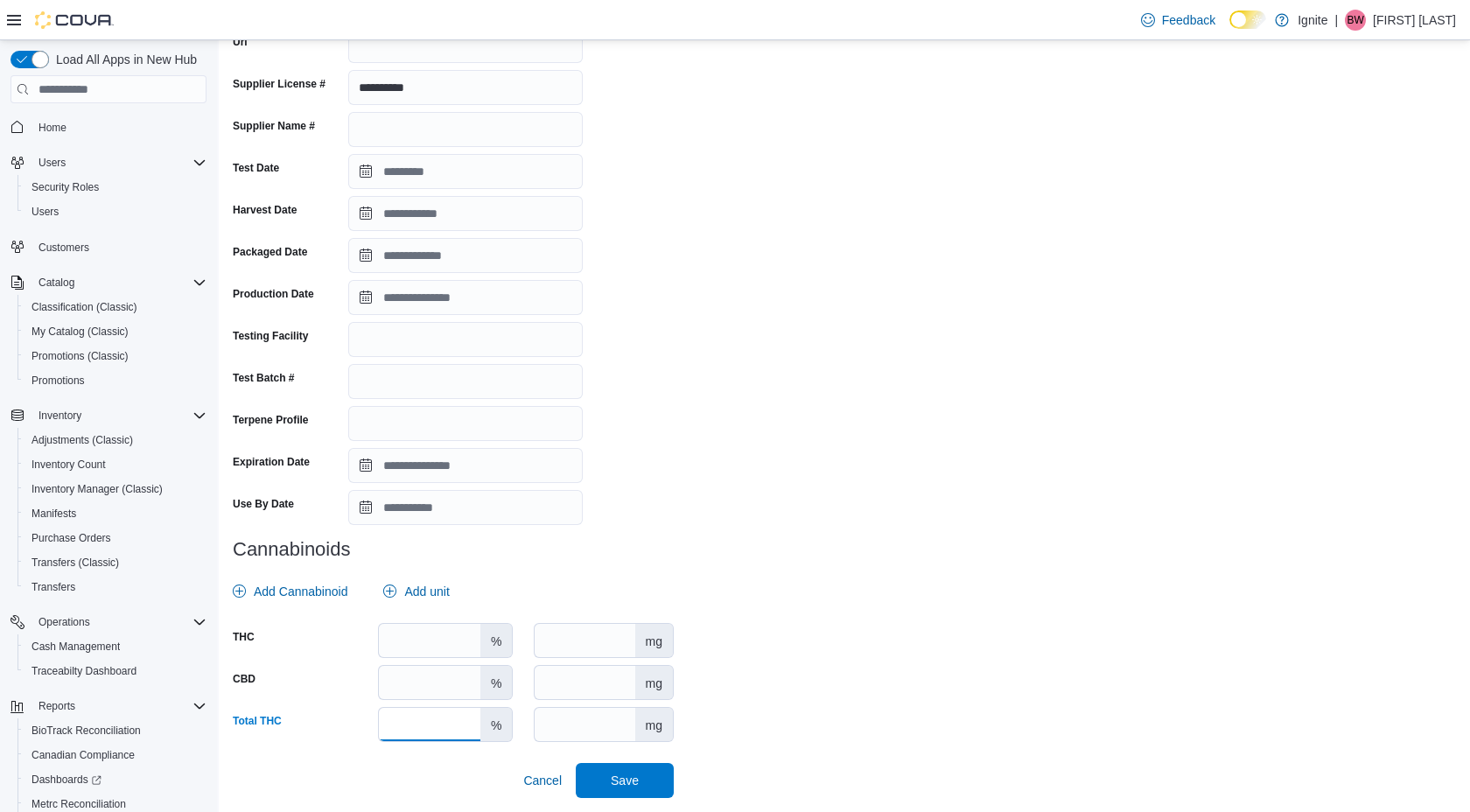 type on "****" 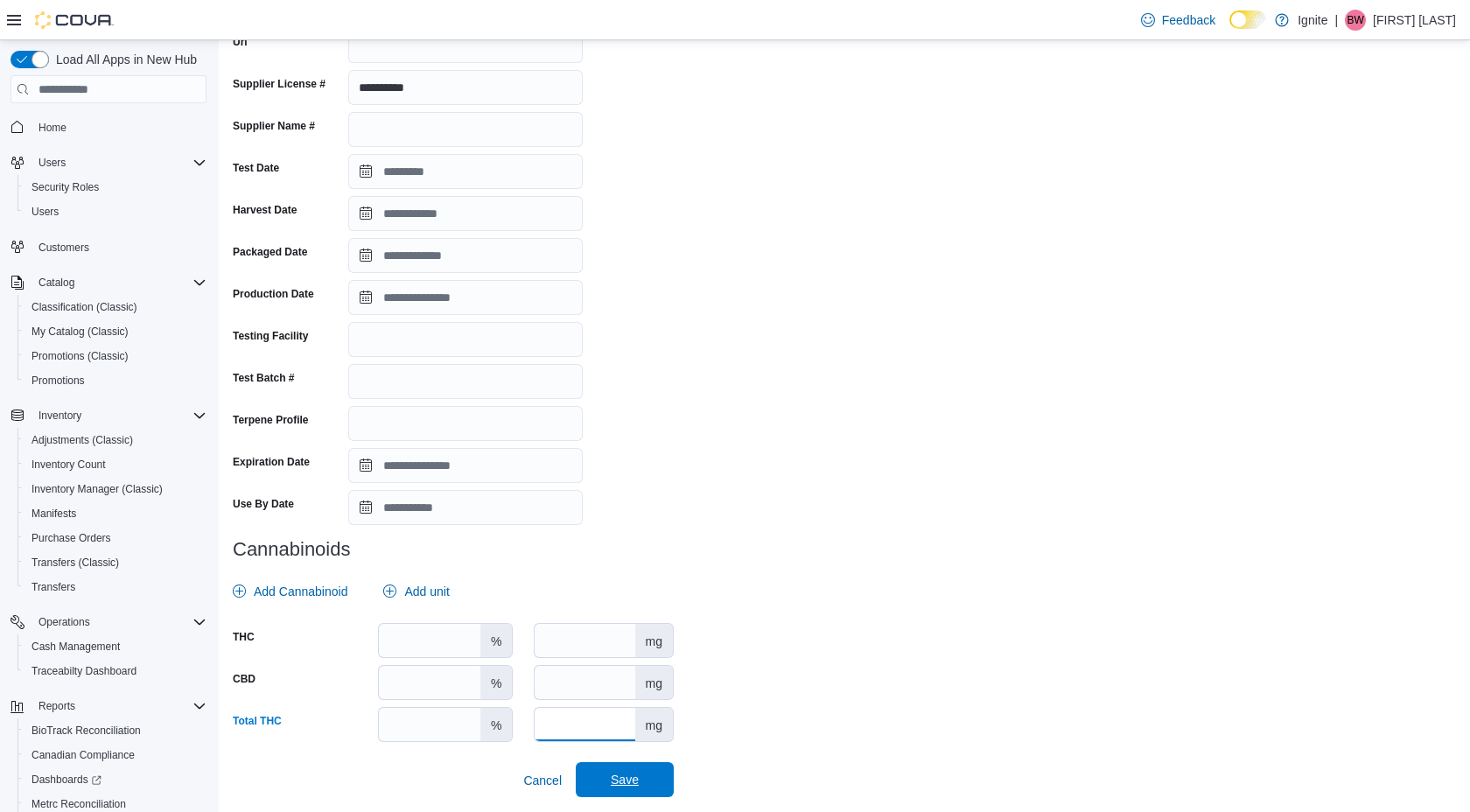 type on "***" 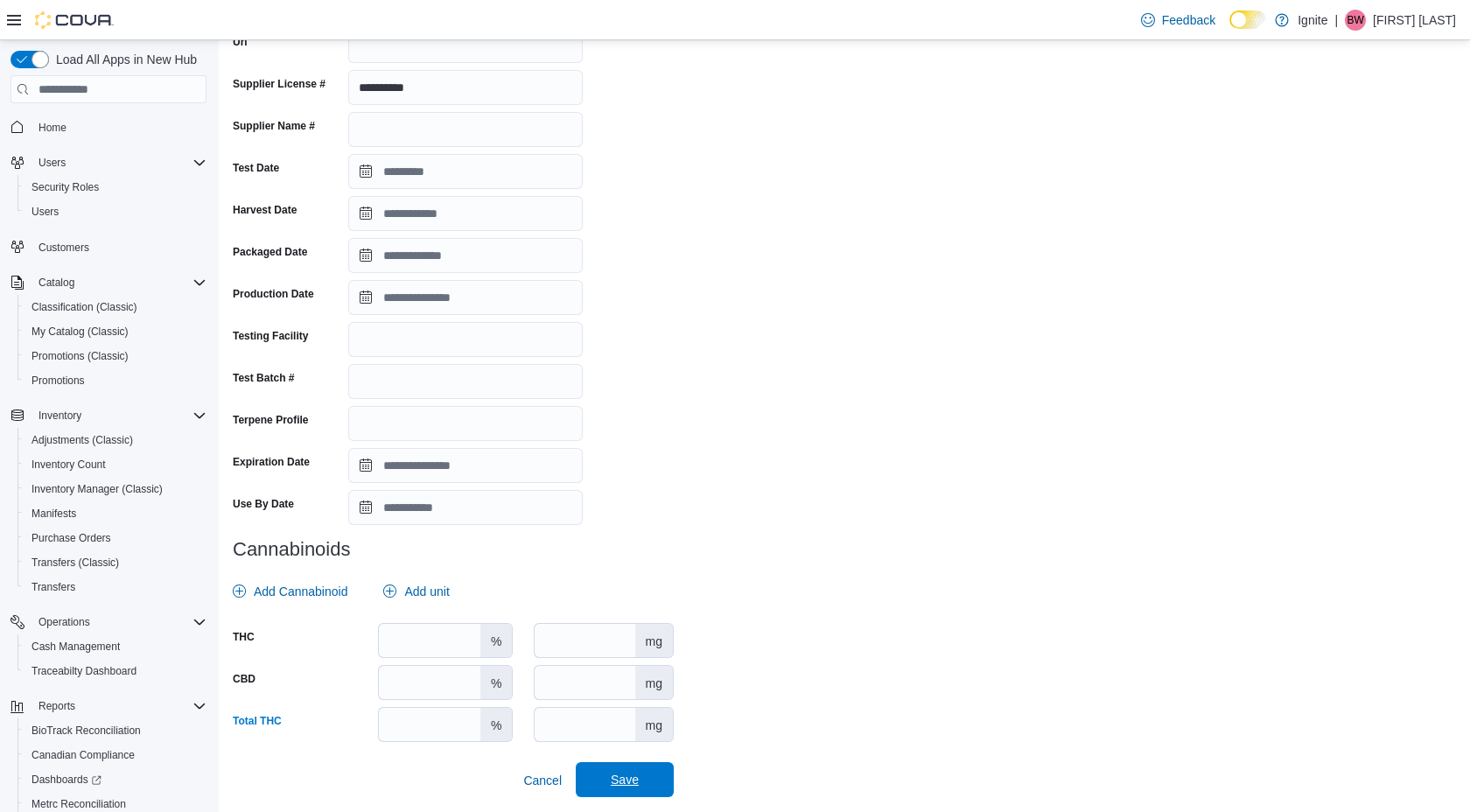 click on "Save" at bounding box center [625, 780] 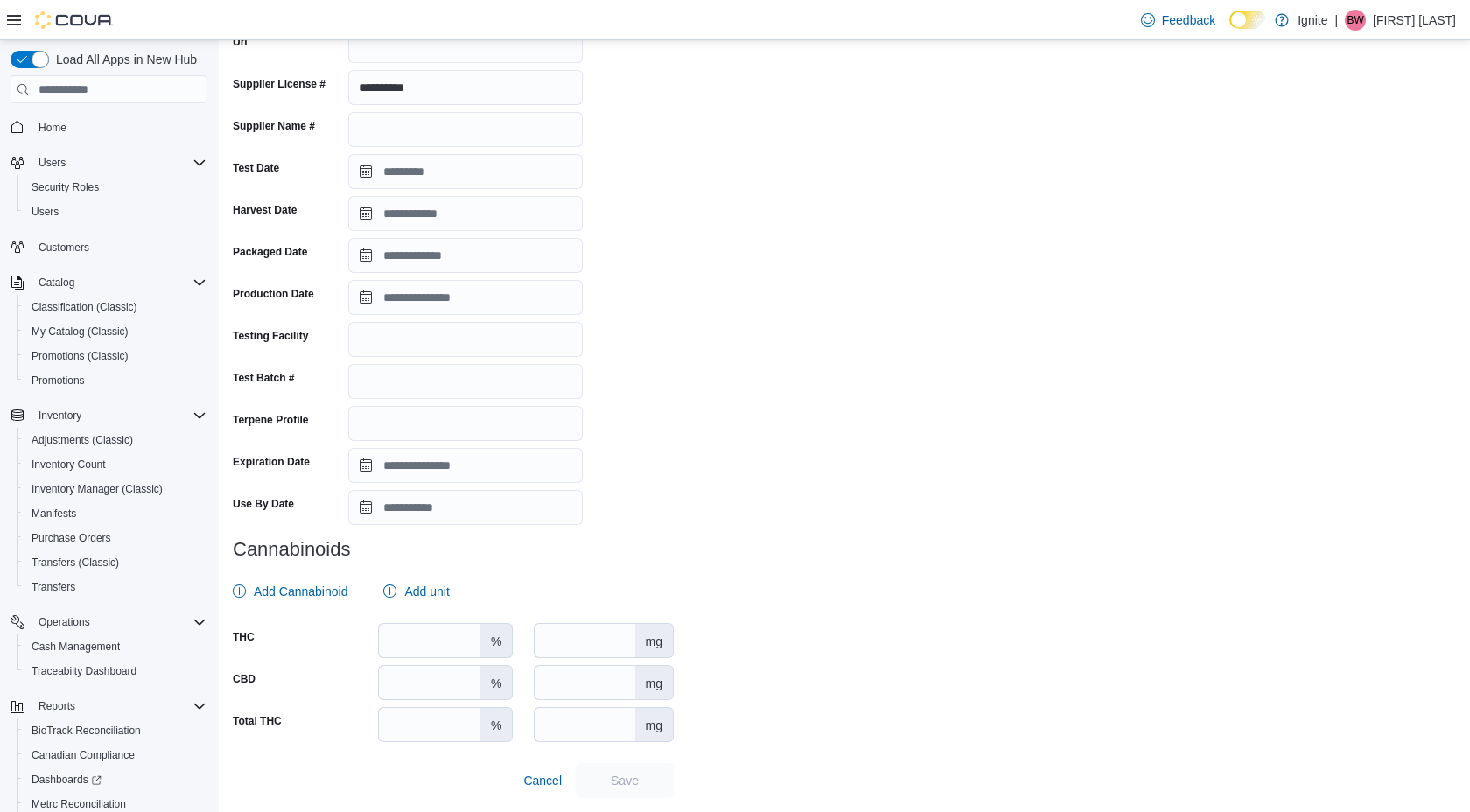 scroll, scrollTop: 0, scrollLeft: 0, axis: both 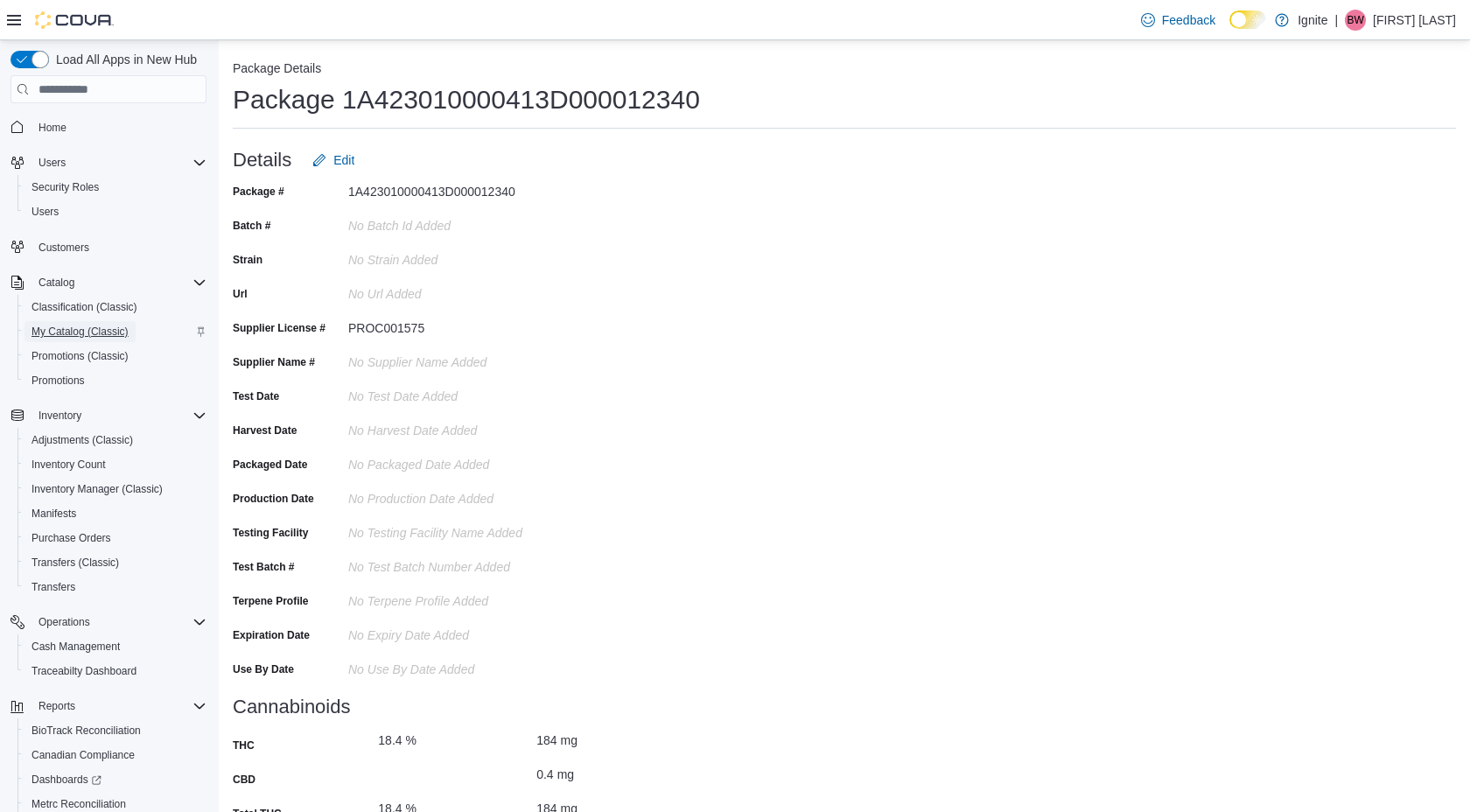 click on "My Catalog (Classic)" at bounding box center [80, 332] 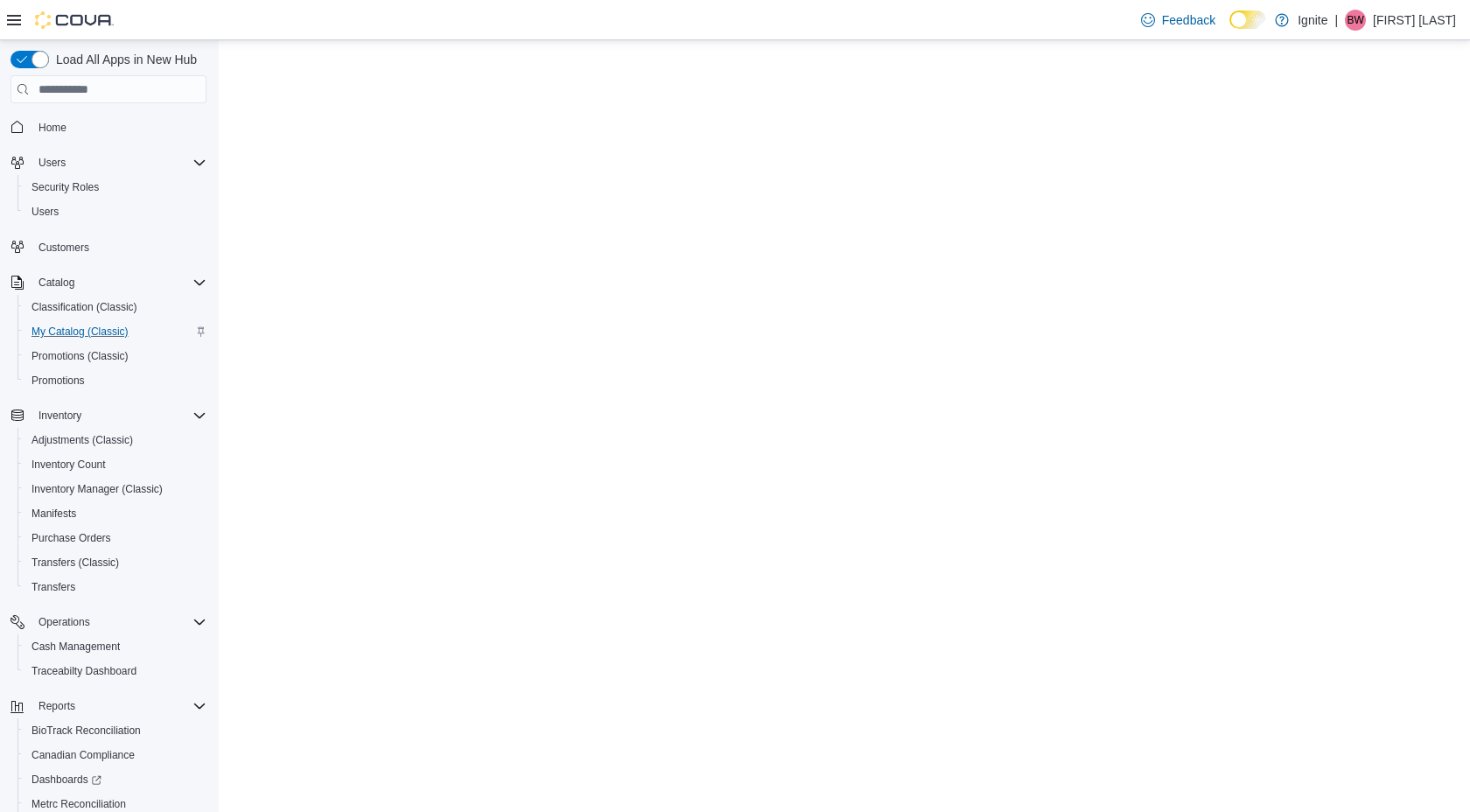 scroll, scrollTop: 0, scrollLeft: 0, axis: both 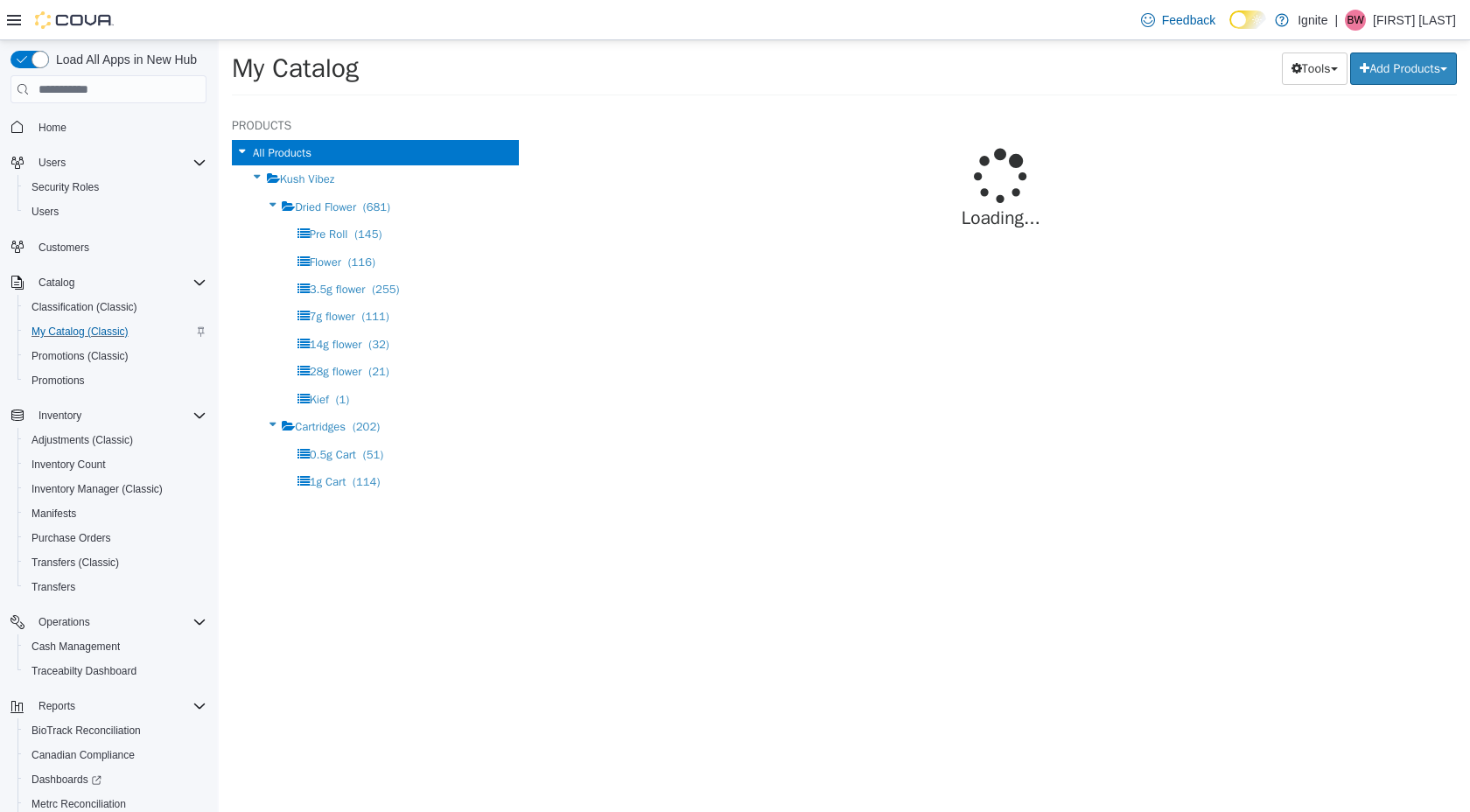 select on "**********" 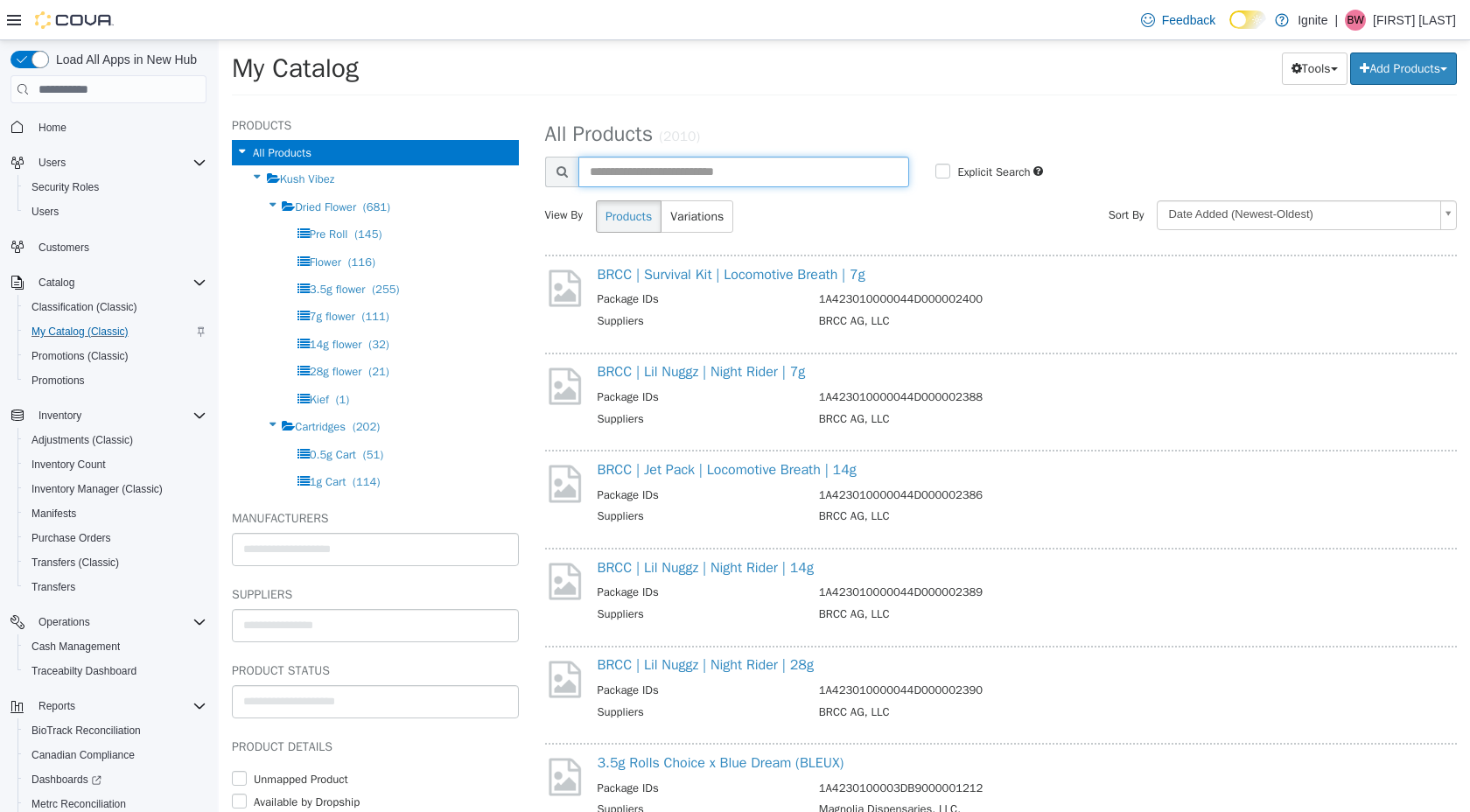 click at bounding box center [744, 172] 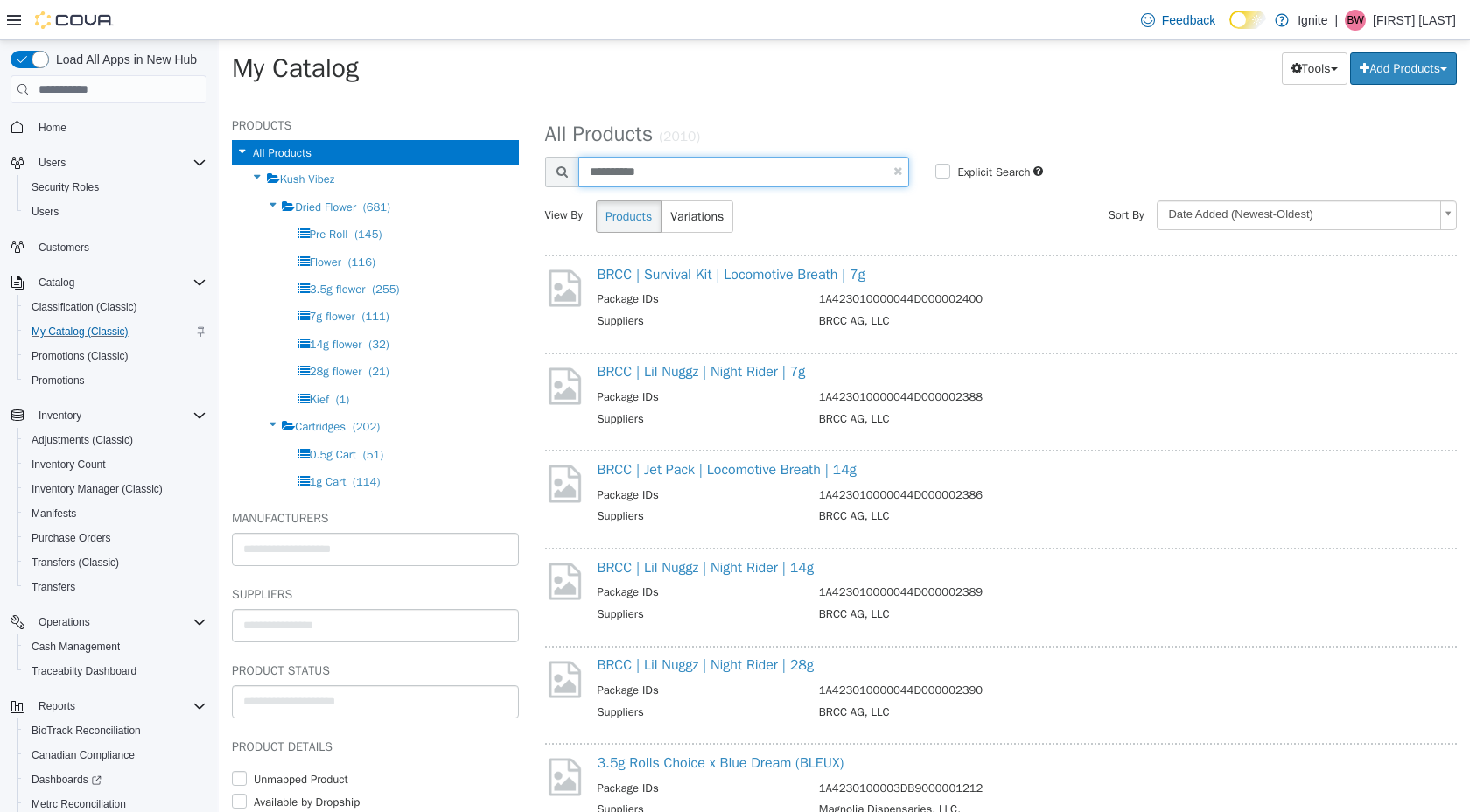 type on "**********" 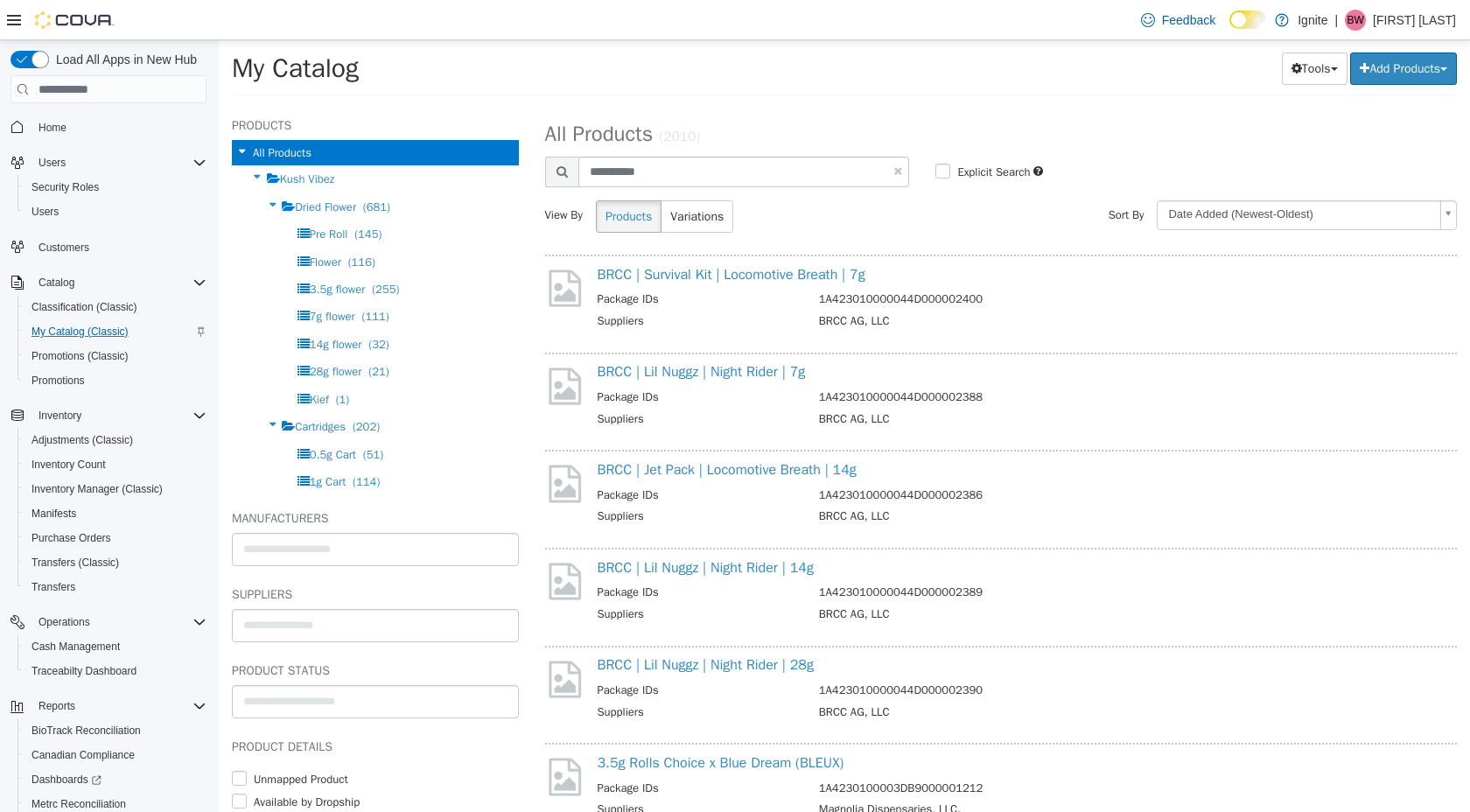 select on "**********" 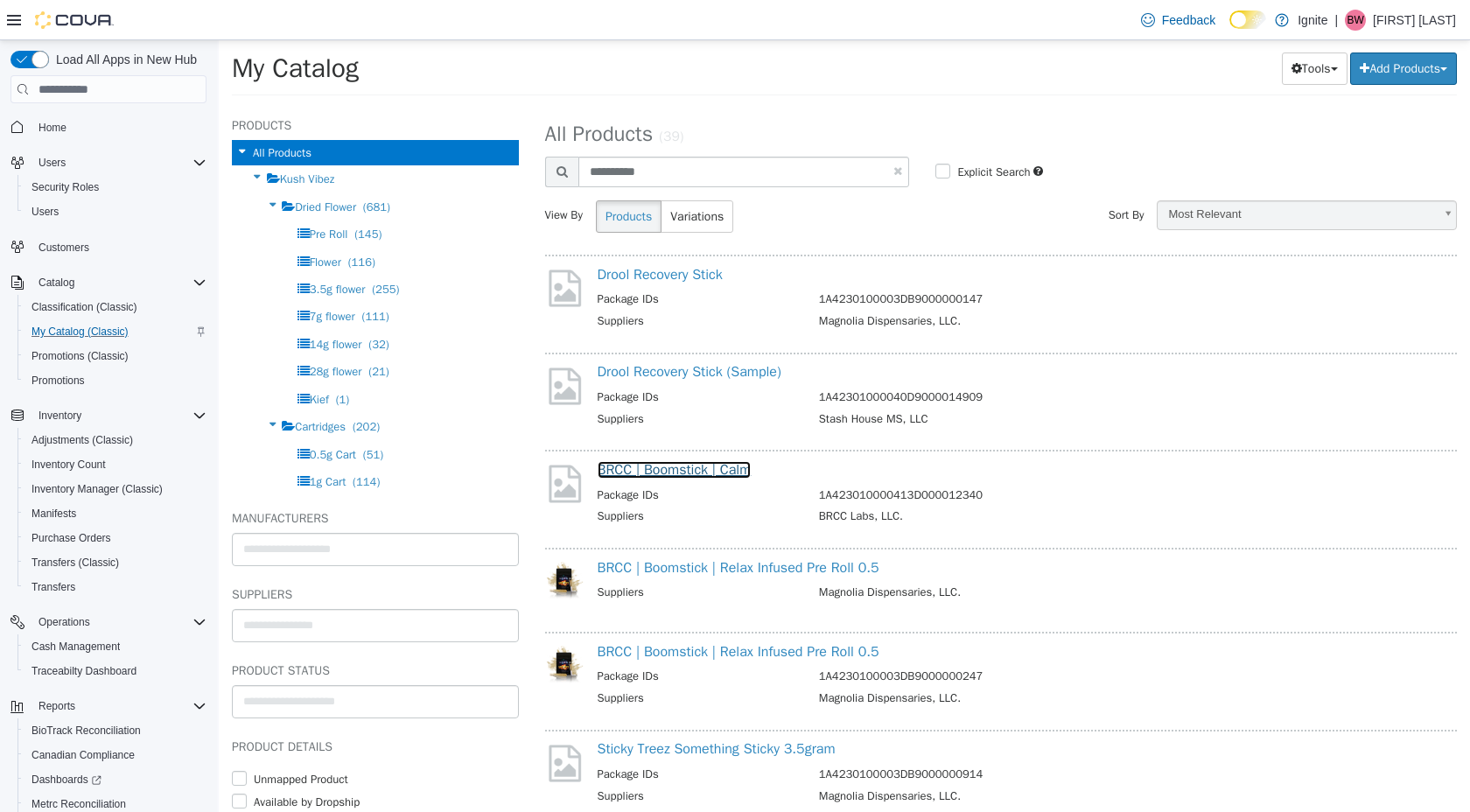 click on "BRCC | Boomstick | Calm" at bounding box center [675, 470] 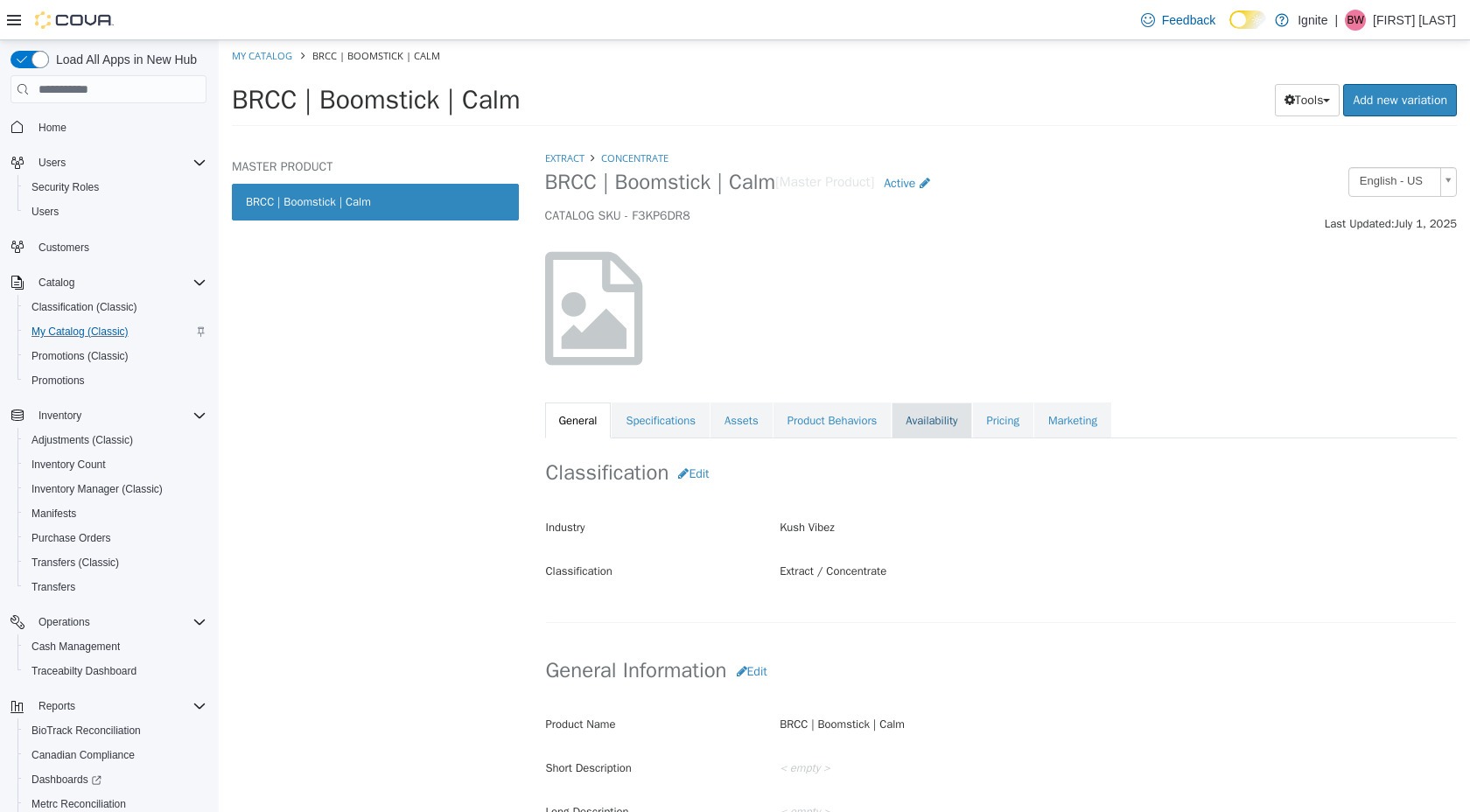 click on "Availability" at bounding box center (931, 421) 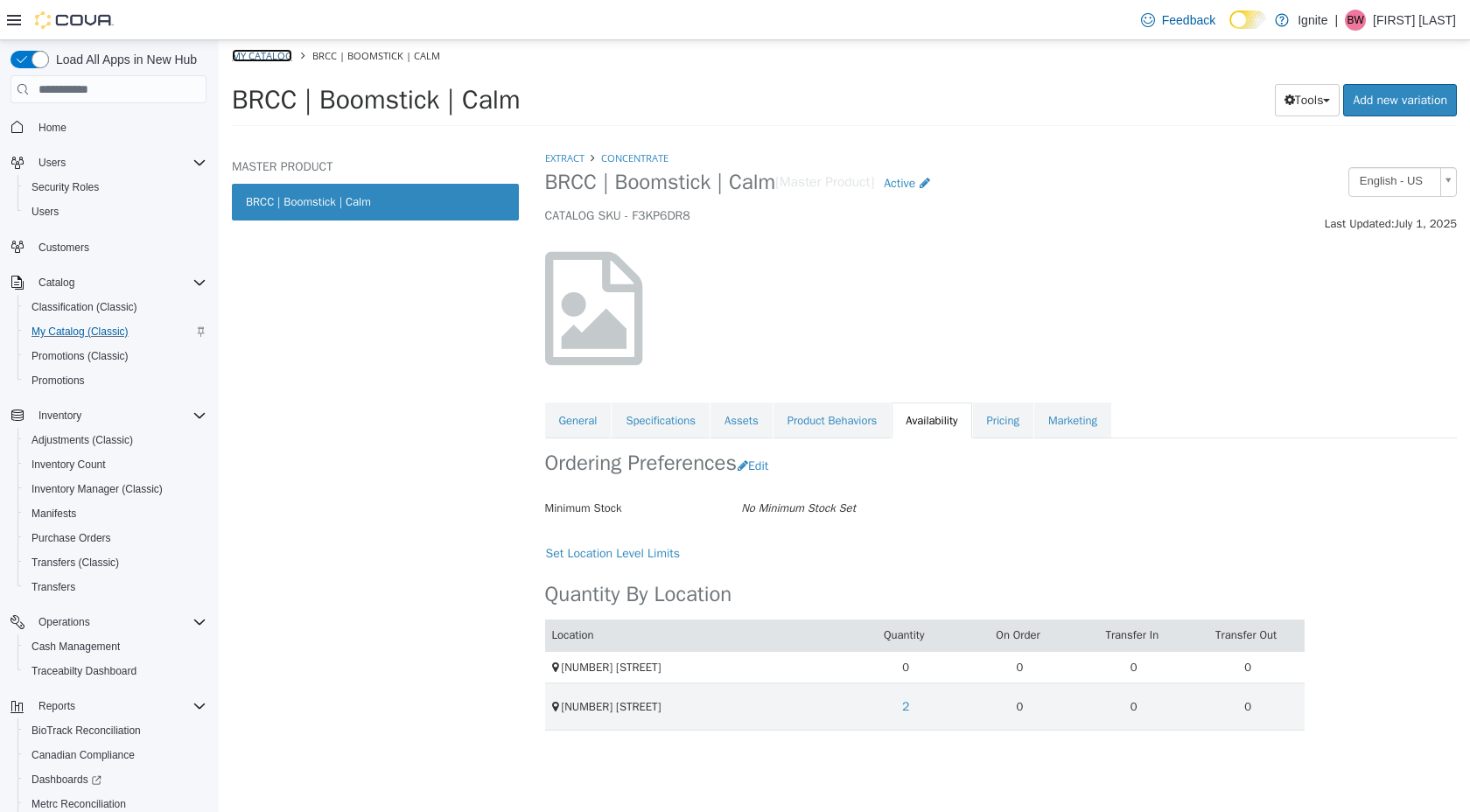 click on "My Catalog" at bounding box center (262, 55) 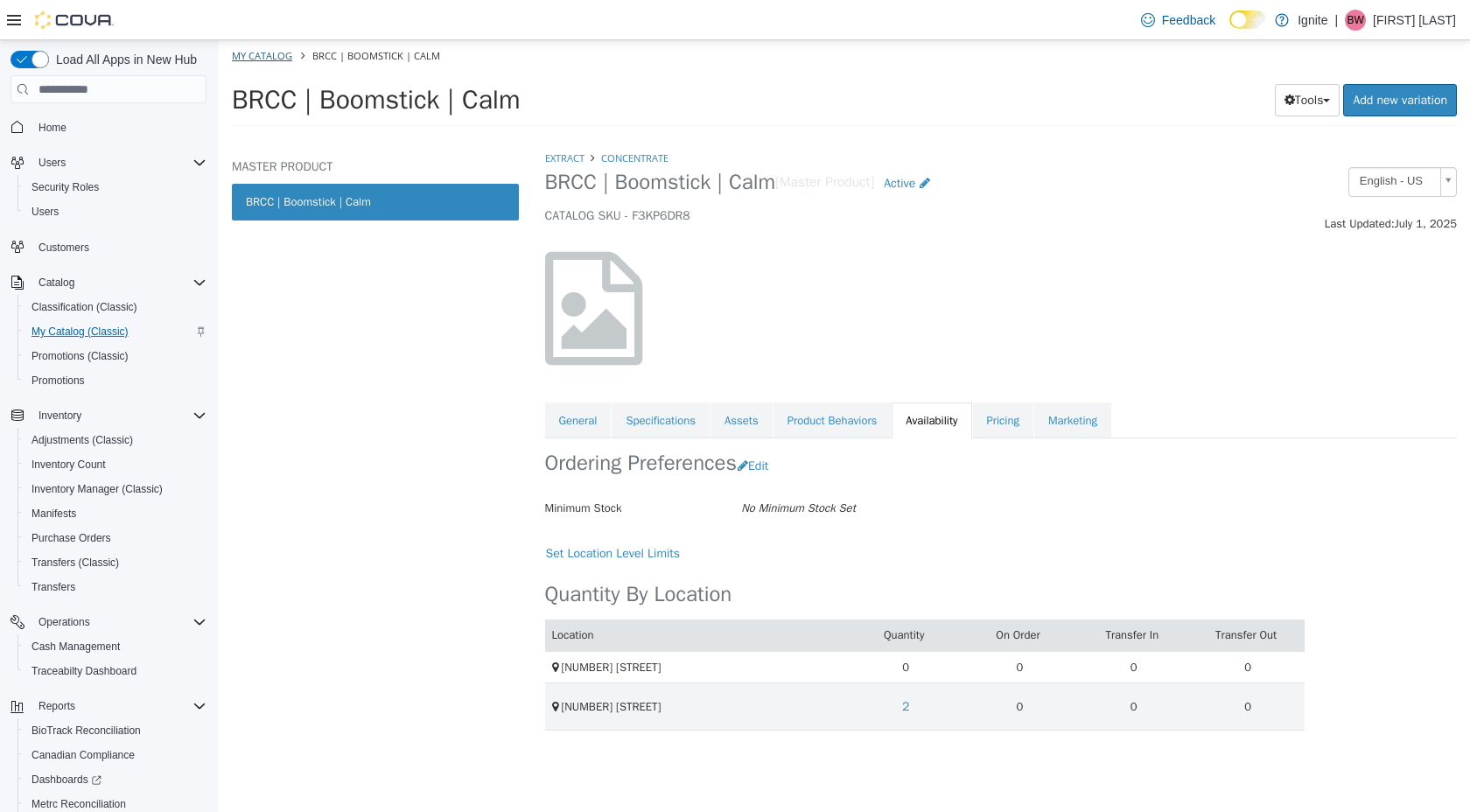select on "**********" 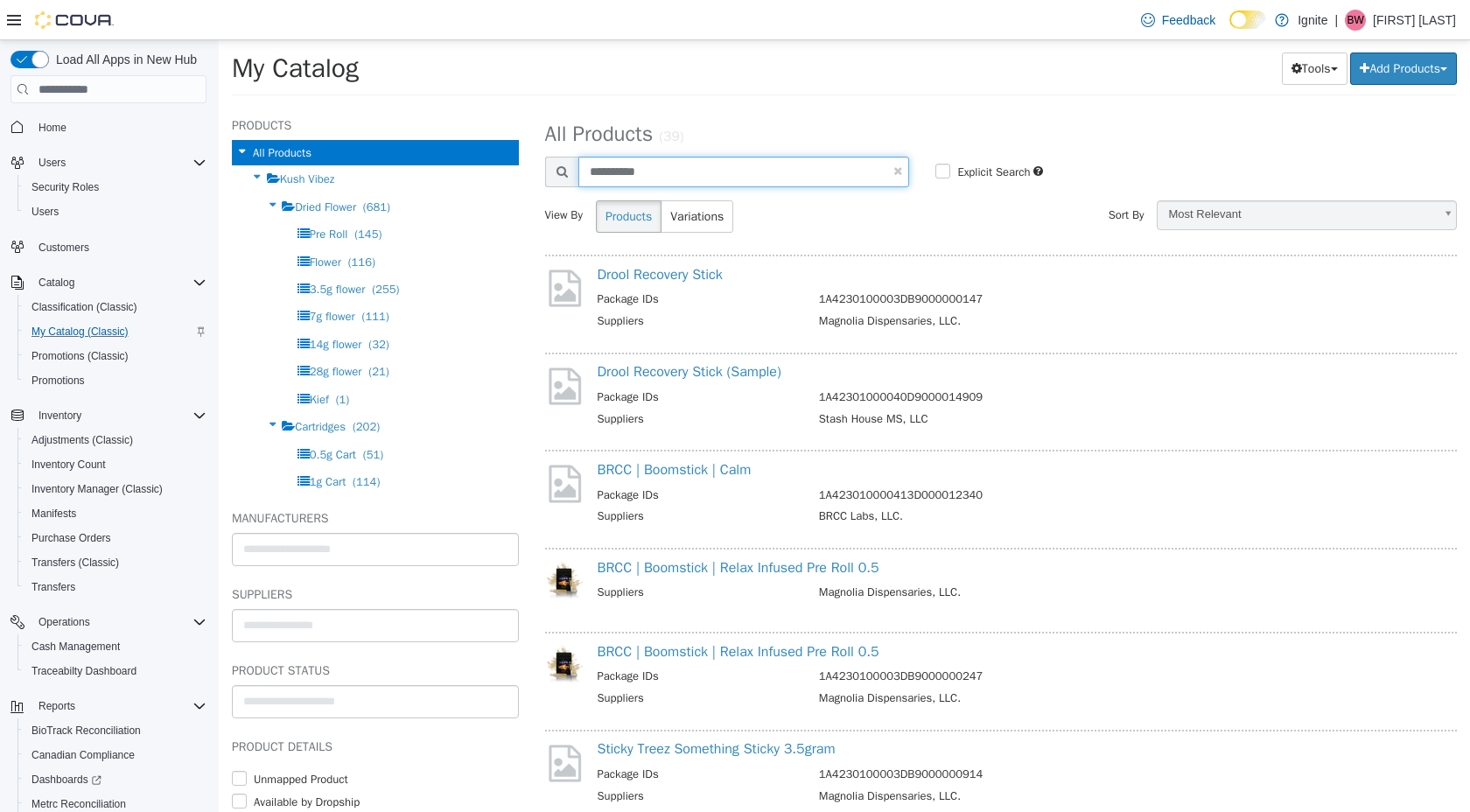 click on "**********" at bounding box center (744, 172) 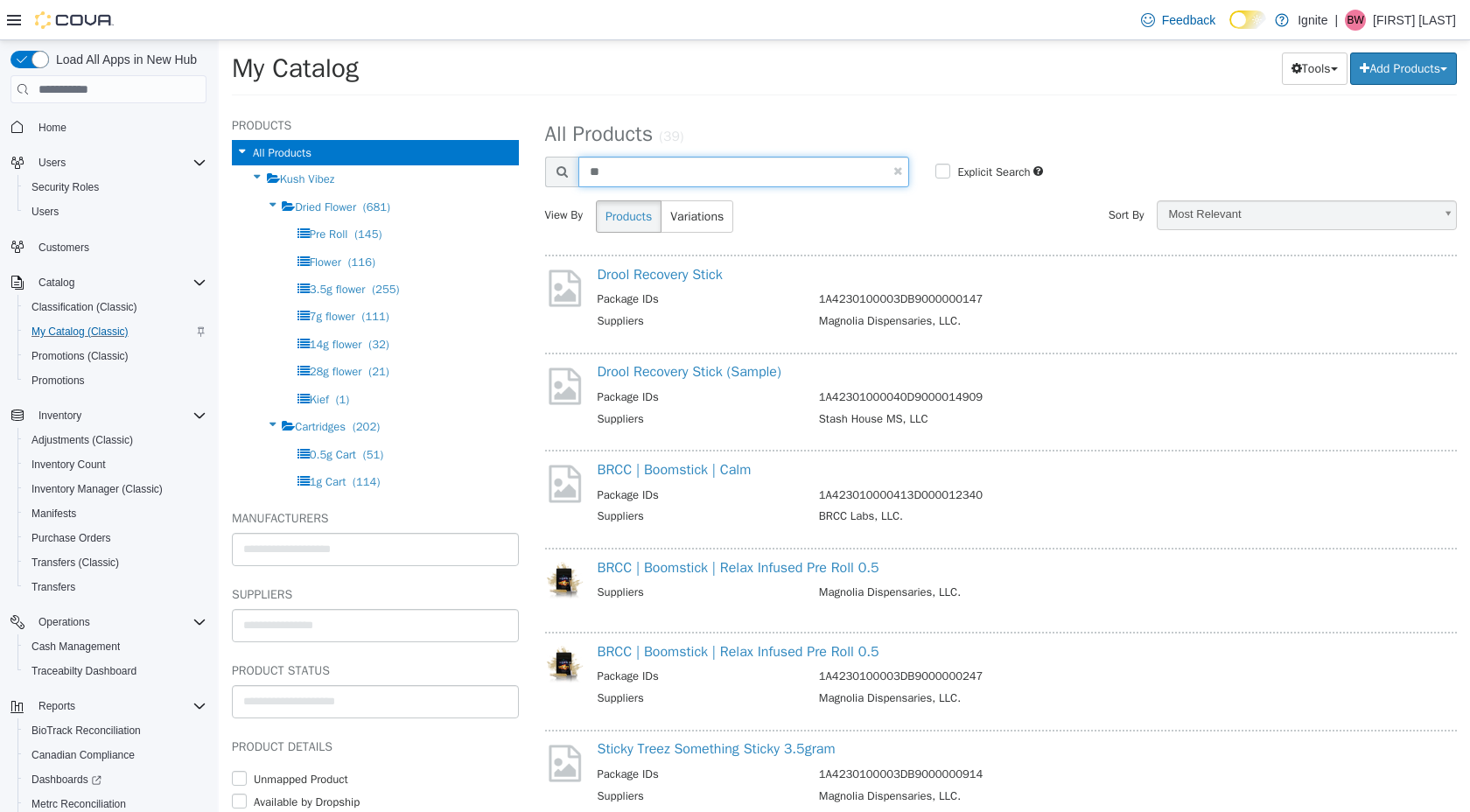 type on "*" 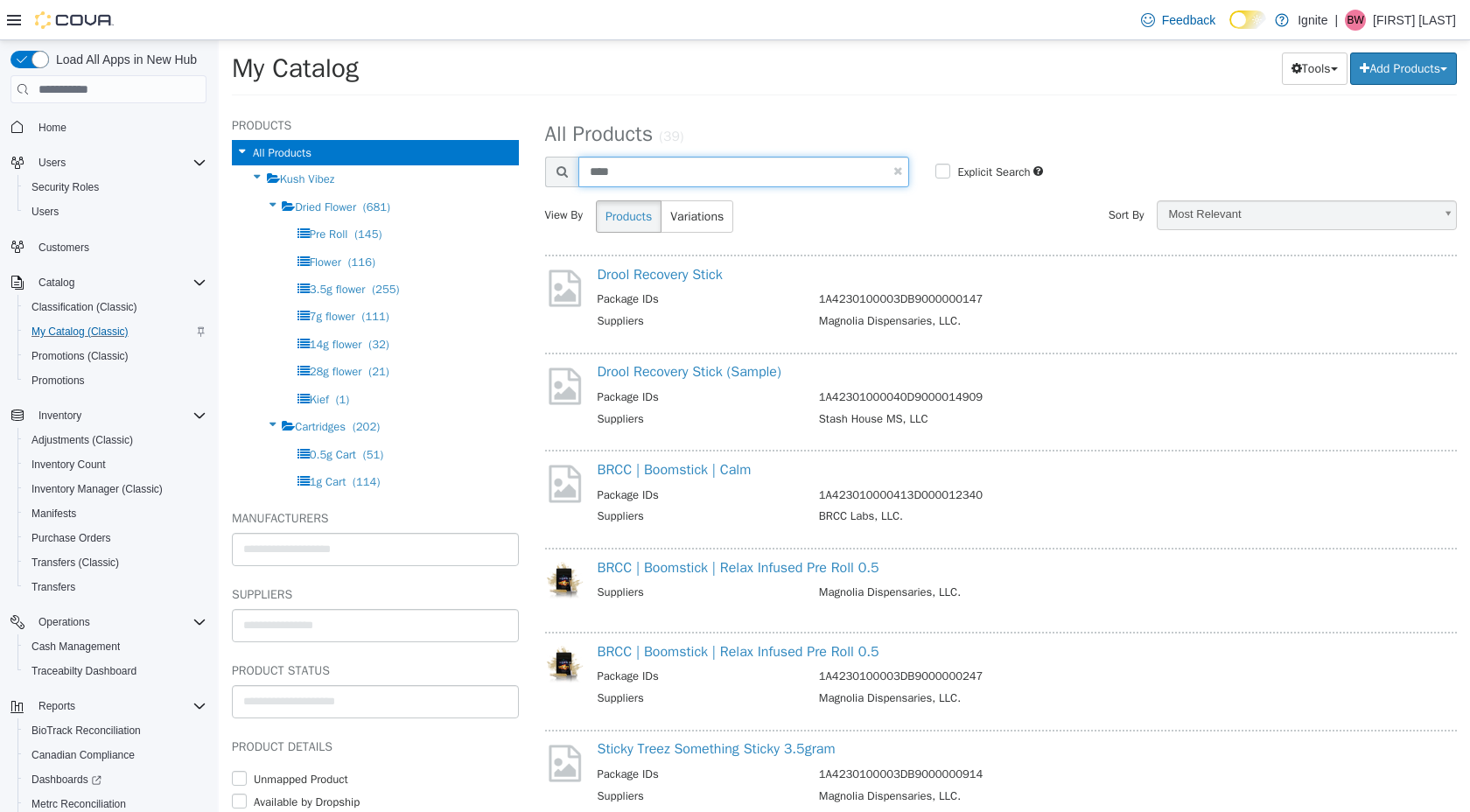 type on "****" 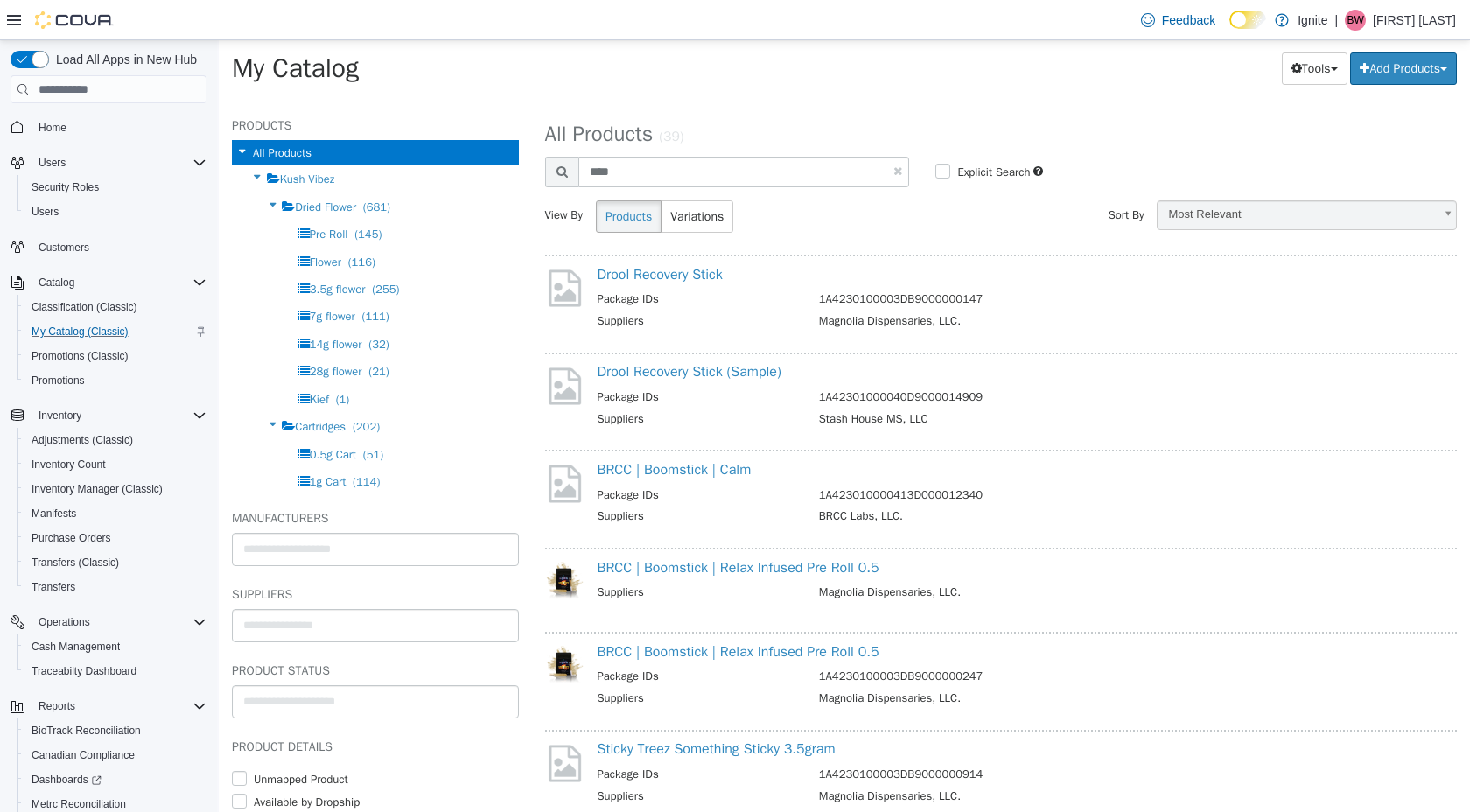 select on "**********" 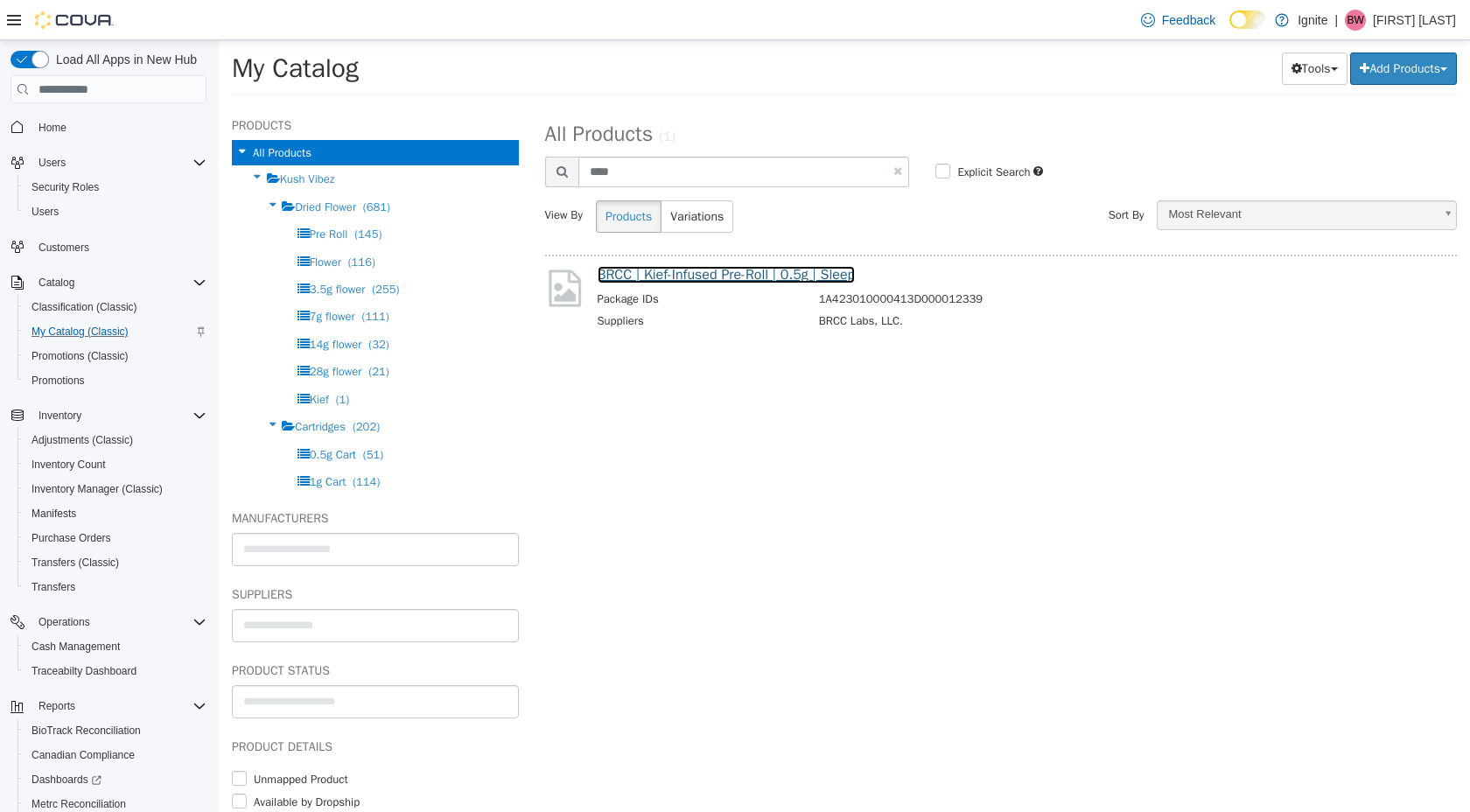 click on "BRCC | Kief-Infused Pre-Roll | 0.5g | Sleep" at bounding box center (726, 275) 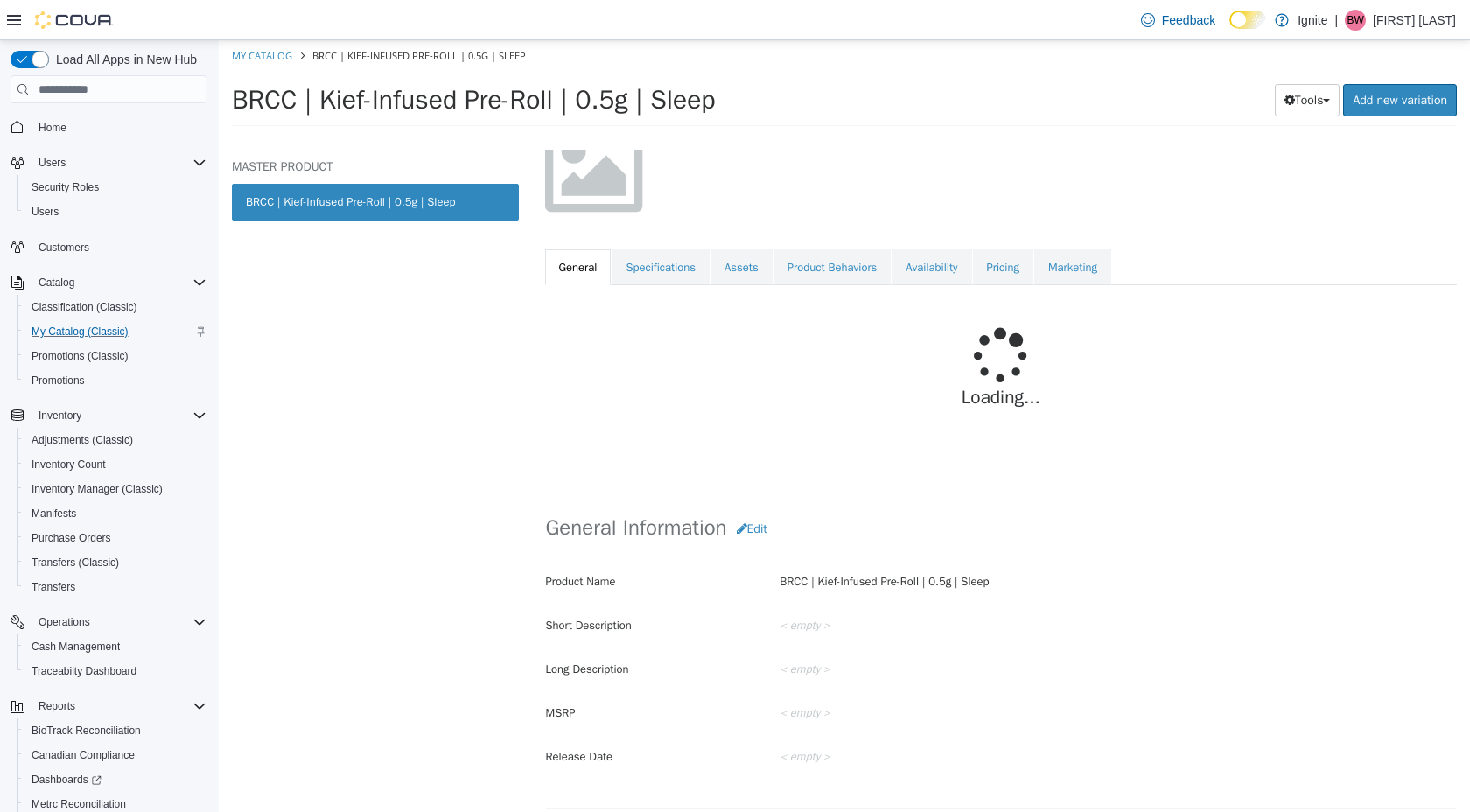 scroll, scrollTop: 150, scrollLeft: 0, axis: vertical 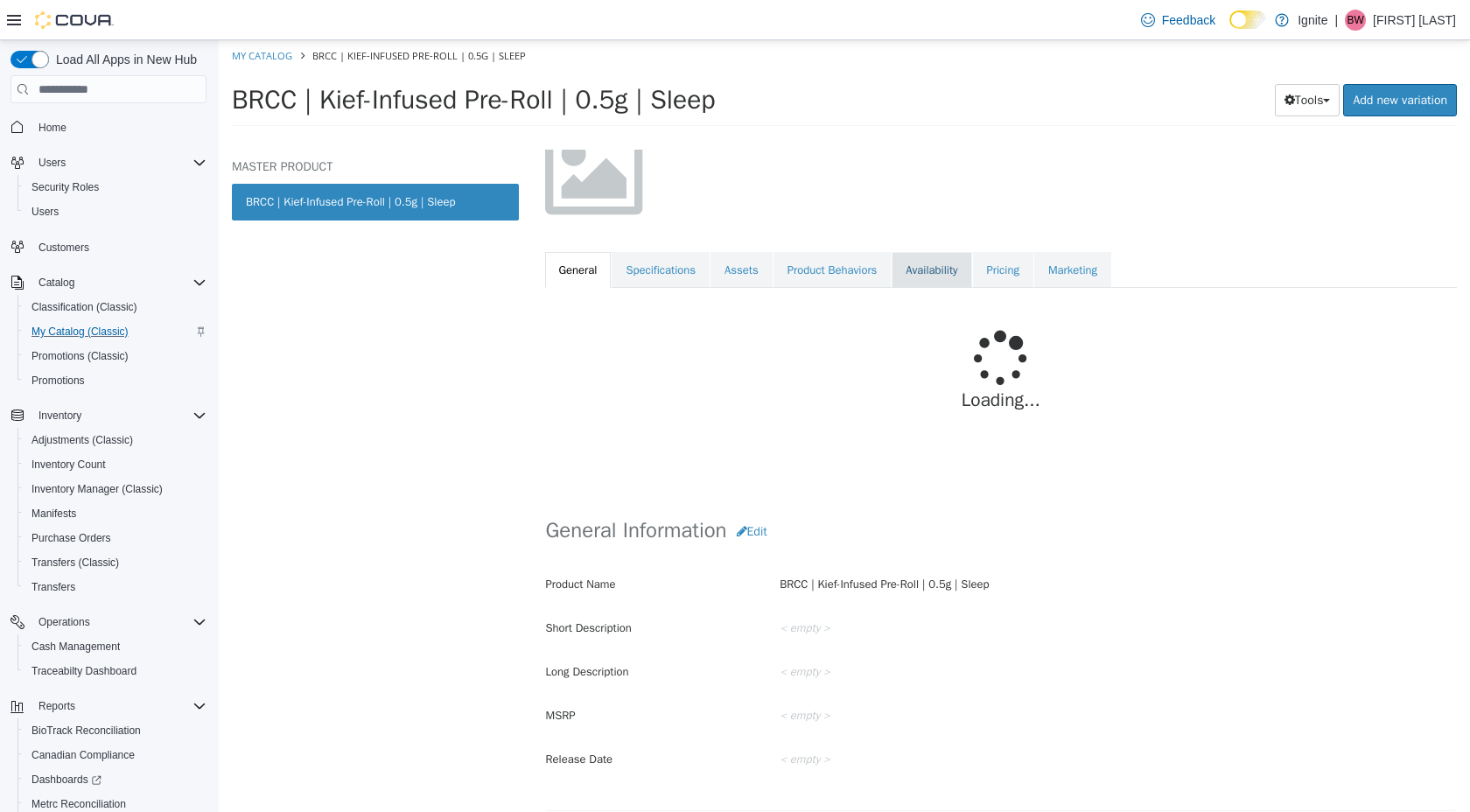 click on "Availability" at bounding box center [931, 270] 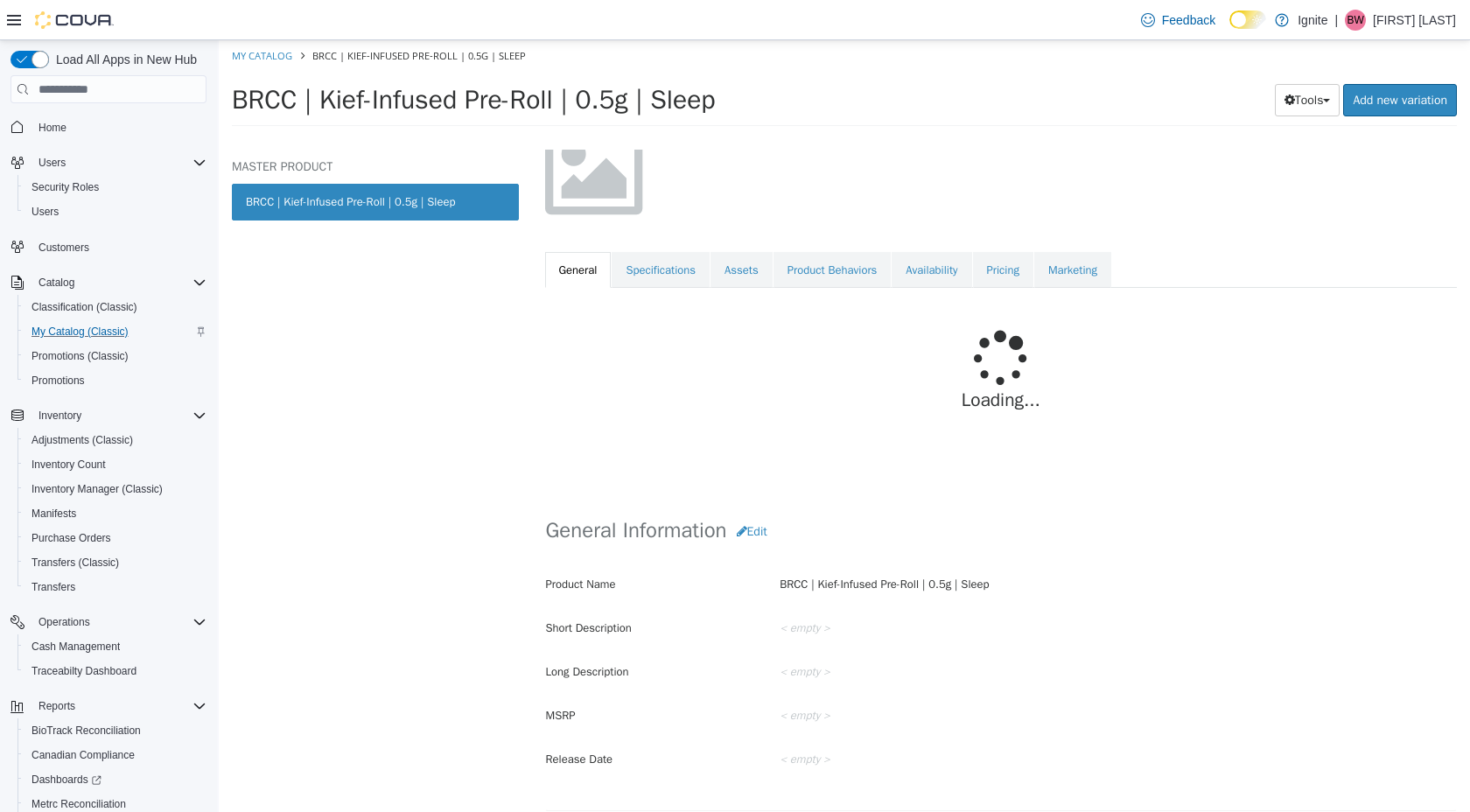 scroll, scrollTop: 0, scrollLeft: 0, axis: both 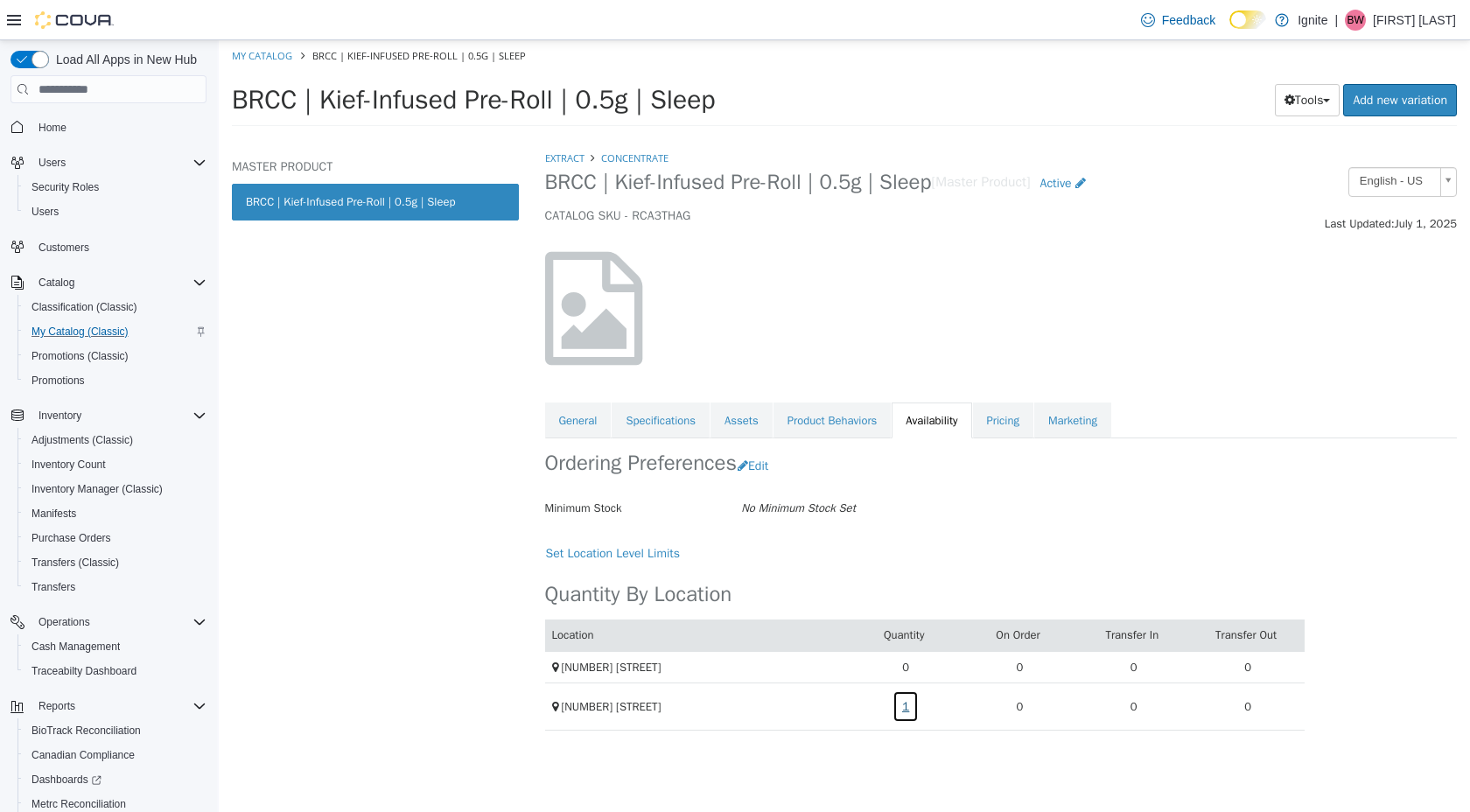 click on "1" at bounding box center [906, 706] 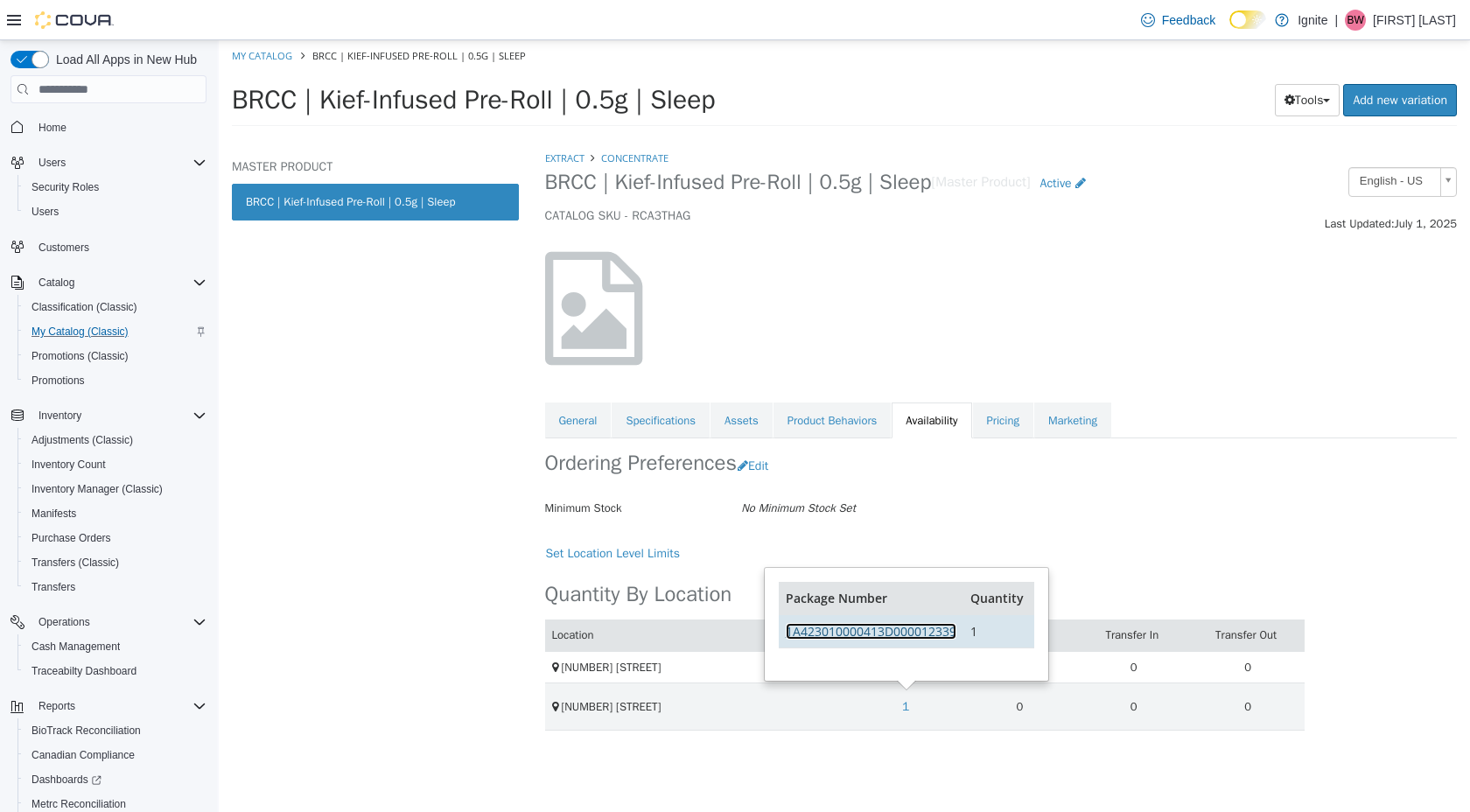 click on "1A423010000413D000012339" at bounding box center (871, 631) 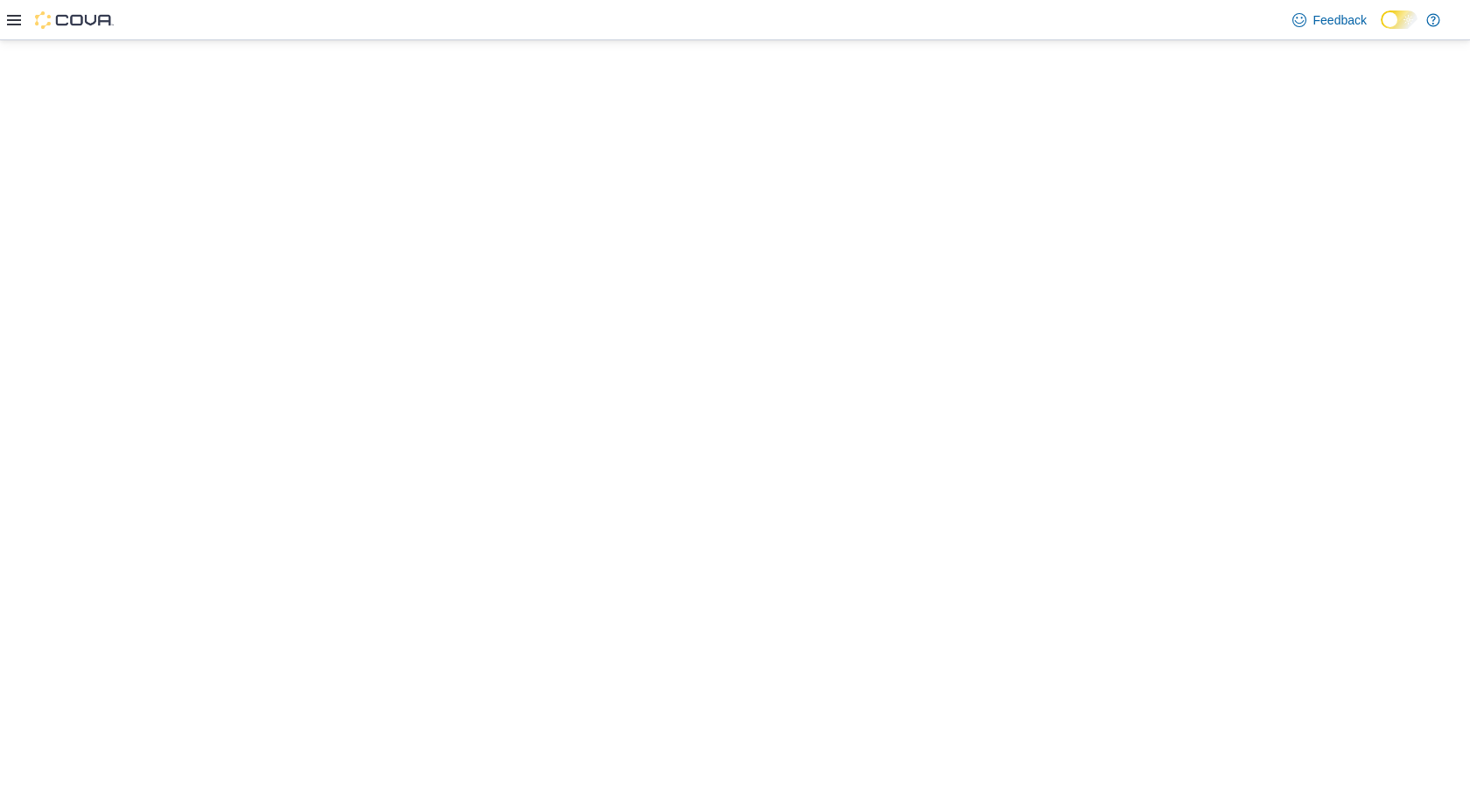 scroll, scrollTop: 0, scrollLeft: 0, axis: both 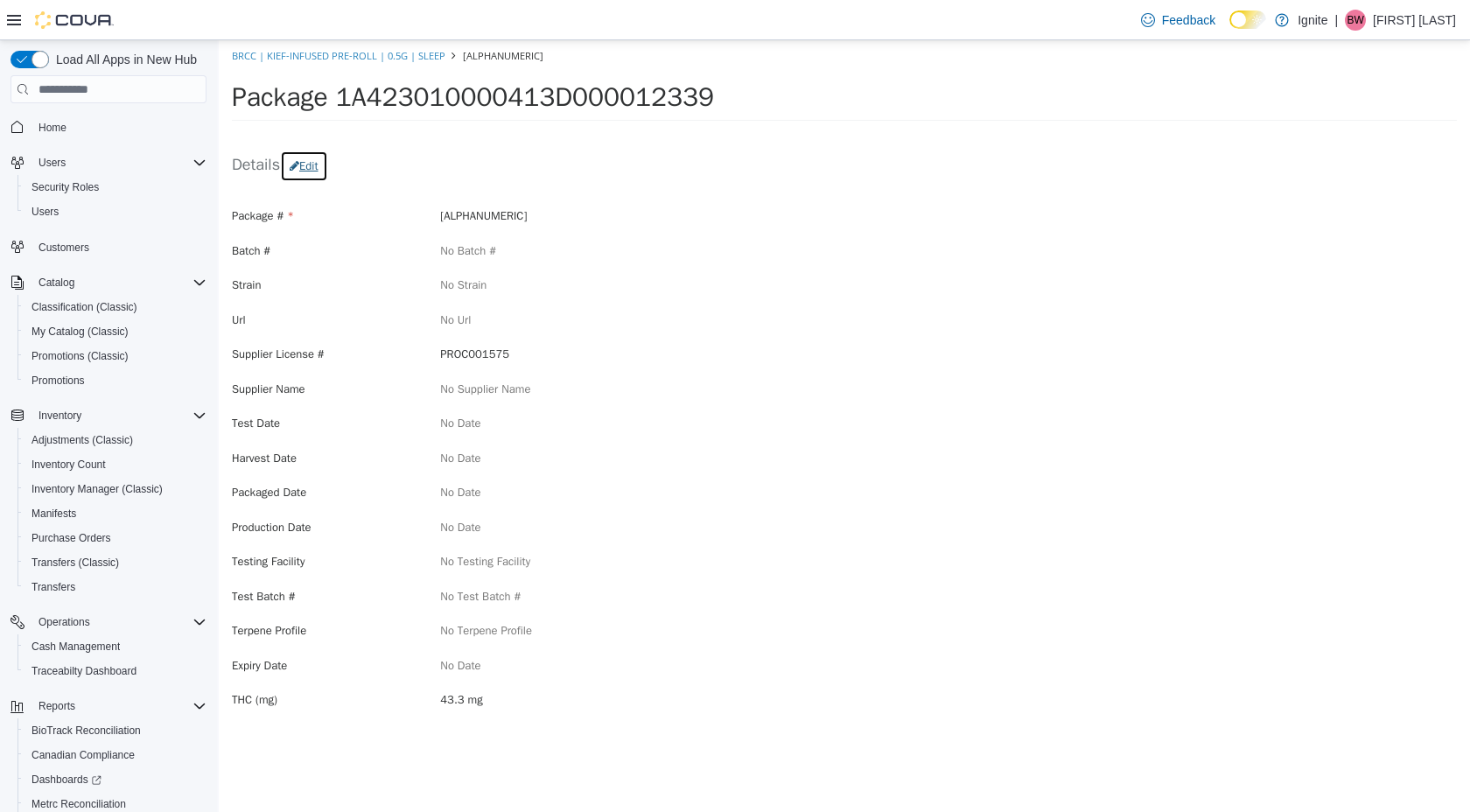 click on "Edit" at bounding box center [304, 166] 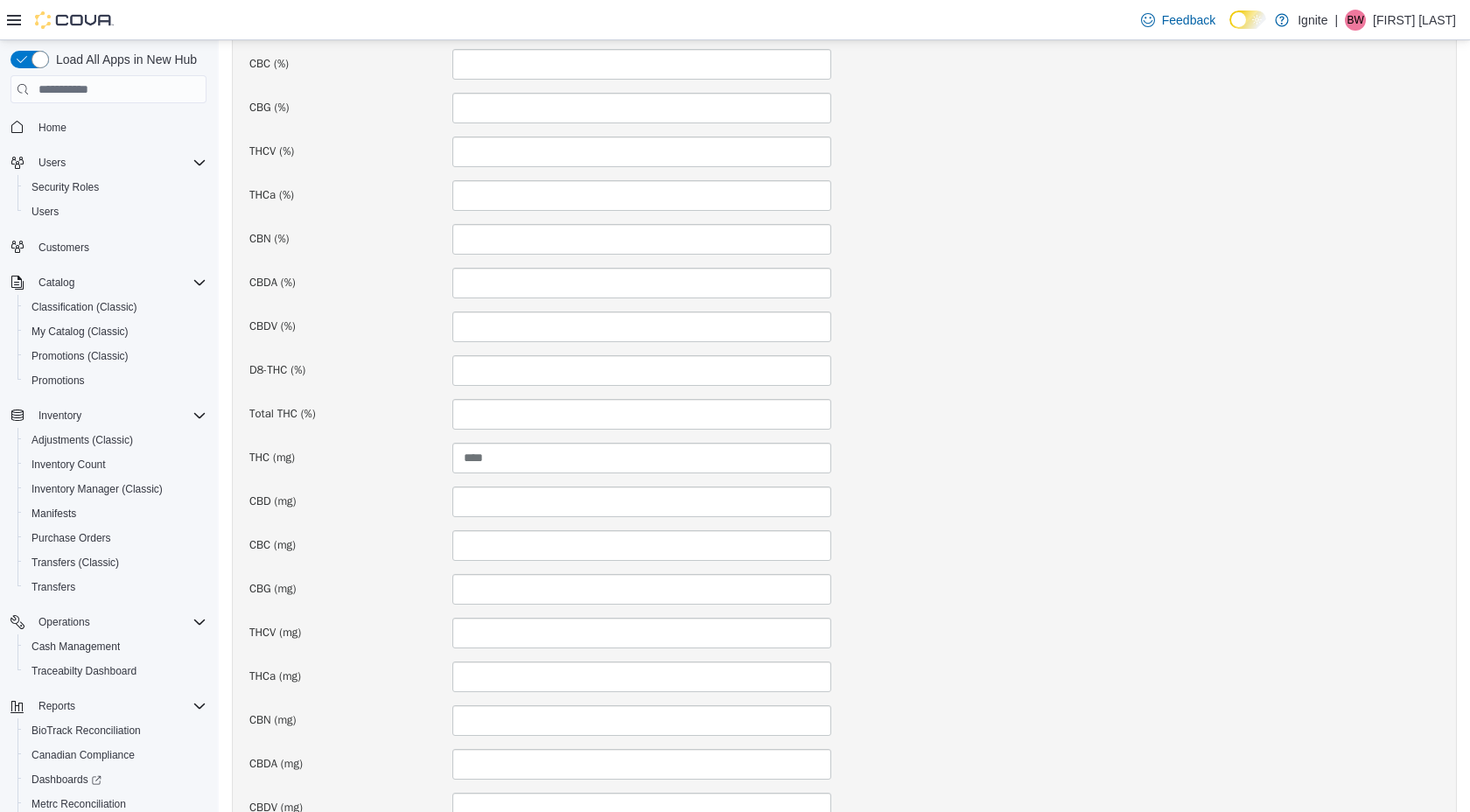 scroll, scrollTop: 875, scrollLeft: 0, axis: vertical 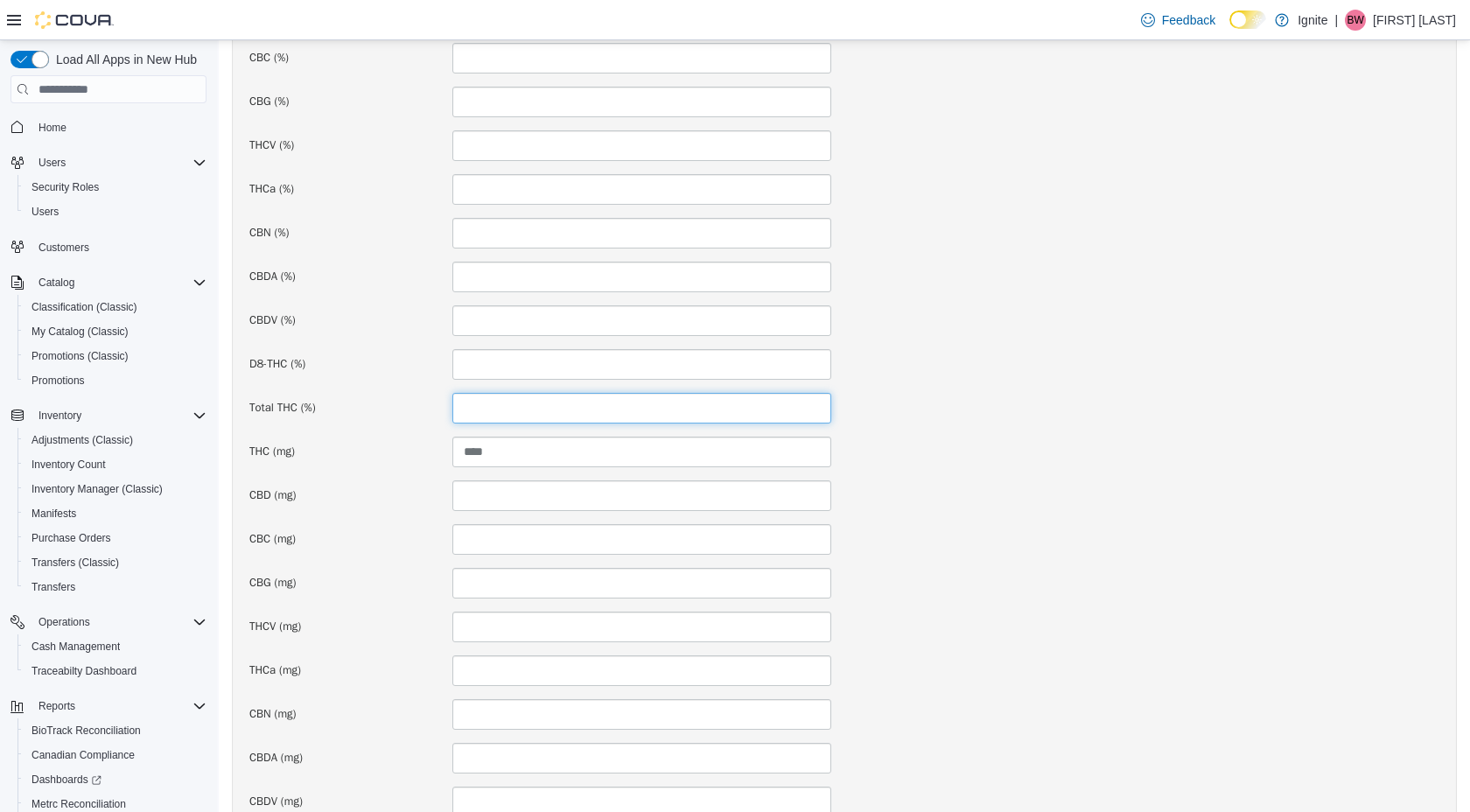 click at bounding box center (641, 408) 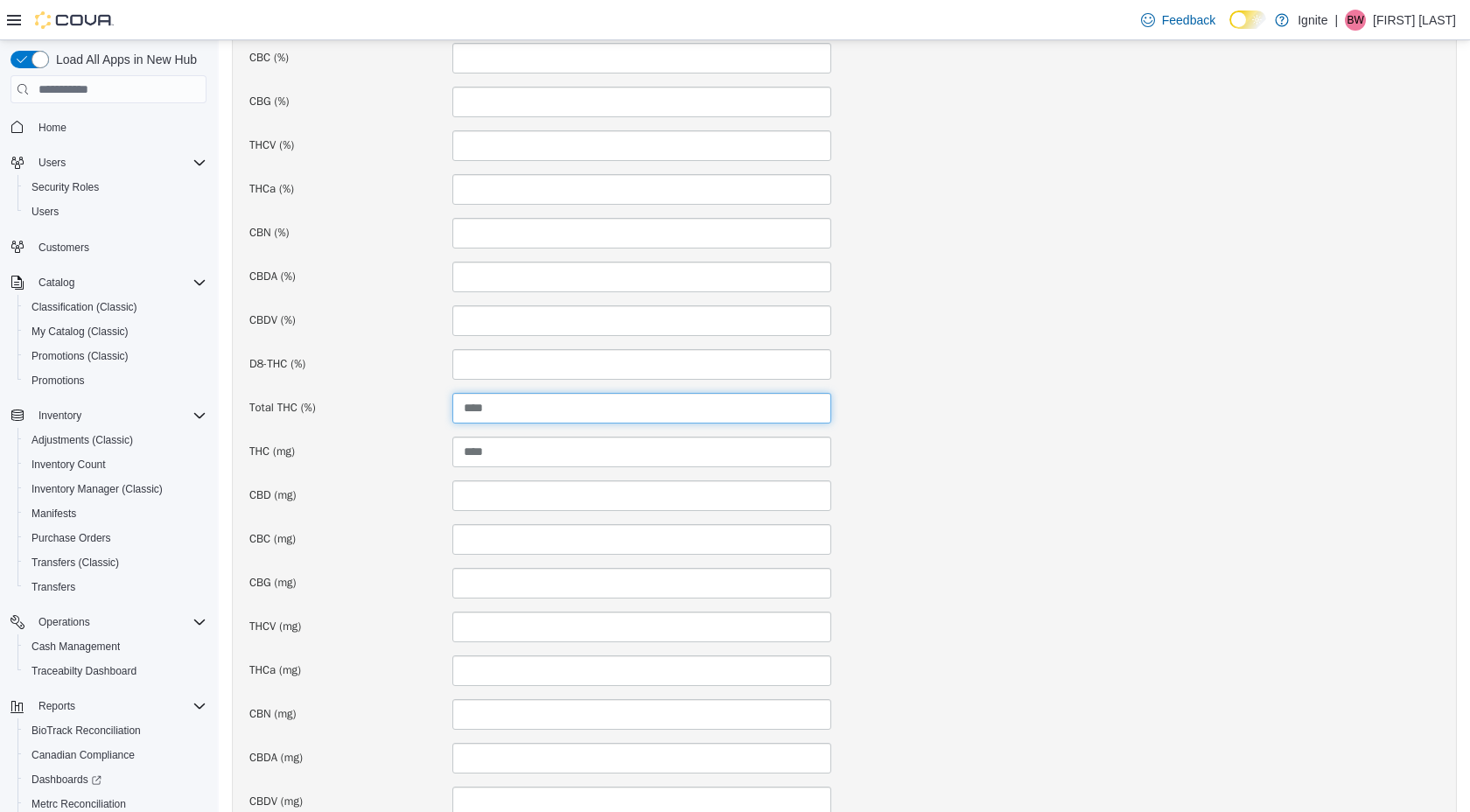 type on "****" 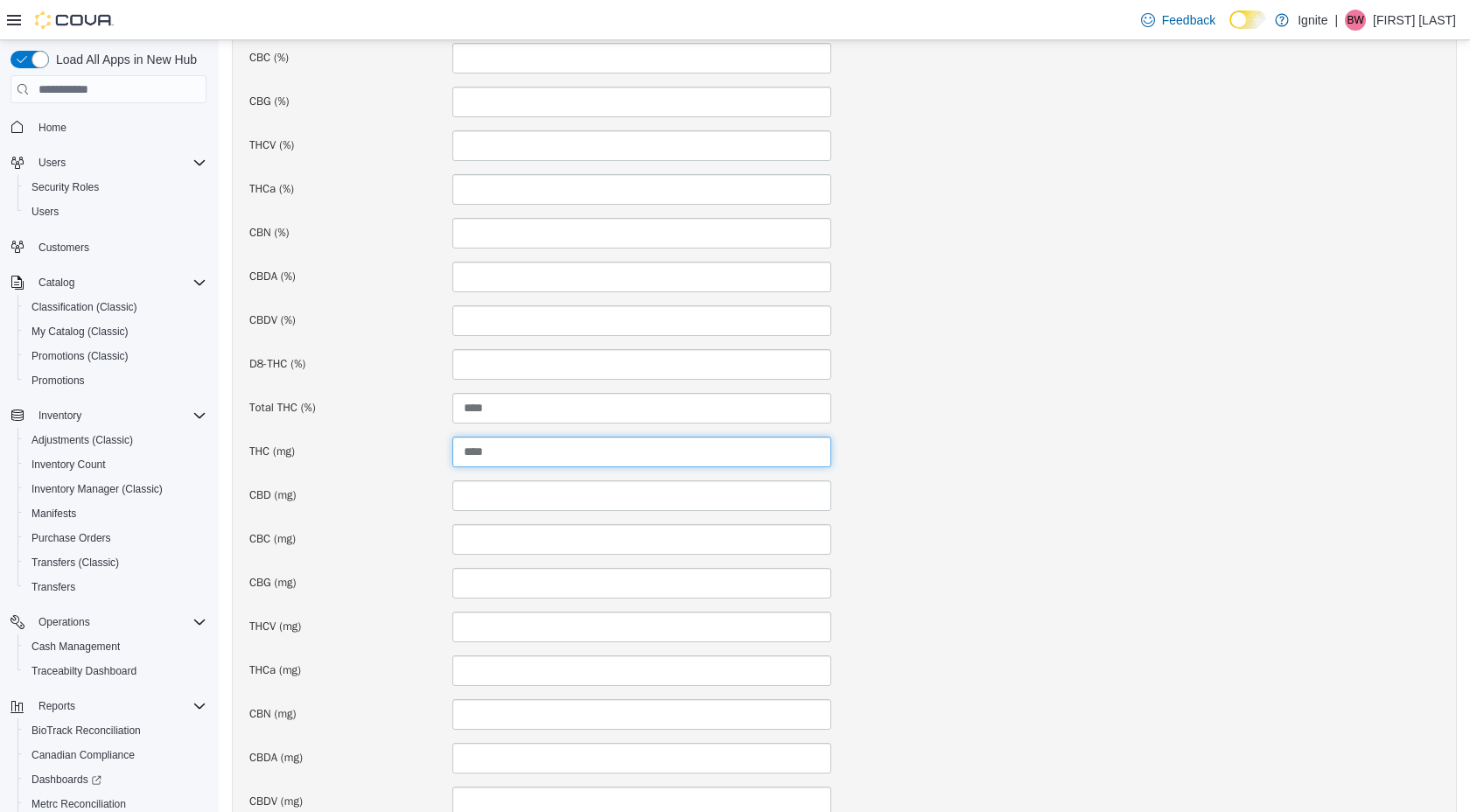 click on "****" at bounding box center (641, 452) 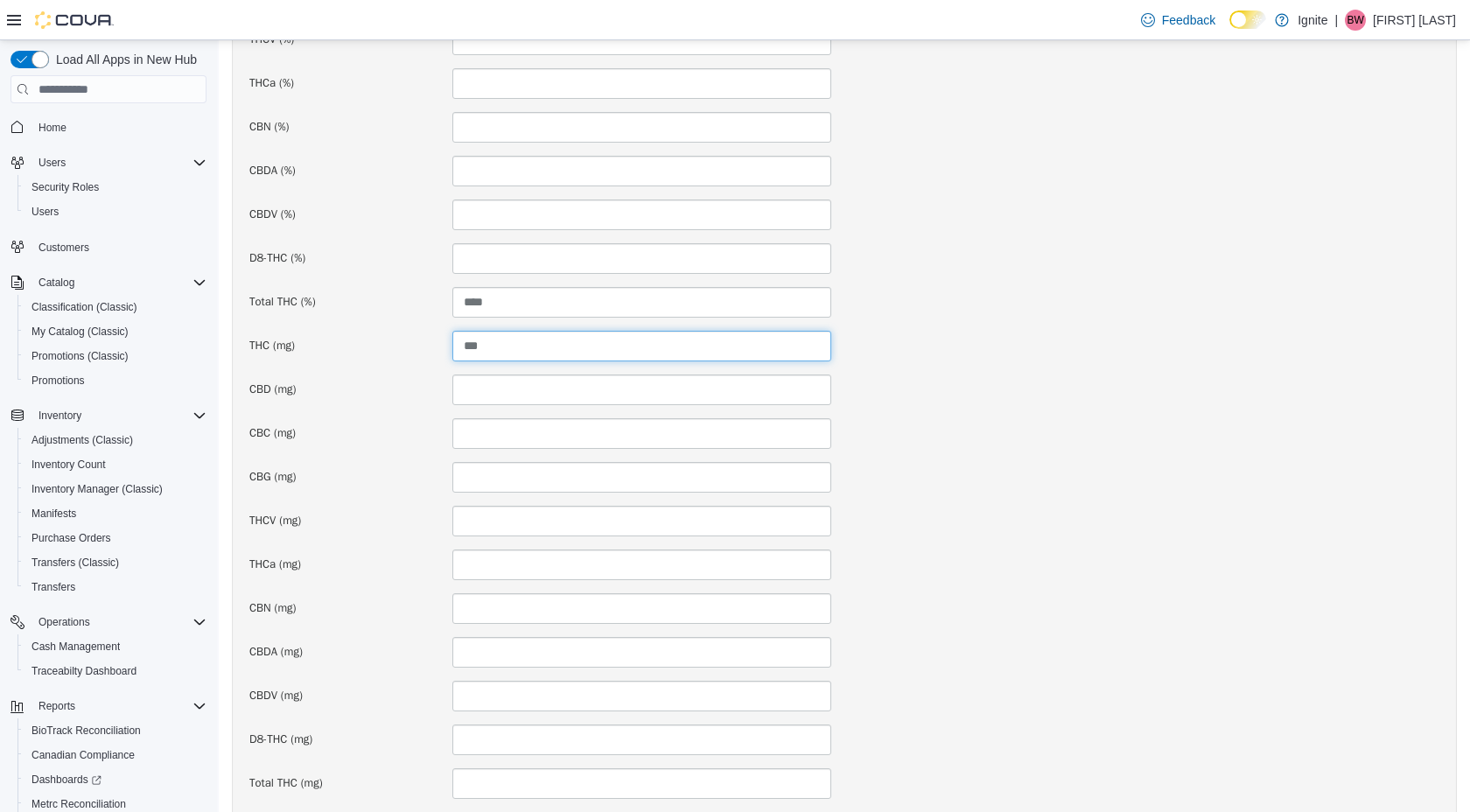 scroll, scrollTop: 1095, scrollLeft: 0, axis: vertical 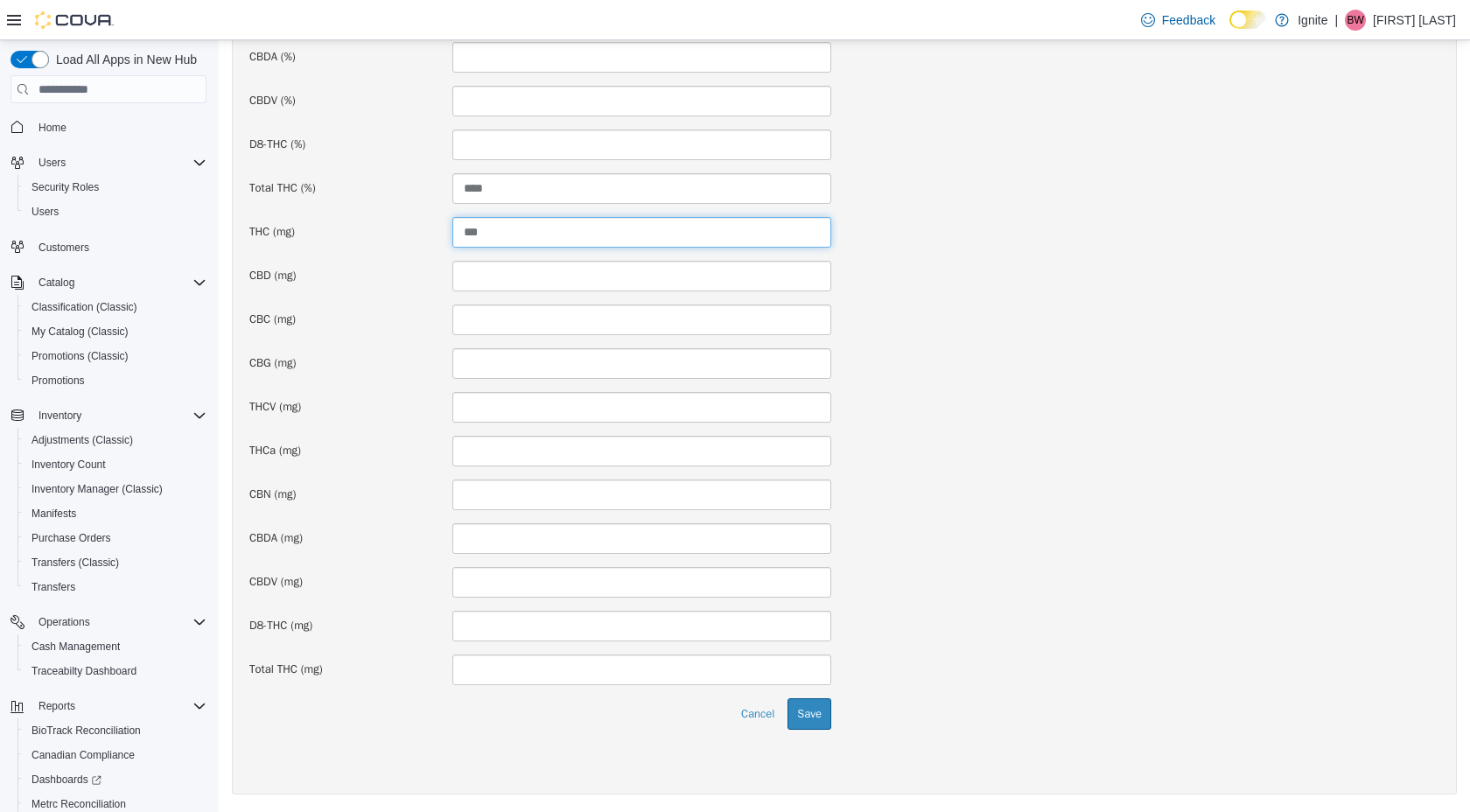 type on "***" 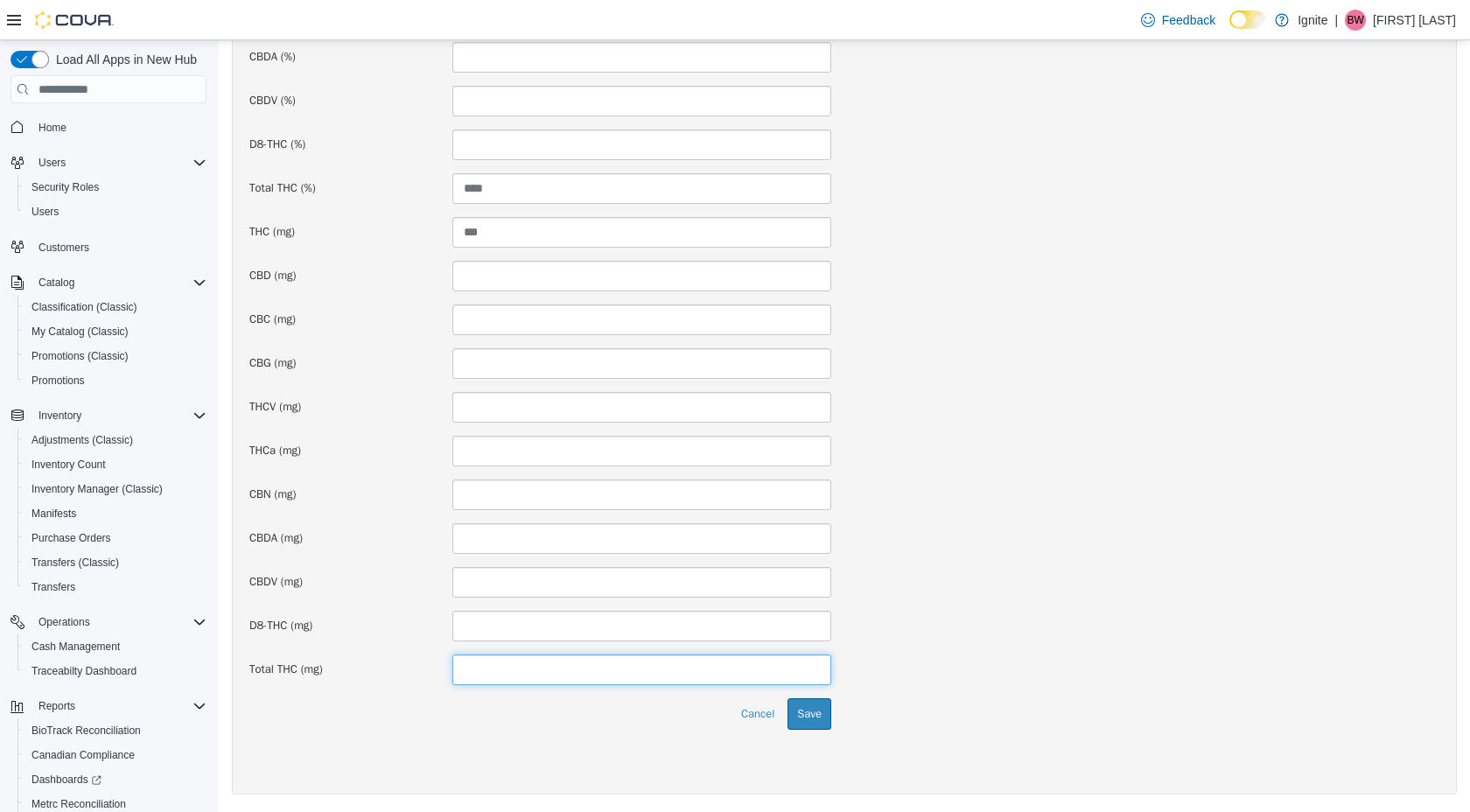 click at bounding box center [641, 669] 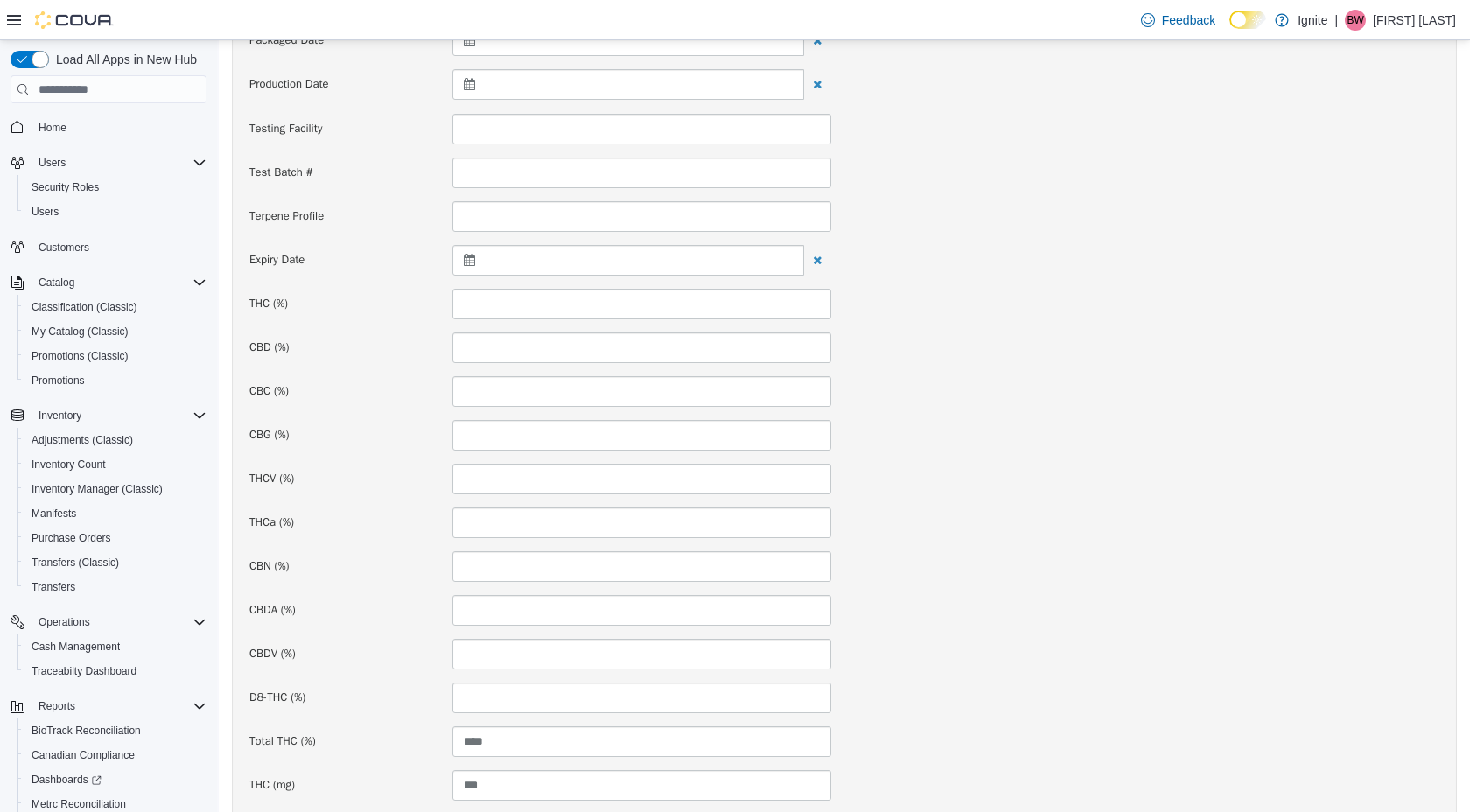 scroll, scrollTop: 540, scrollLeft: 0, axis: vertical 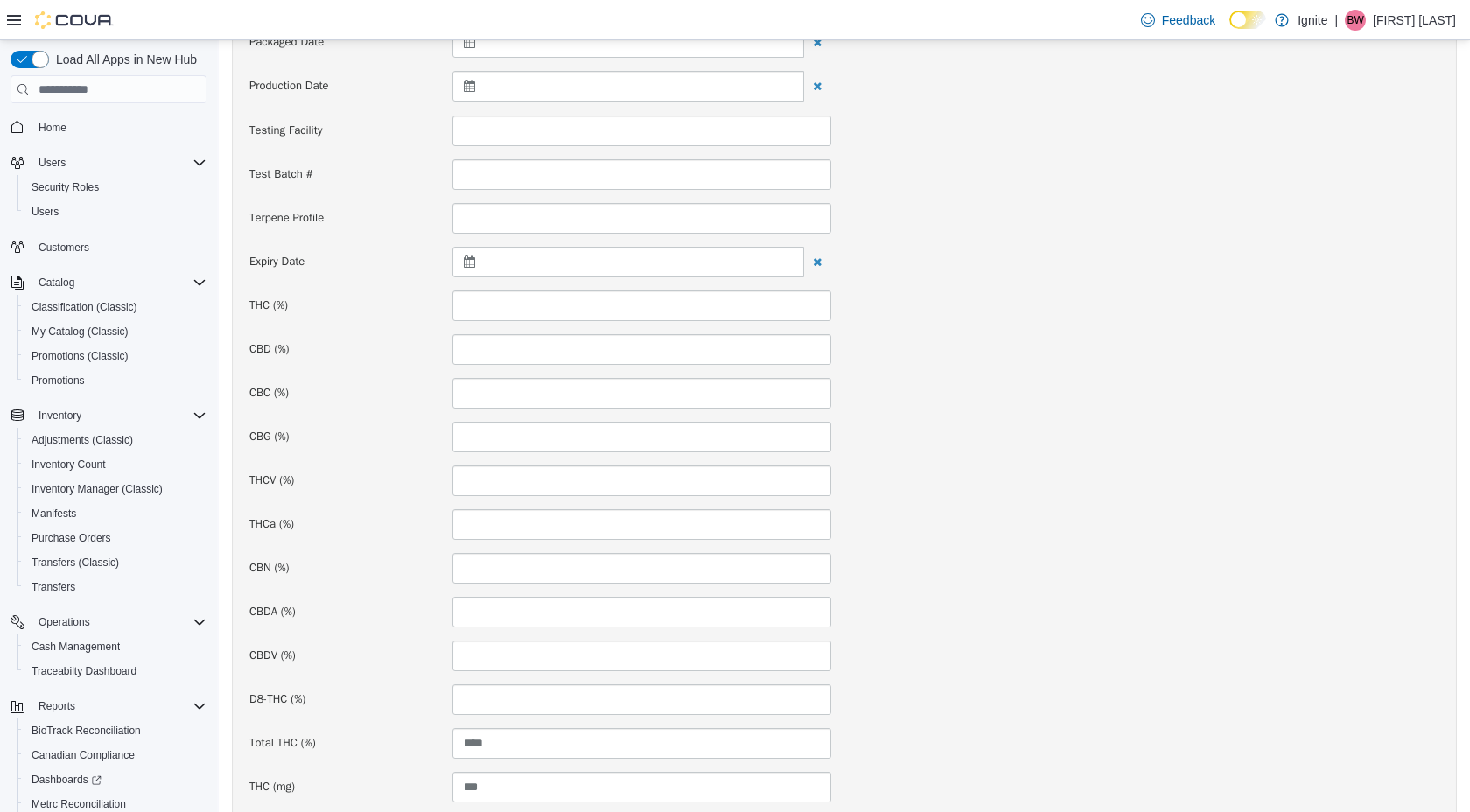 type on "***" 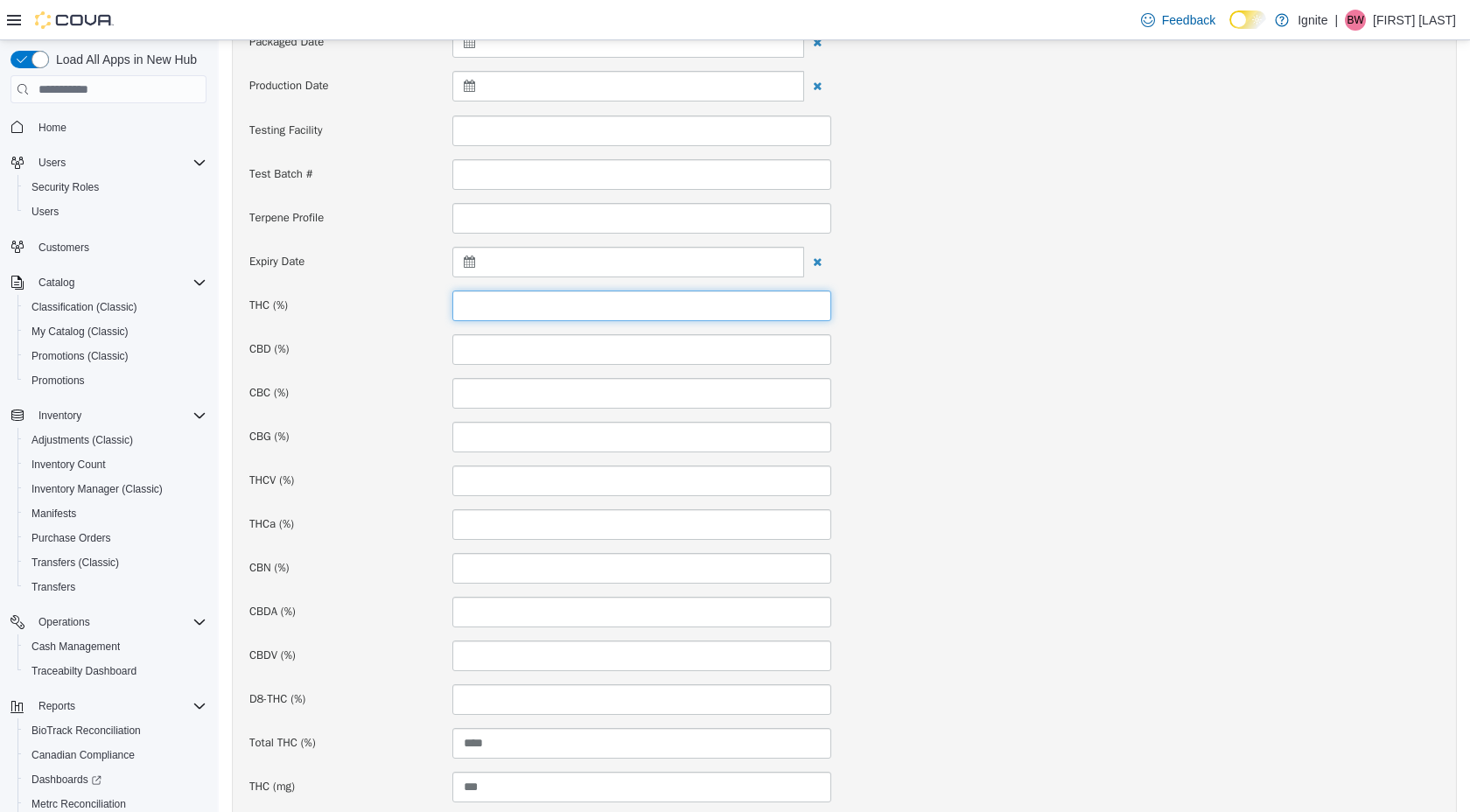 click at bounding box center (641, 305) 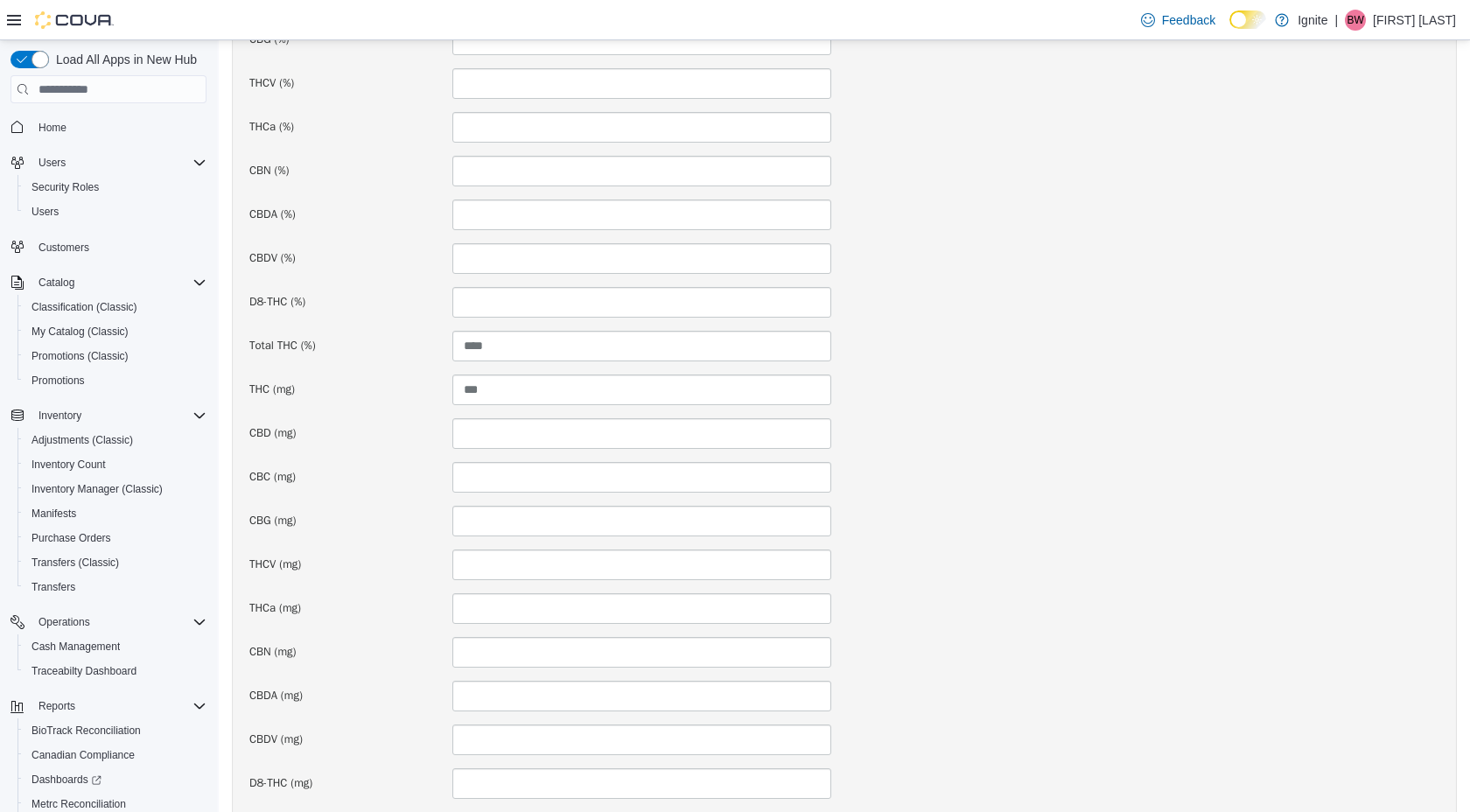 scroll, scrollTop: 1095, scrollLeft: 0, axis: vertical 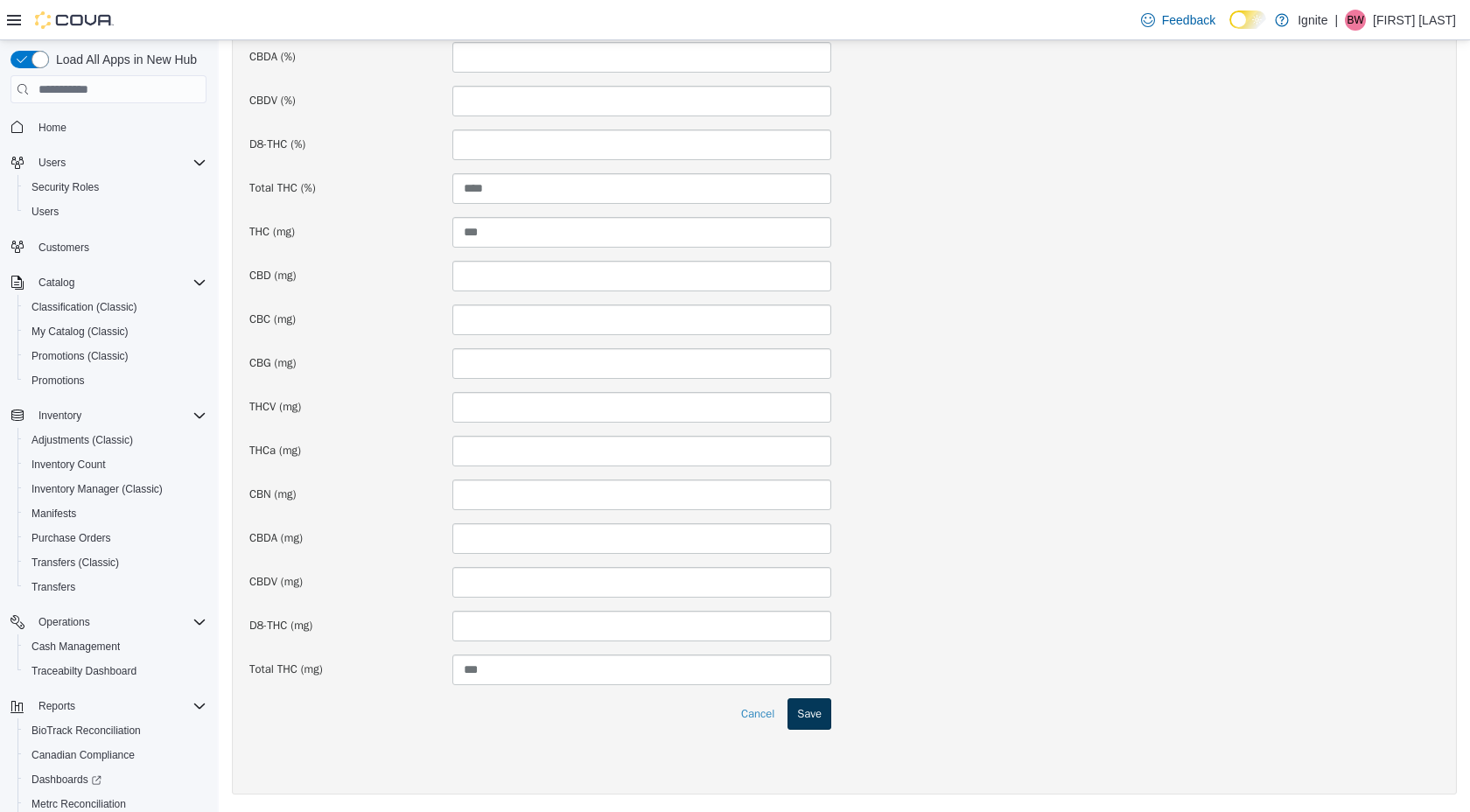 type on "****" 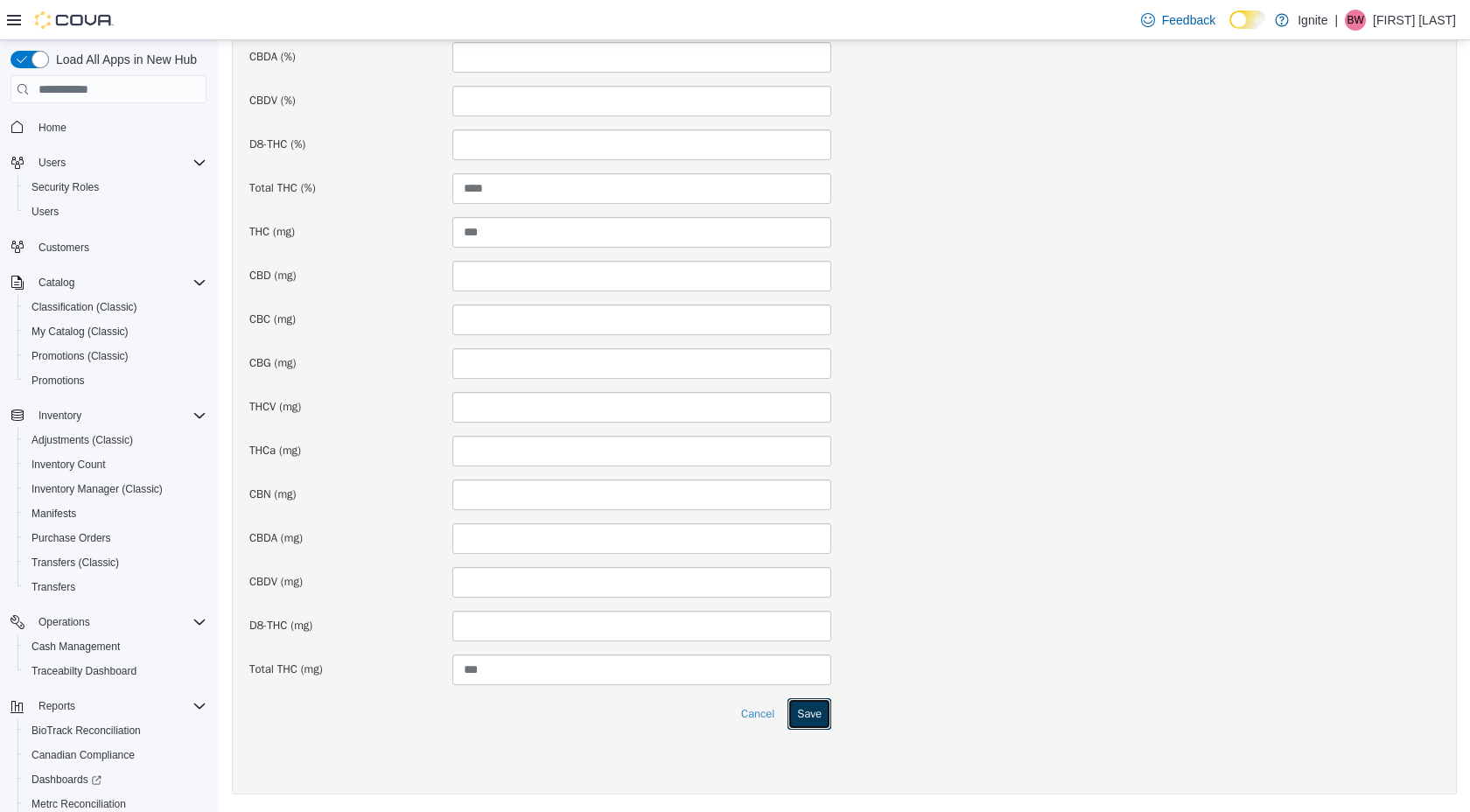 click on "Save" at bounding box center (809, 714) 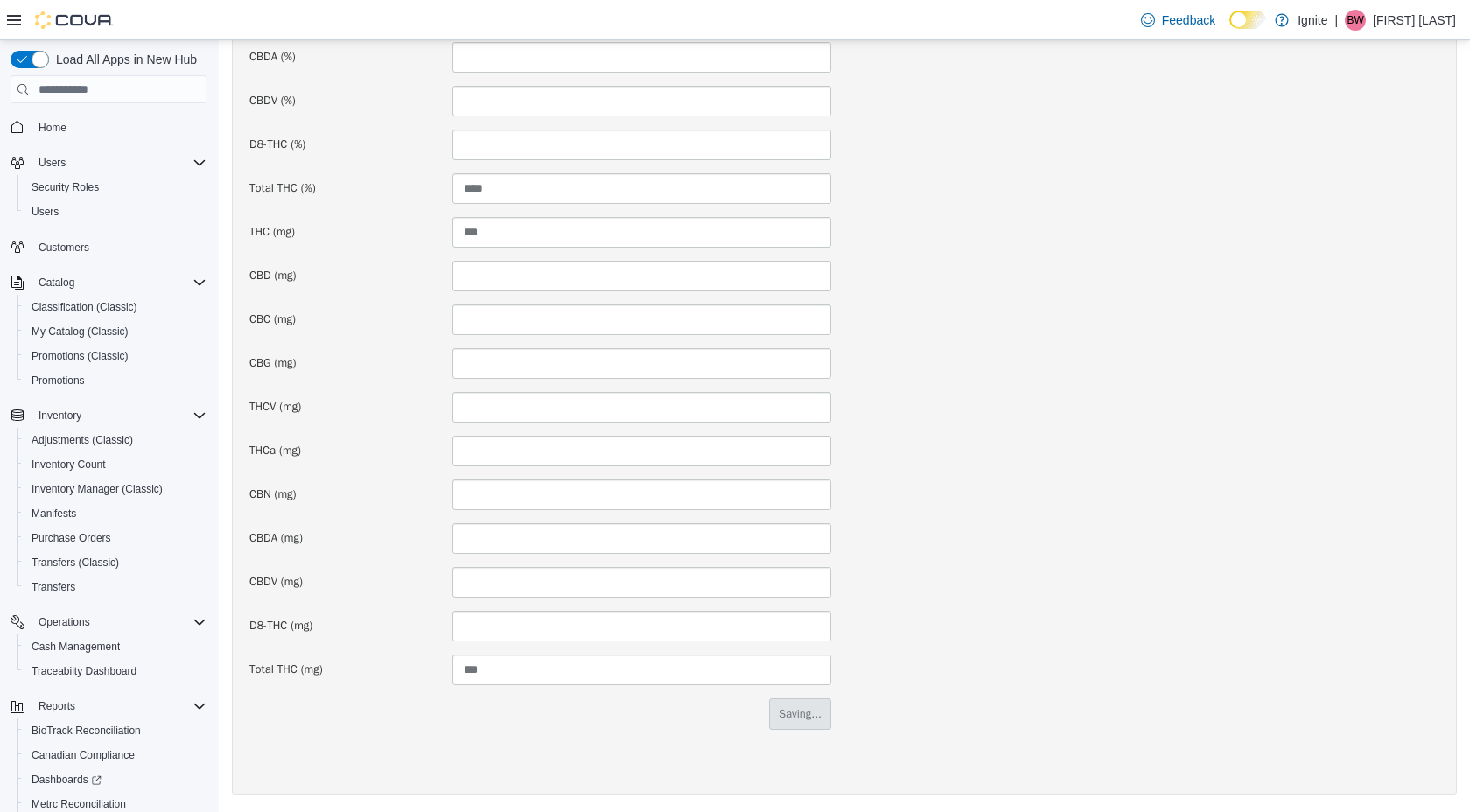 scroll, scrollTop: 0, scrollLeft: 0, axis: both 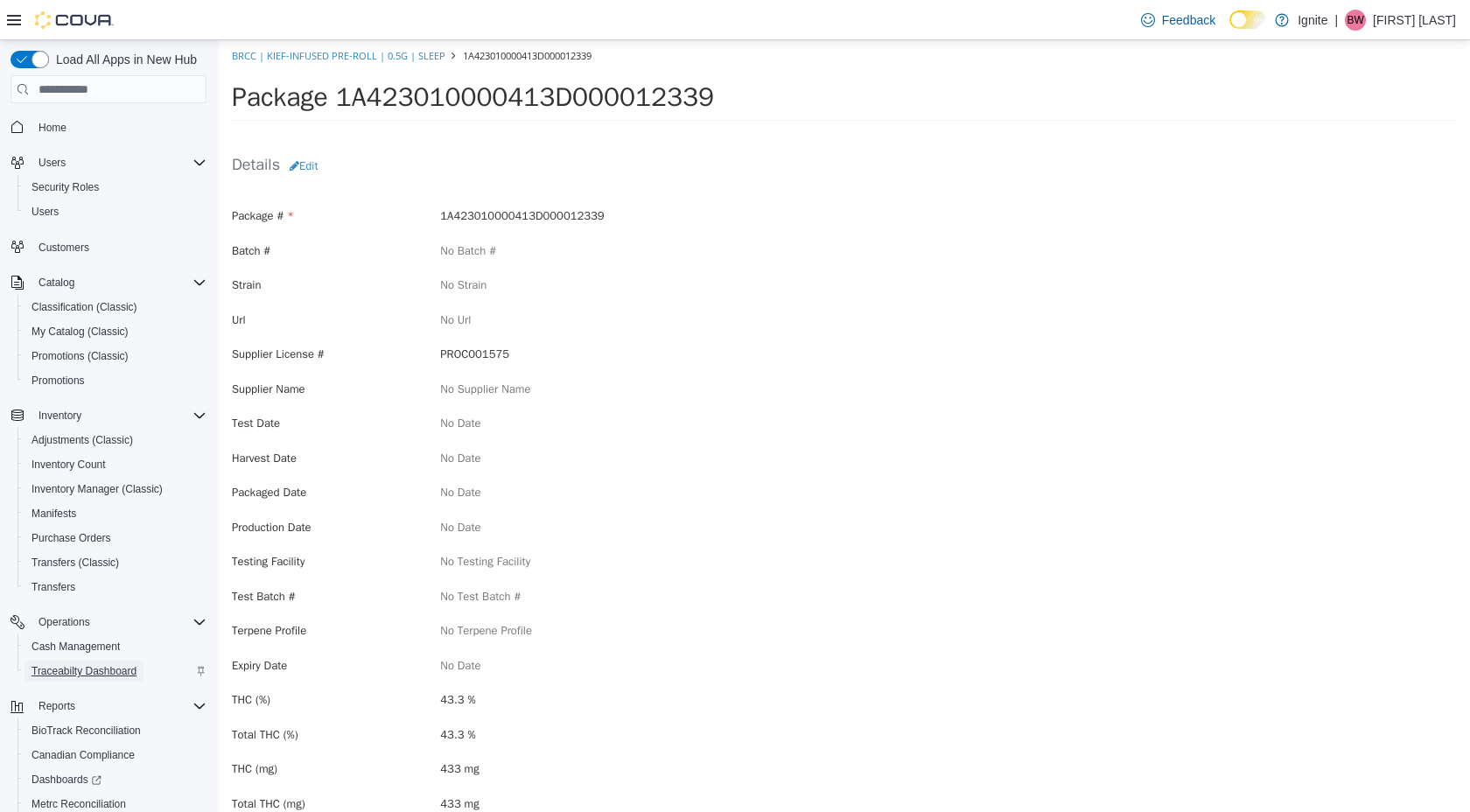 click on "Traceabilty Dashboard" at bounding box center [84, 671] 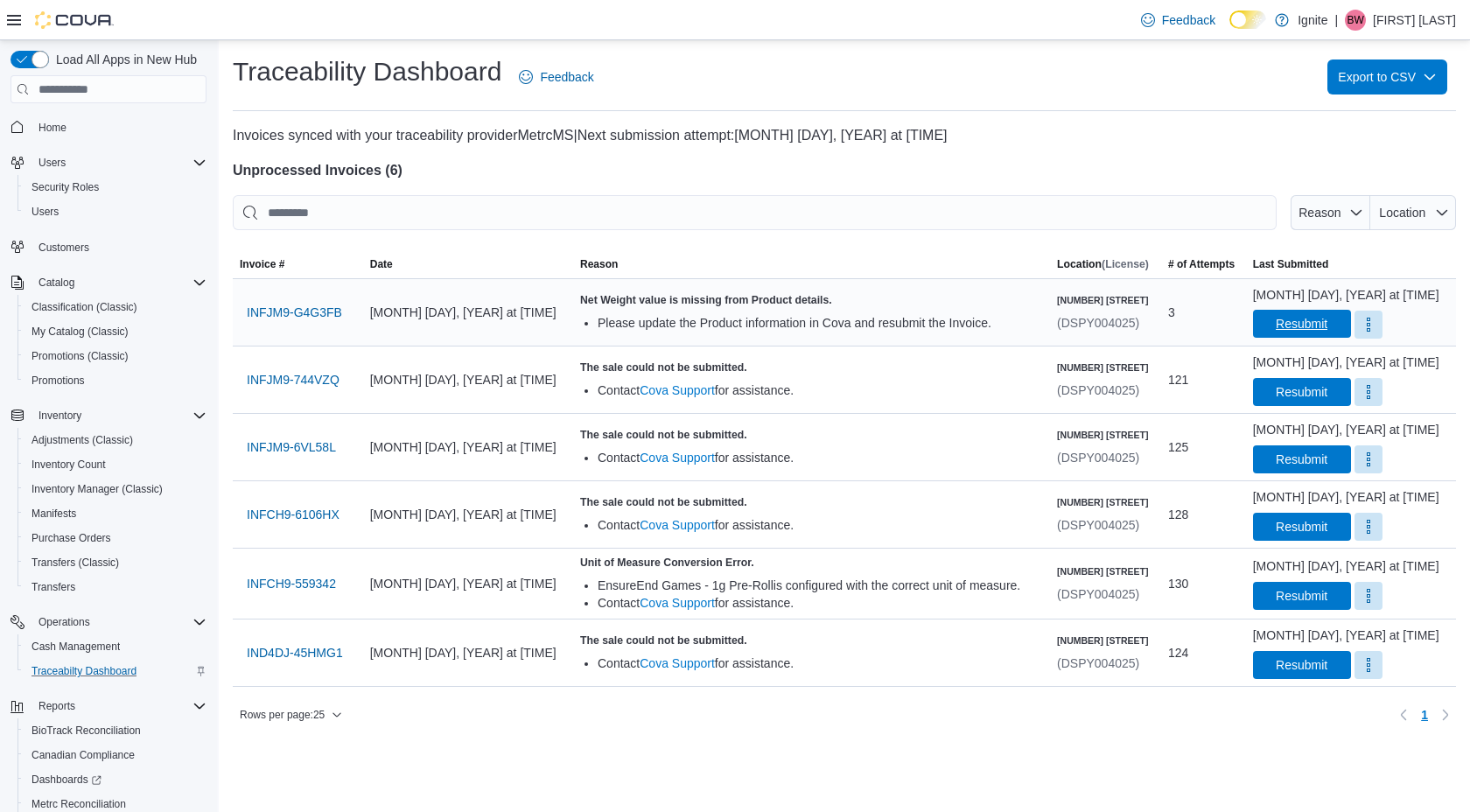 click on "Resubmit" at bounding box center (1301, 324) 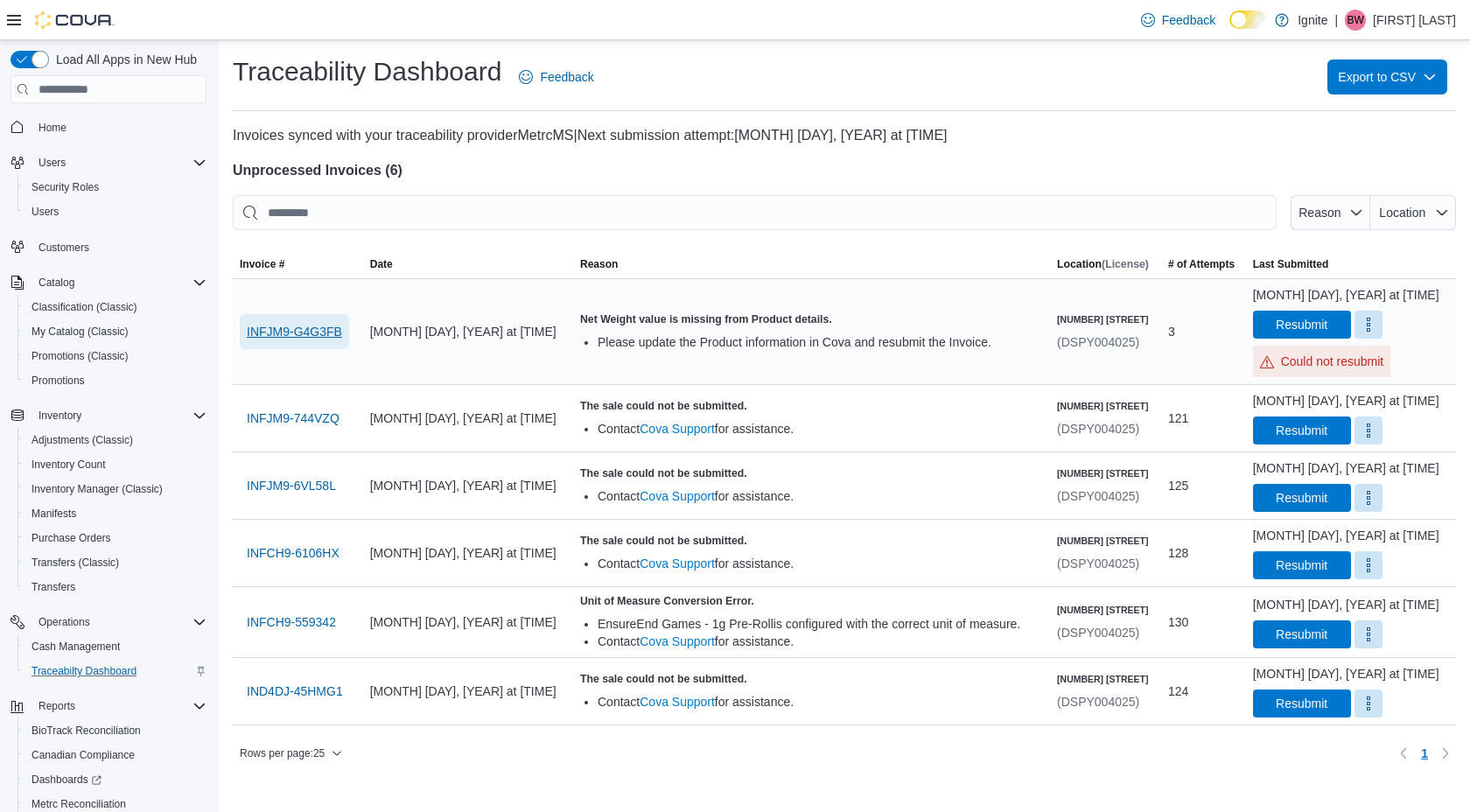 click on "INFJM9-G4G3FB" at bounding box center [294, 332] 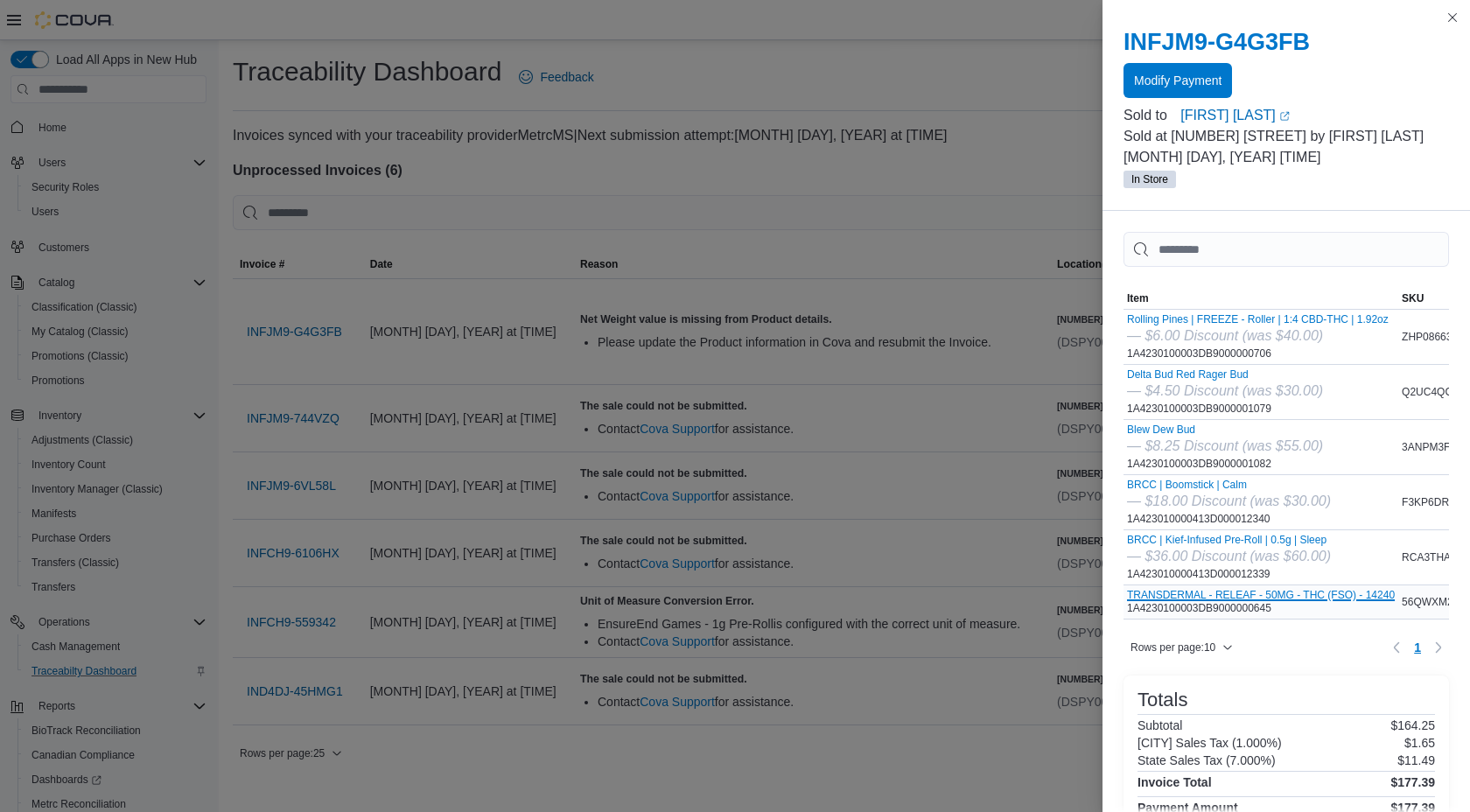 click on "TRANSDERMAL - RELEAF - 50MG - THC (FSO) - 14240" at bounding box center (1261, 595) 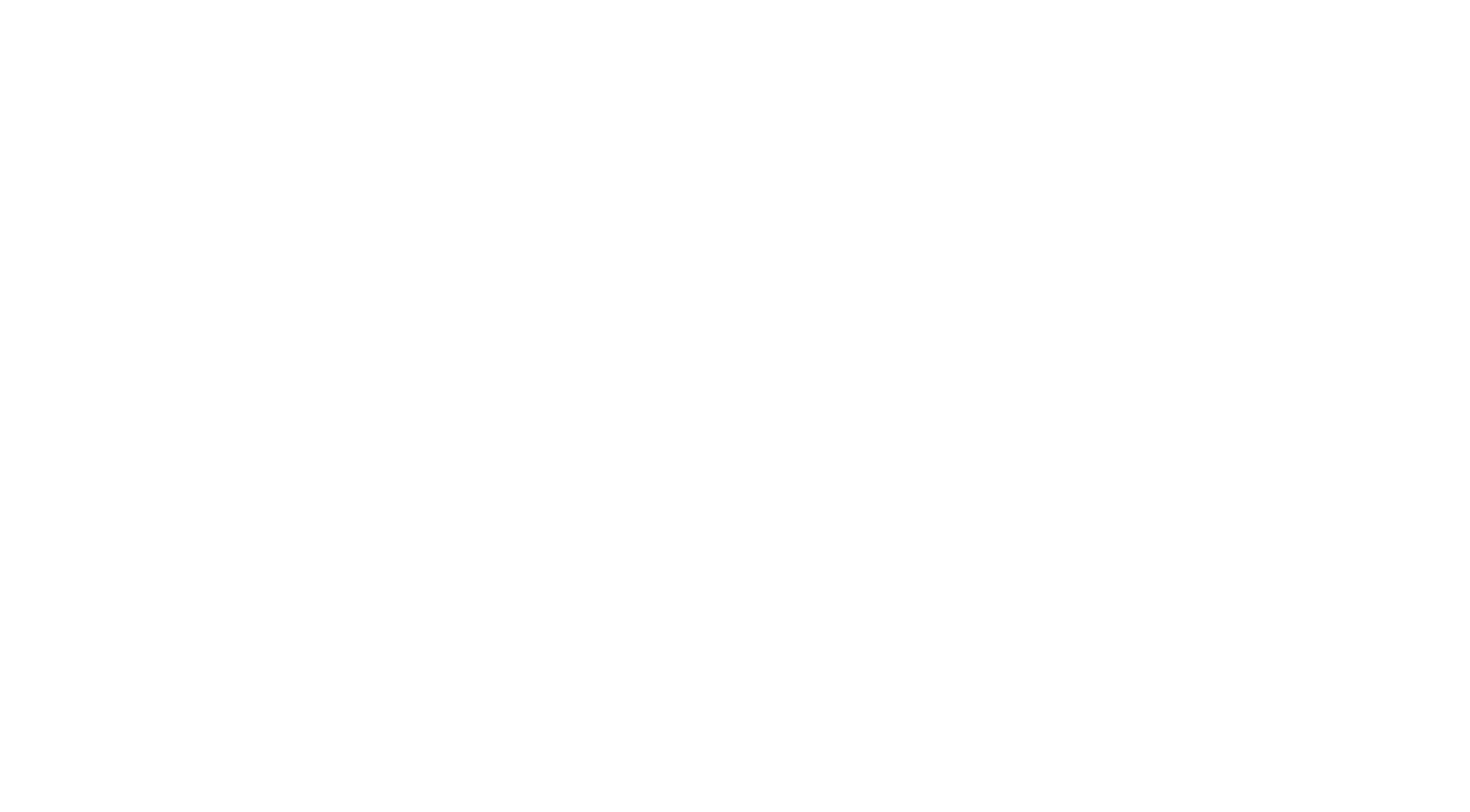 scroll, scrollTop: 0, scrollLeft: 0, axis: both 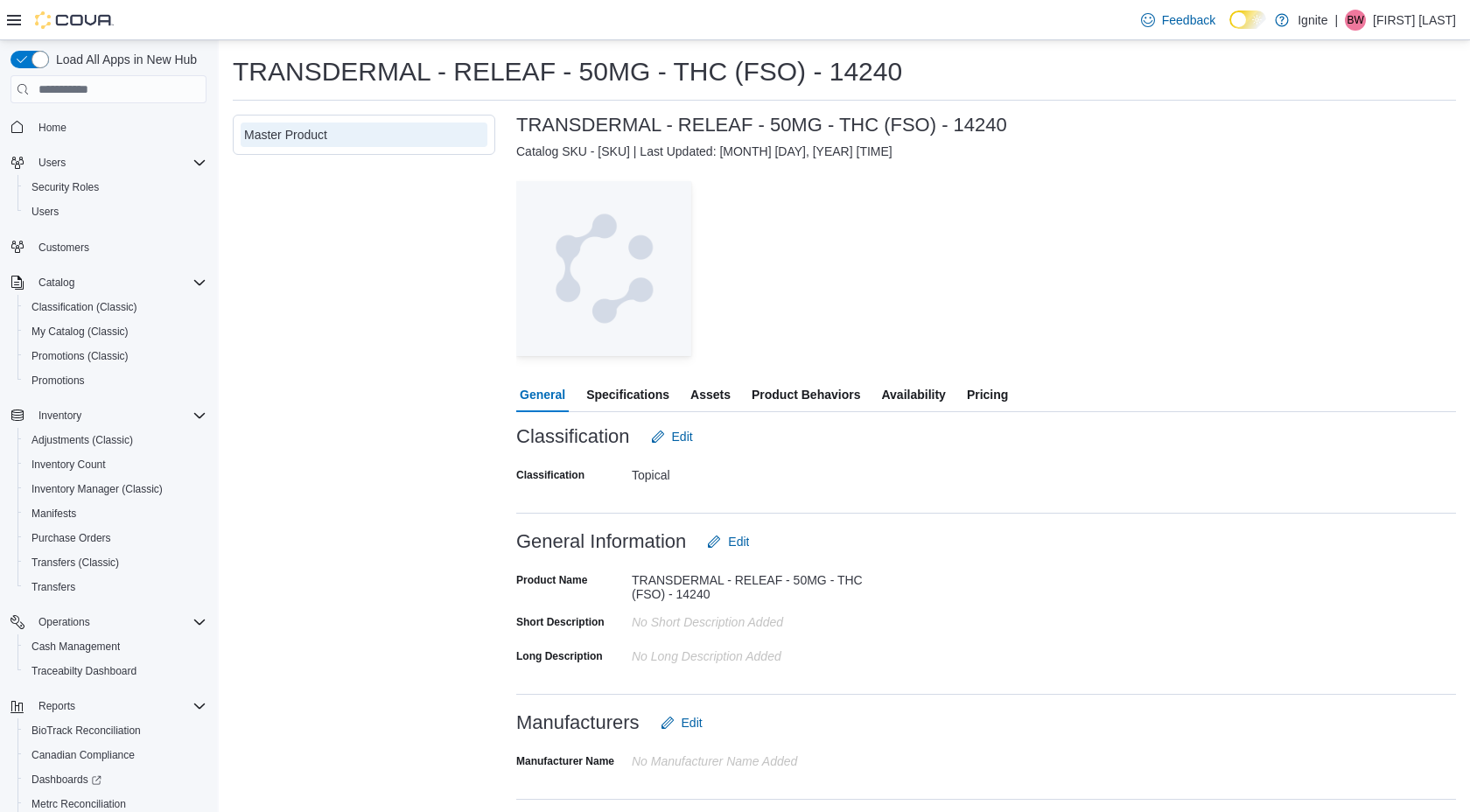 click on "Availability" at bounding box center (913, 395) 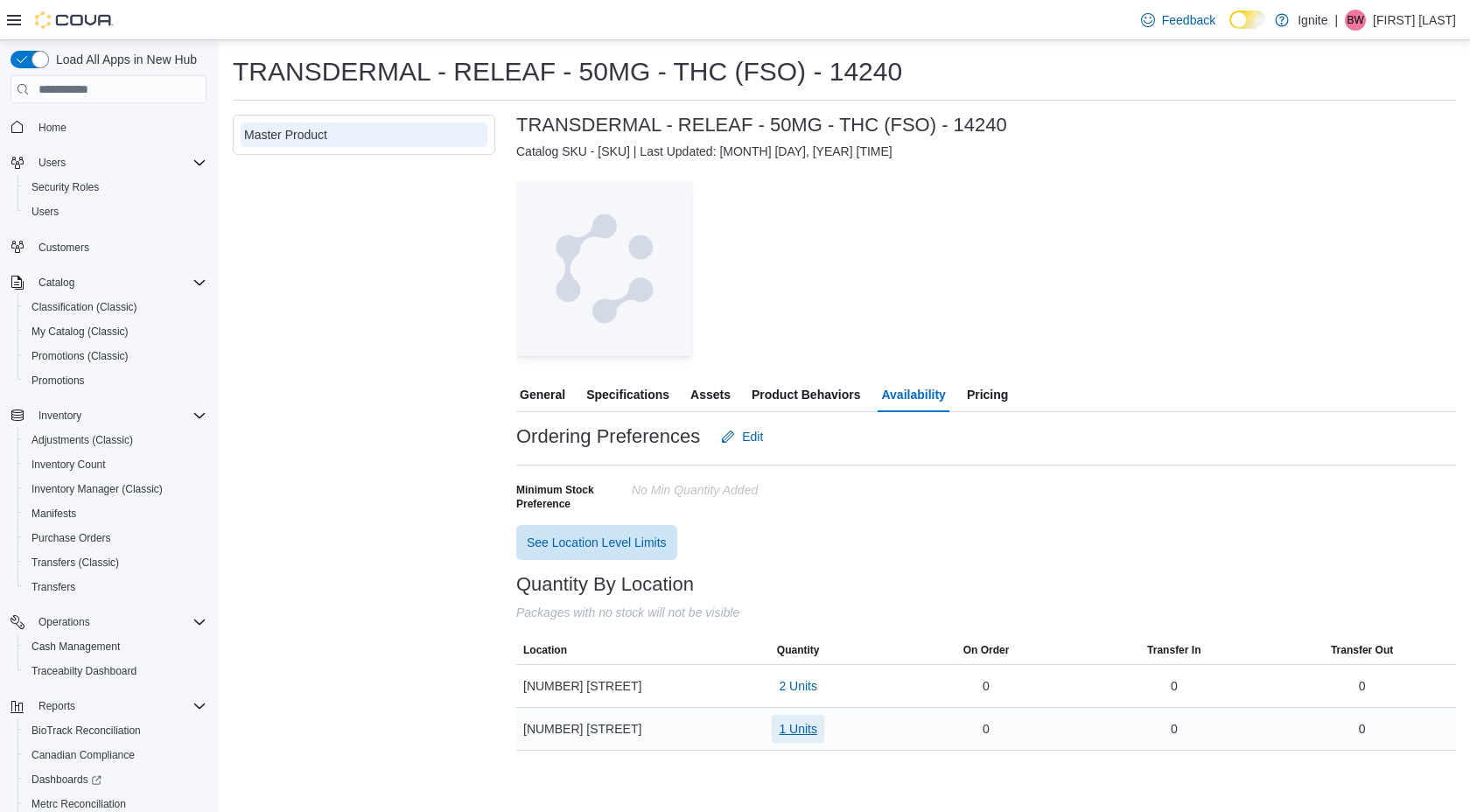 click on "1 Units" at bounding box center [798, 729] 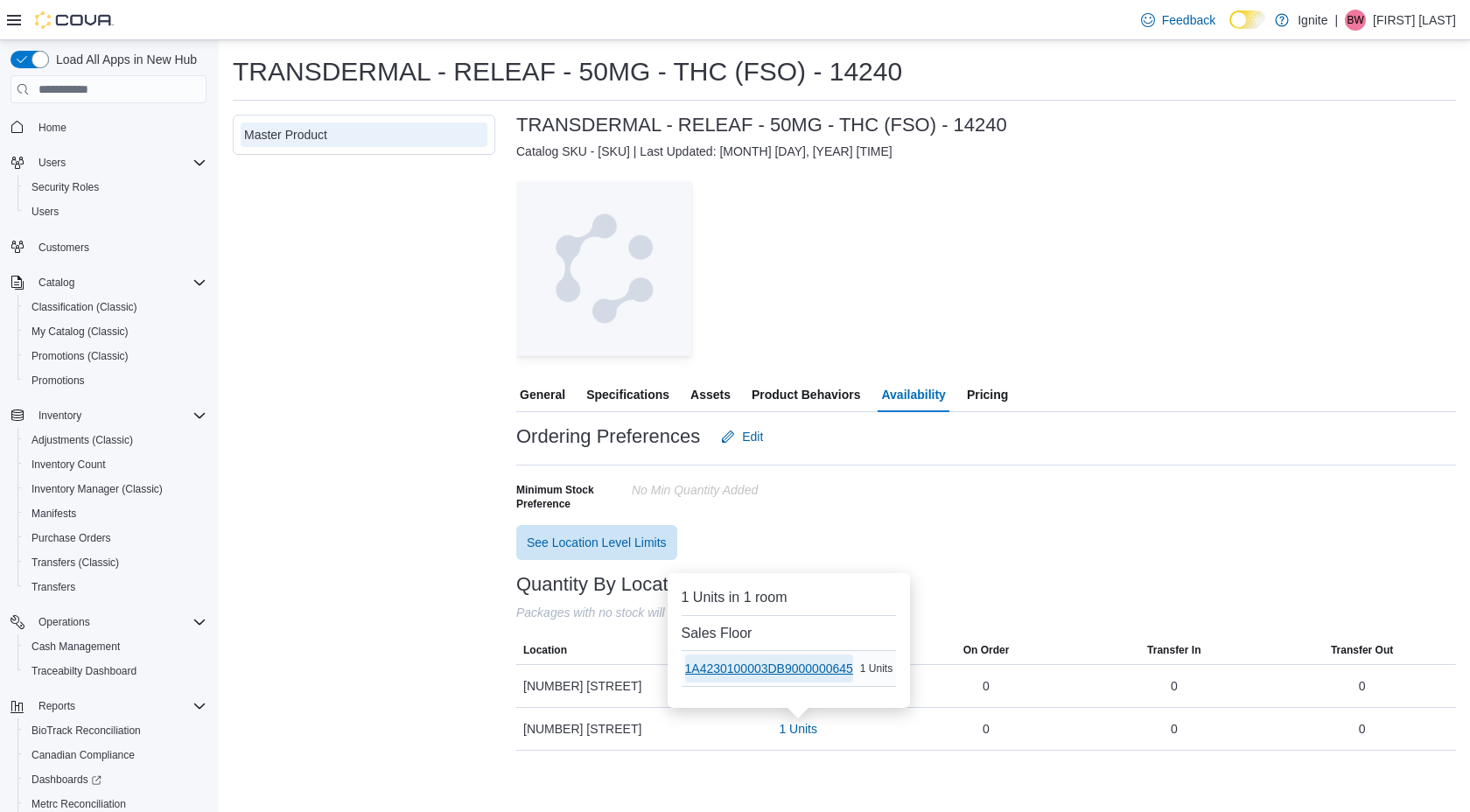 click on "1A4230100003DB9000000645" at bounding box center [769, 668] 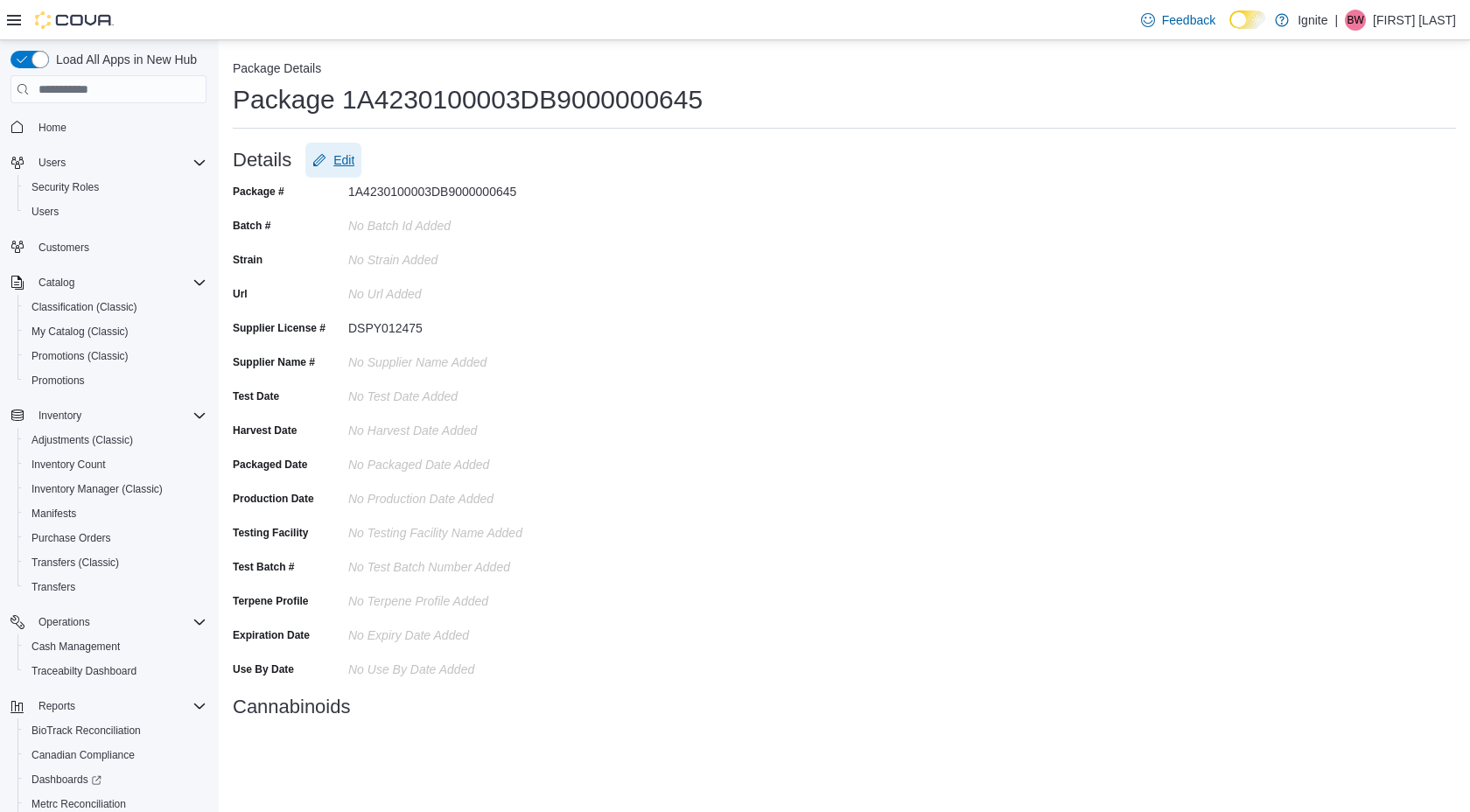 click on "Edit" at bounding box center [344, 160] 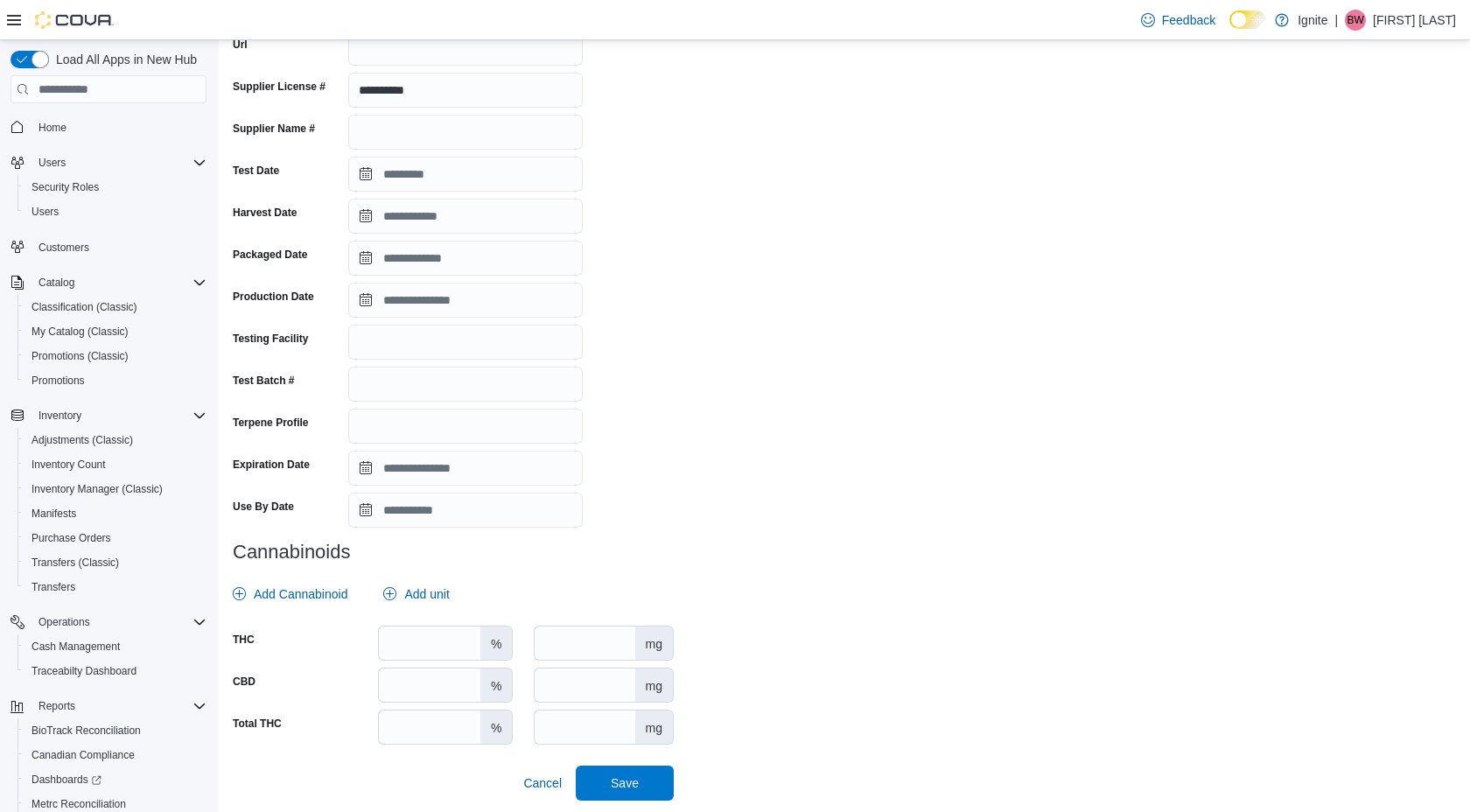 scroll, scrollTop: 269, scrollLeft: 0, axis: vertical 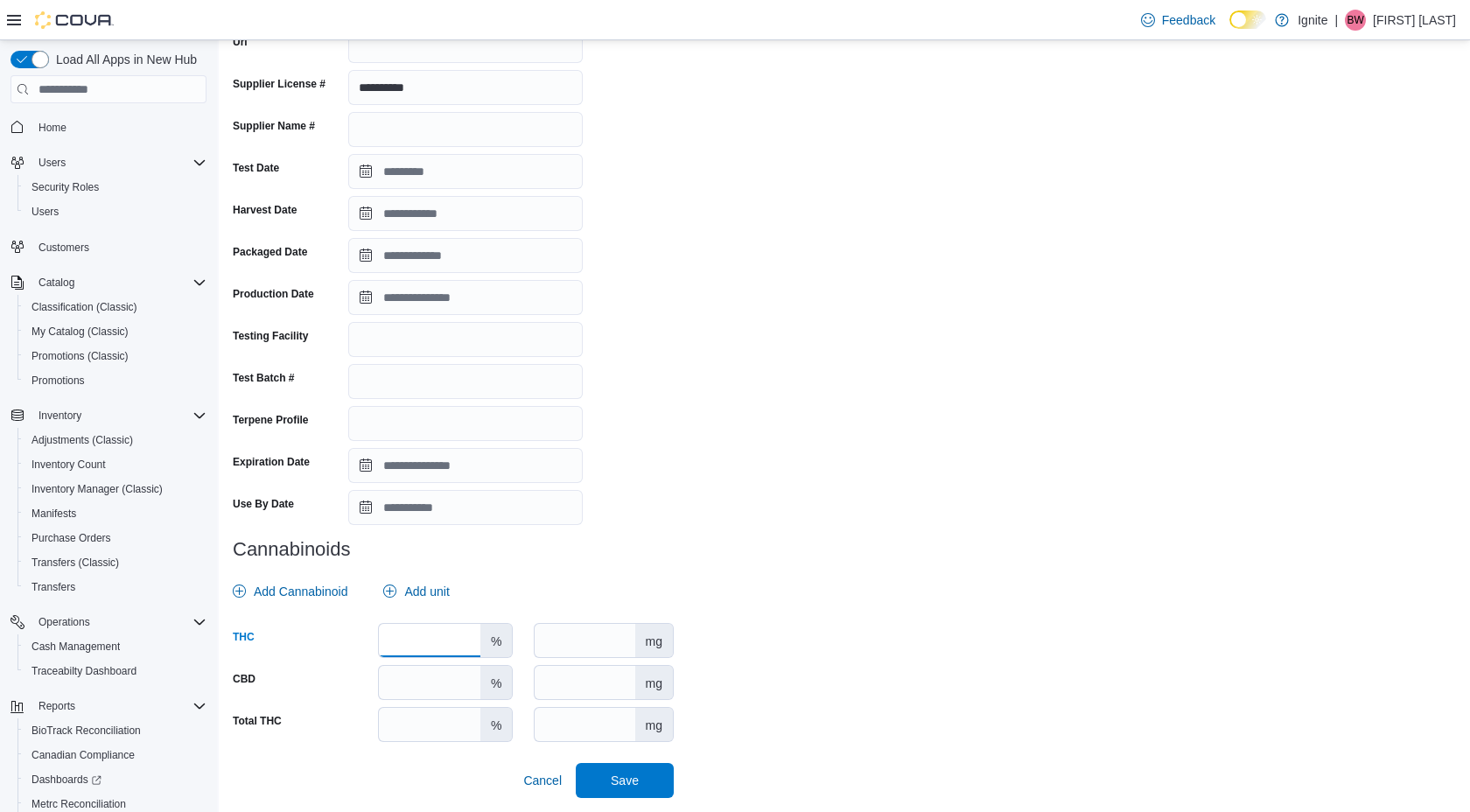 click at bounding box center [430, 640] 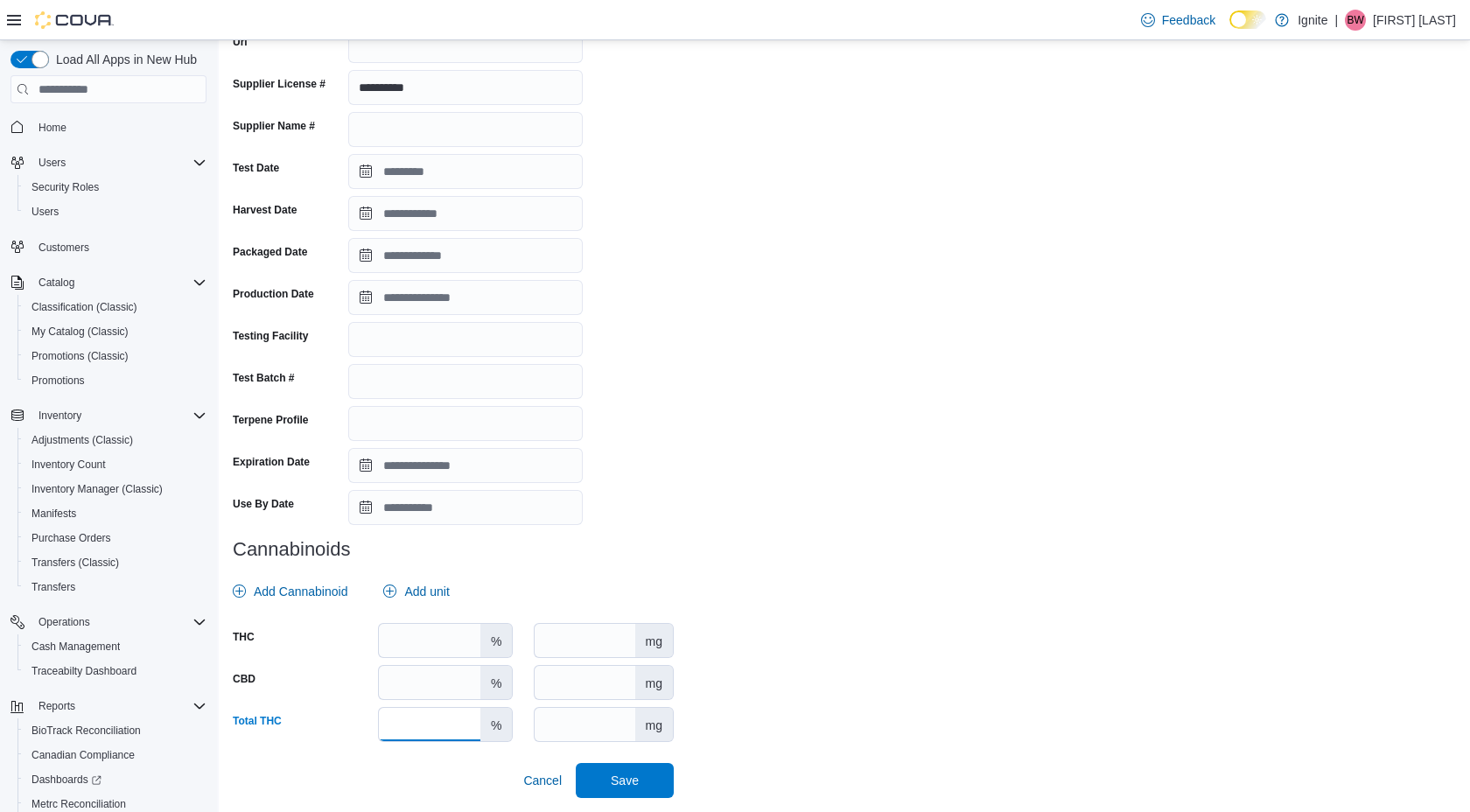 click at bounding box center (430, 724) 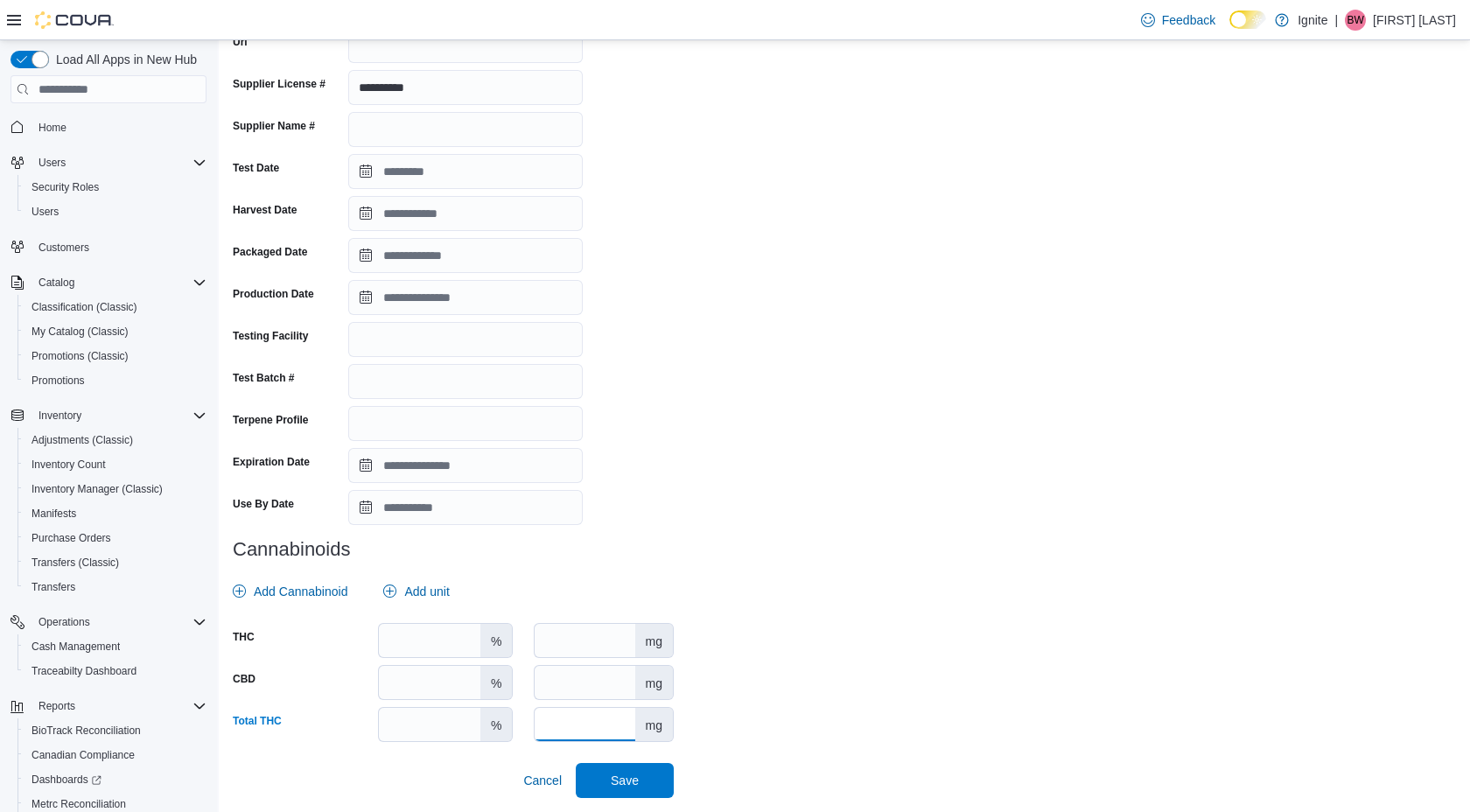 type on "*****" 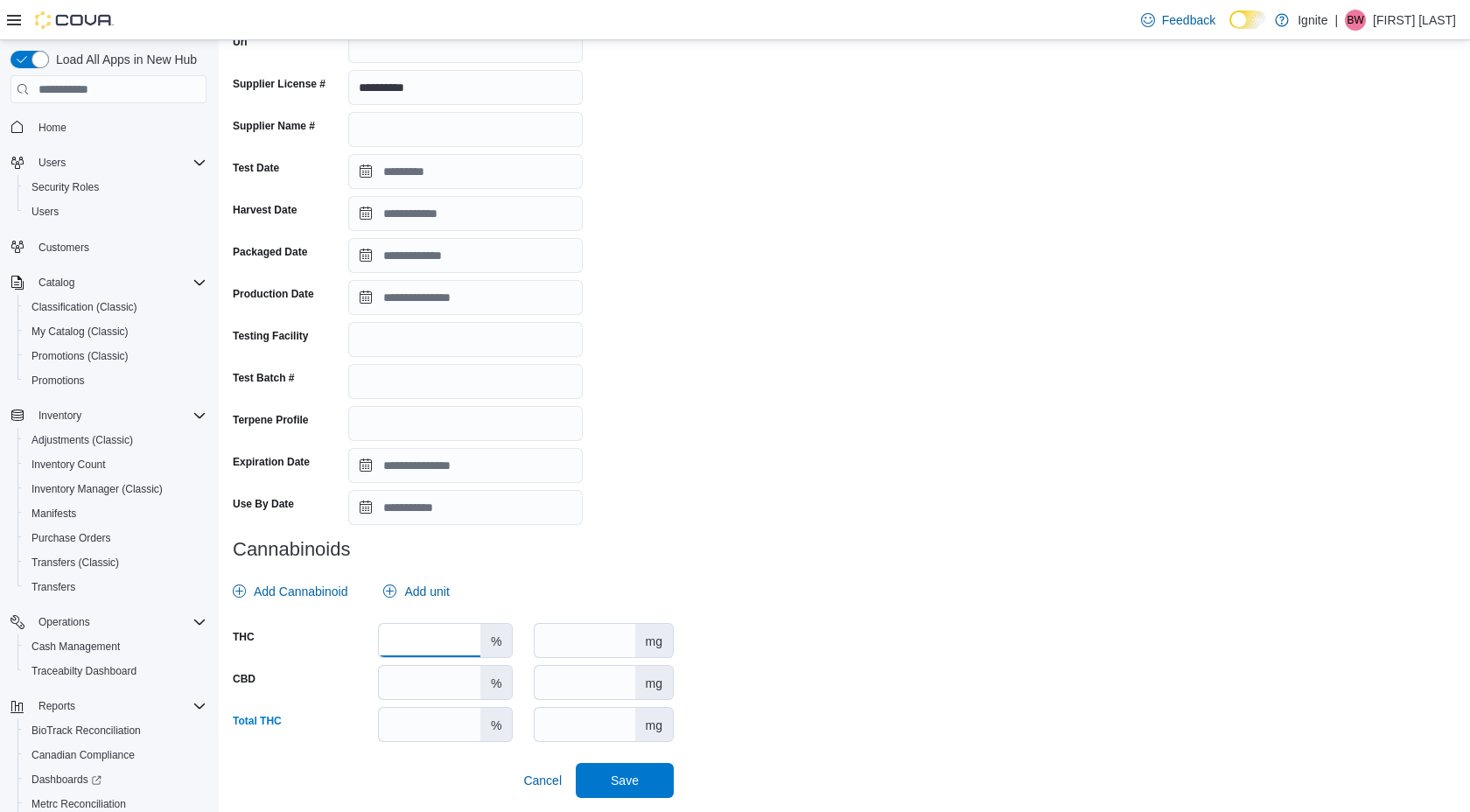 click at bounding box center (430, 640) 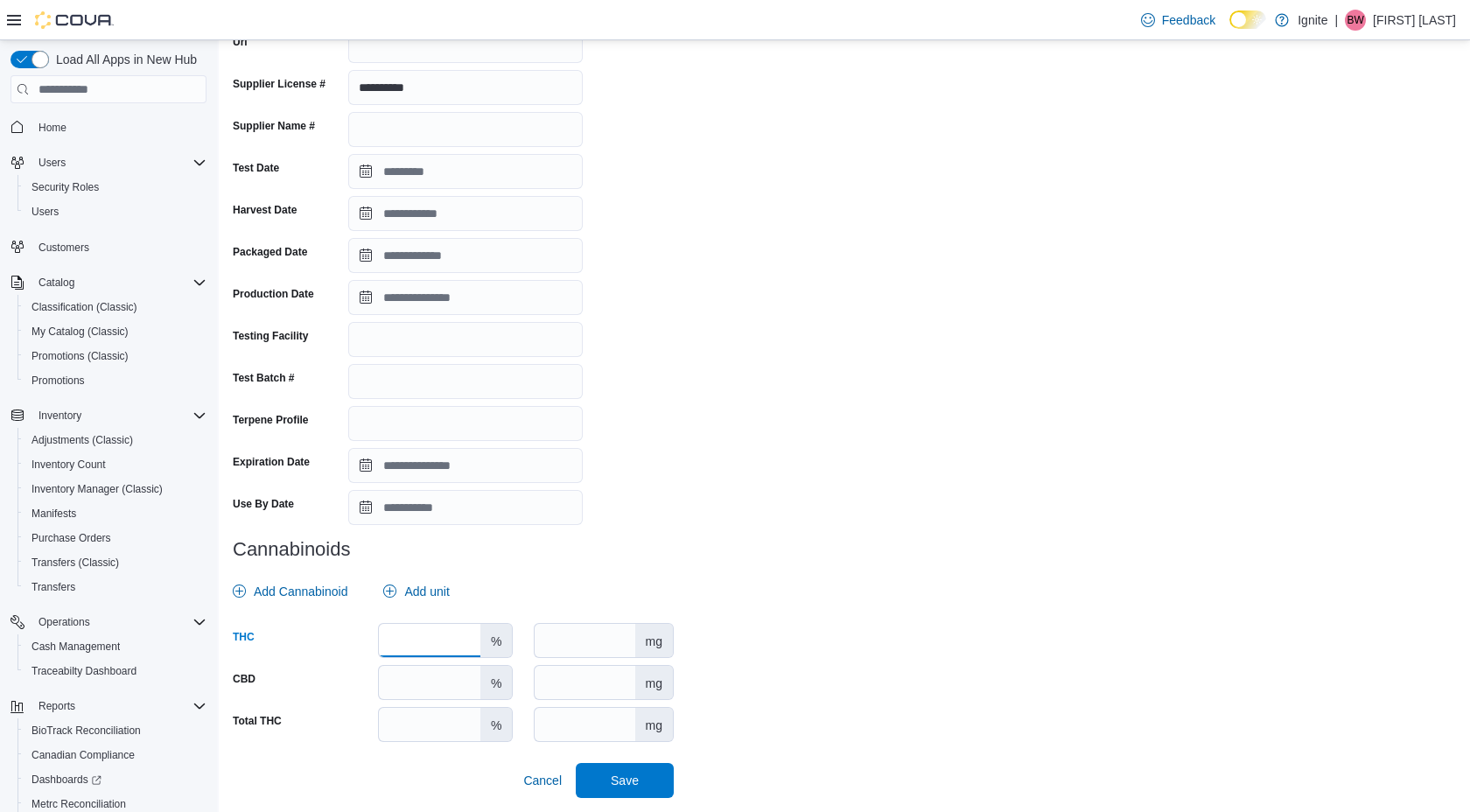 type on "*****" 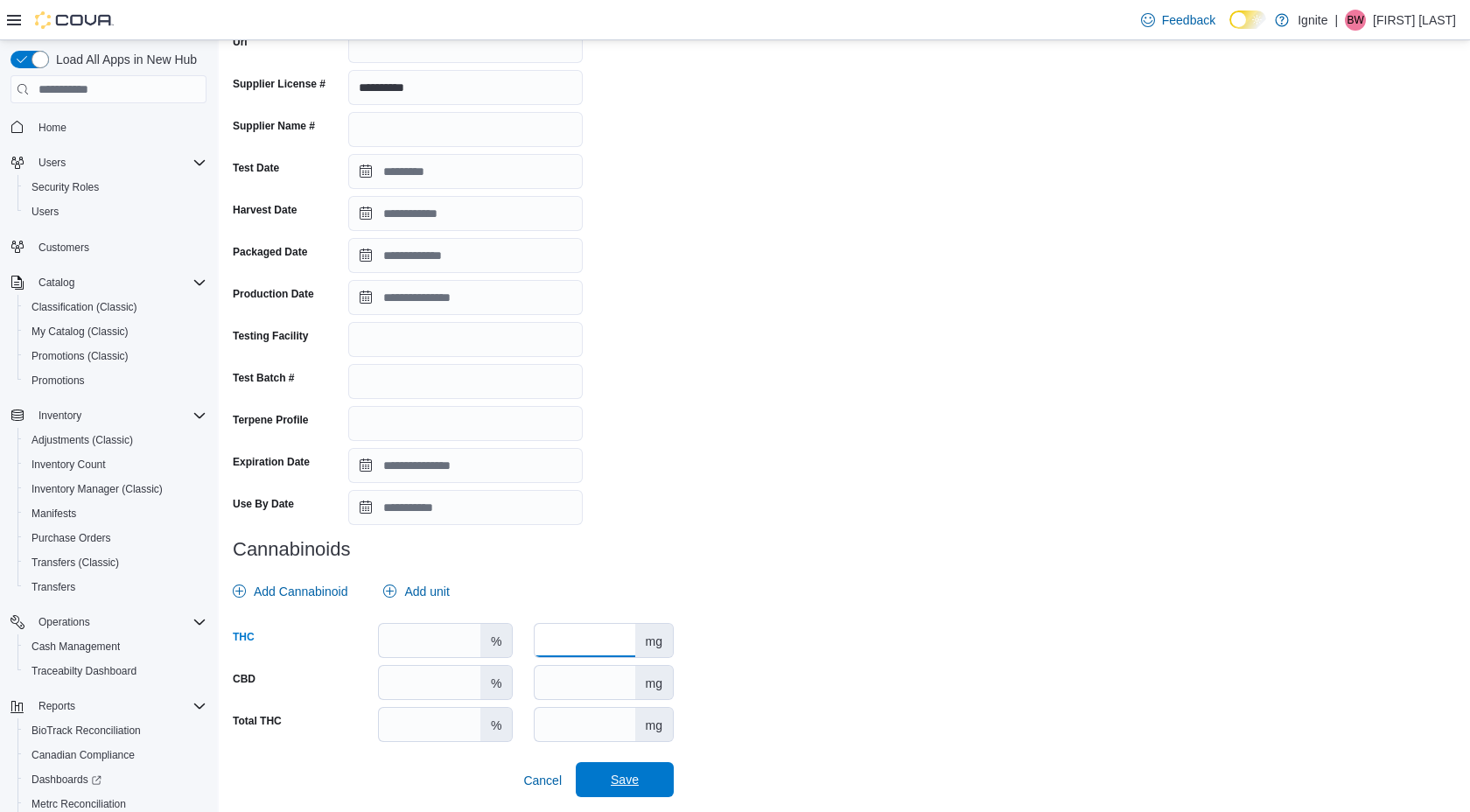 type on "*****" 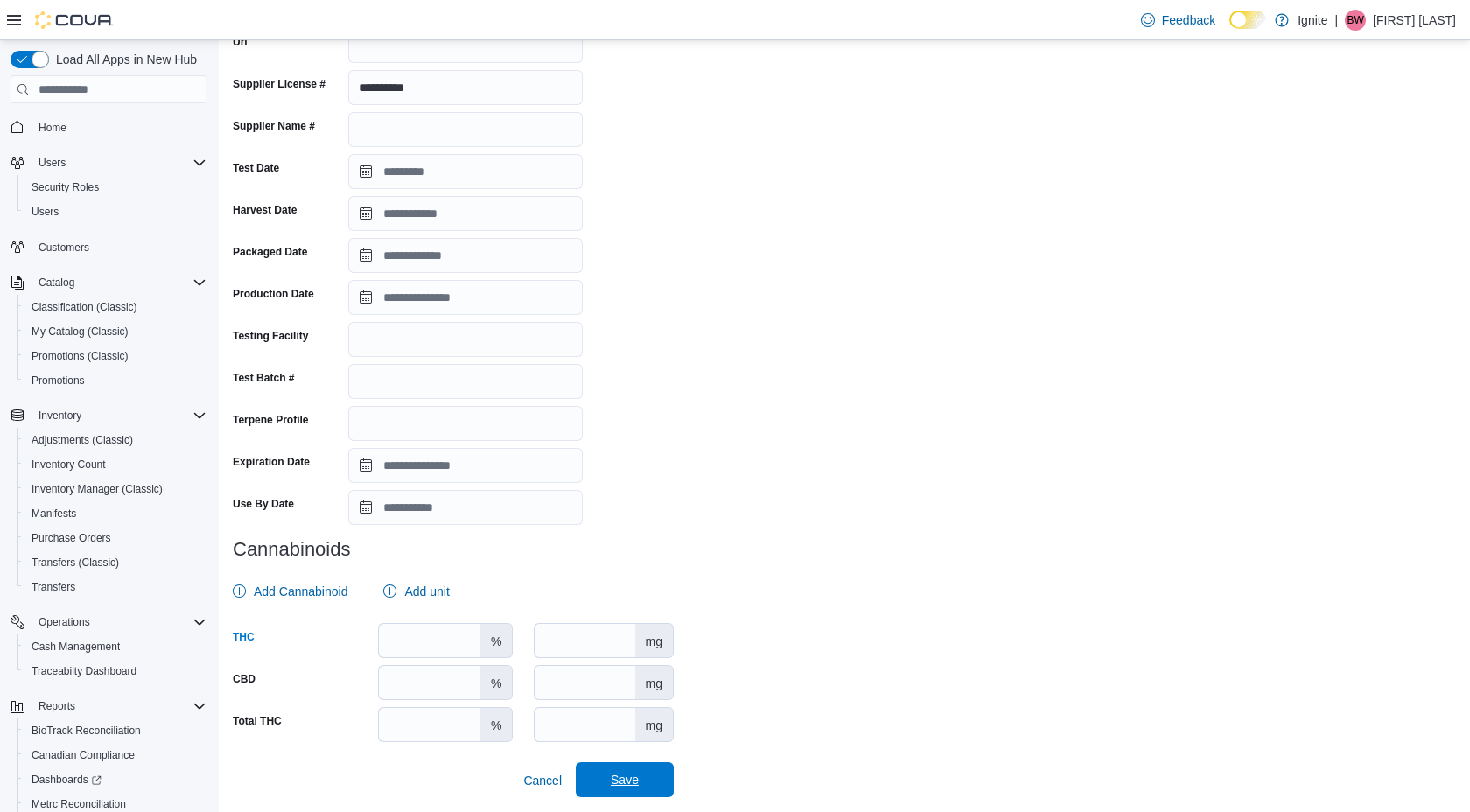 click on "Save" at bounding box center [625, 780] 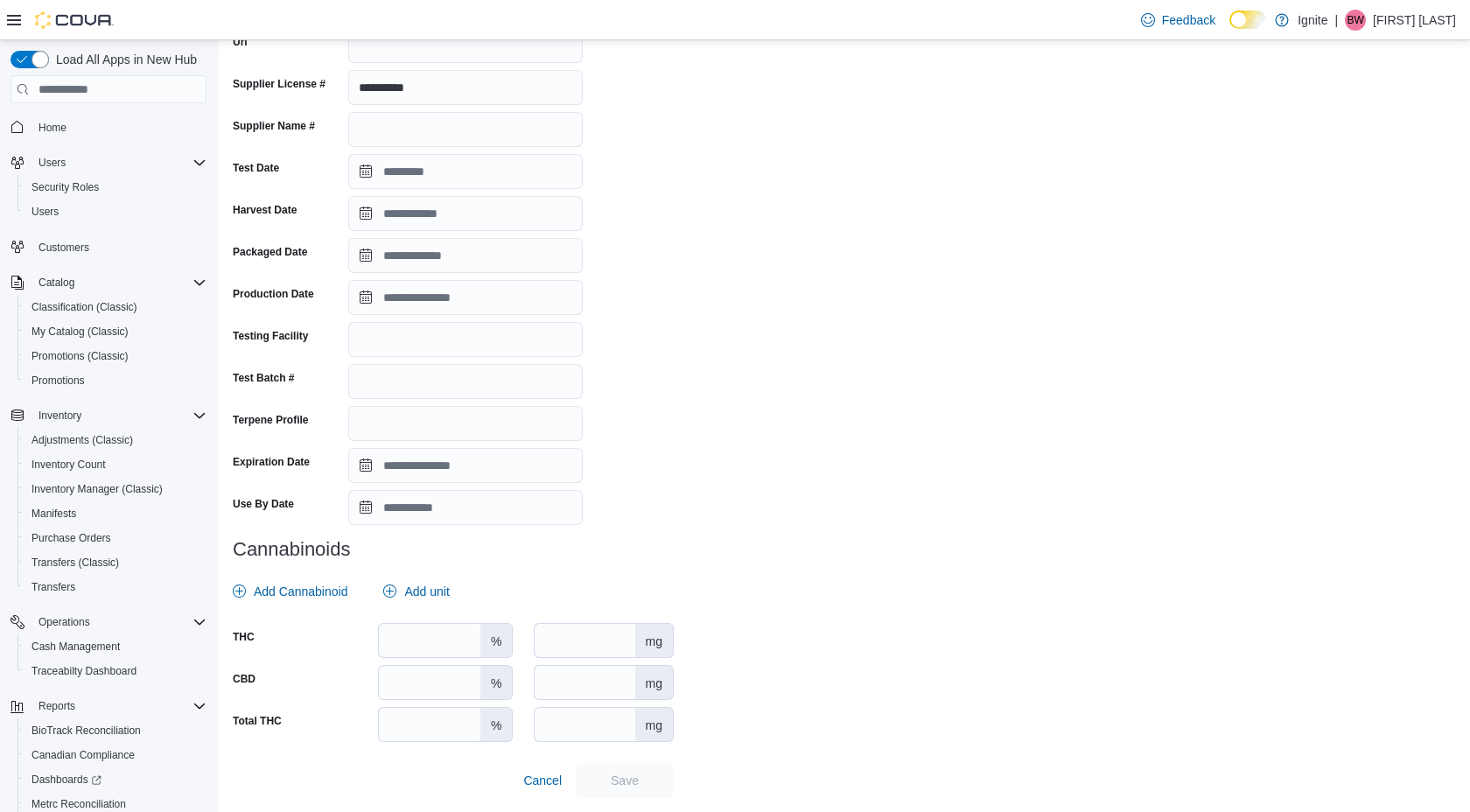 scroll, scrollTop: 0, scrollLeft: 0, axis: both 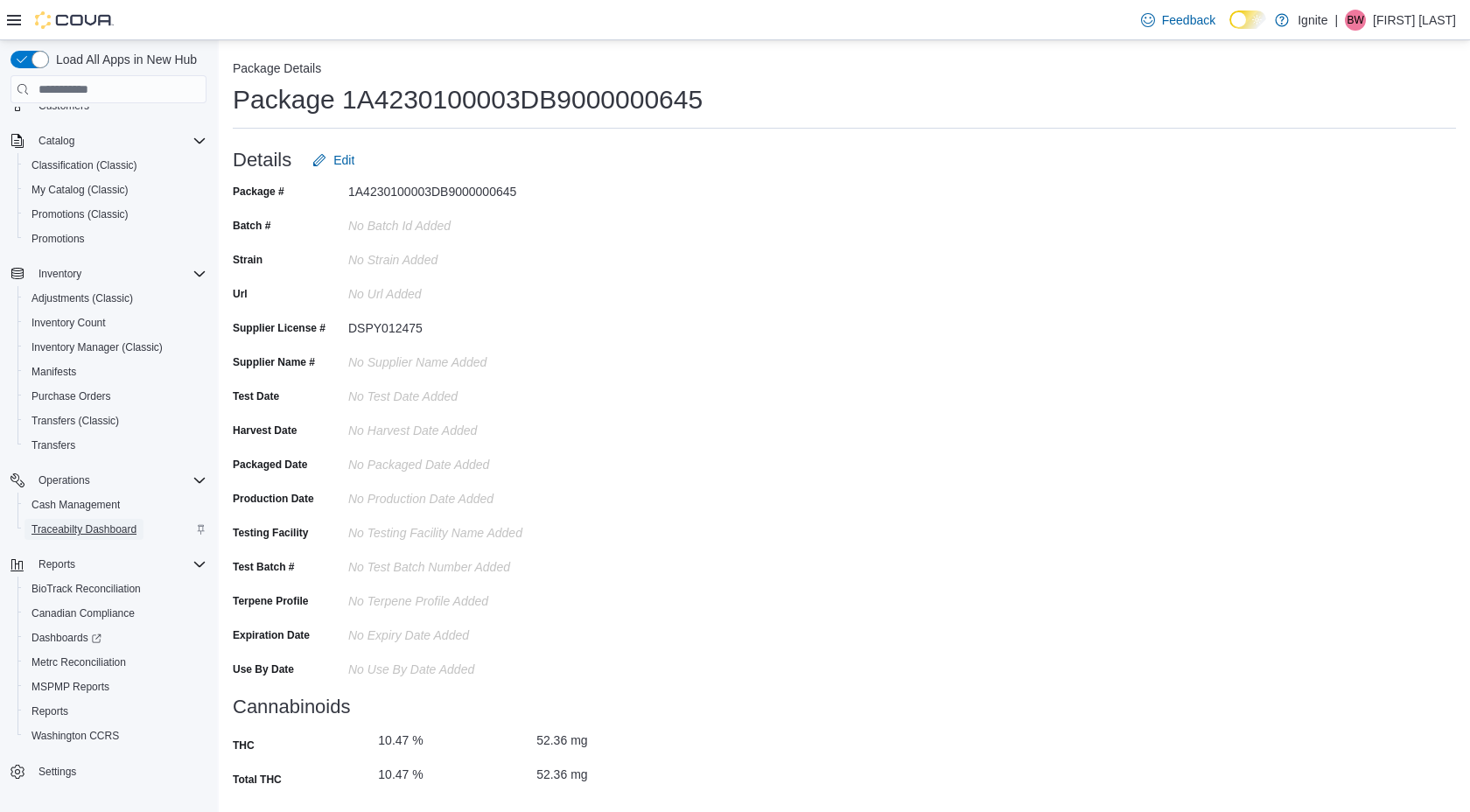click on "Traceabilty Dashboard" at bounding box center (84, 529) 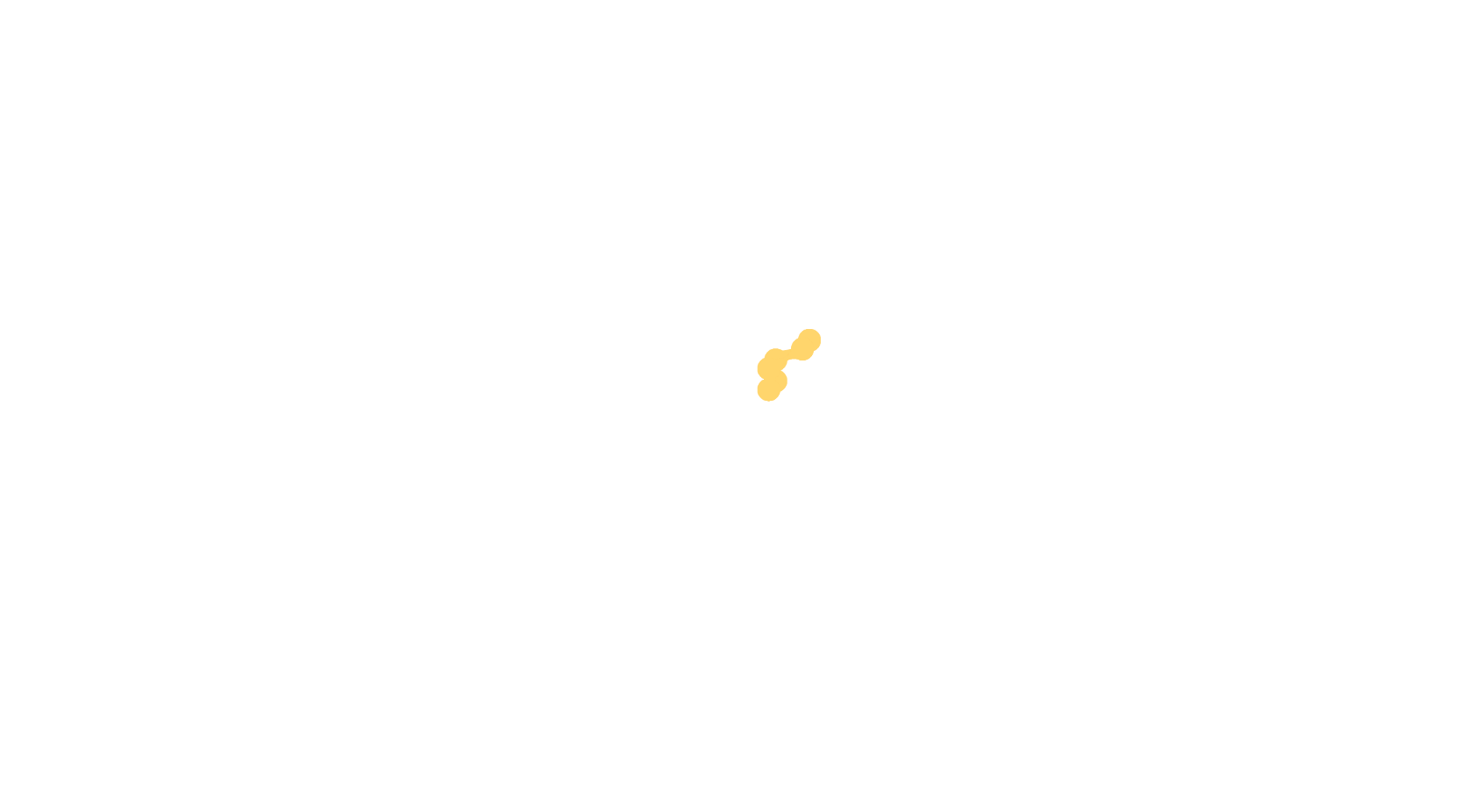 scroll, scrollTop: 0, scrollLeft: 0, axis: both 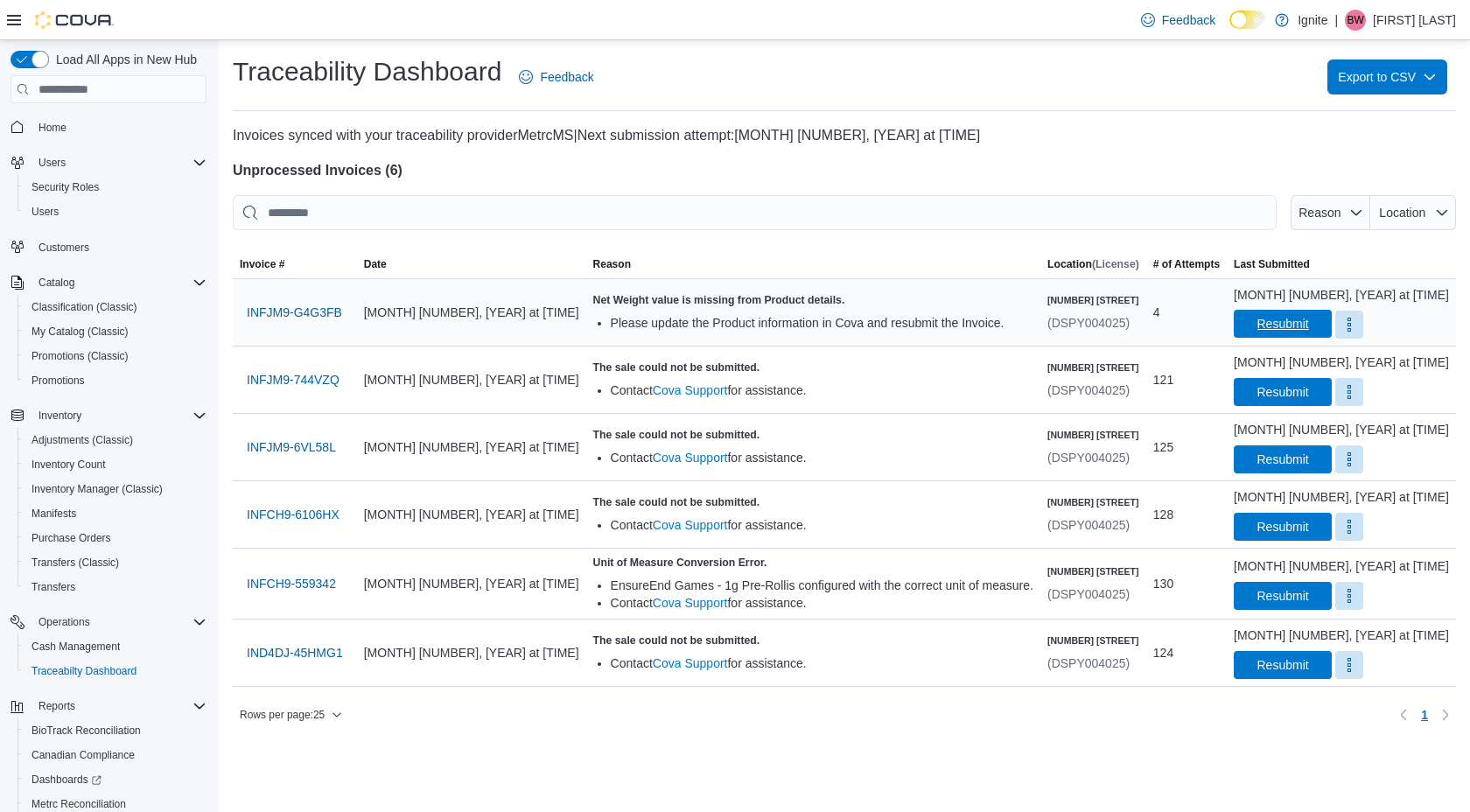 click on "Resubmit" at bounding box center (1283, 324) 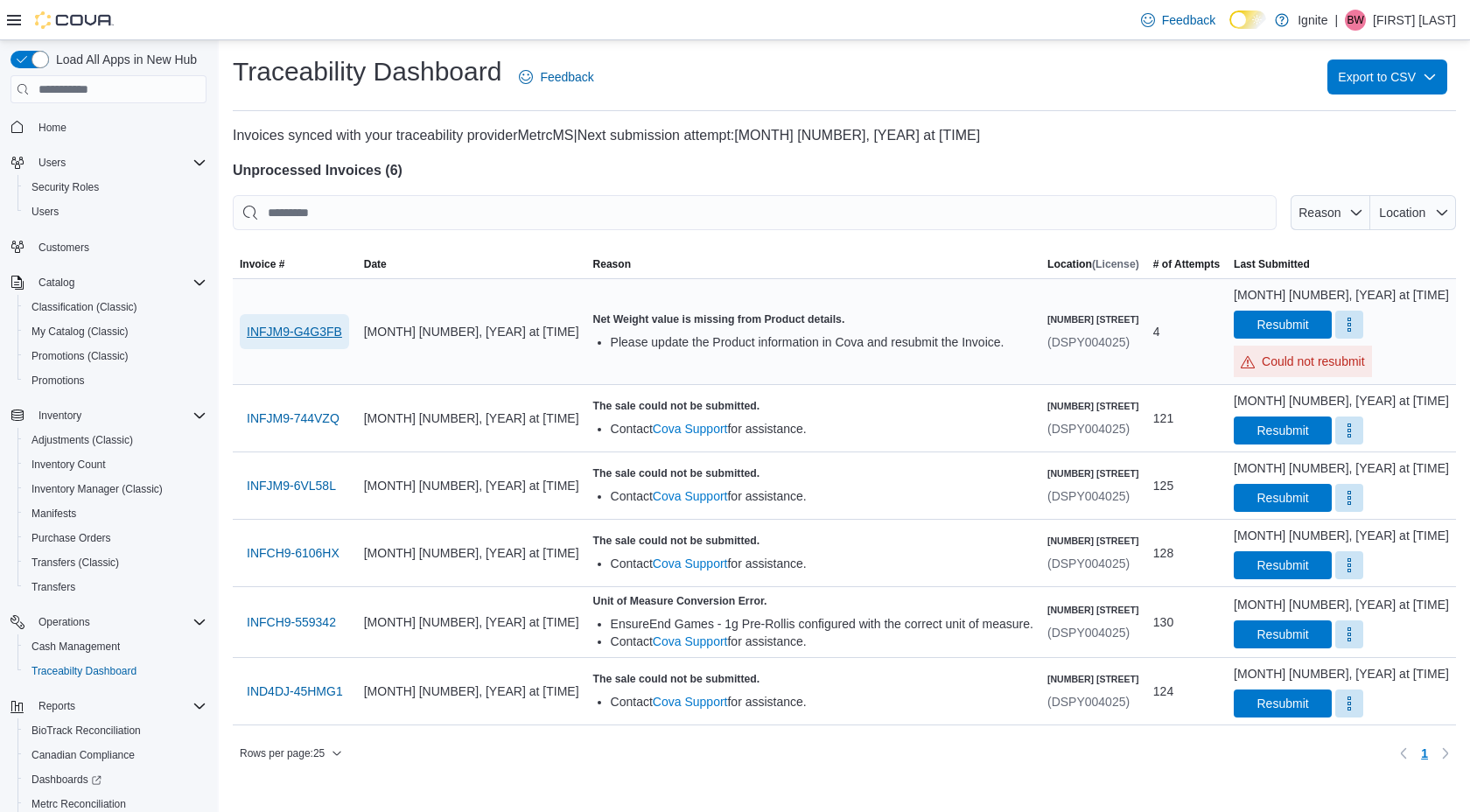 click on "INFJM9-G4G3FB" at bounding box center (294, 332) 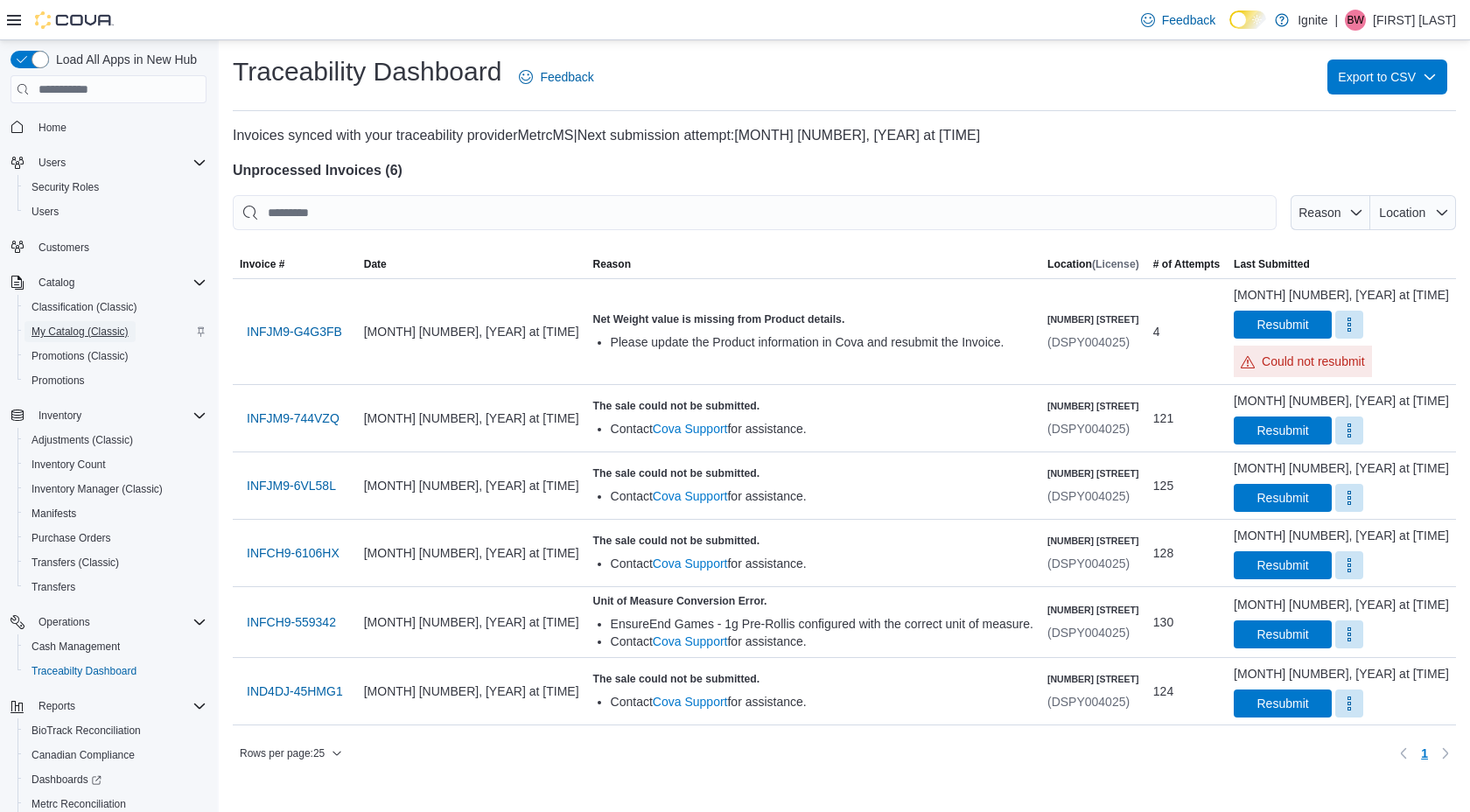 click on "My Catalog (Classic)" at bounding box center (80, 332) 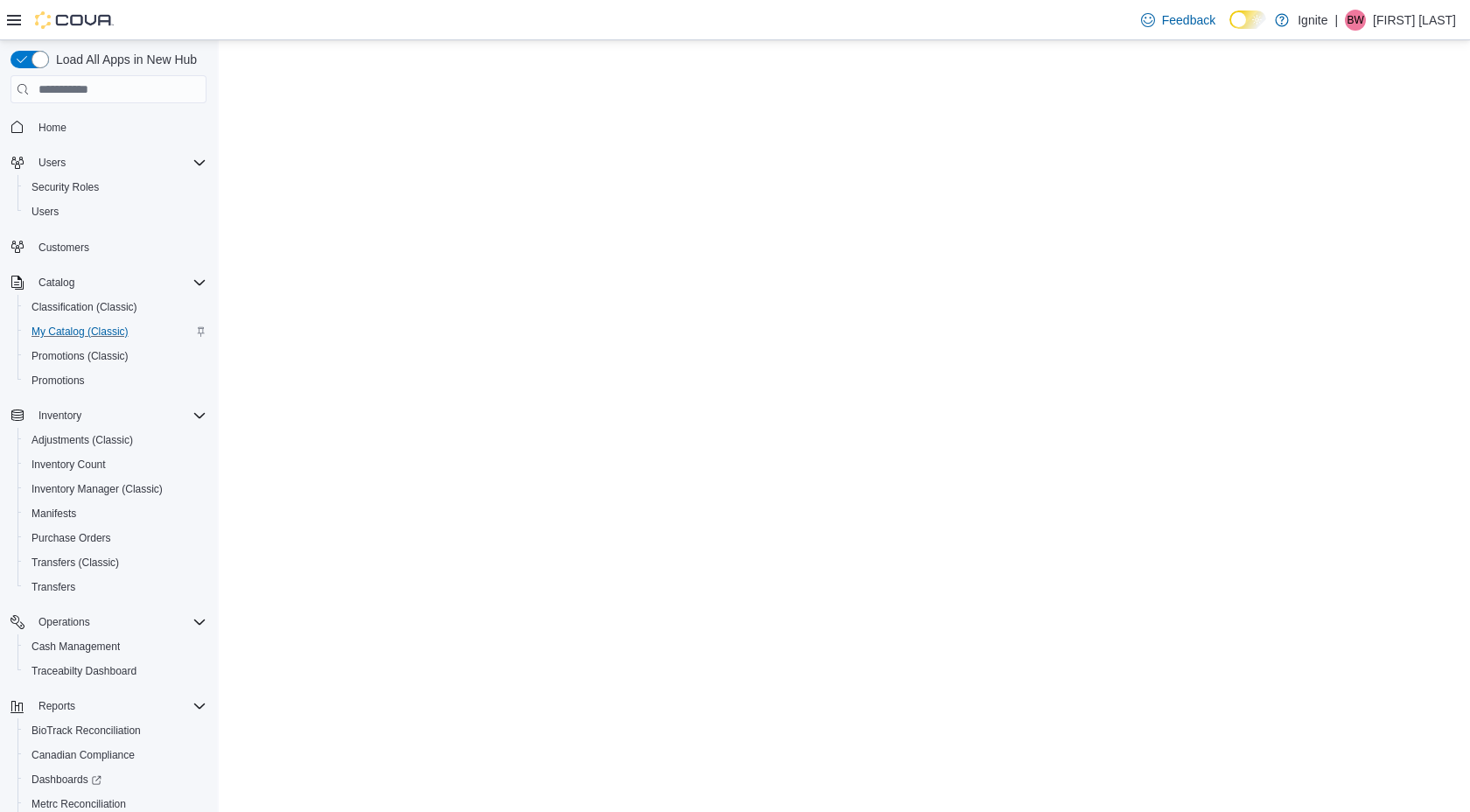 scroll, scrollTop: 0, scrollLeft: 0, axis: both 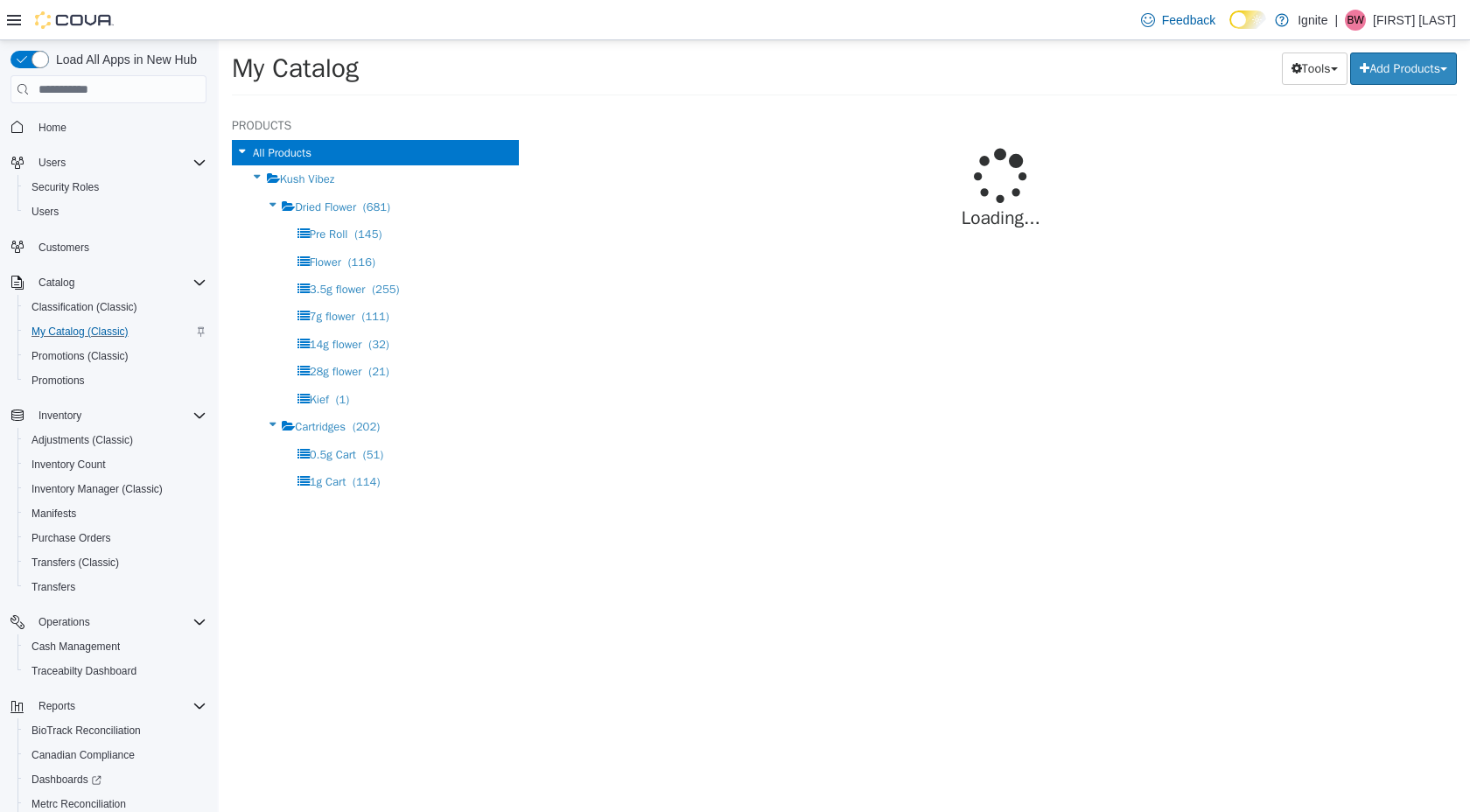select on "**********" 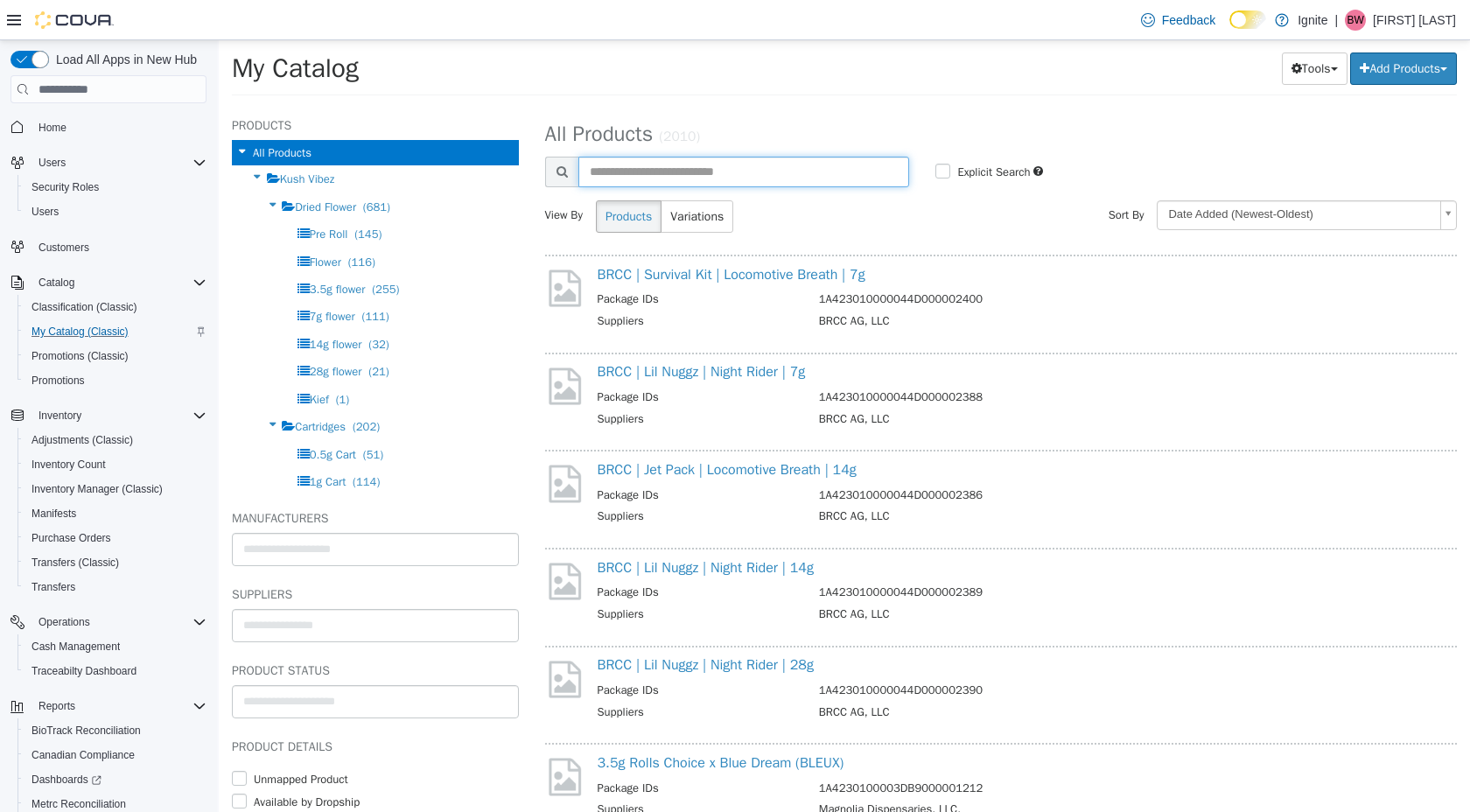 click at bounding box center [744, 172] 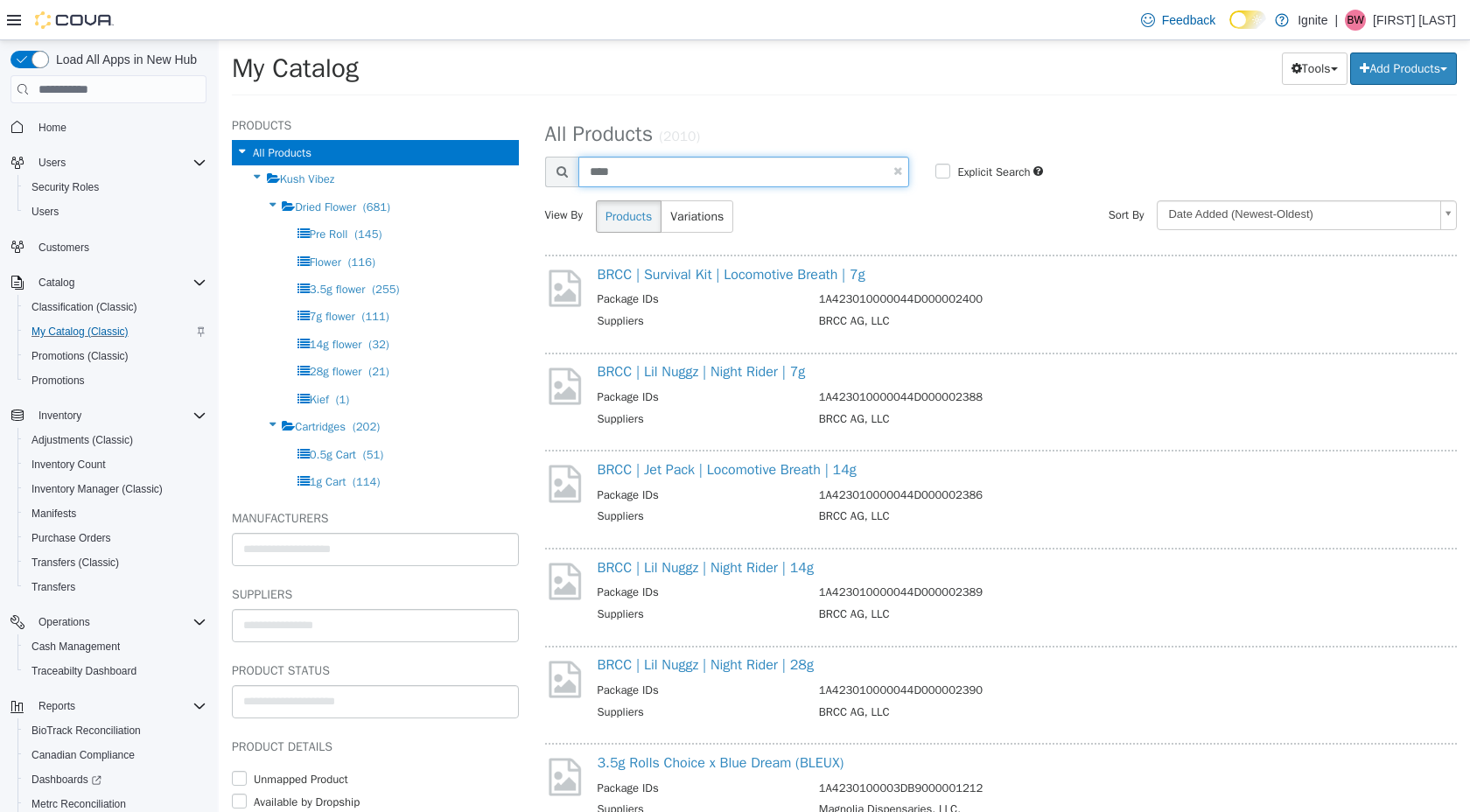 type on "****" 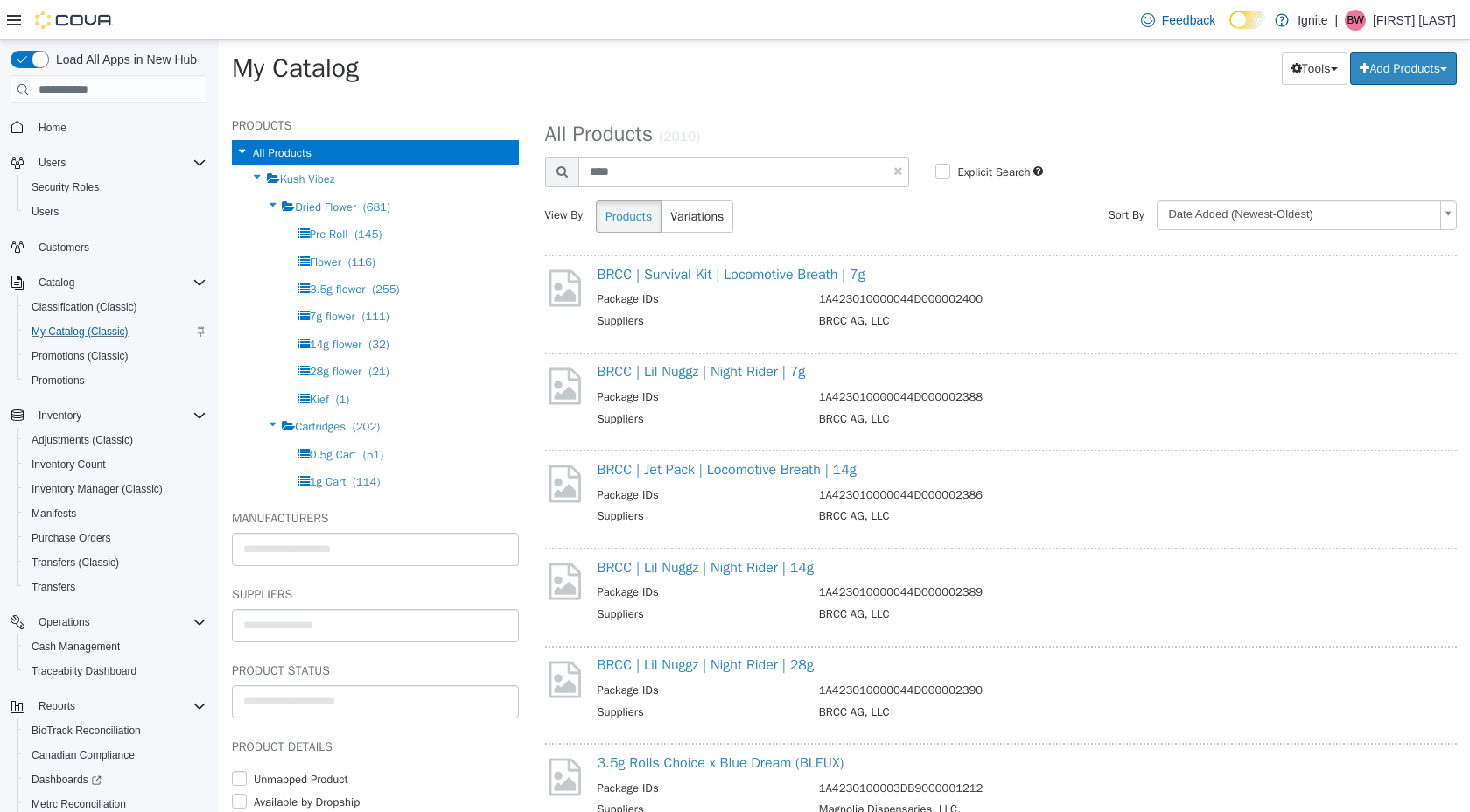 select on "**********" 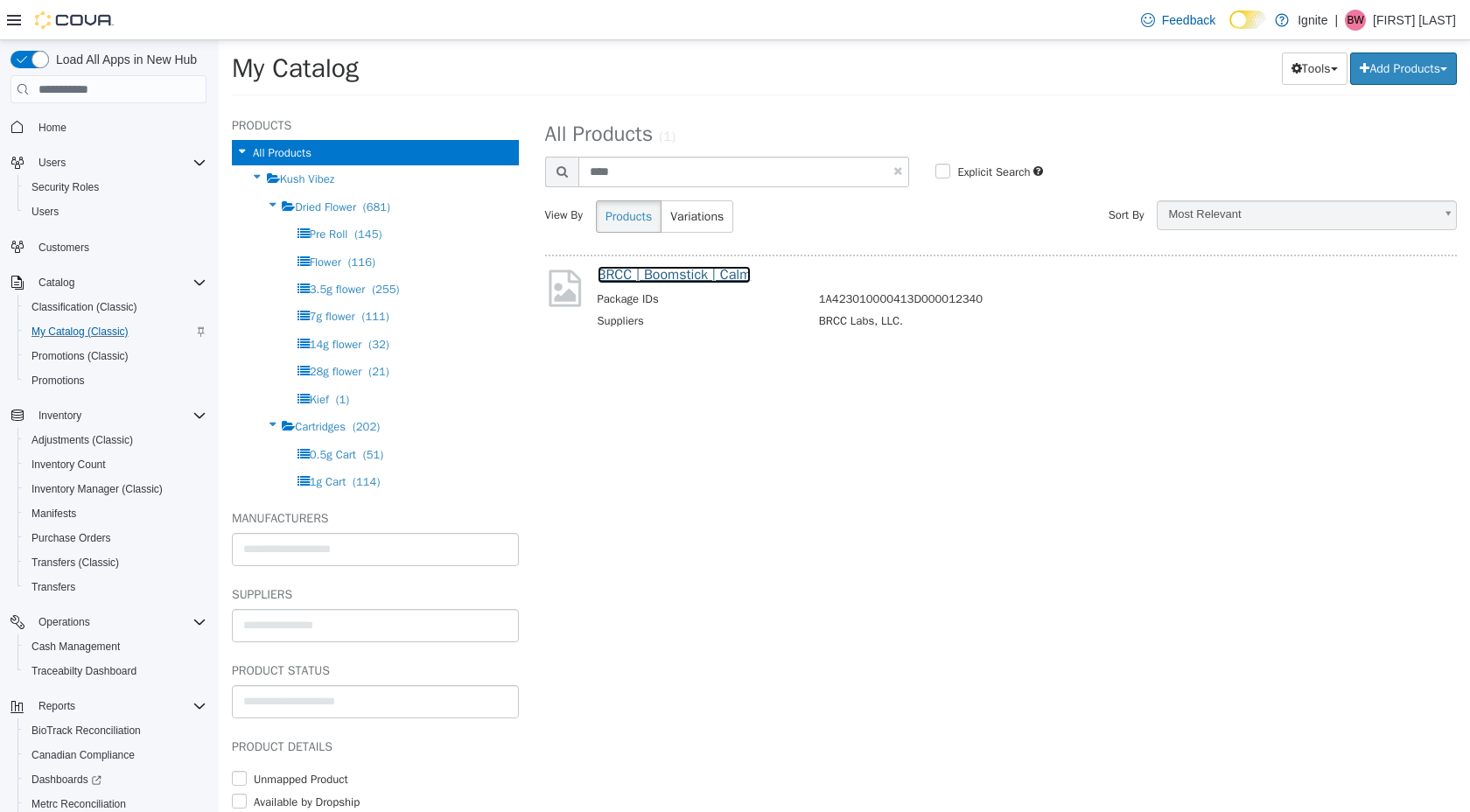click on "BRCC | Boomstick | Calm" at bounding box center (675, 275) 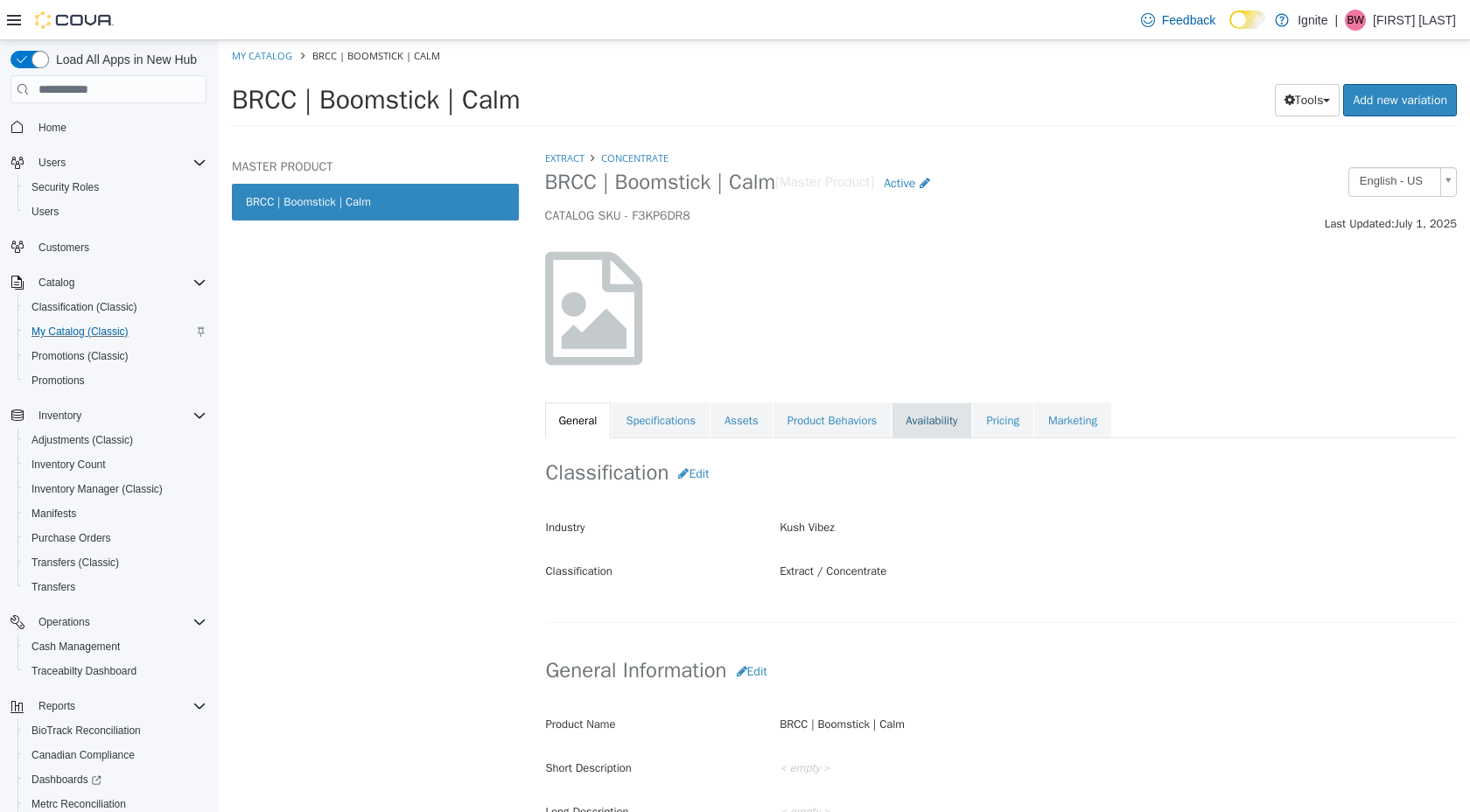 click on "Availability" at bounding box center (931, 421) 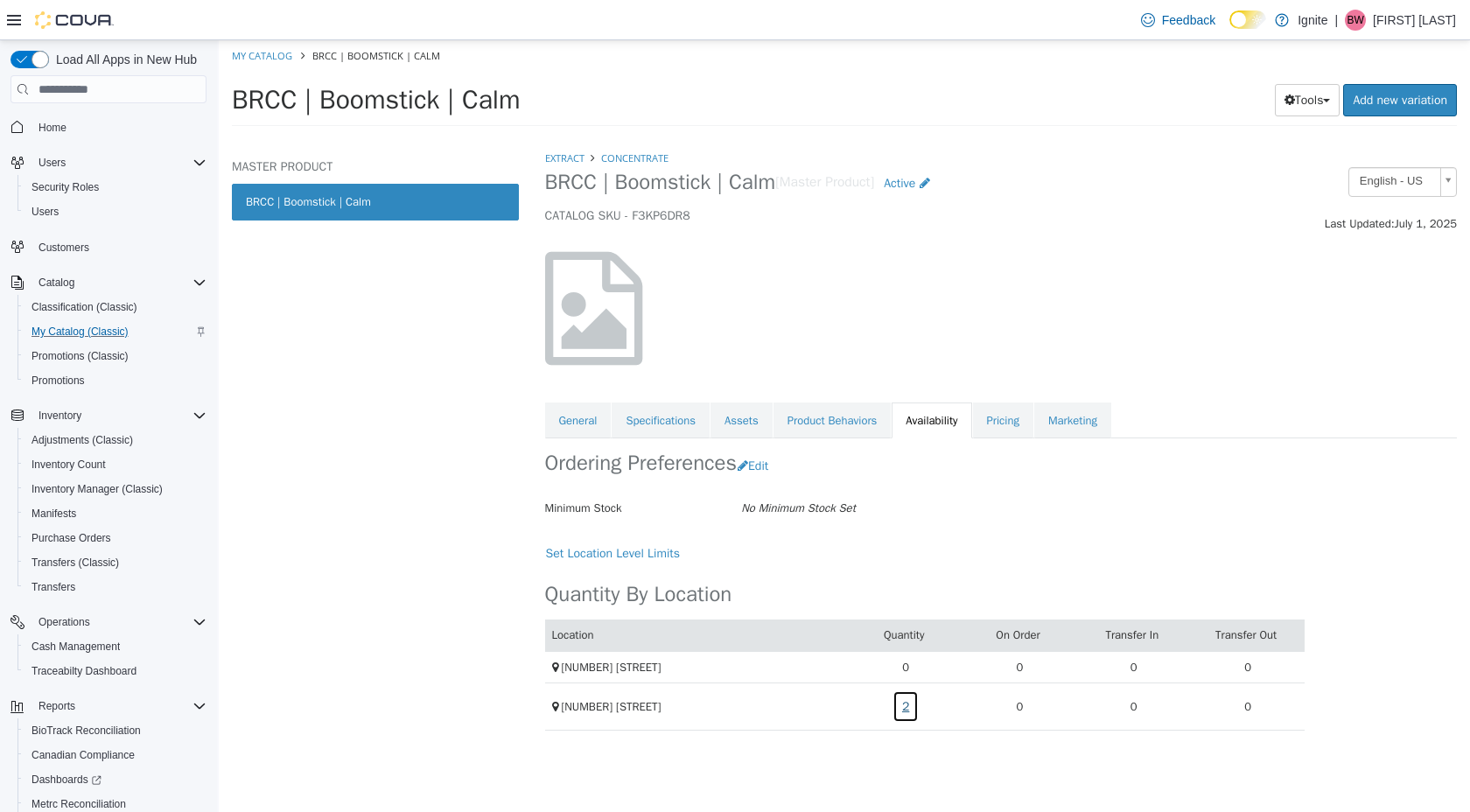 click on "2" at bounding box center (906, 706) 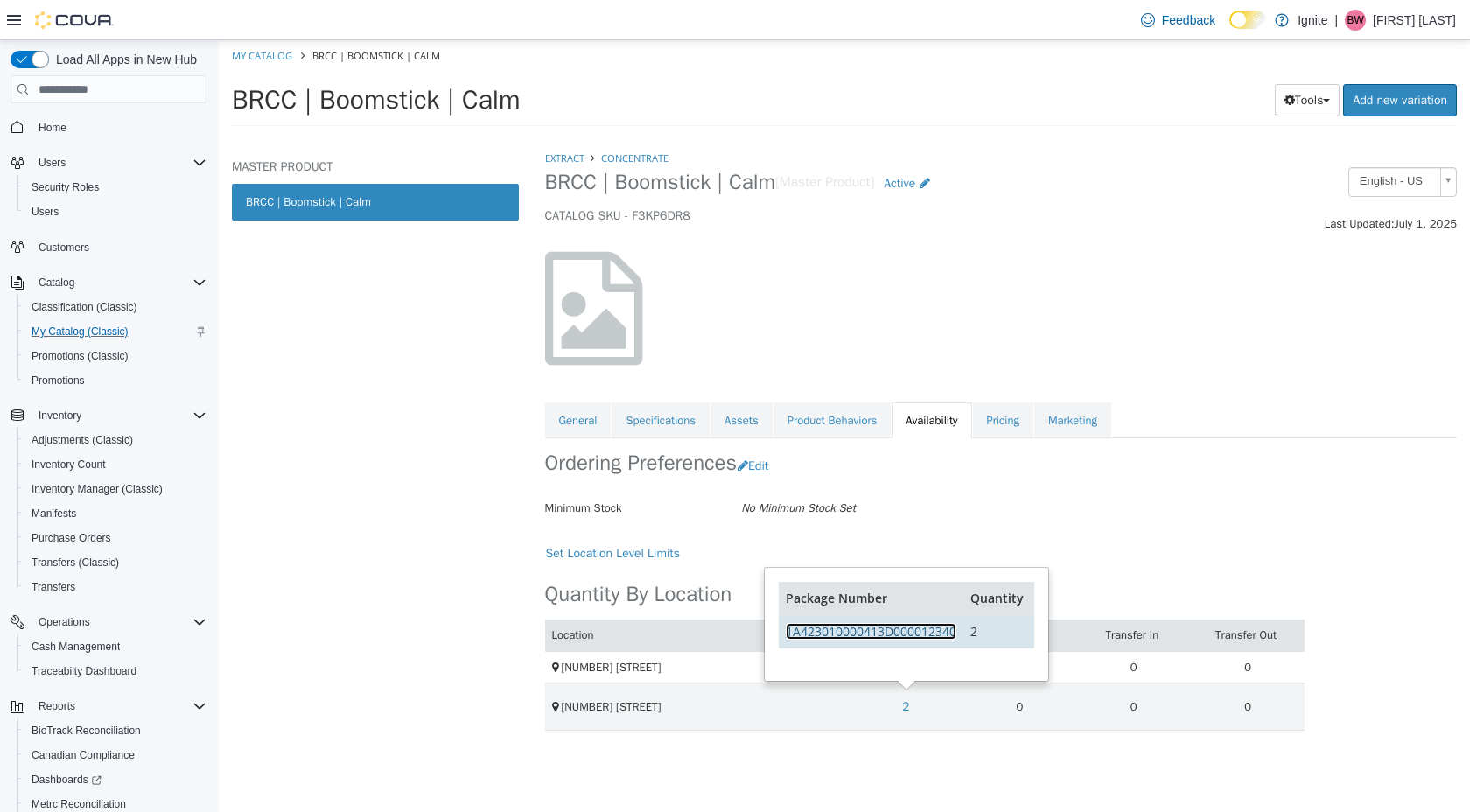 click on "1A423010000413D000012340" at bounding box center [871, 631] 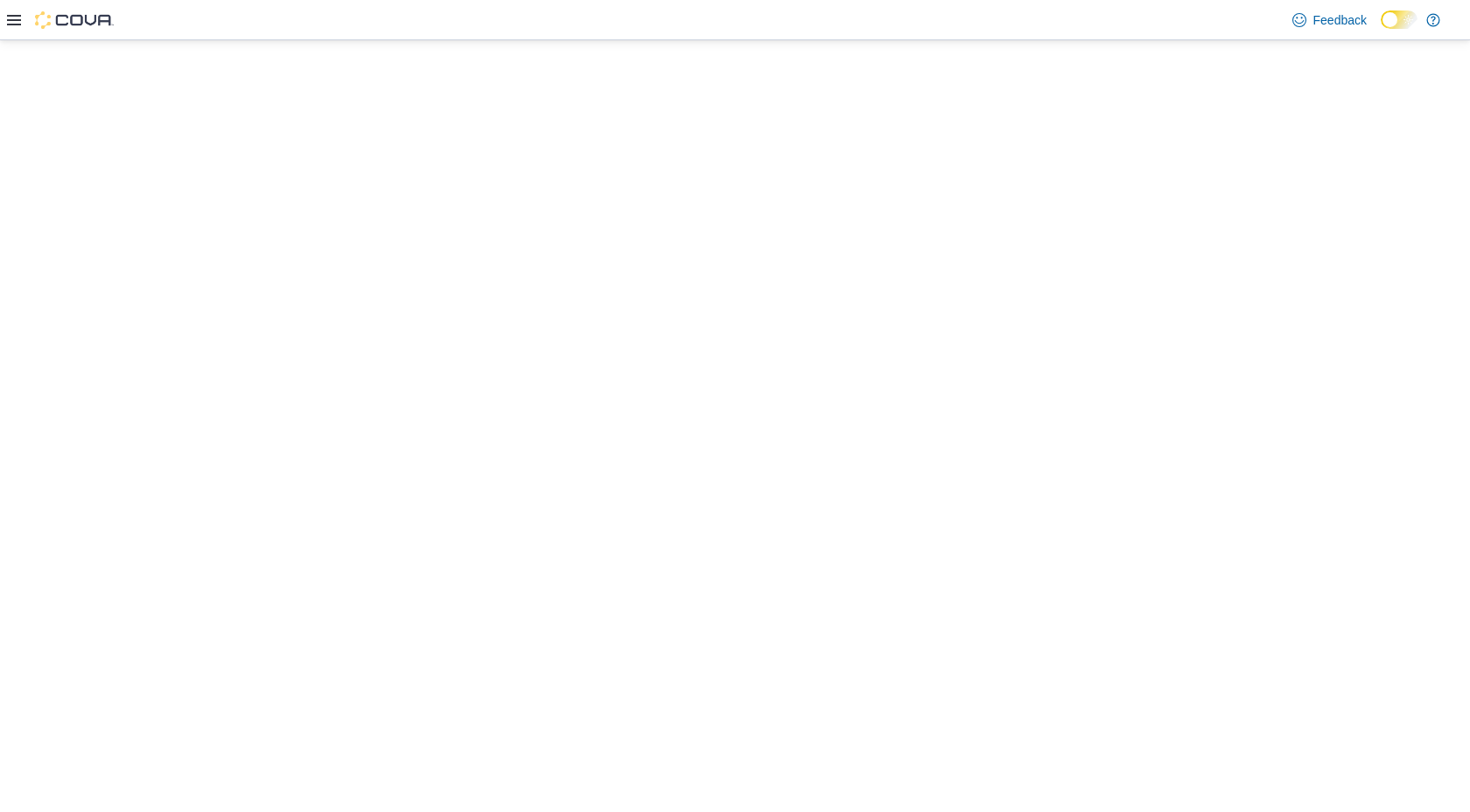 scroll, scrollTop: 0, scrollLeft: 0, axis: both 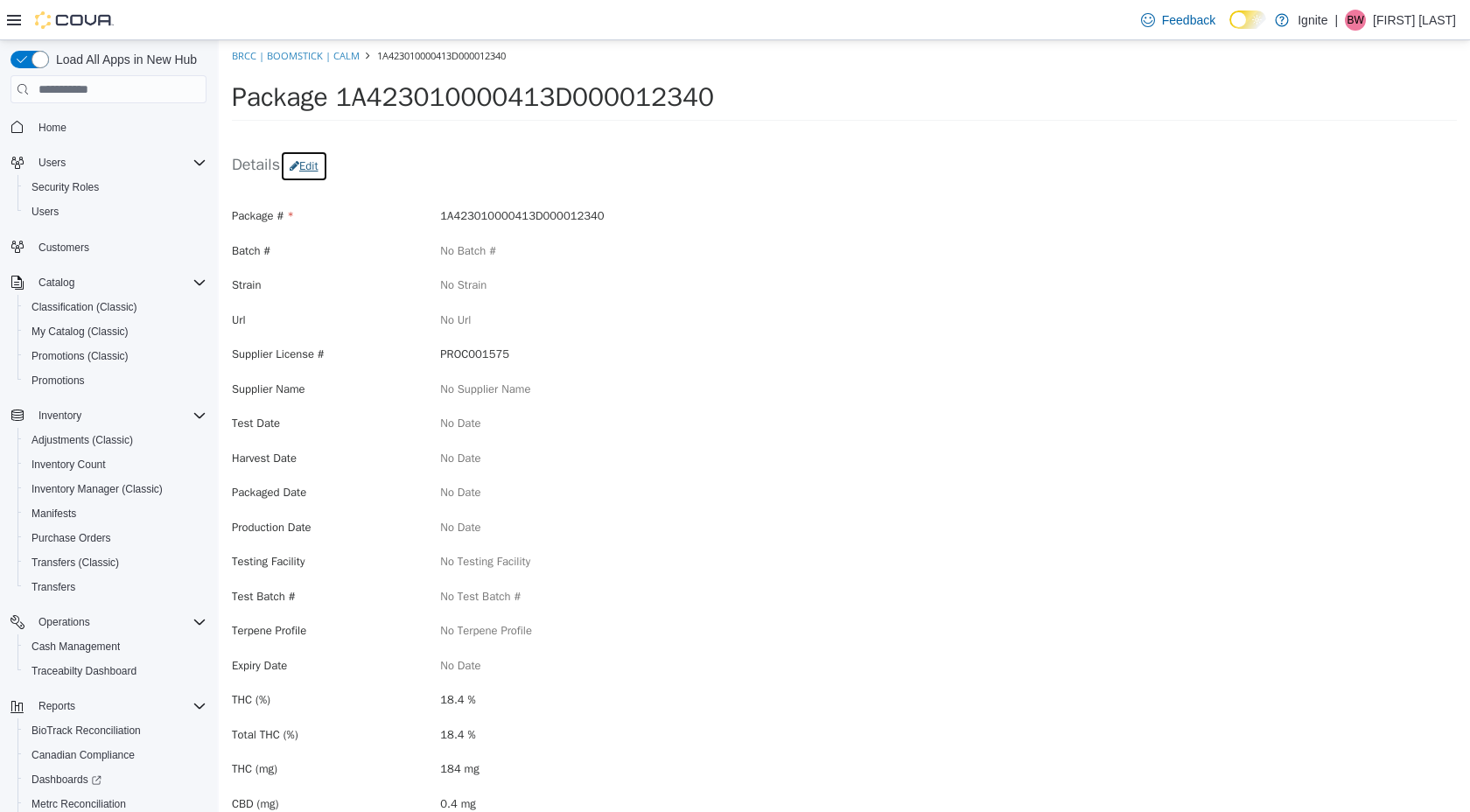 click on "Edit" at bounding box center (304, 166) 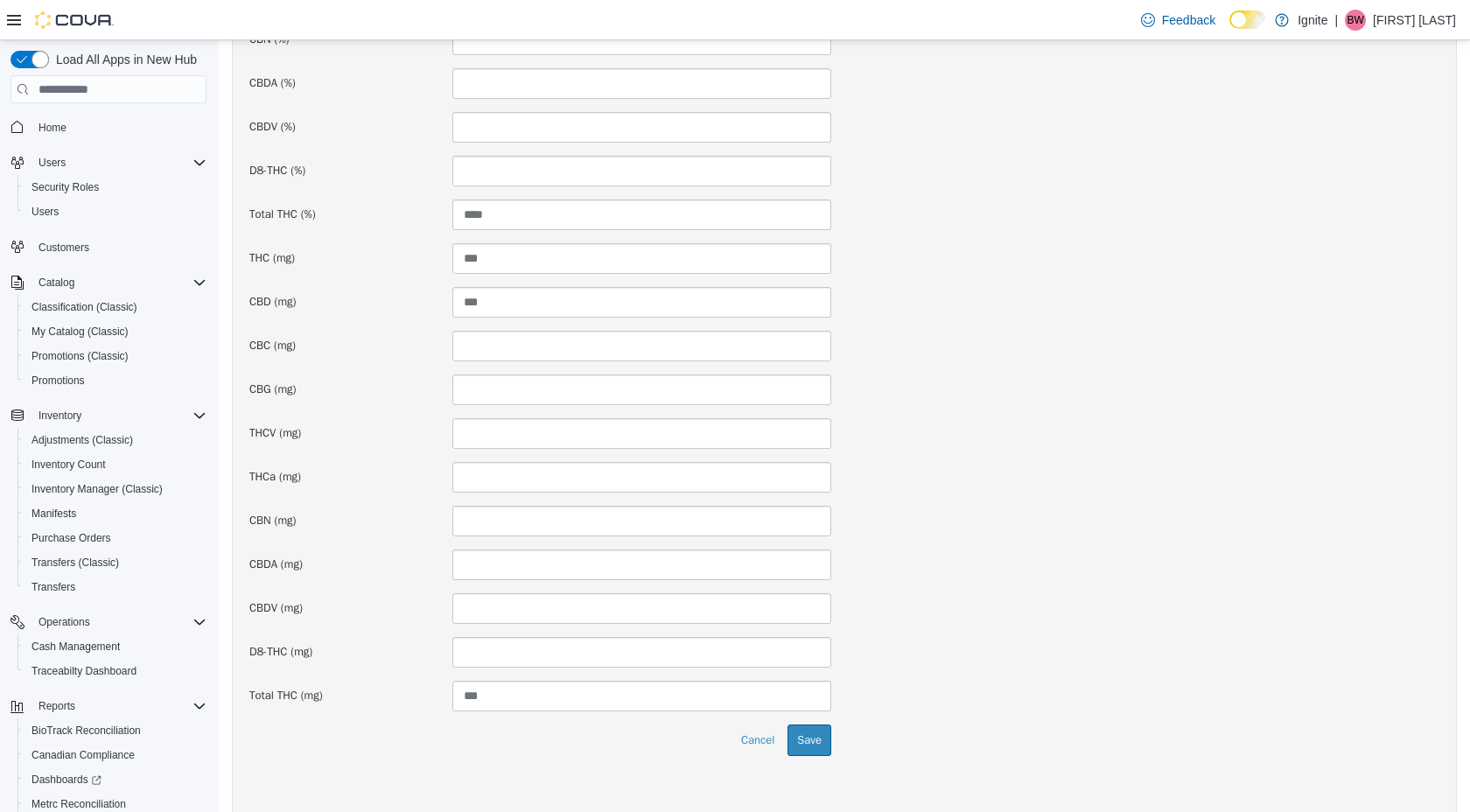 scroll, scrollTop: 1095, scrollLeft: 0, axis: vertical 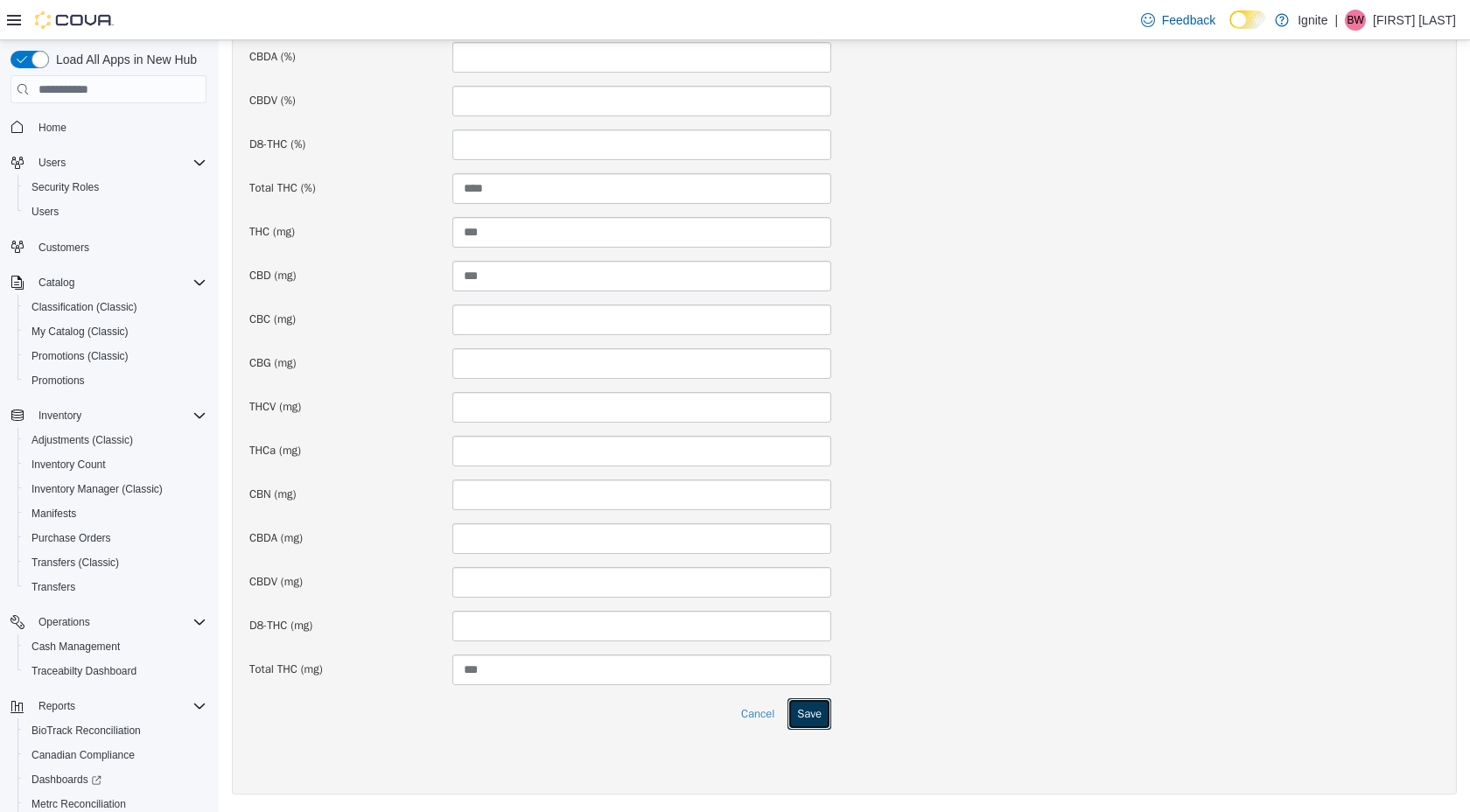 click on "Save" at bounding box center (809, 714) 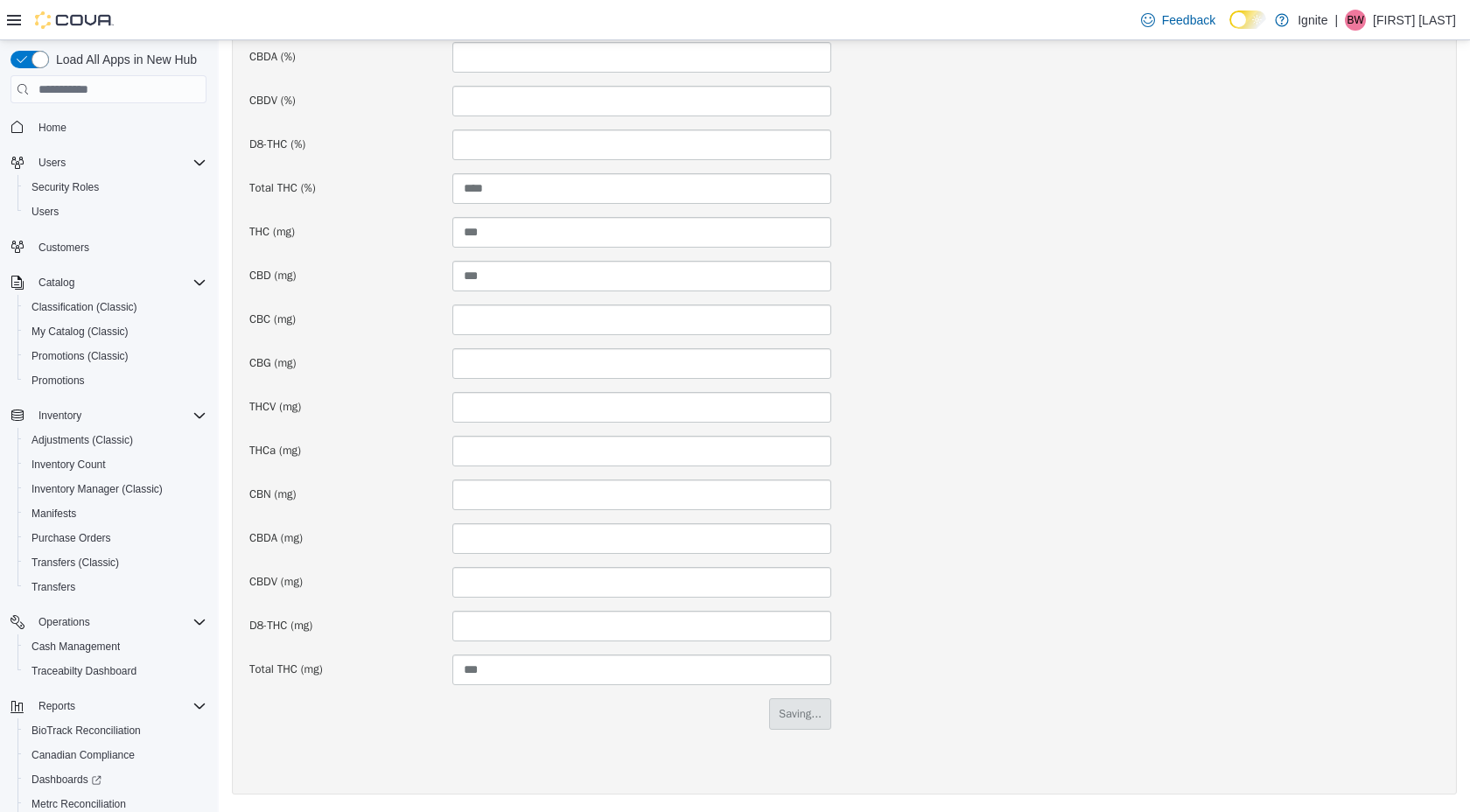 scroll, scrollTop: 0, scrollLeft: 0, axis: both 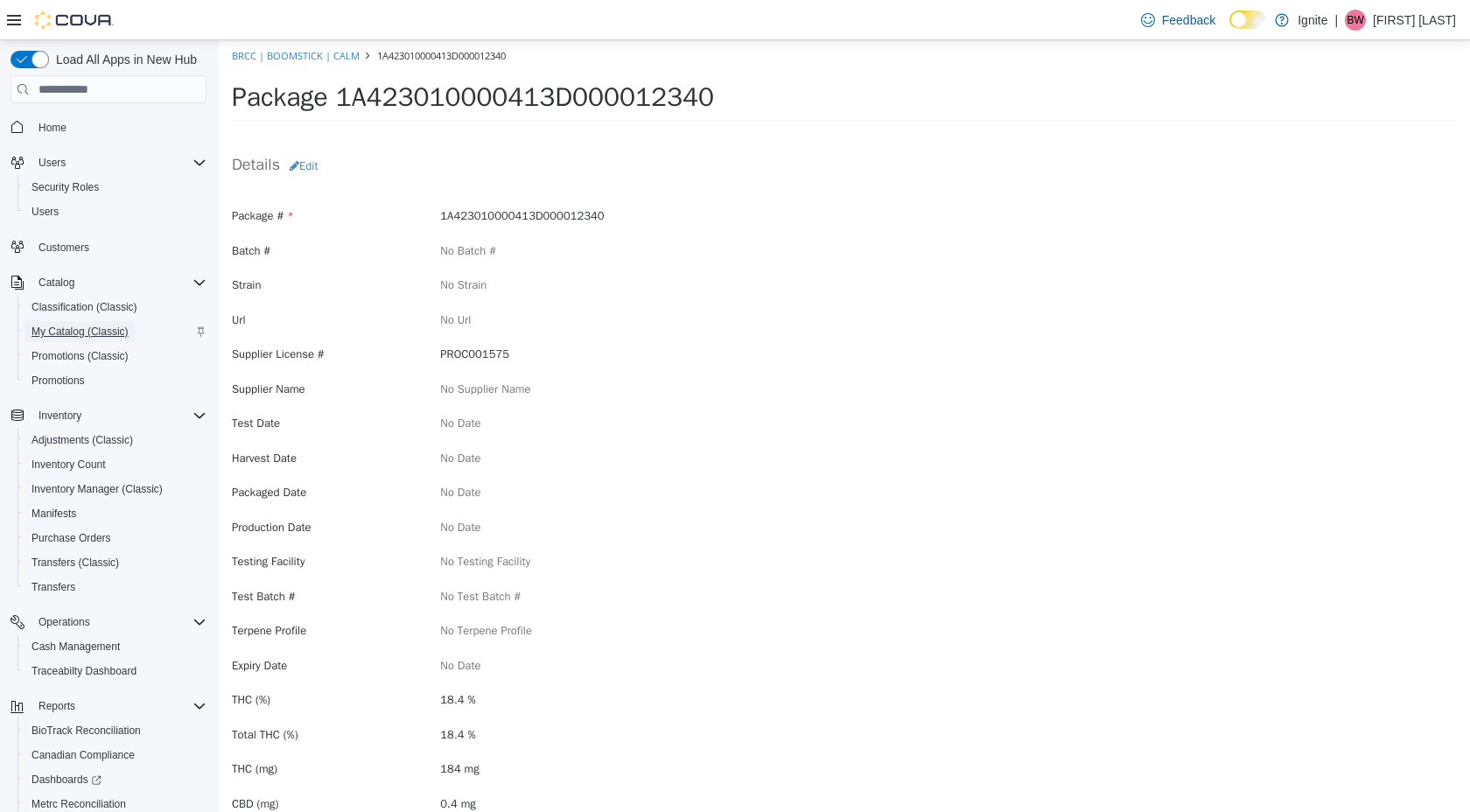 click on "My Catalog (Classic)" at bounding box center [80, 332] 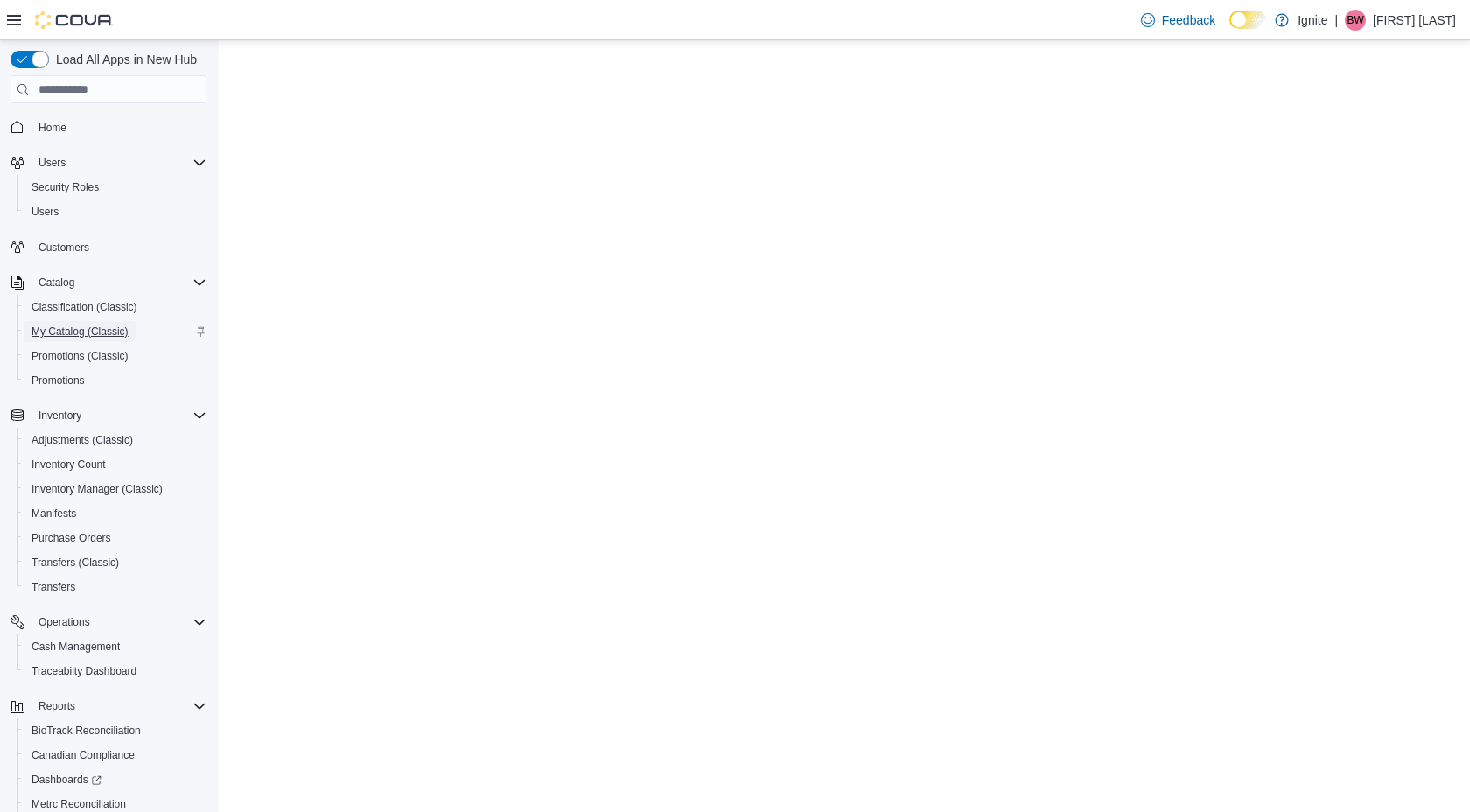scroll, scrollTop: 0, scrollLeft: 0, axis: both 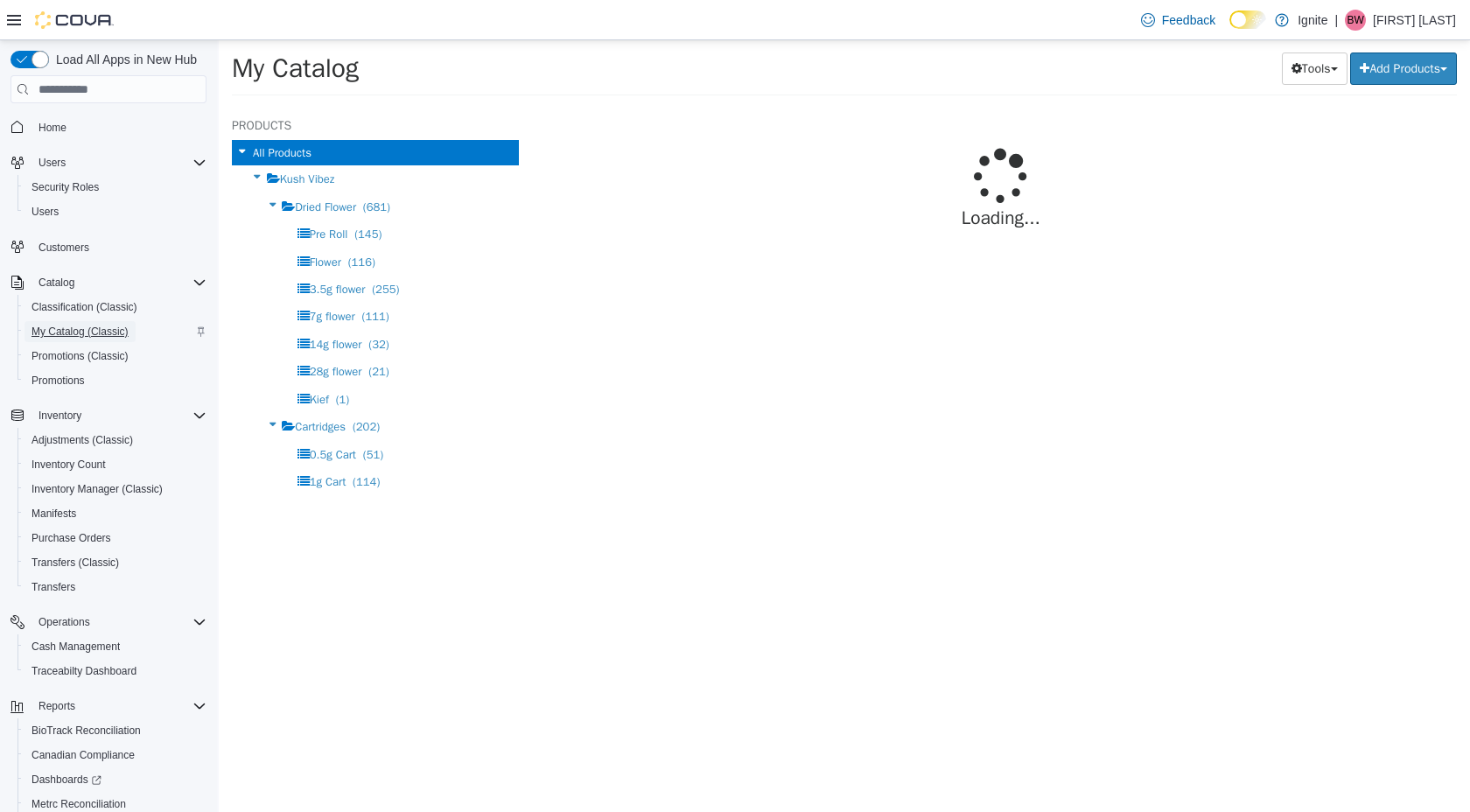 select on "**********" 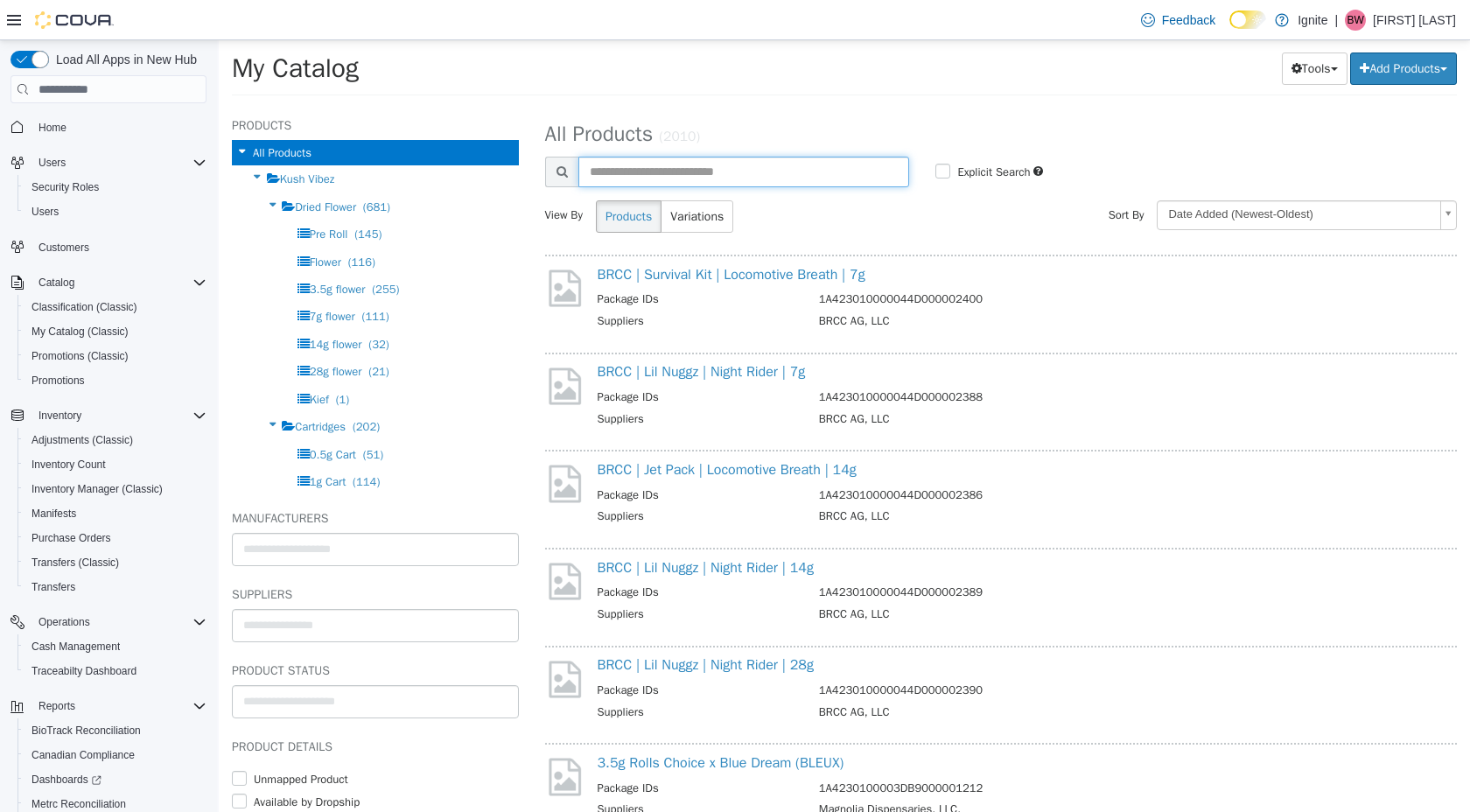 click at bounding box center (744, 172) 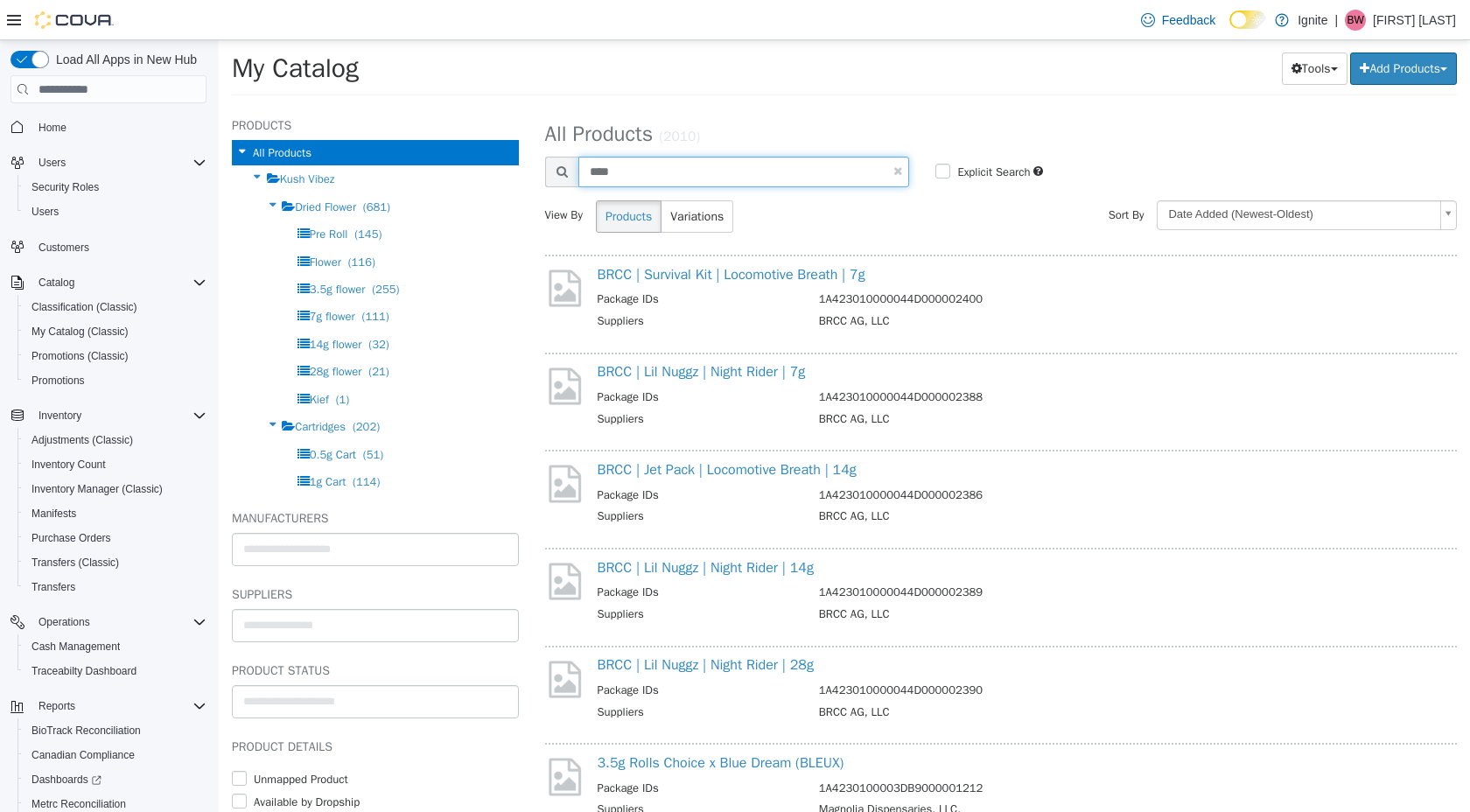 type on "****" 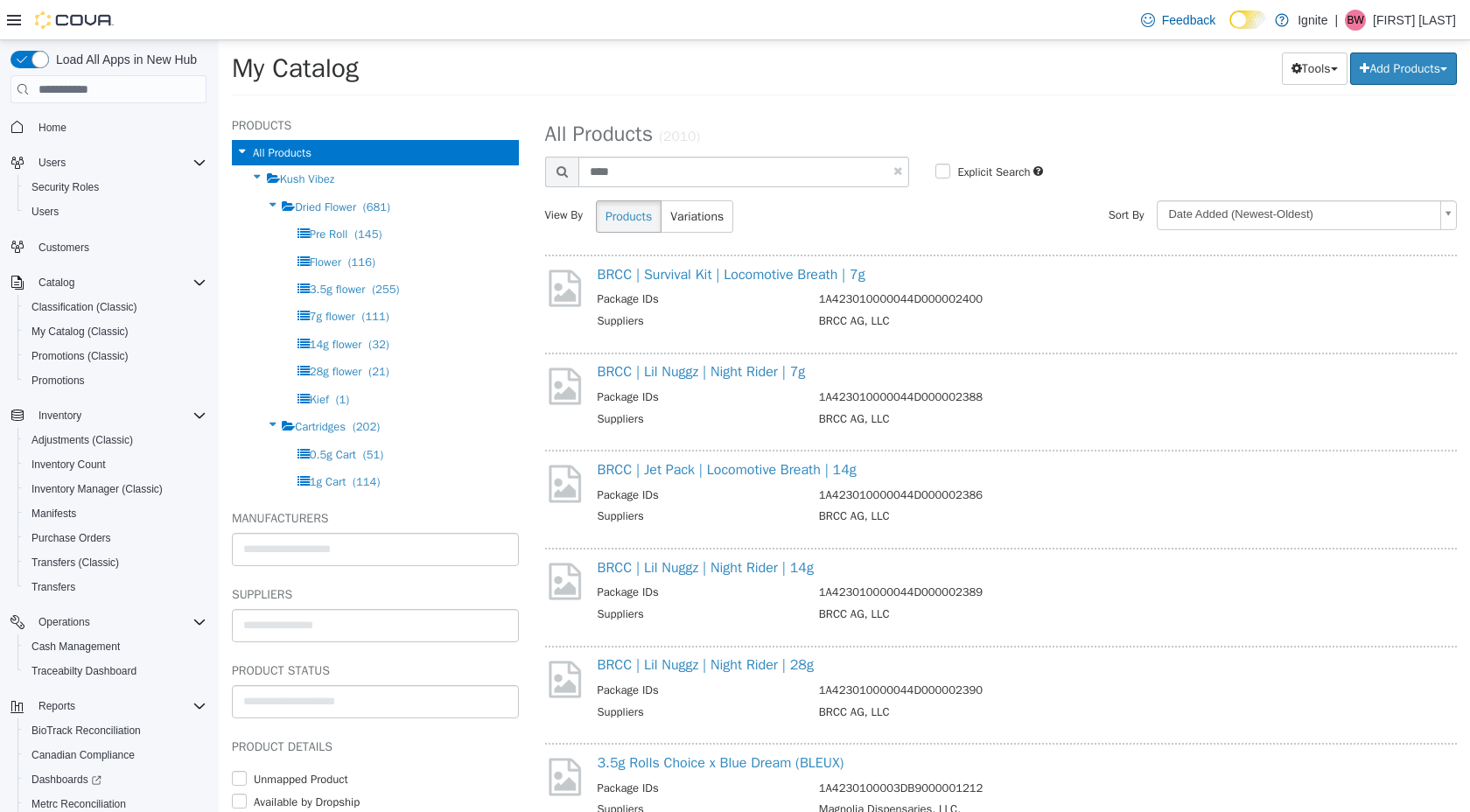 select on "**********" 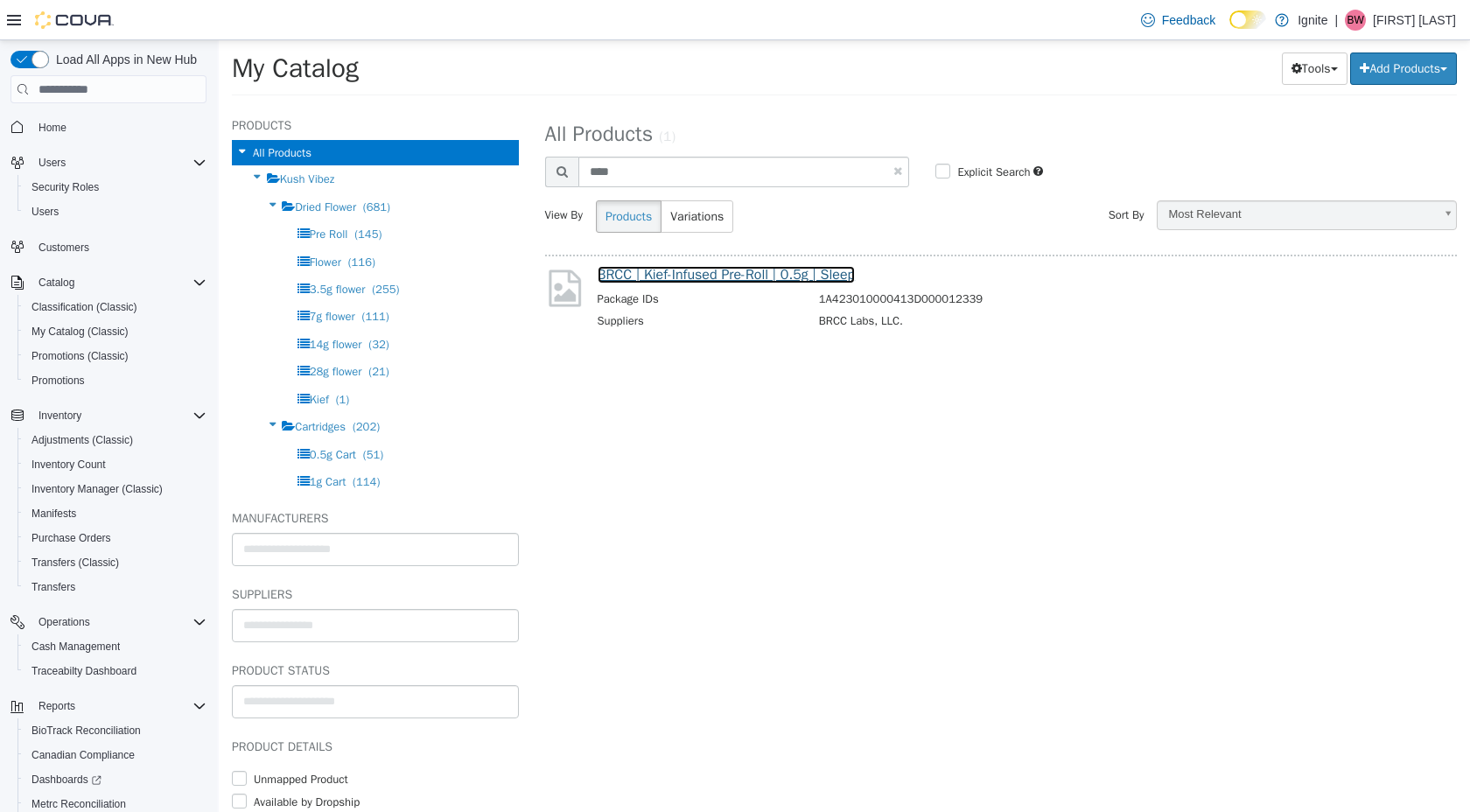 click on "BRCC | Kief-Infused Pre-Roll | 0.5g | Sleep" at bounding box center (726, 275) 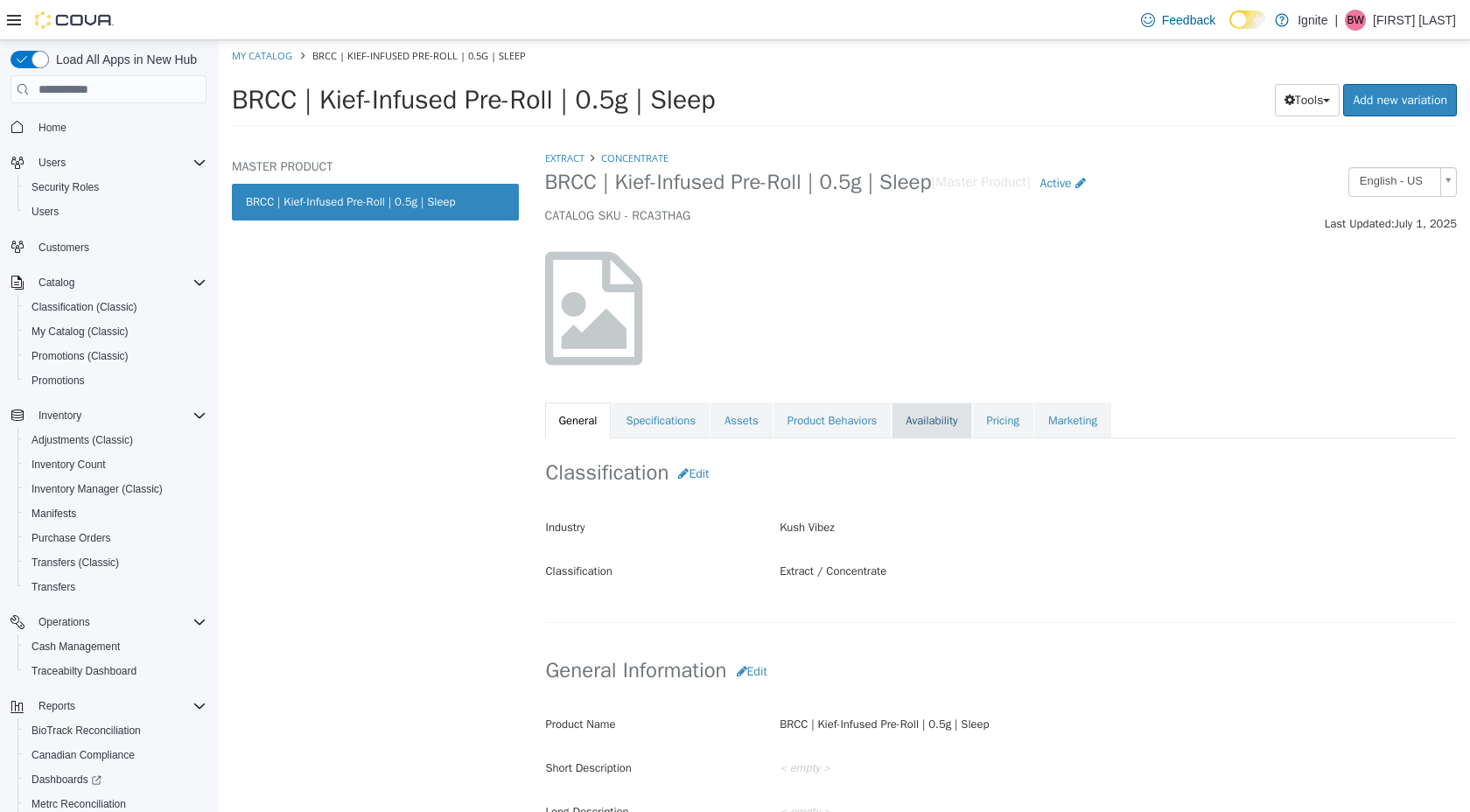 click on "Availability" at bounding box center [931, 421] 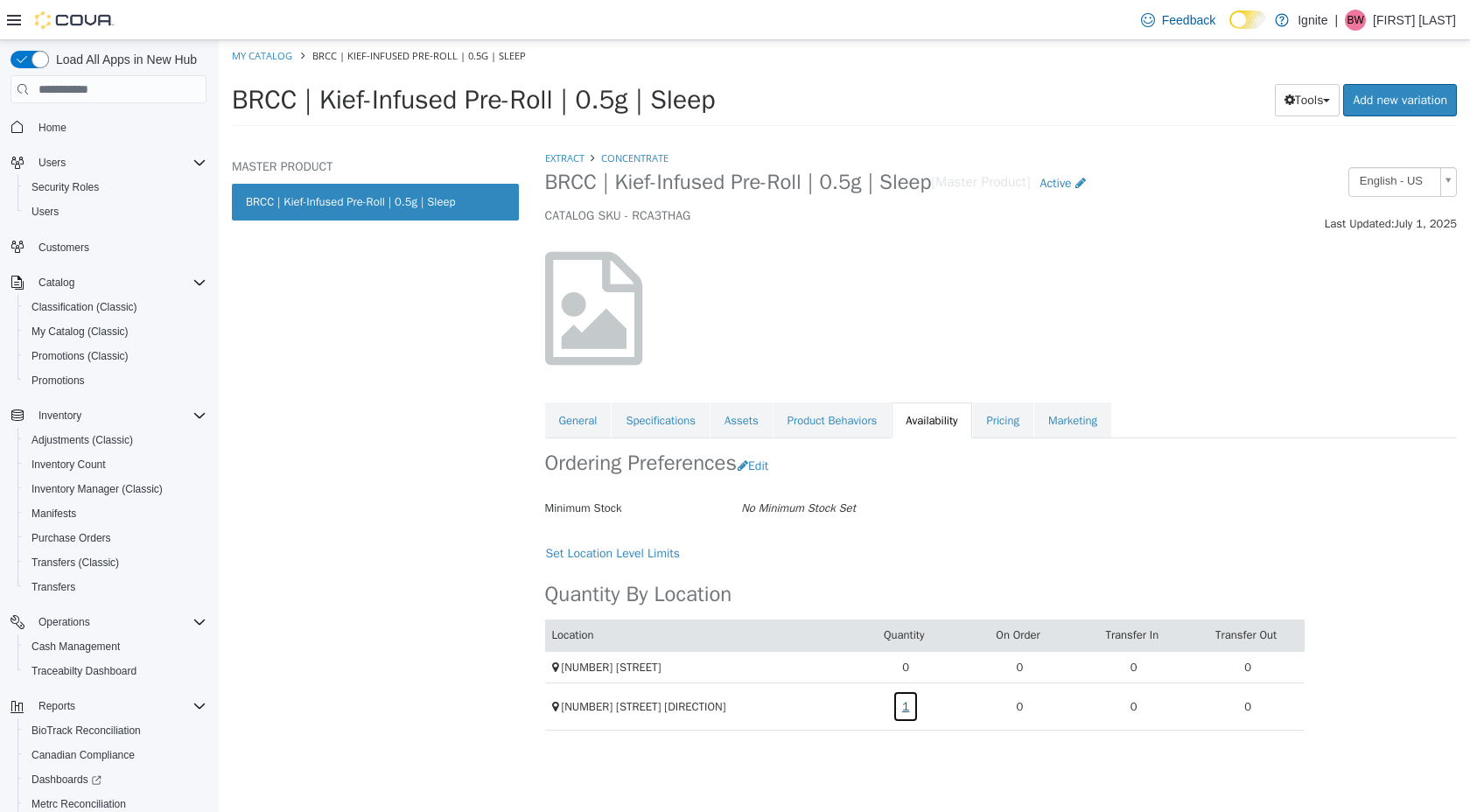 click on "1" at bounding box center (906, 706) 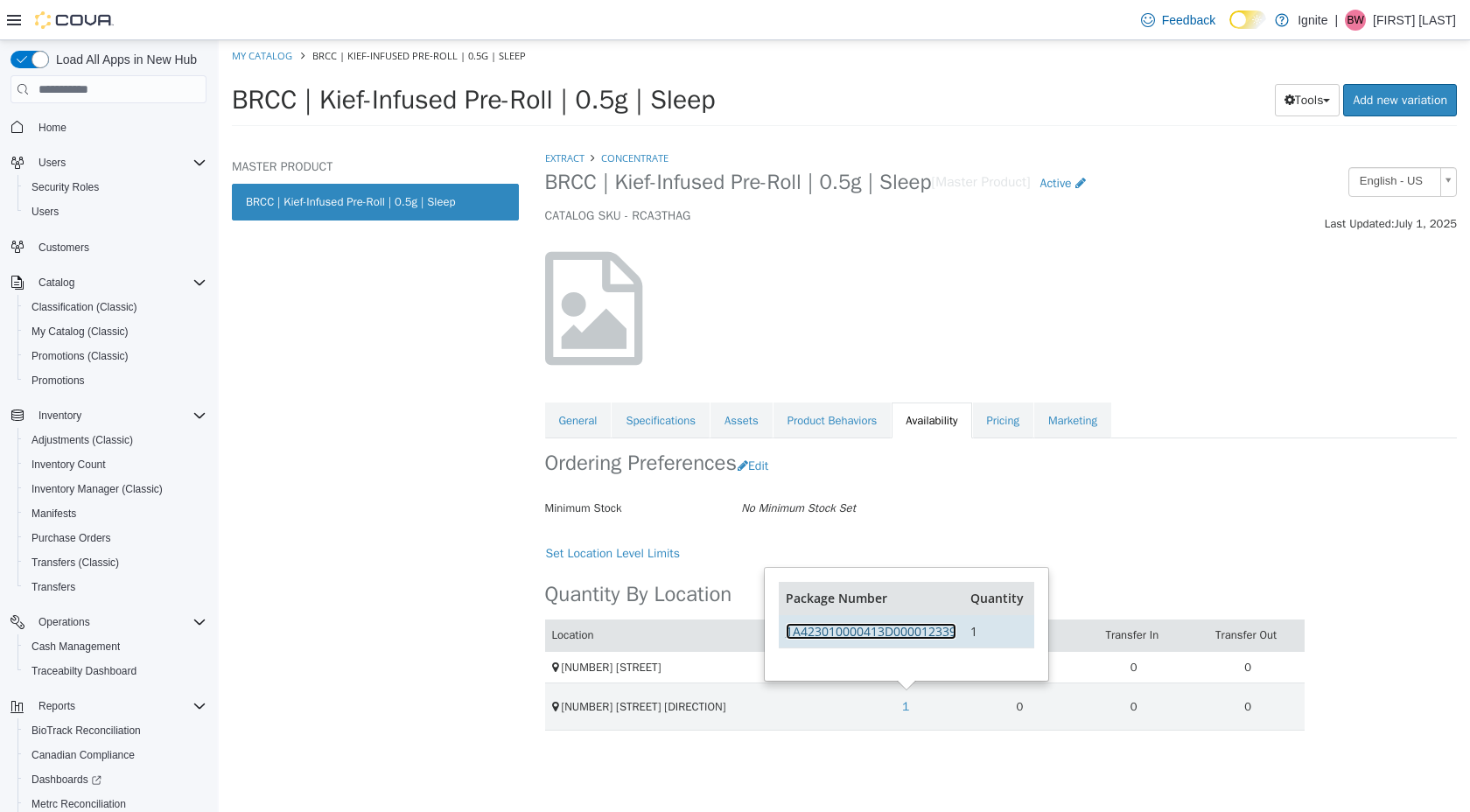 click on "1A423010000413D000012339" at bounding box center [871, 631] 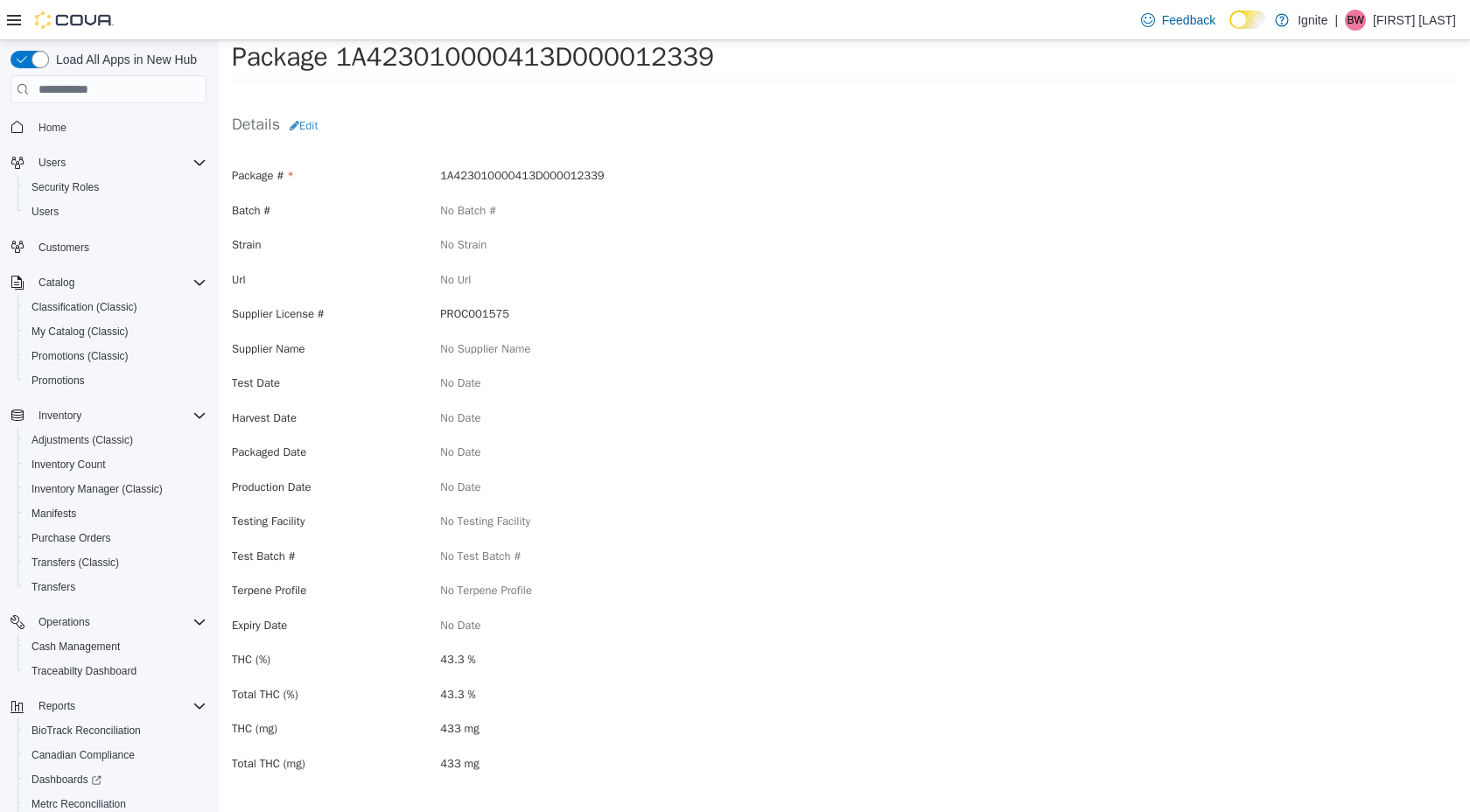 scroll, scrollTop: 52, scrollLeft: 0, axis: vertical 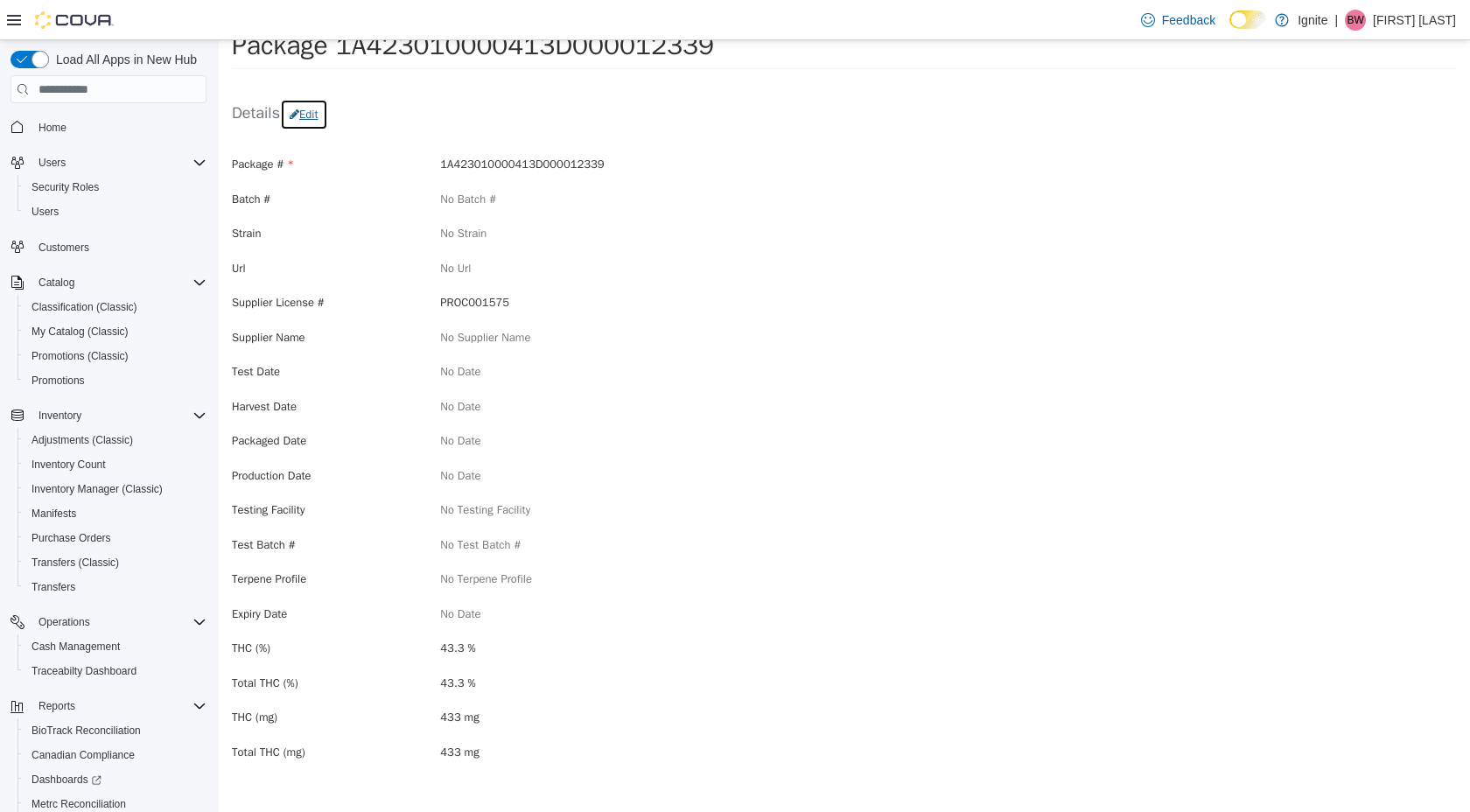 click on "Edit" at bounding box center (304, 115) 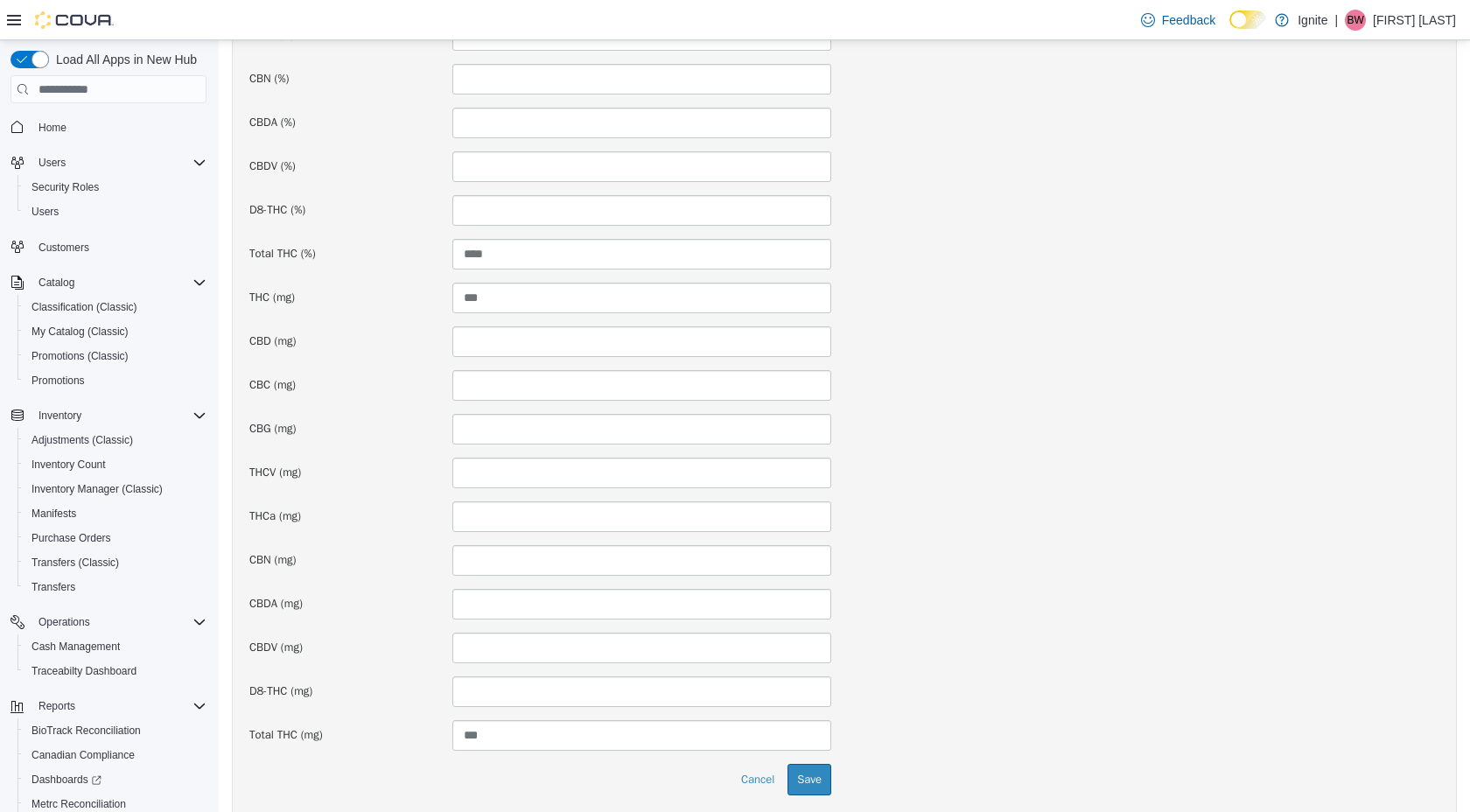 scroll, scrollTop: 1095, scrollLeft: 0, axis: vertical 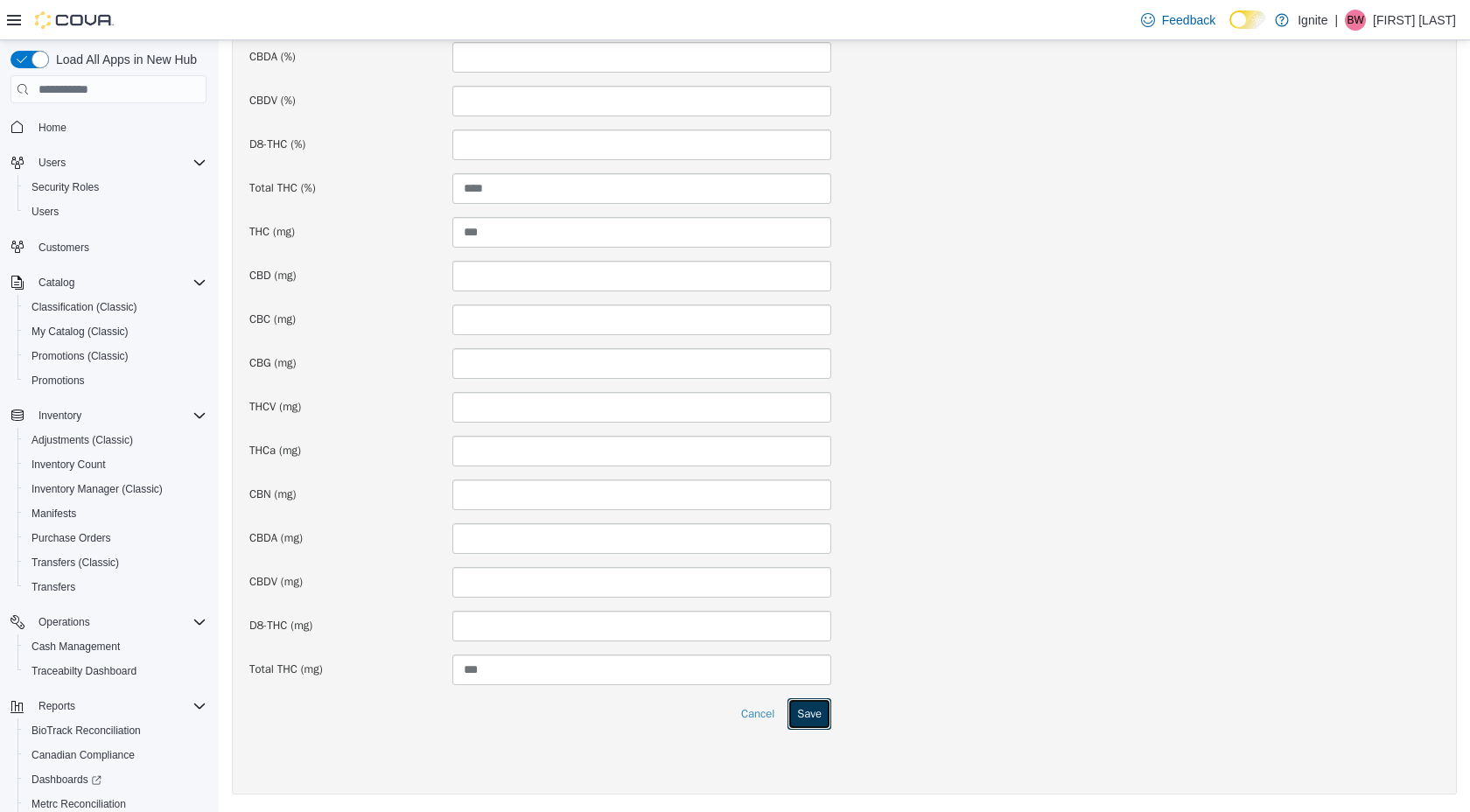 click on "Save" at bounding box center [809, 714] 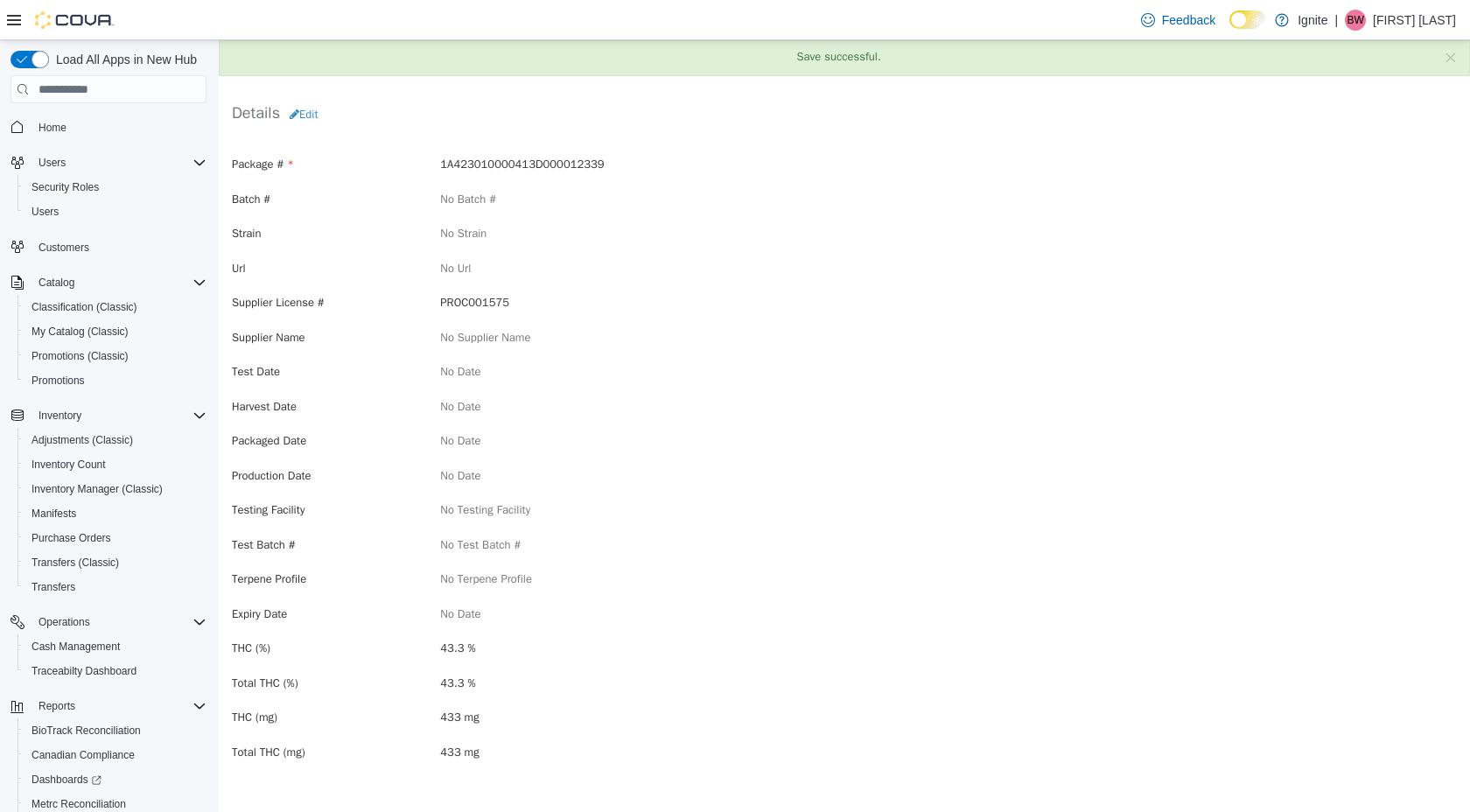 scroll, scrollTop: 0, scrollLeft: 0, axis: both 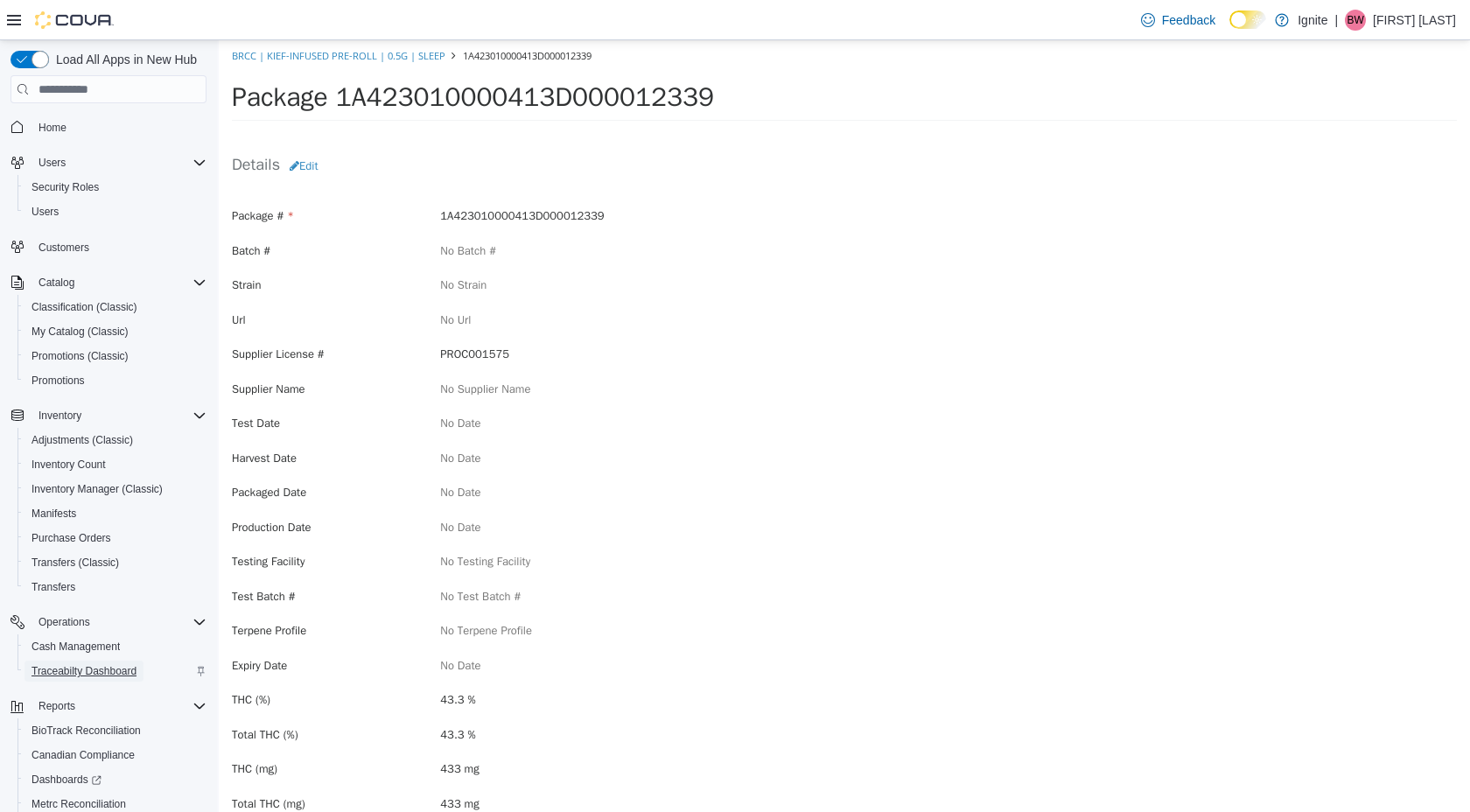 click on "Traceabilty Dashboard" at bounding box center [84, 671] 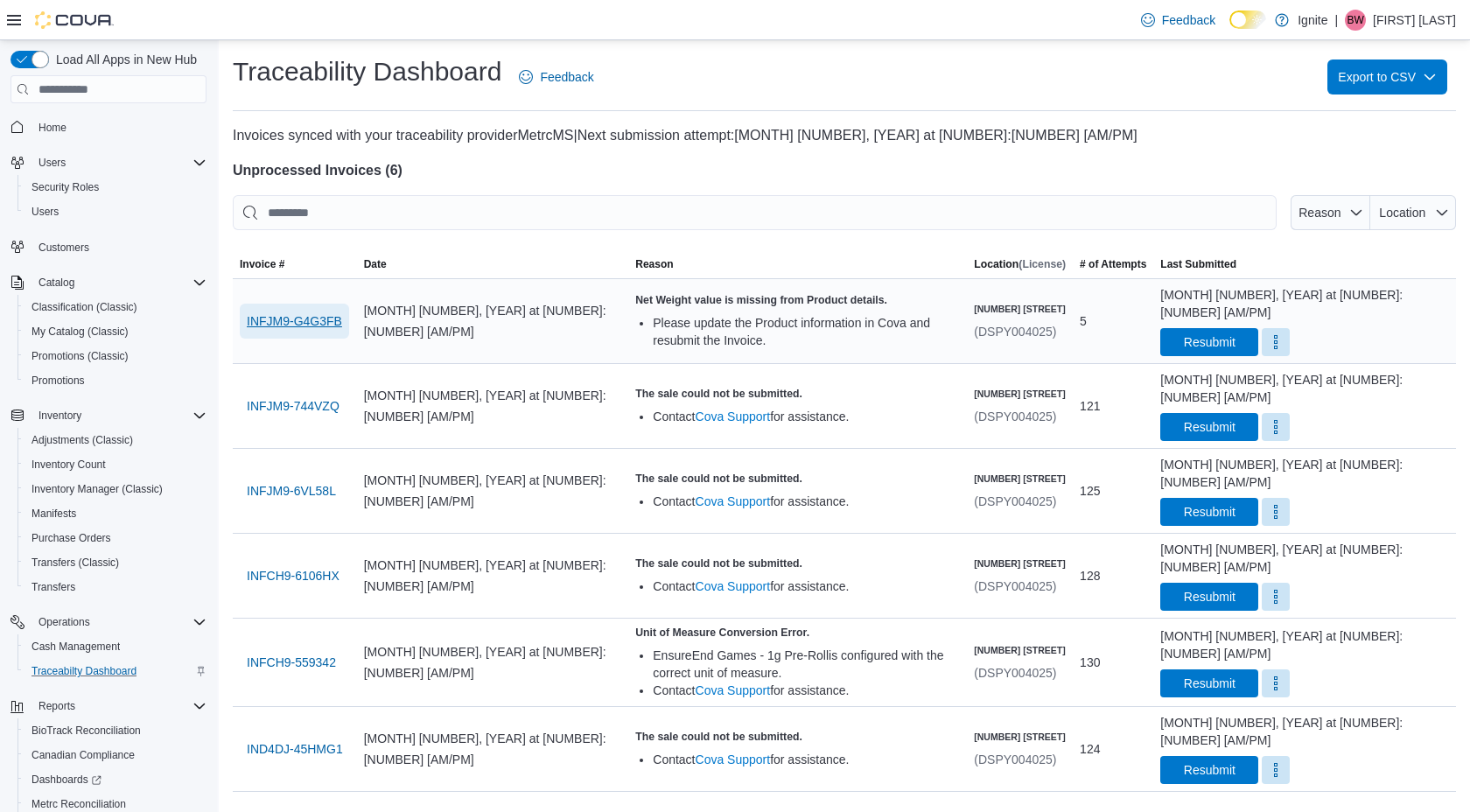 click on "INFJM9-G4G3FB" at bounding box center [294, 321] 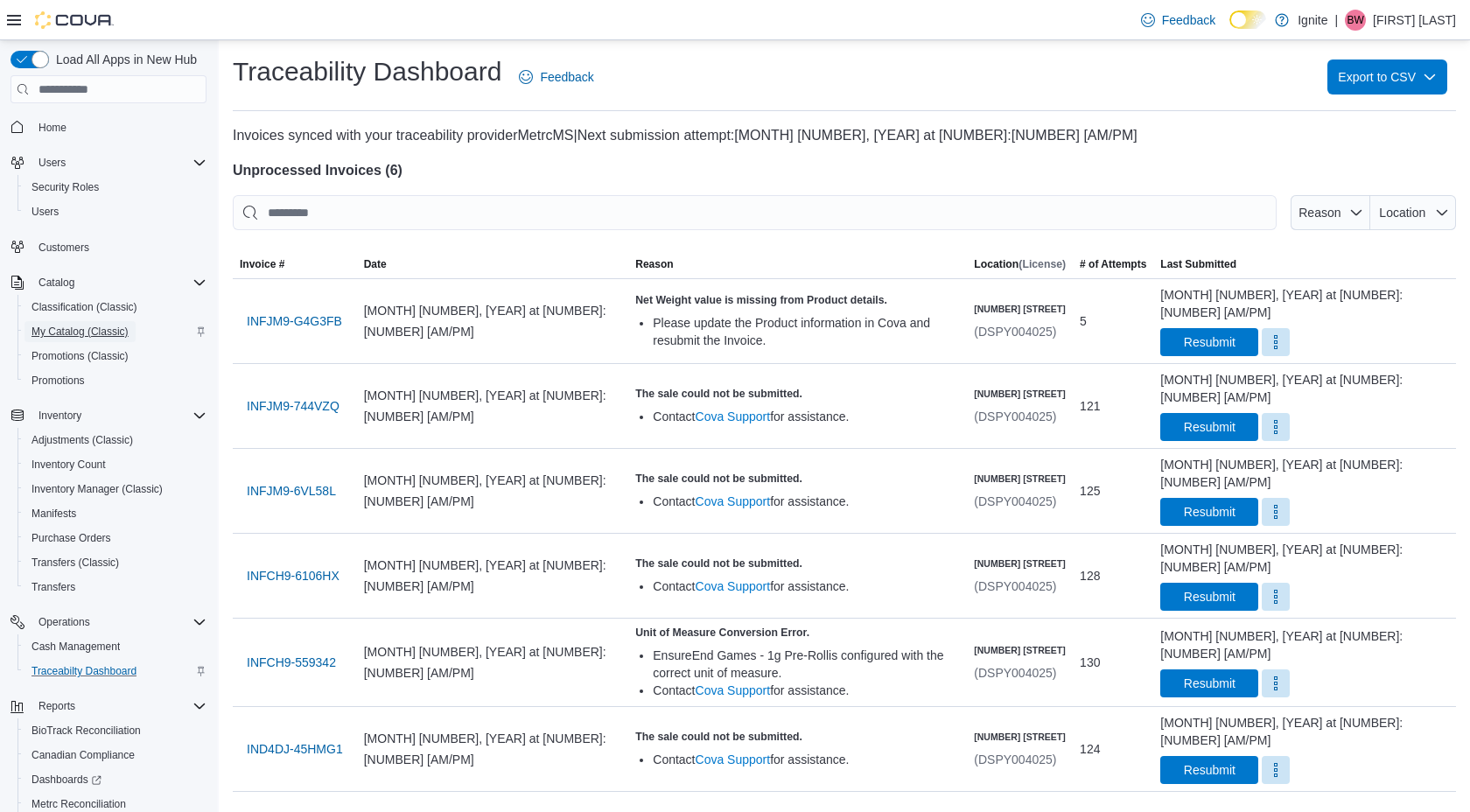 click on "My Catalog (Classic)" at bounding box center [80, 332] 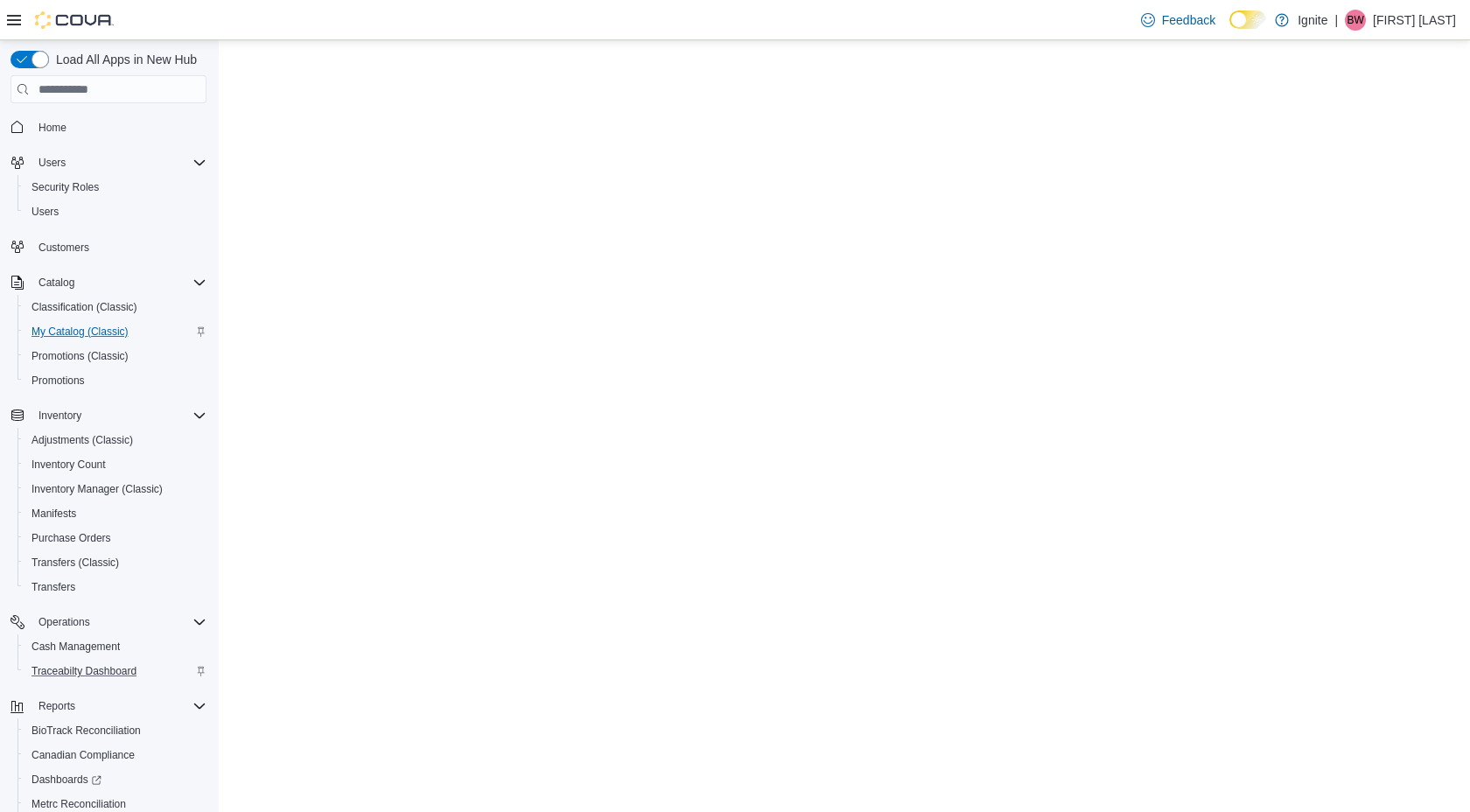 scroll, scrollTop: 0, scrollLeft: 0, axis: both 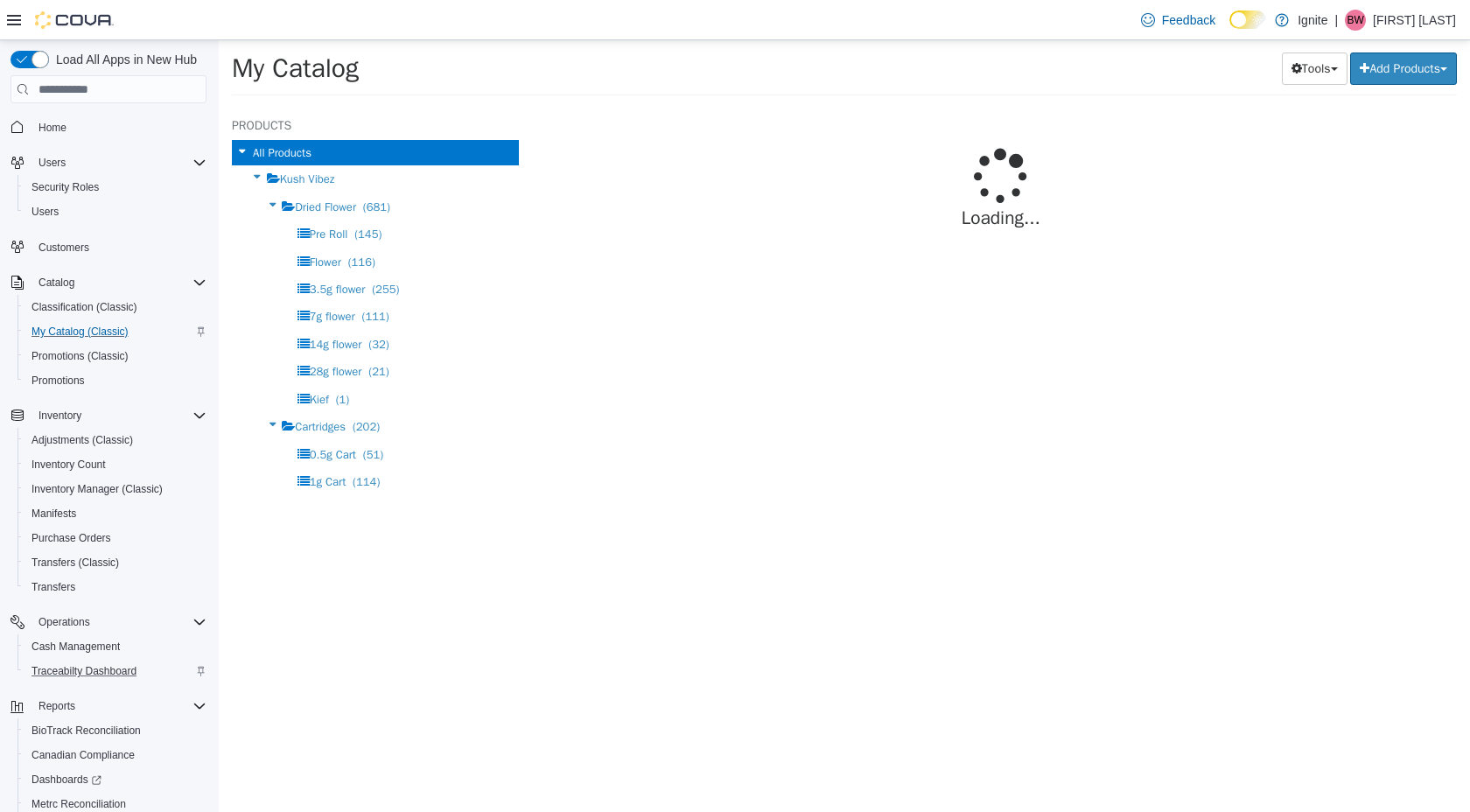 select on "**********" 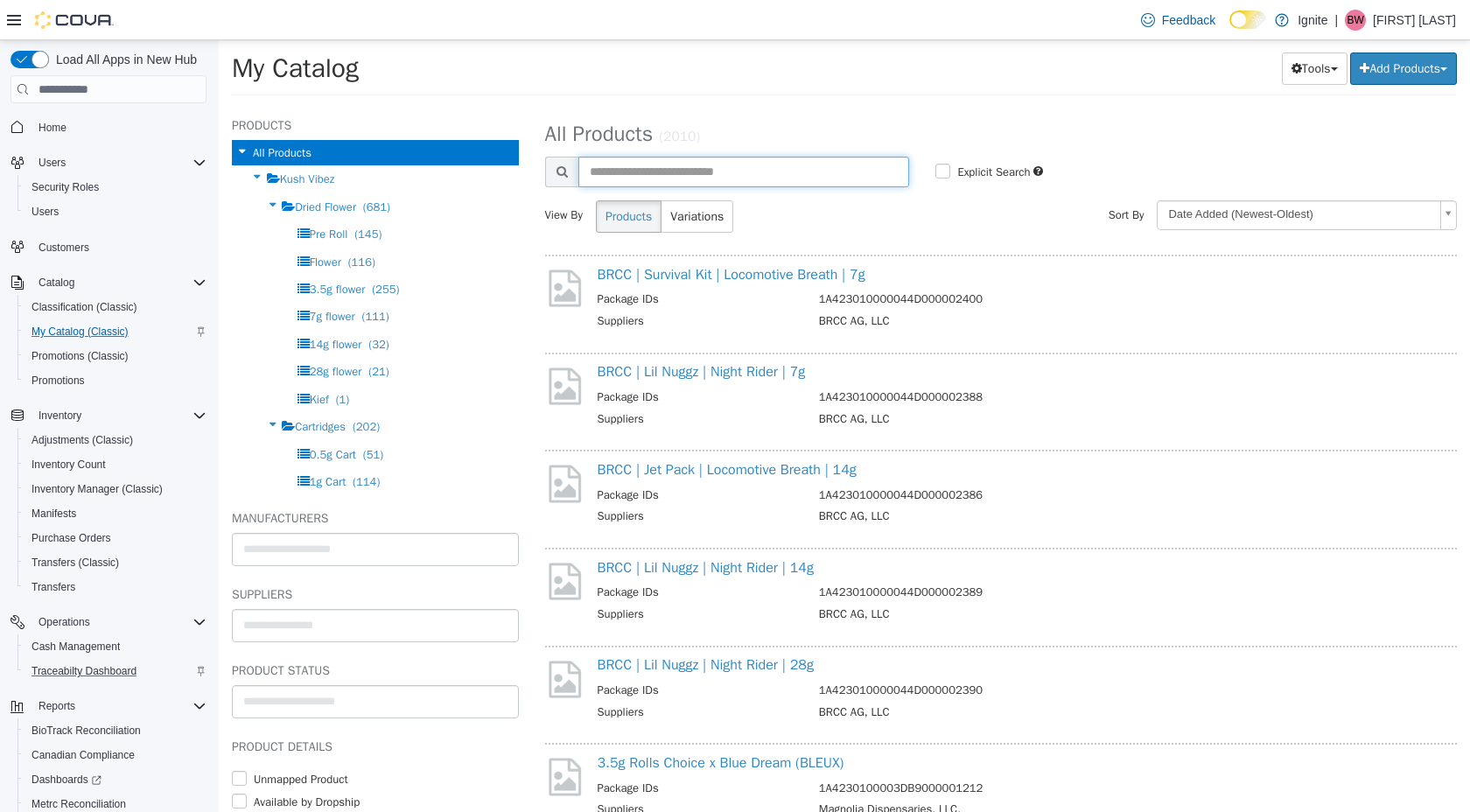 click at bounding box center [744, 172] 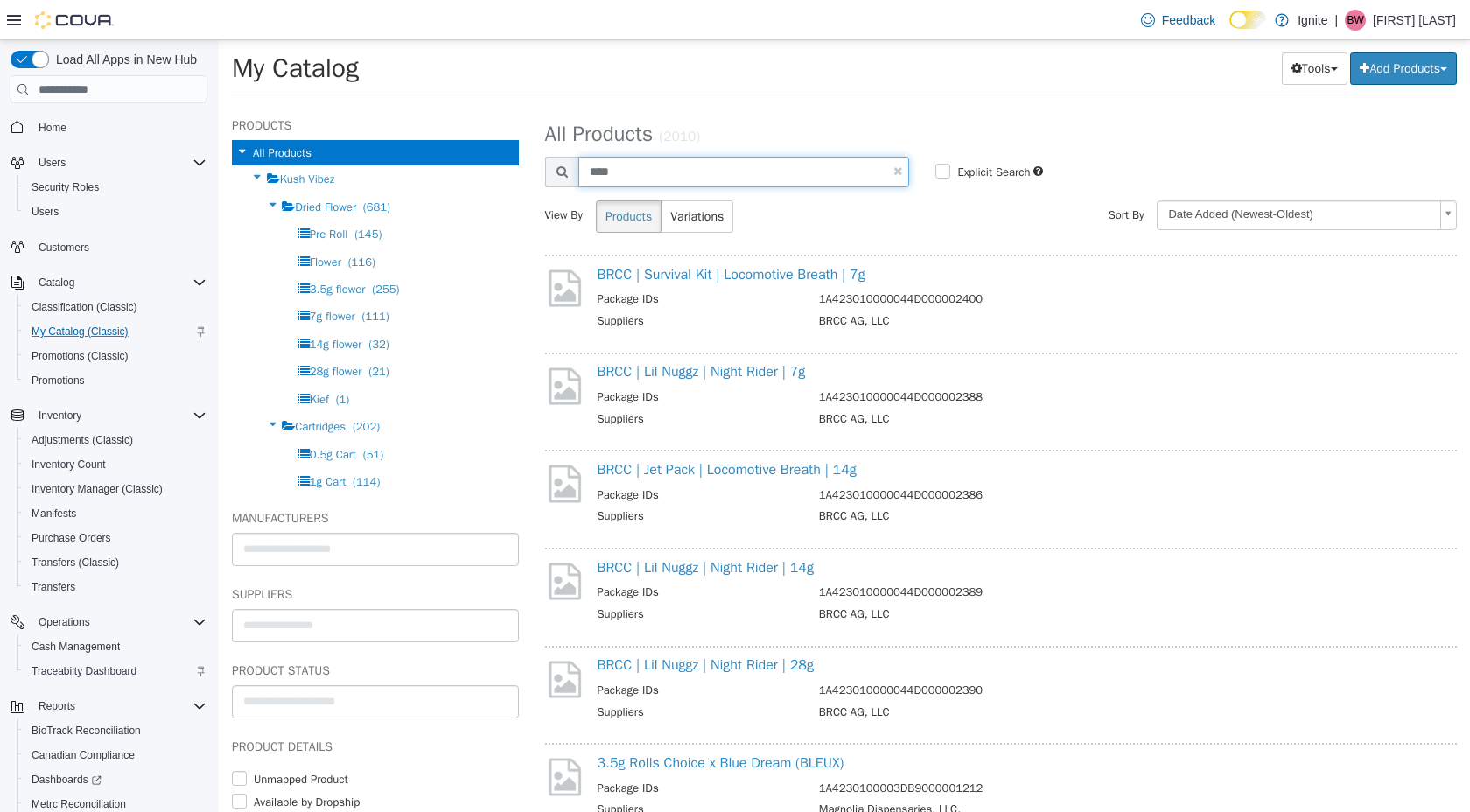 type on "****" 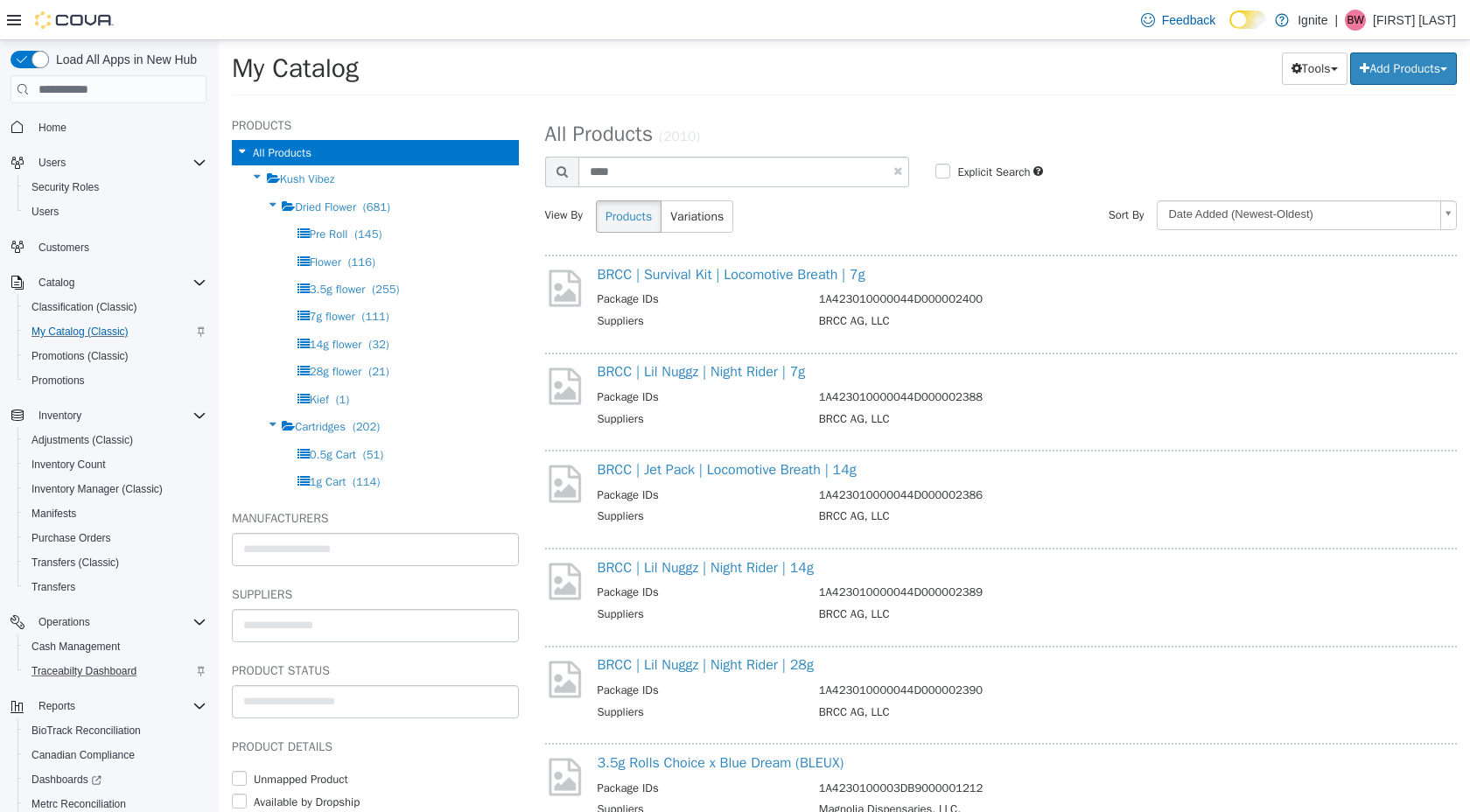 select on "**********" 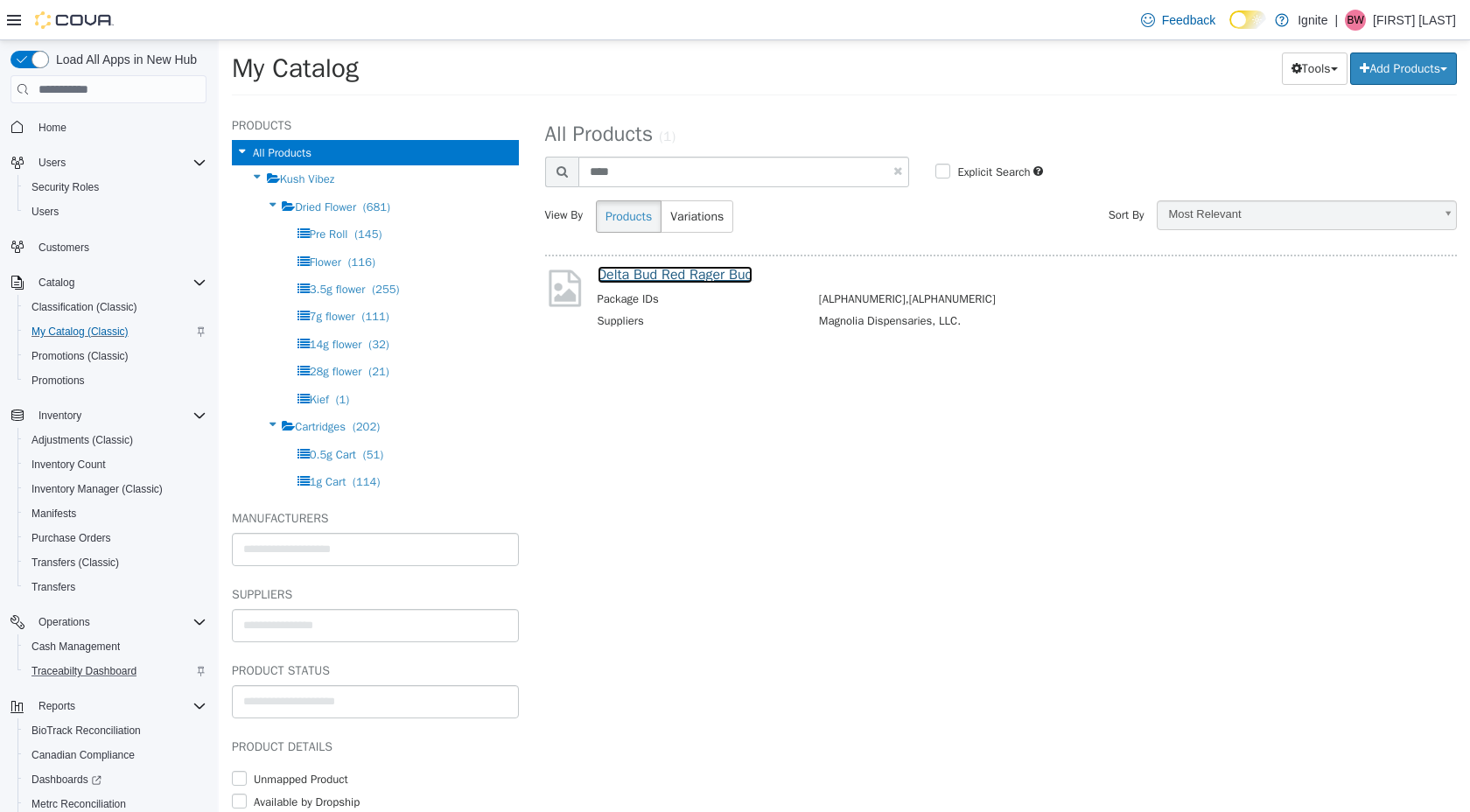 click on "Delta Bud Red Rager Bud" at bounding box center [676, 275] 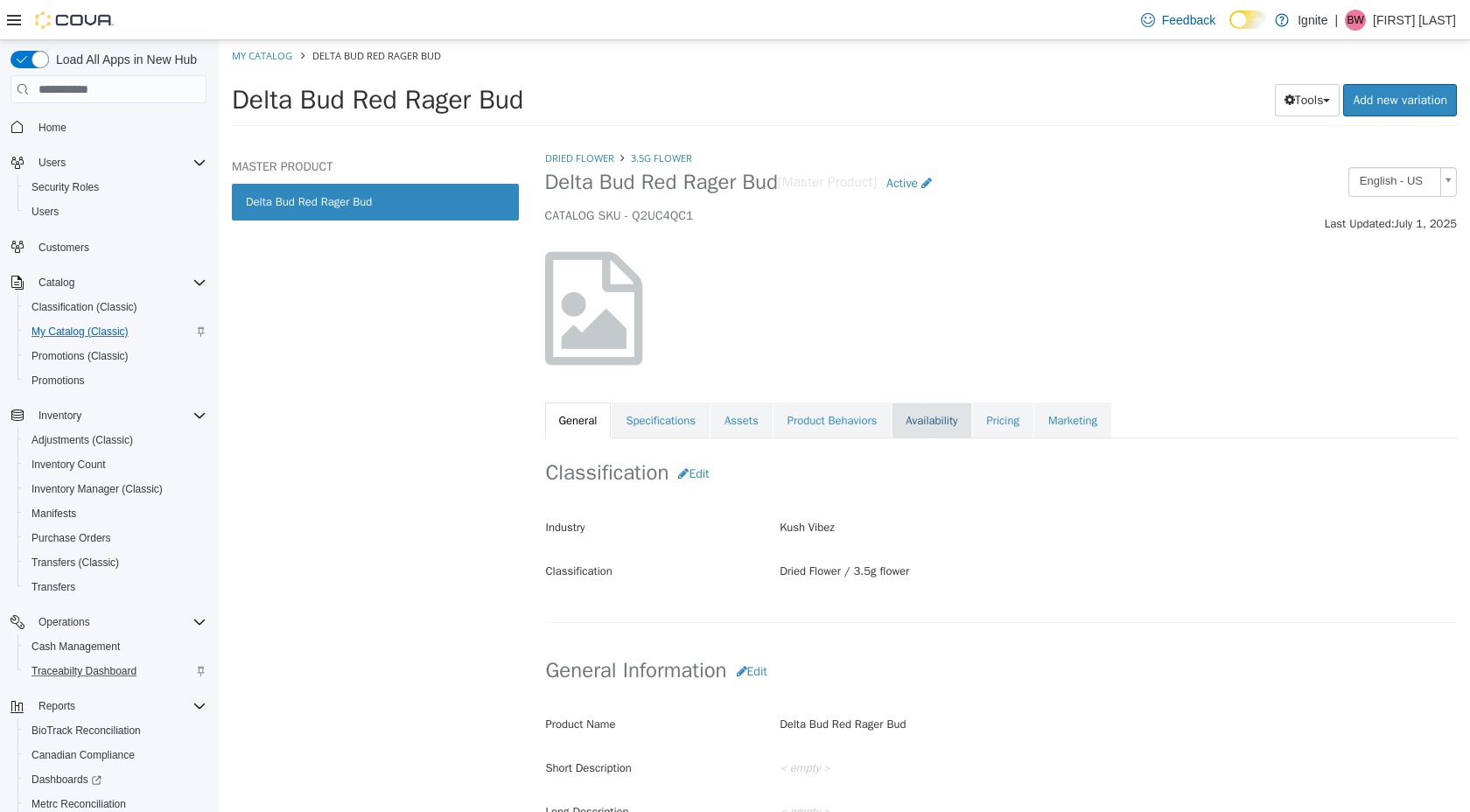 click on "Availability" at bounding box center [931, 421] 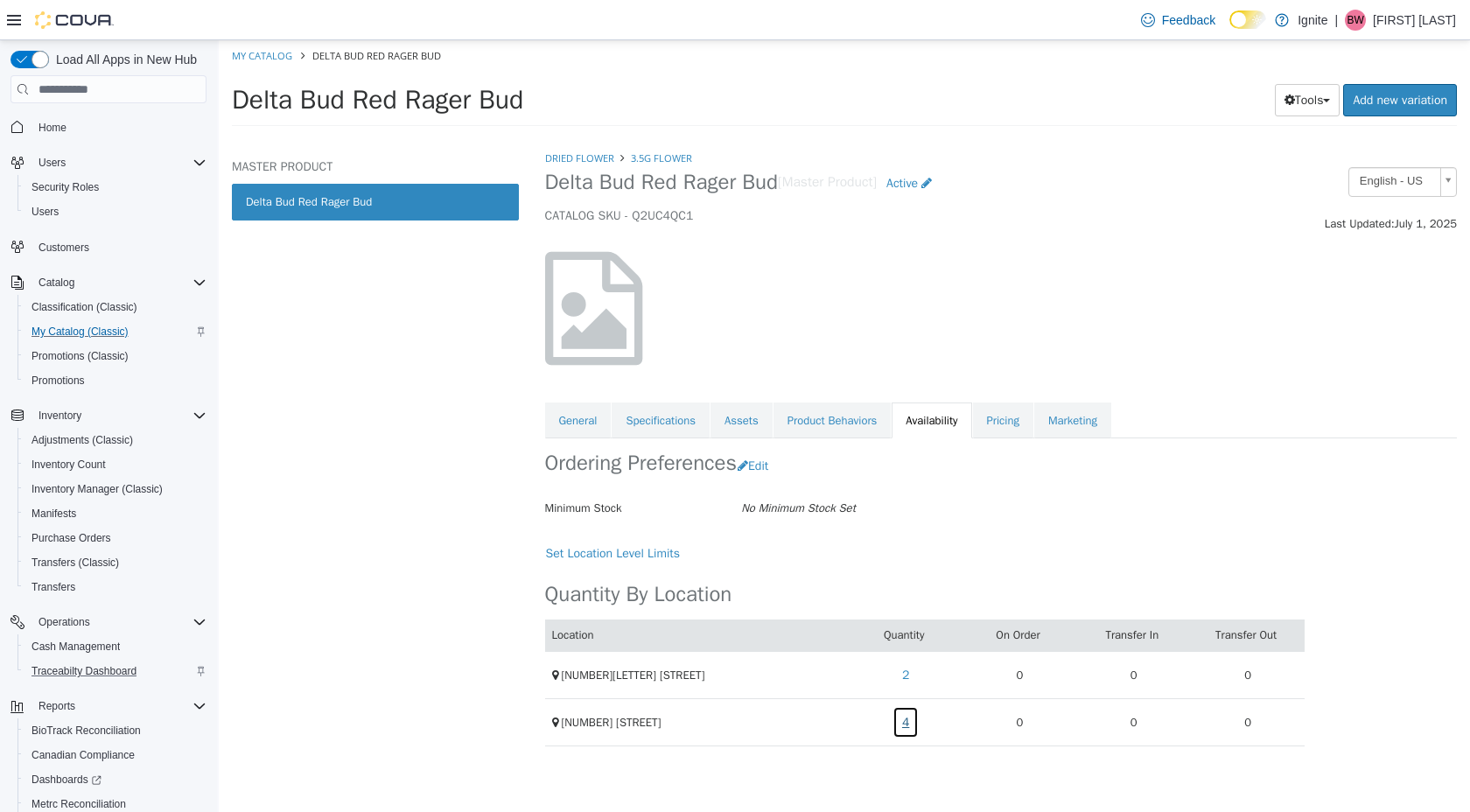 click on "4" at bounding box center (906, 722) 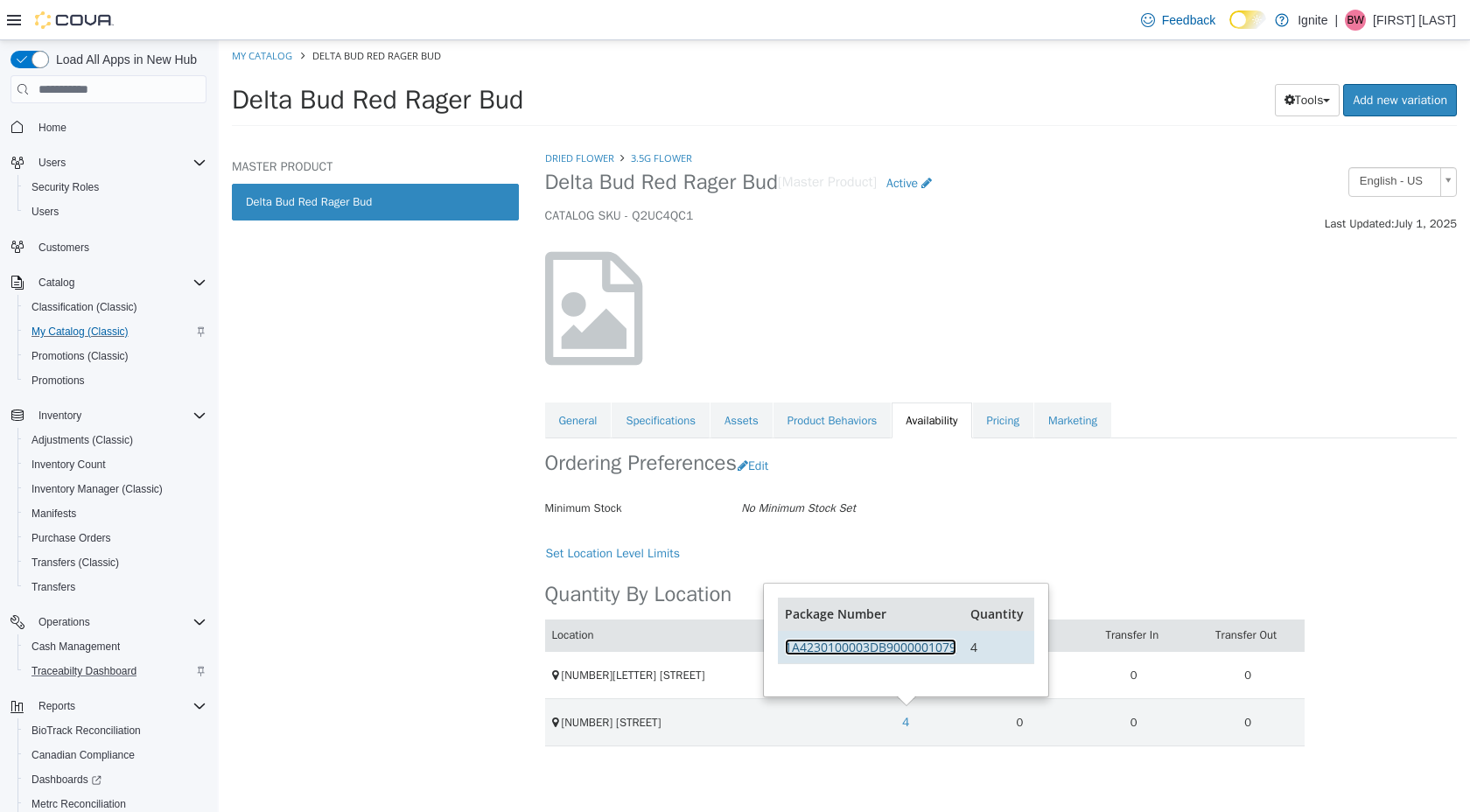 click on "1A4230100003DB9000001079" at bounding box center [871, 647] 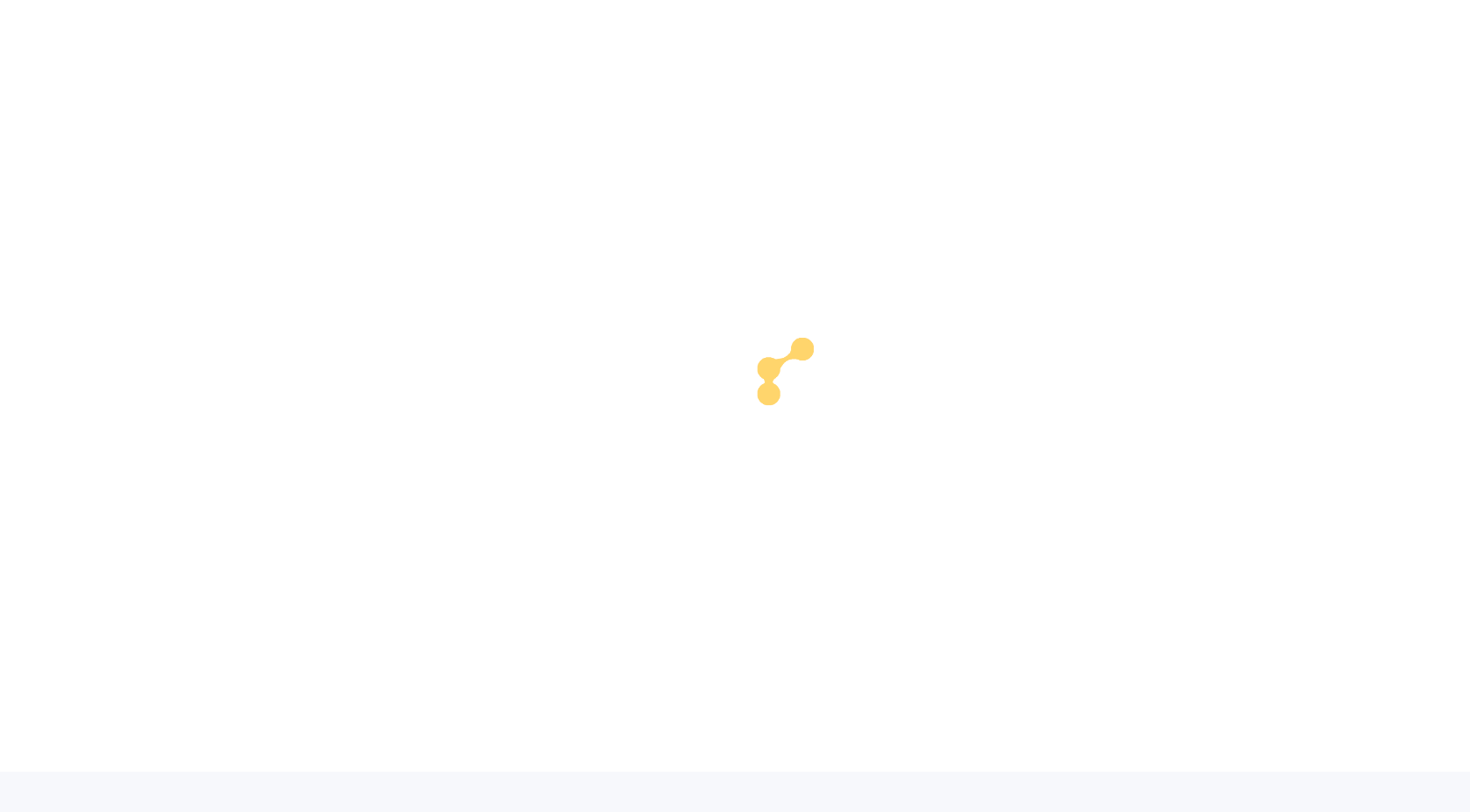 scroll, scrollTop: 0, scrollLeft: 0, axis: both 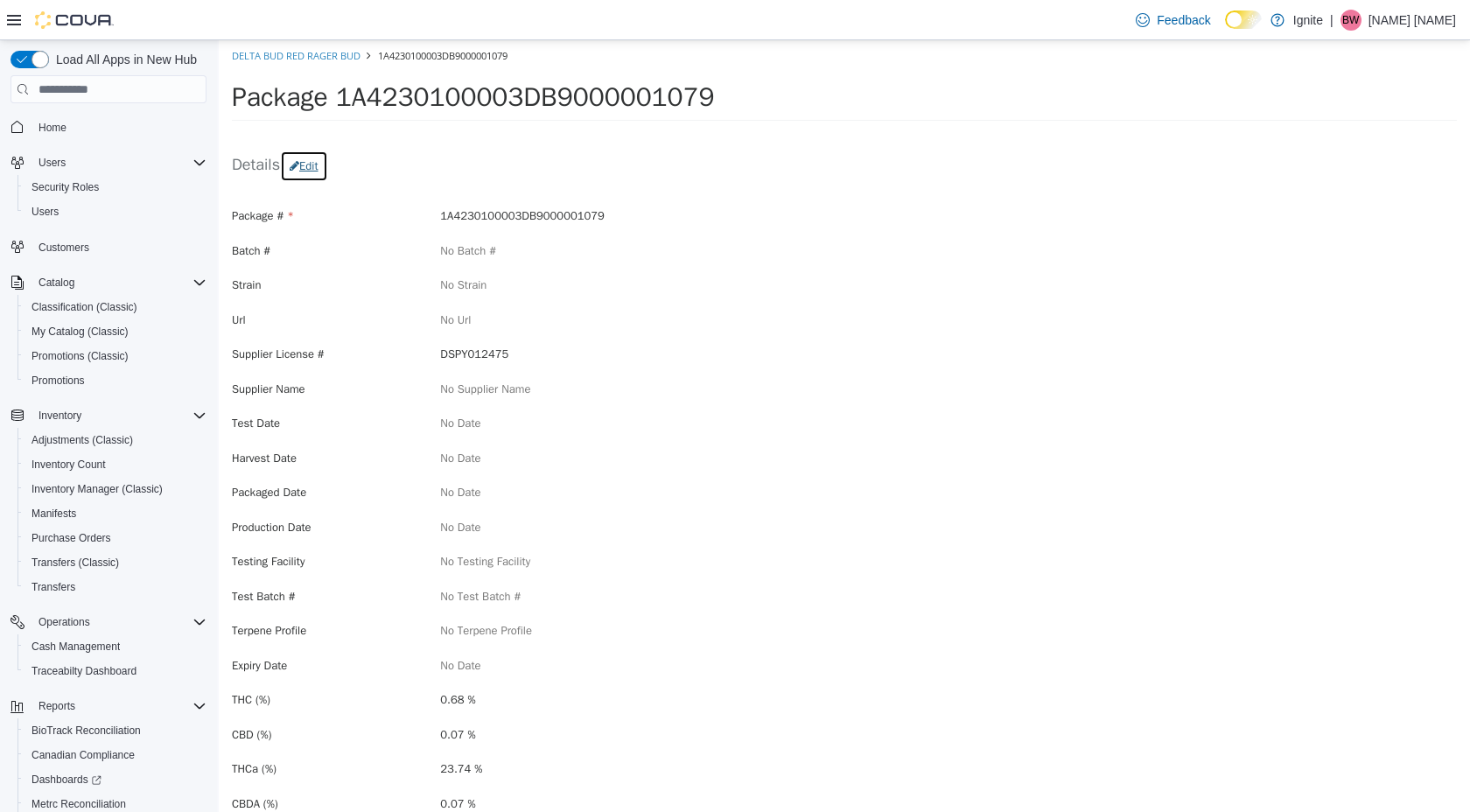 click on "Edit" at bounding box center [304, 166] 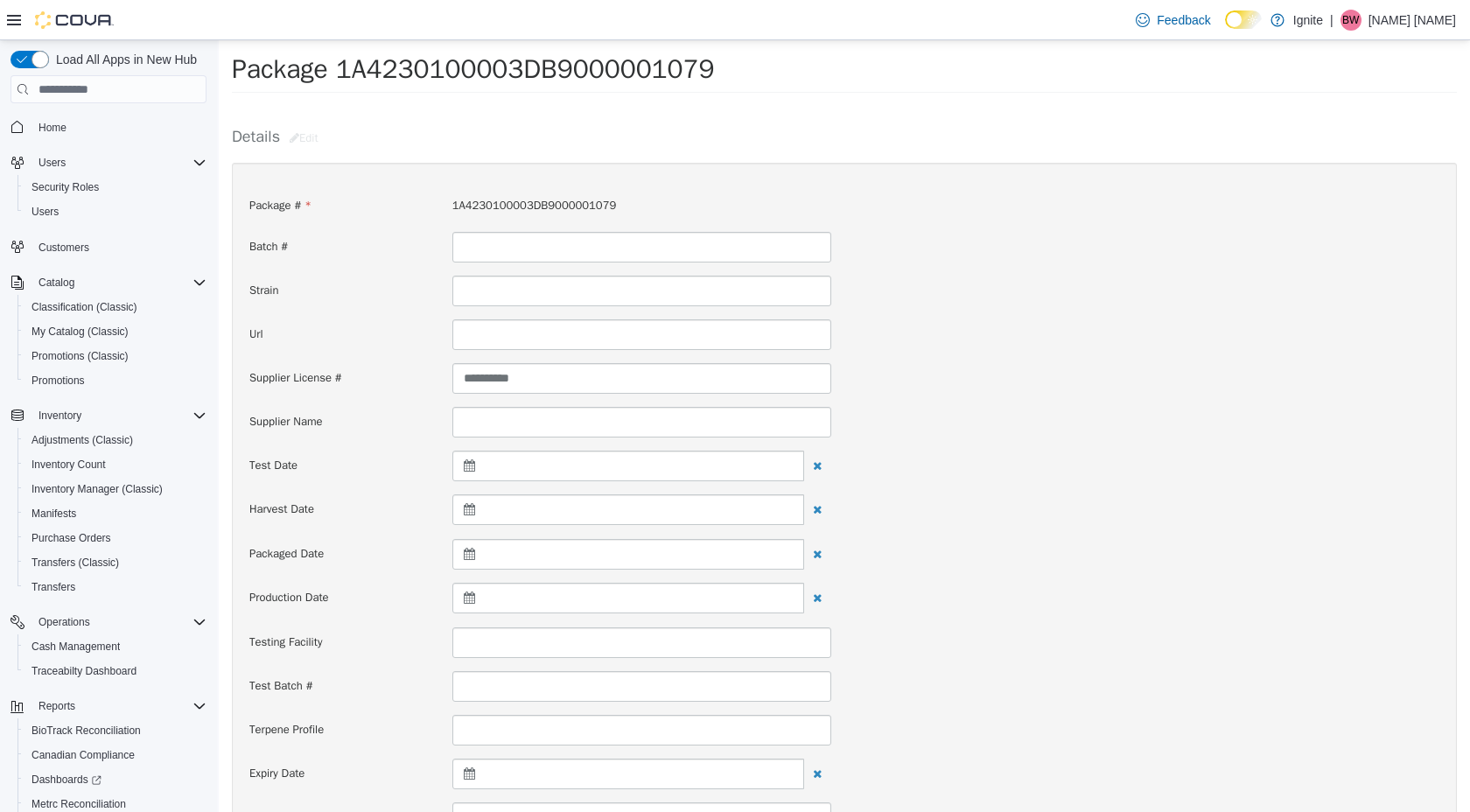 scroll, scrollTop: 0, scrollLeft: 0, axis: both 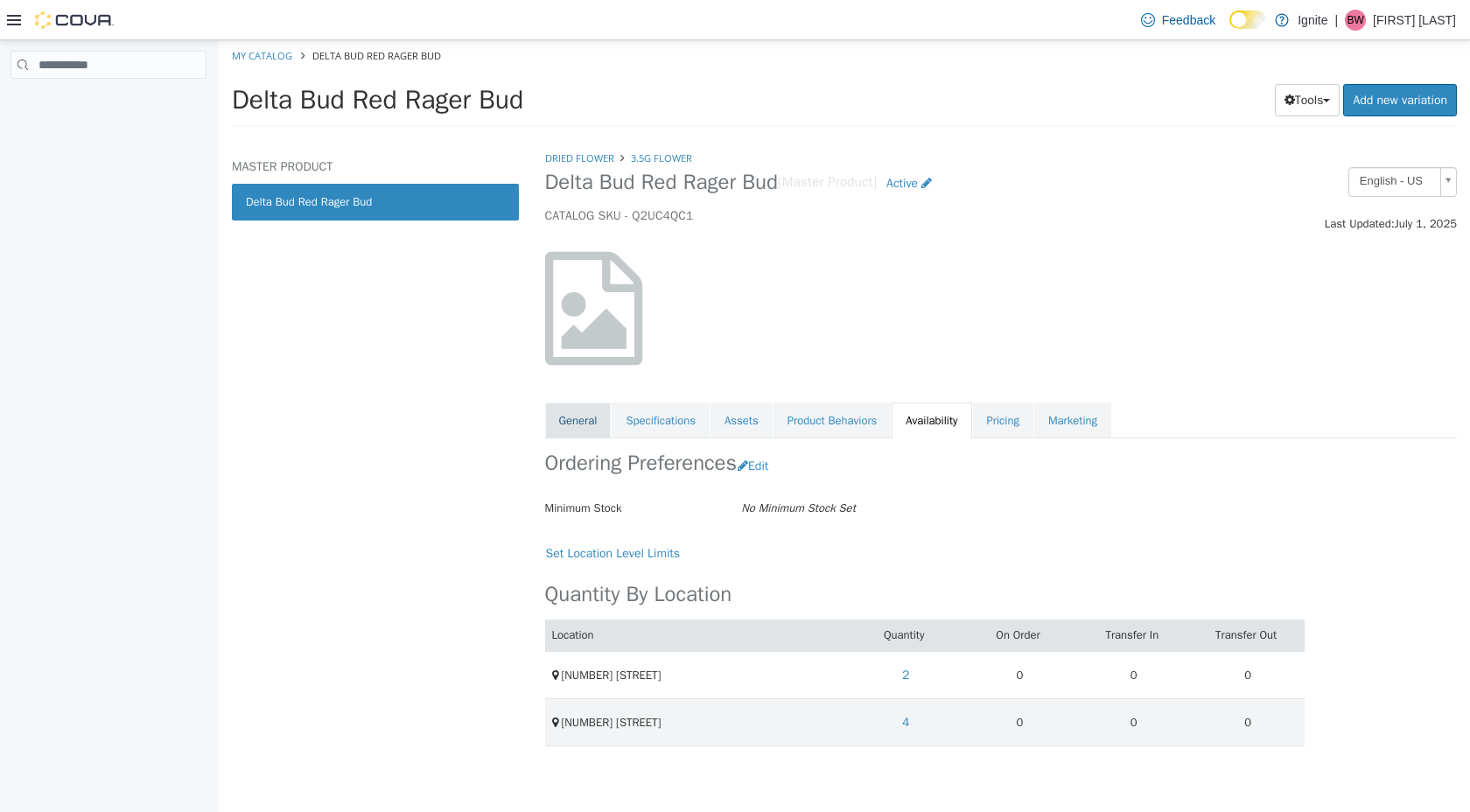 click on "General" at bounding box center (578, 421) 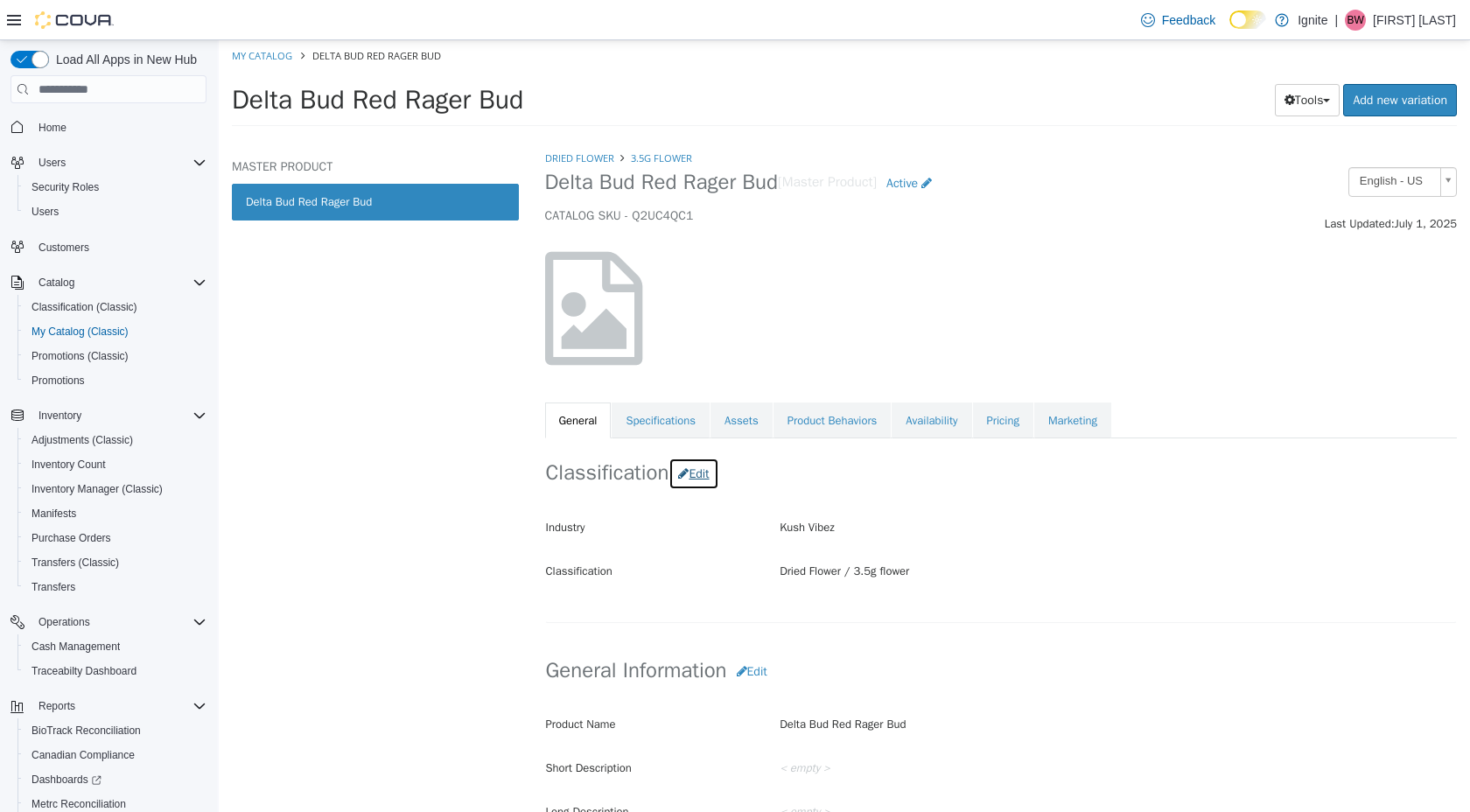 click on "Edit" at bounding box center (693, 473) 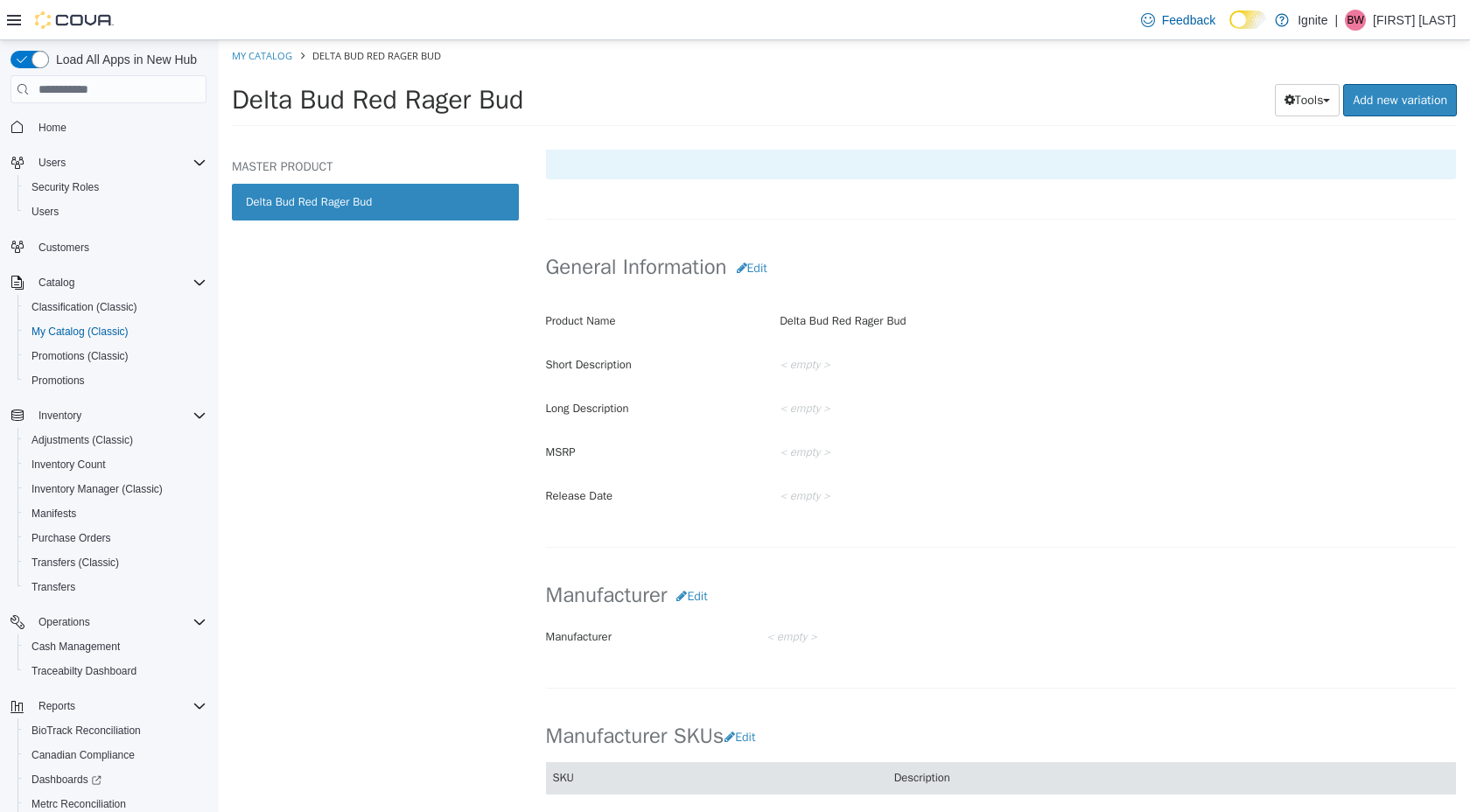 scroll, scrollTop: 0, scrollLeft: 0, axis: both 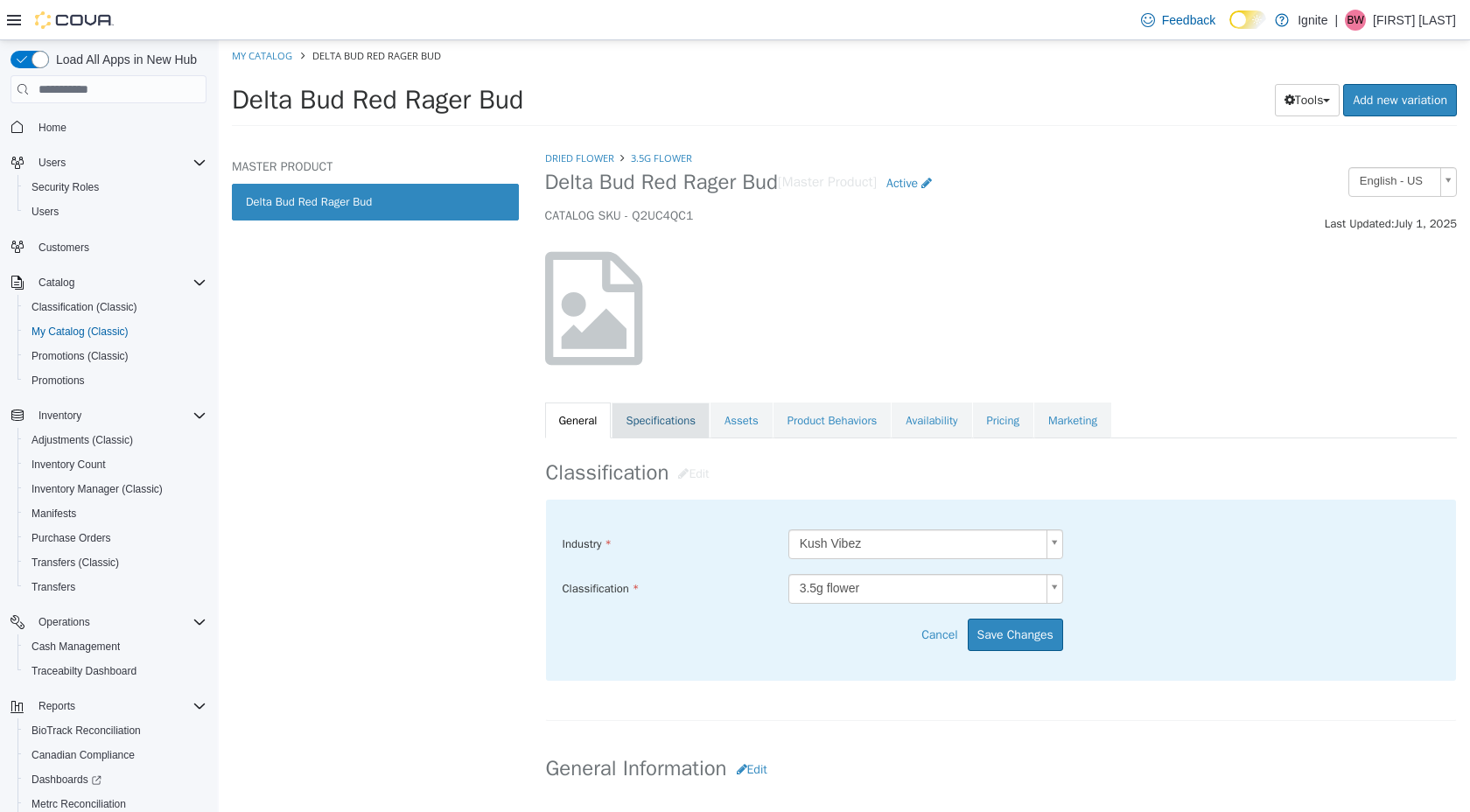 click on "Specifications" at bounding box center [661, 421] 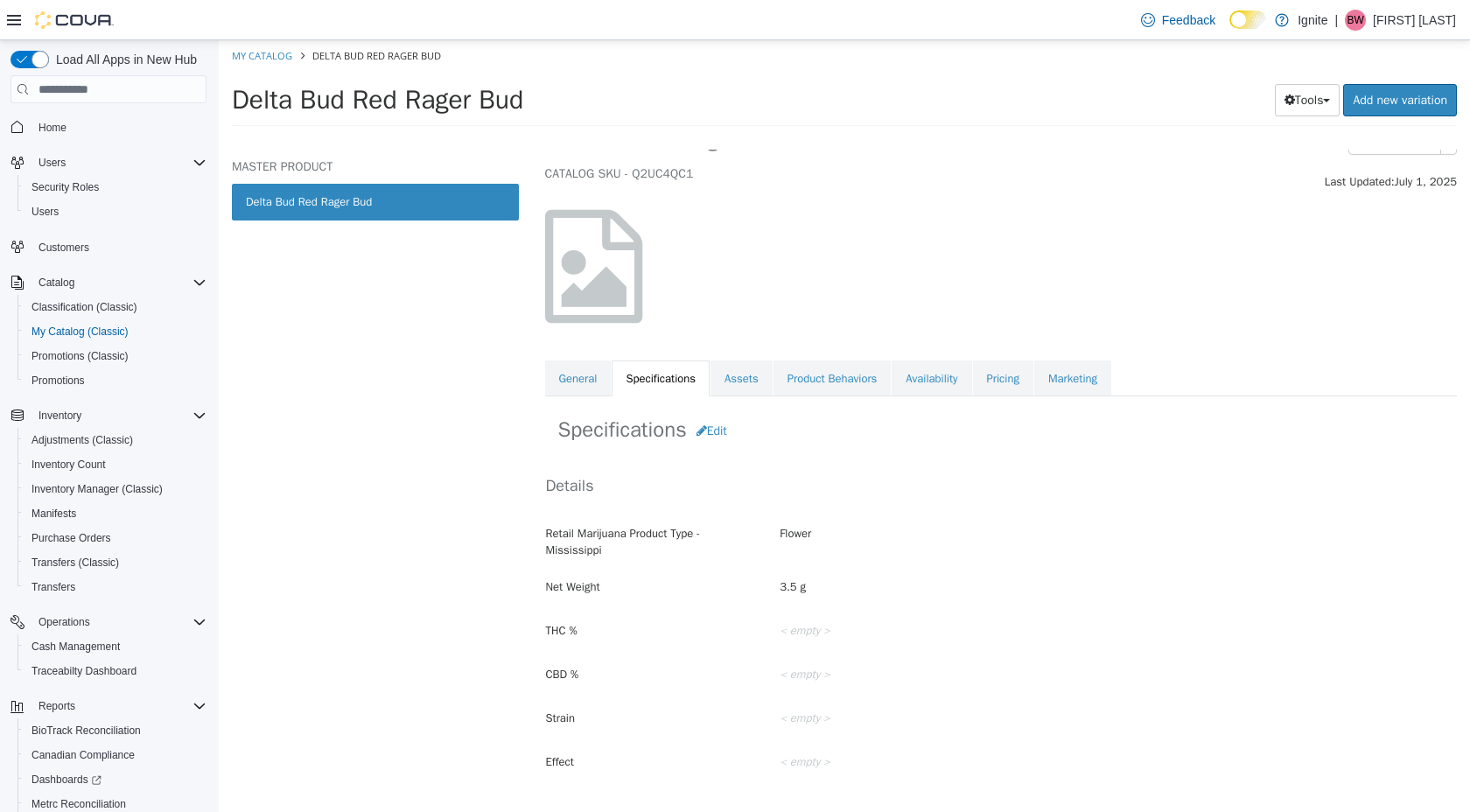 scroll, scrollTop: 57, scrollLeft: 0, axis: vertical 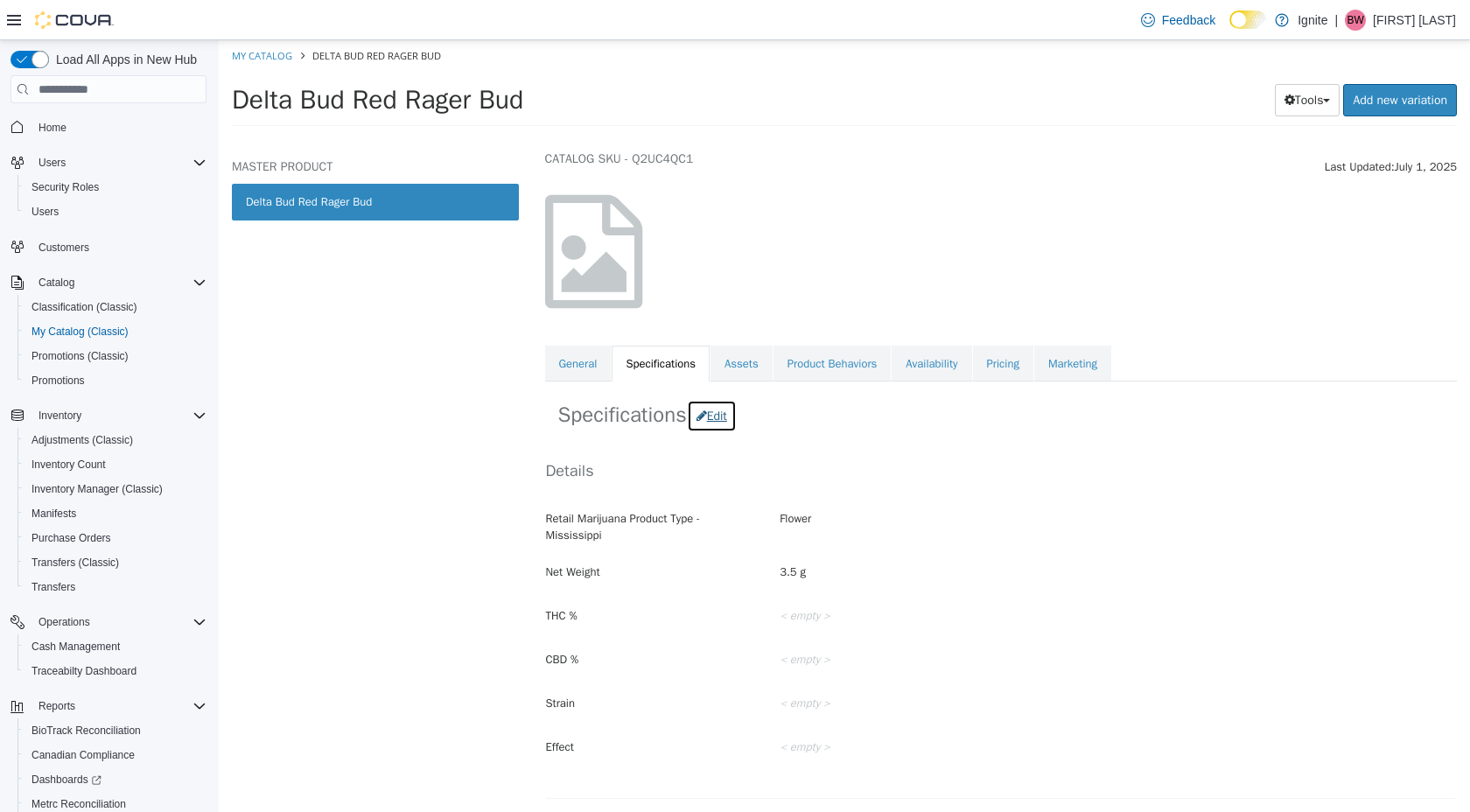 click on "Edit" at bounding box center (711, 416) 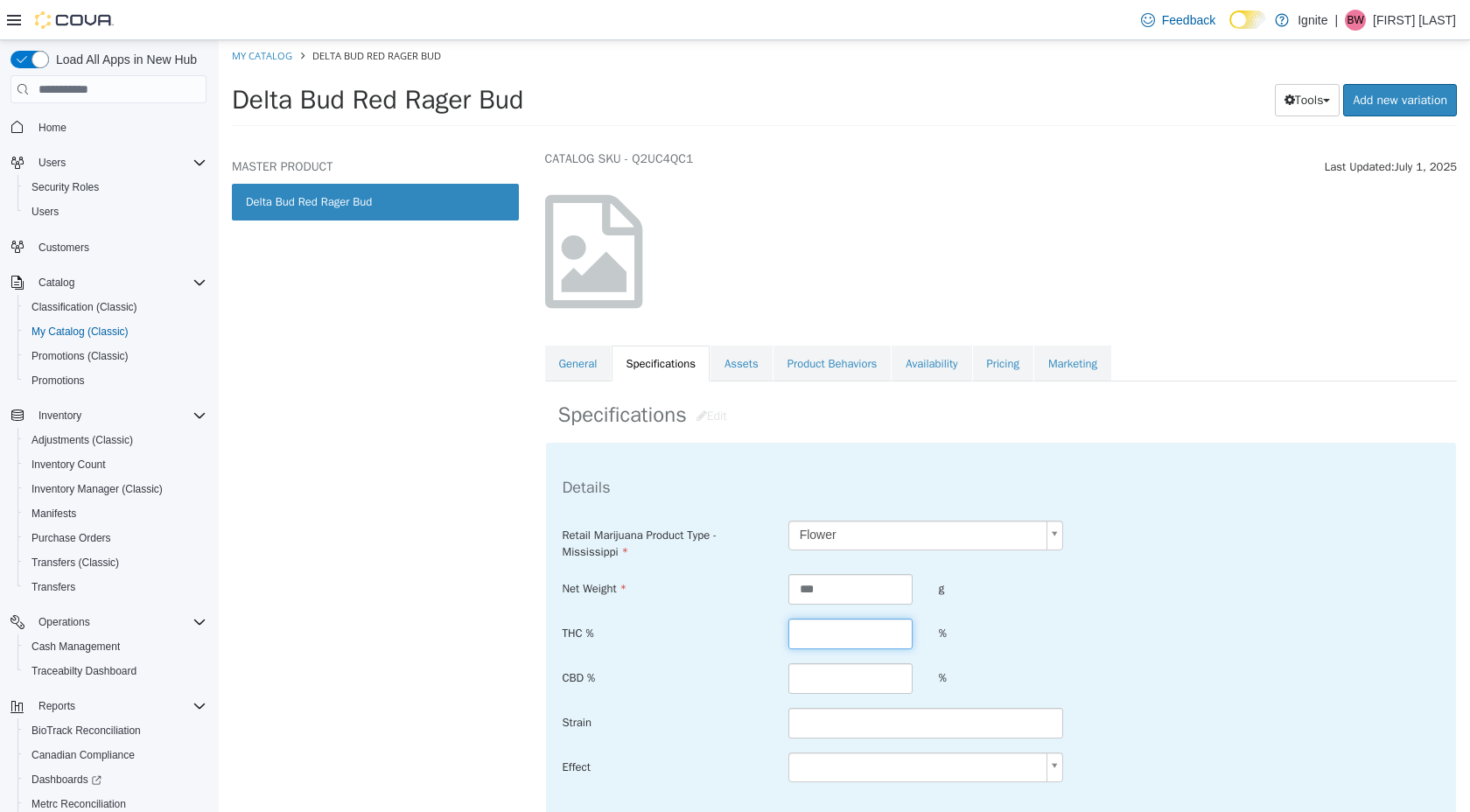 click at bounding box center [850, 634] 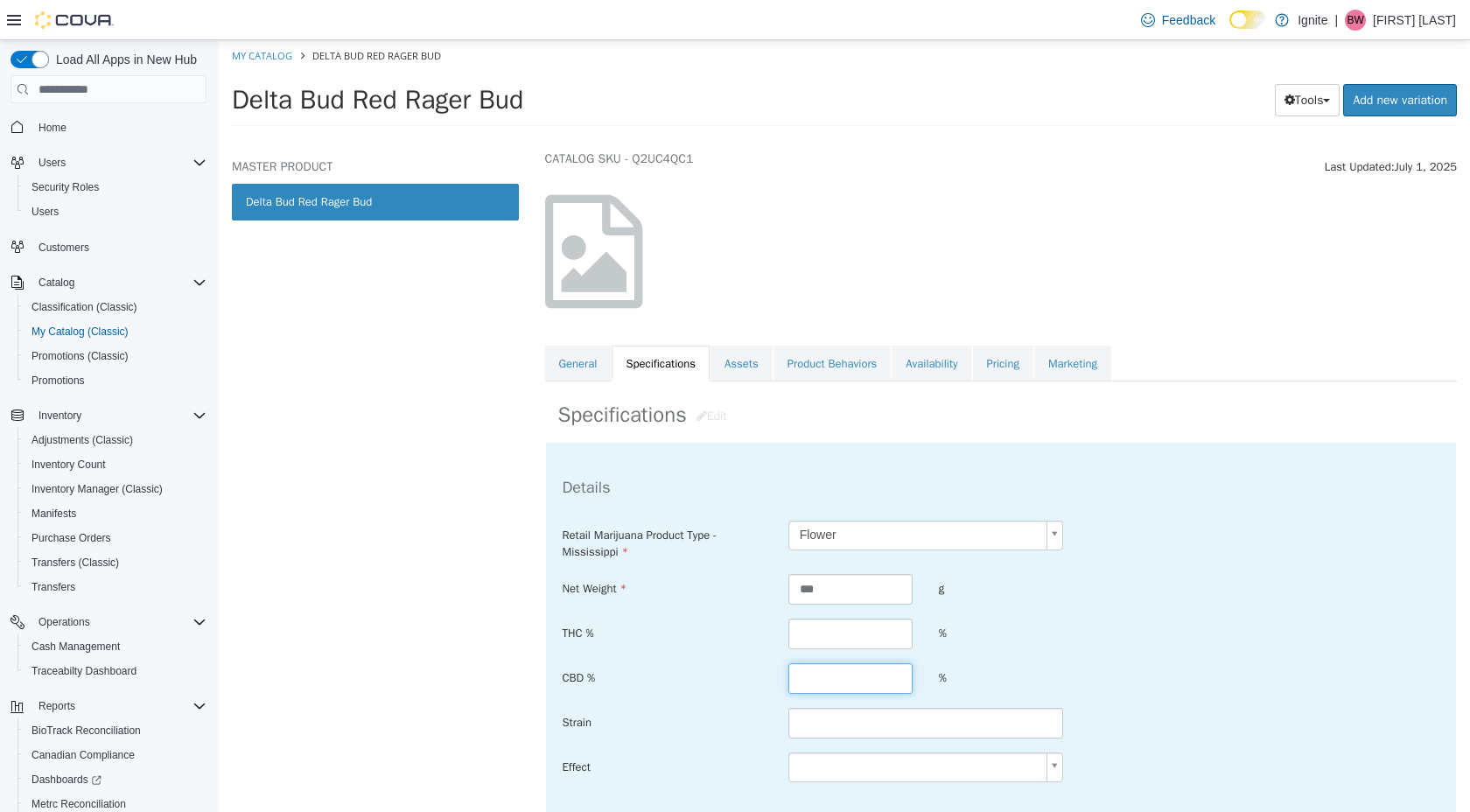 click at bounding box center [850, 678] 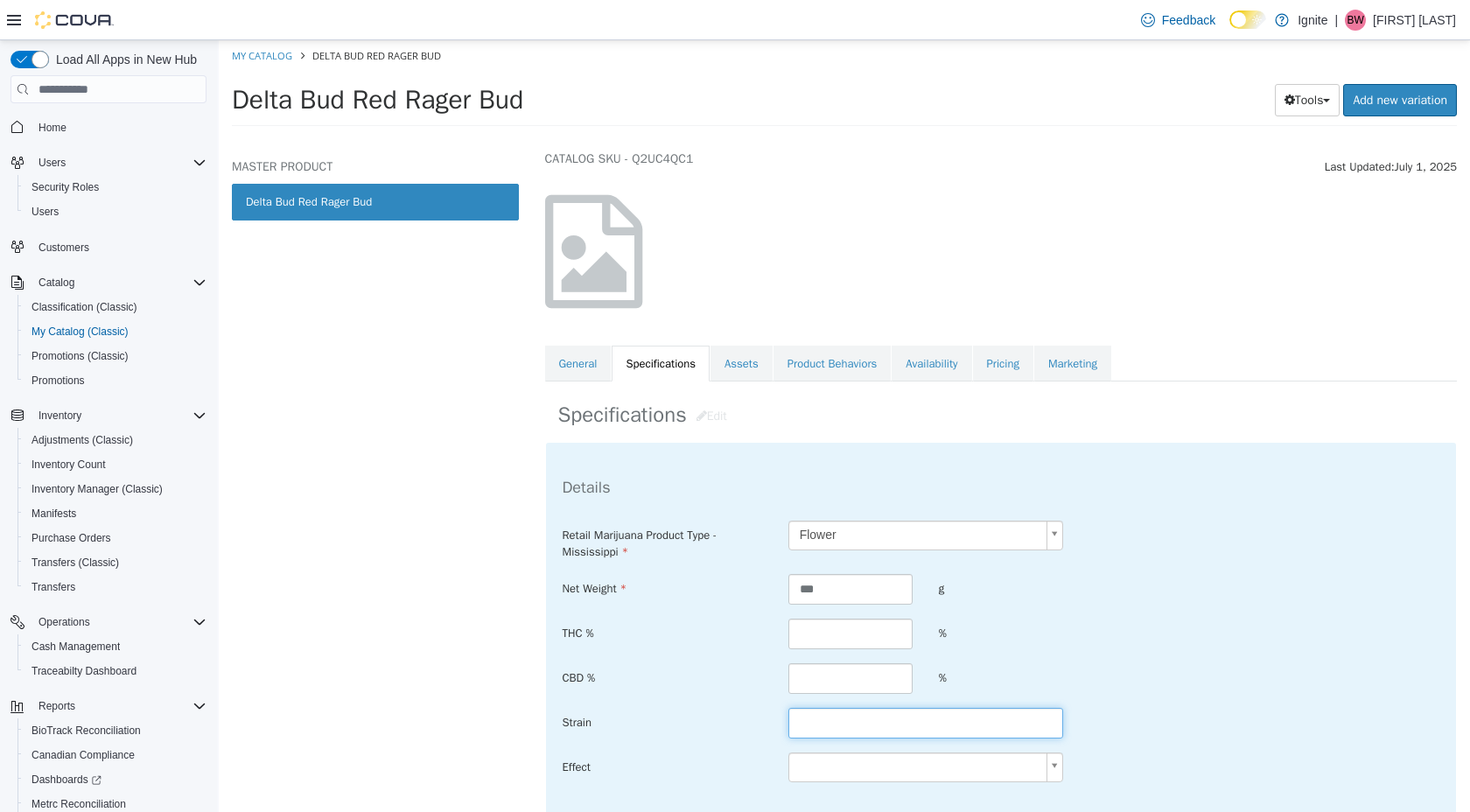 click at bounding box center [926, 723] 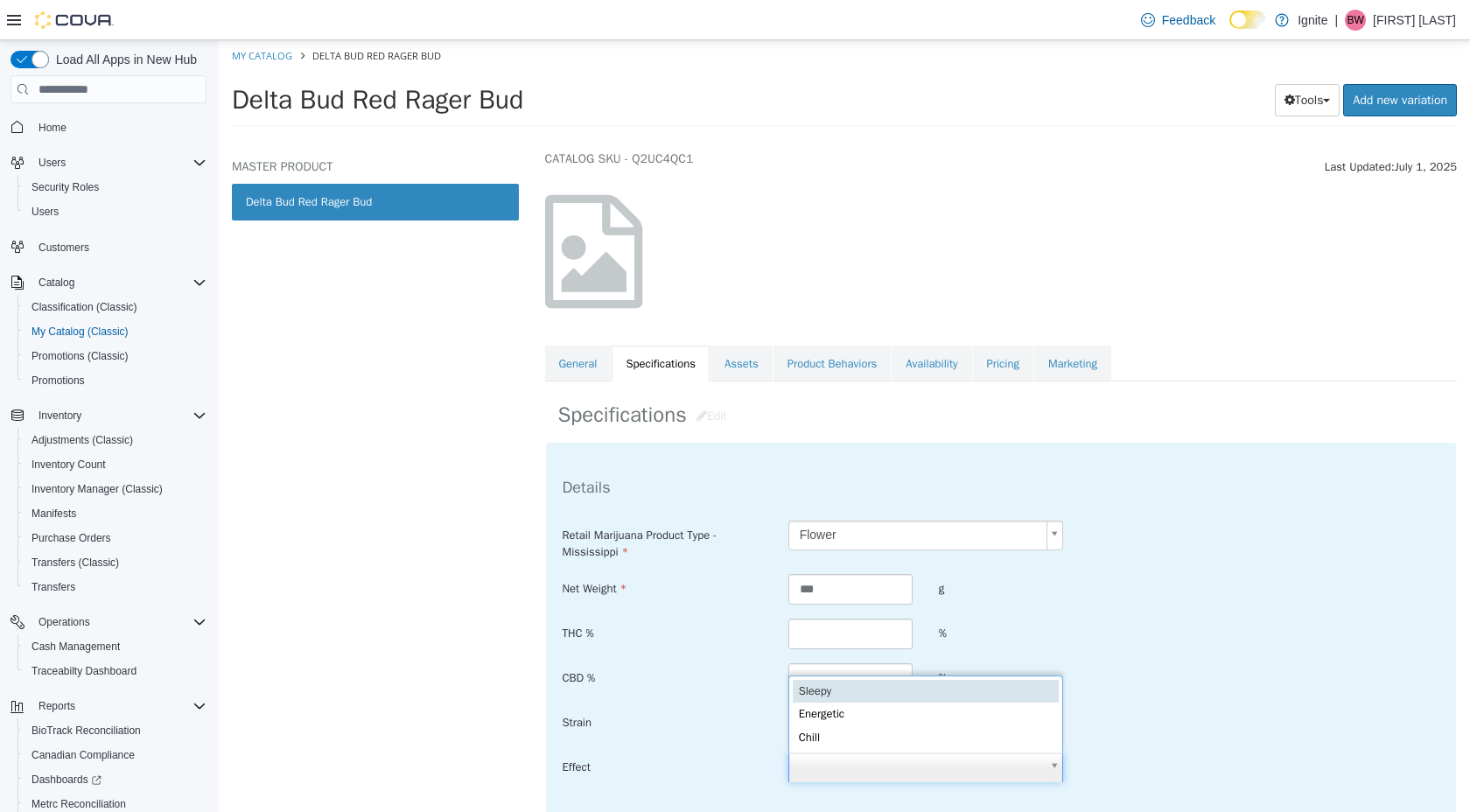 click on "Saving Bulk Changes...
×
My Catalog
Delta Bud Red Rager Bud
Delta Bud Red Rager Bud
Tools
Clone Print Labels   Add new variation
MASTER PRODUCT
Delta Bud Red Rager Bud
Dried Flower
3.5g flower
Delta Bud Red Rager Bud
[Master Product] Active  CATALOG SKU - [SKU]     English - US                             Last Updated:  [DATE]
General Specifications Assets Product Behaviors Availability Pricing
Marketing Specifications  Edit Details Retail Marijuana Product Type - Mississippi
Flower                             ****** Net Weight
***
g
THC %
%
CBD %
%
Strain
Effect
Cancel  Save Changes
Sleepy  Energetic  Chill" at bounding box center (844, 88) 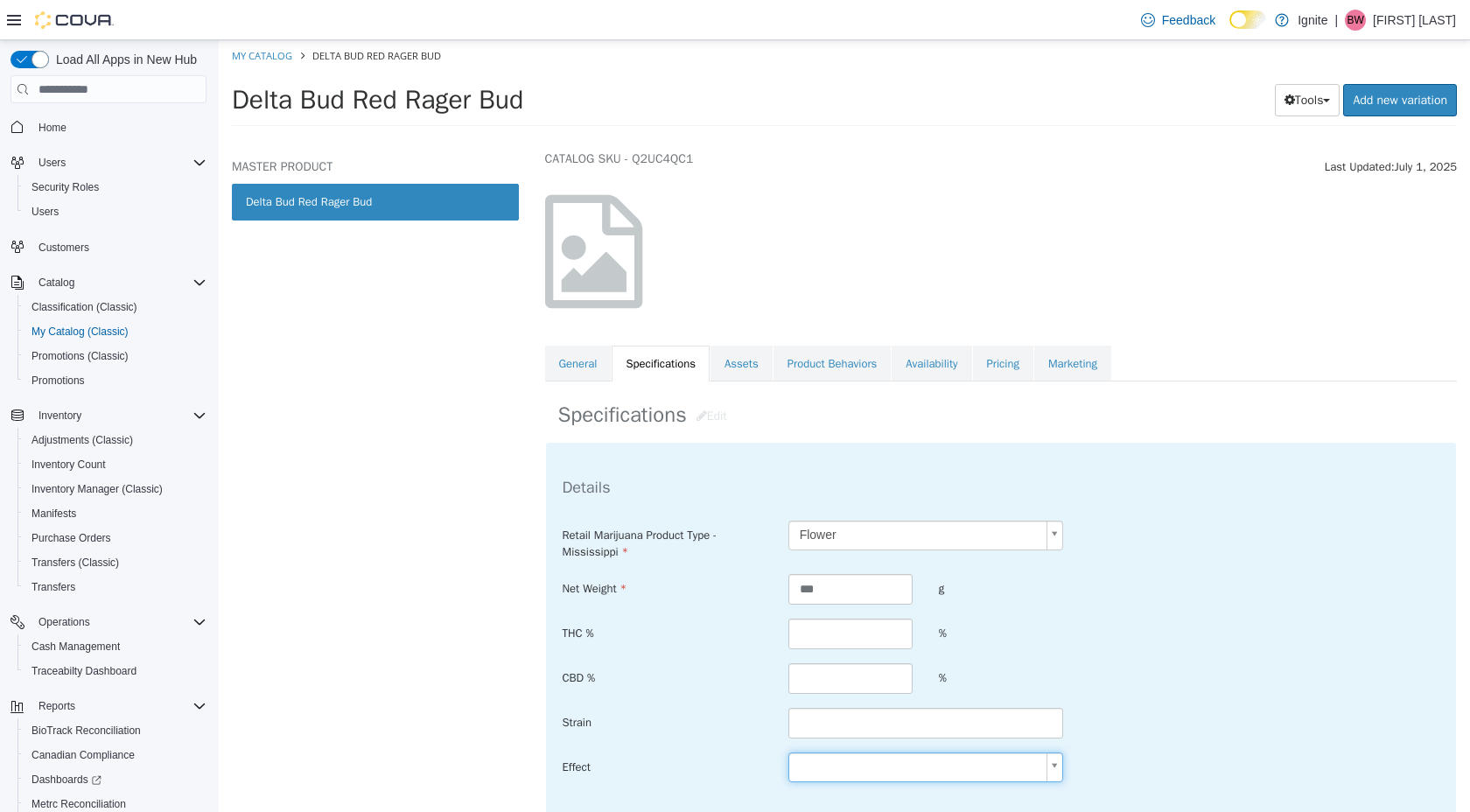 click on "Saving Bulk Changes...
×
My Catalog
Delta Bud Red Rager Bud
Delta Bud Red Rager Bud
Tools
Clone Print Labels   Add new variation
MASTER PRODUCT
Delta Bud Red Rager Bud
Dried Flower
3.5g flower
Delta Bud Red Rager Bud
[Master Product] Active  CATALOG SKU - [SKU]     English - US                             Last Updated:  [DATE]
General Specifications Assets Product Behaviors Availability Pricing
Marketing Specifications  Edit Details Retail Marijuana Product Type - Mississippi
Flower                             ****** Net Weight
***
g
THC %
%
CBD %
%
Strain
Effect
Cancel  Save Changes" at bounding box center (844, 88) 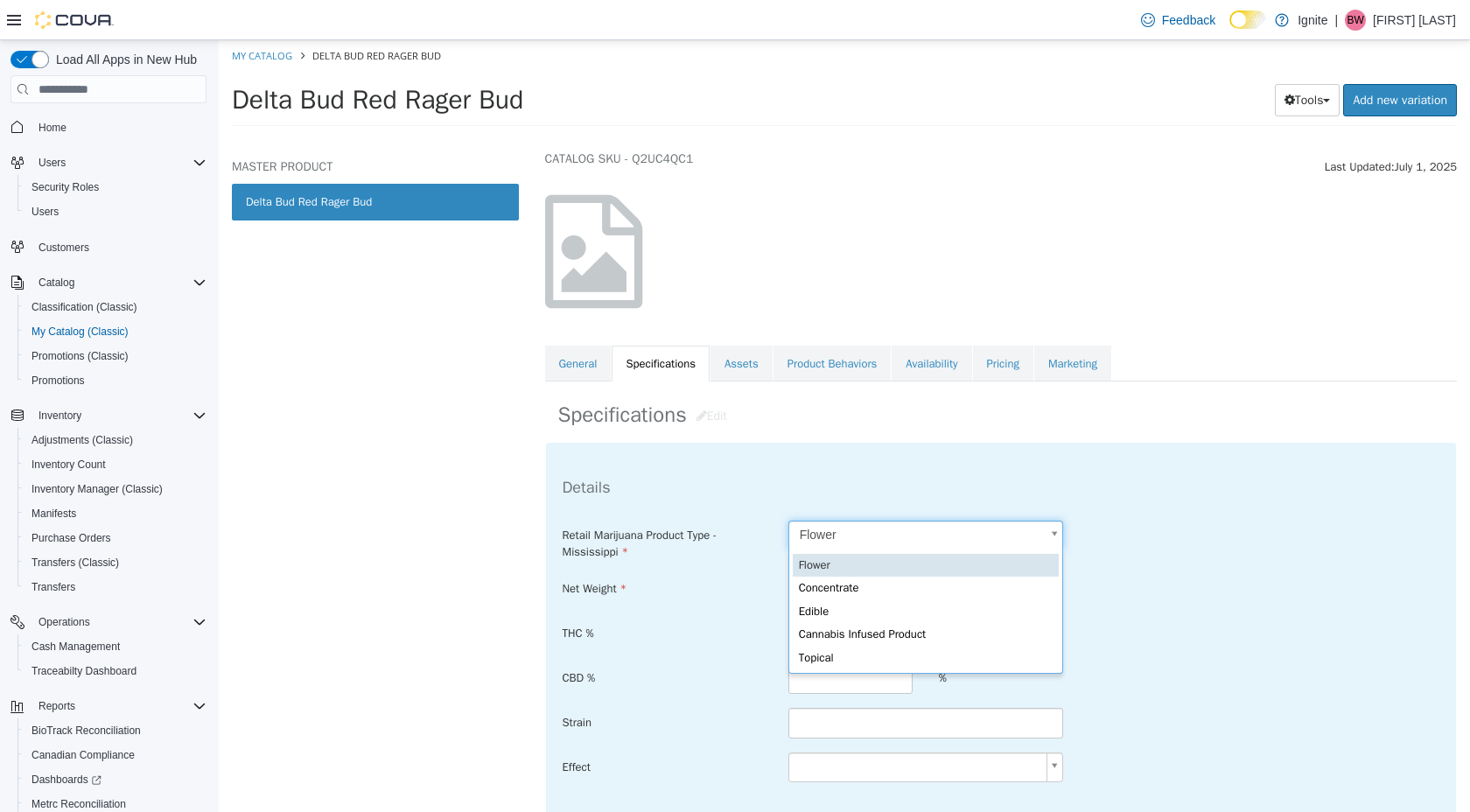 click on "Saving Bulk Changes...
×
My Catalog
Delta Bud Red Rager Bud
Delta Bud Red Rager Bud
Tools
Clone Print Labels   Add new variation
MASTER PRODUCT
Delta Bud Red Rager Bud
Dried Flower
3.5g flower
Delta Bud Red Rager Bud
[Master Product] Active  CATALOG SKU - [SKU]     English - US                             Last Updated:  [DATE]
General Specifications Assets Product Behaviors Availability Pricing
Marketing Specifications  Edit Details Retail Marijuana Product Type - Mississippi
Flower     ****** Net Weight
***
g
THC %
%
CBD %
%
Strain
Effect
Cancel  Save Changes
Flower Concentrate Edible Cannabis Infused Product Topical" at bounding box center (844, 88) 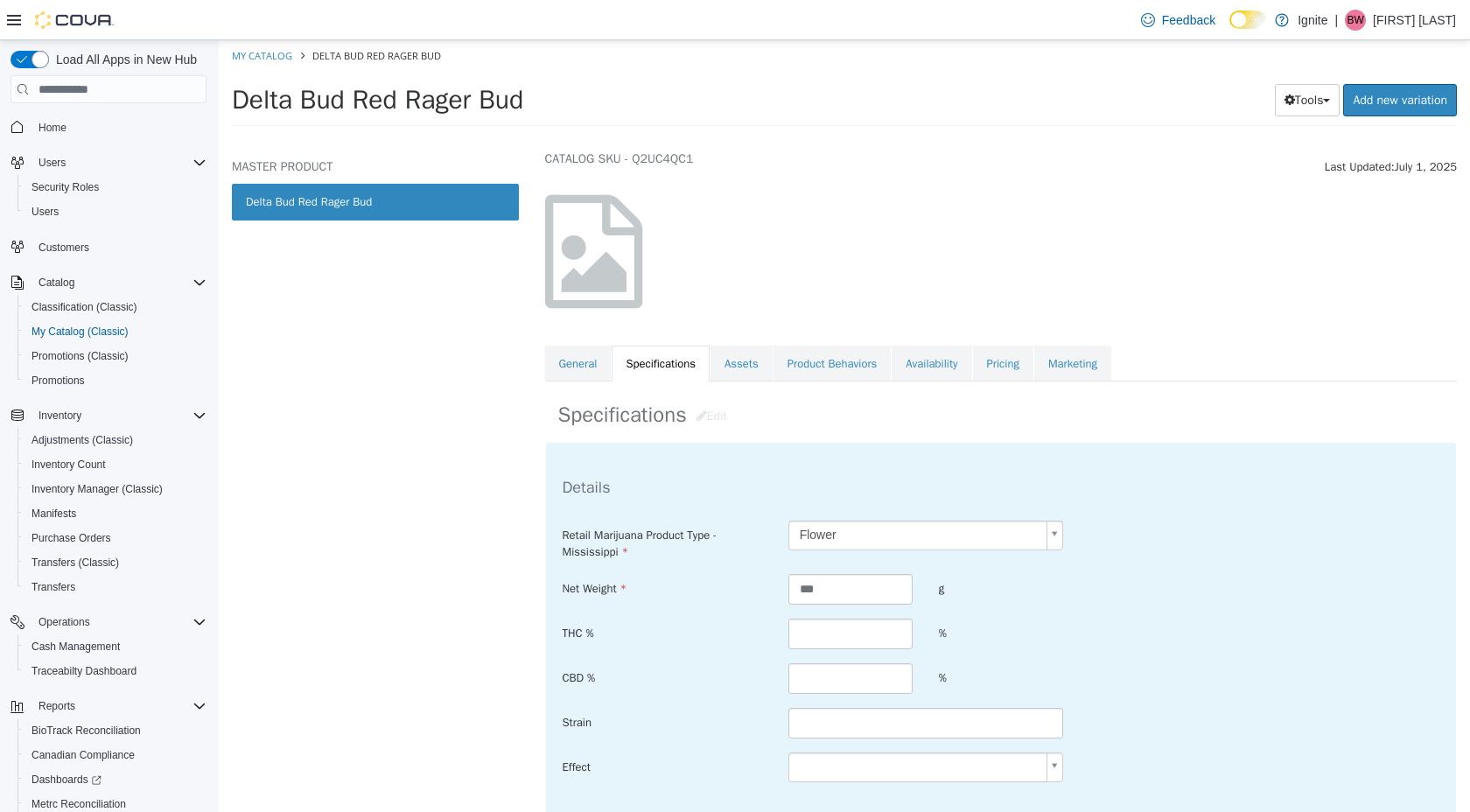 click on "Specifications  Edit Details Retail Marijuana Product Type - Mississippi
Flower     ****** Net Weight
***
g
THC %
%
CBD %
%
Strain
Effect
Cancel  Save Changes" at bounding box center [1001, 640] 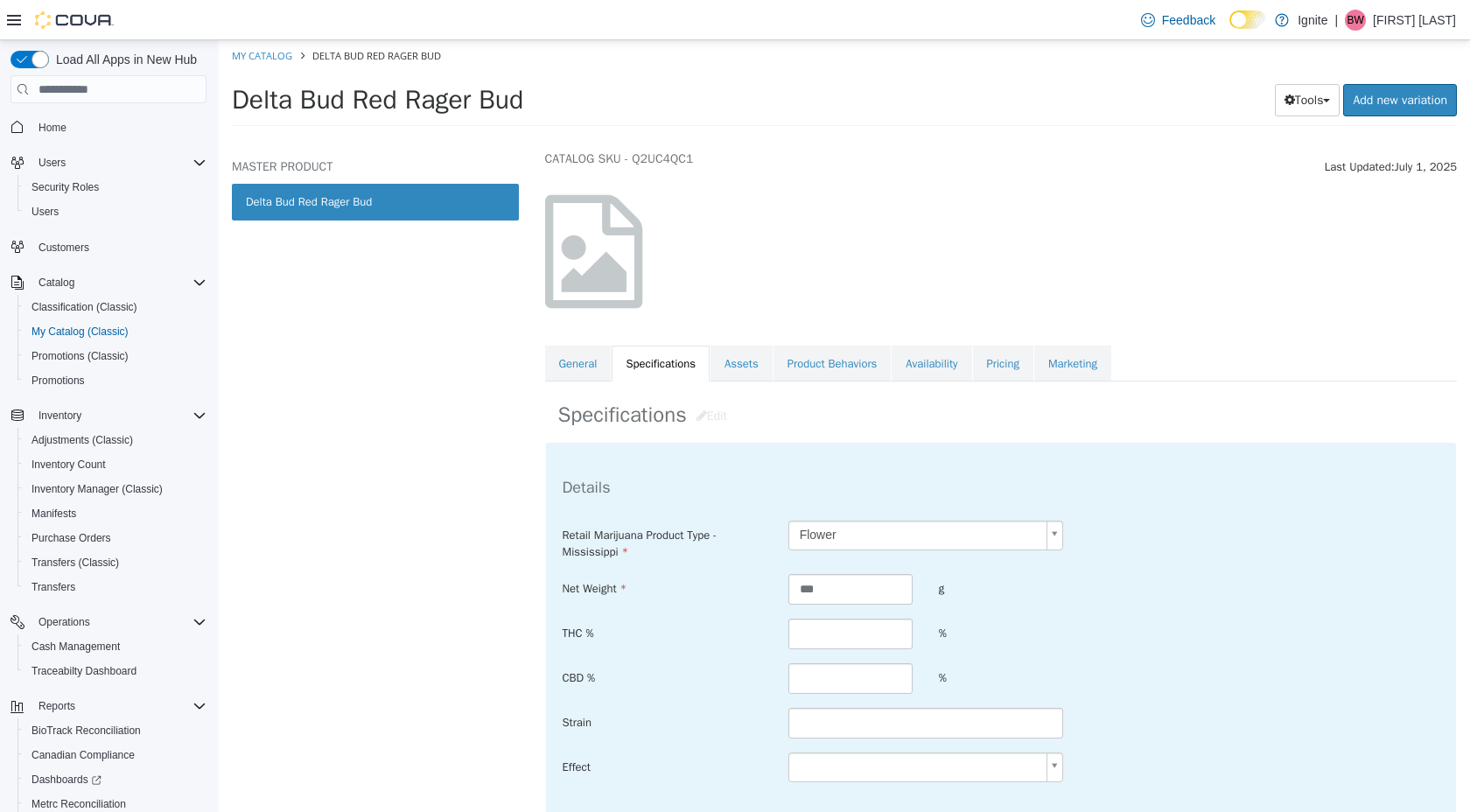click on "MASTER PRODUCT
Delta Bud Red Rager Bud" at bounding box center [375, 480] 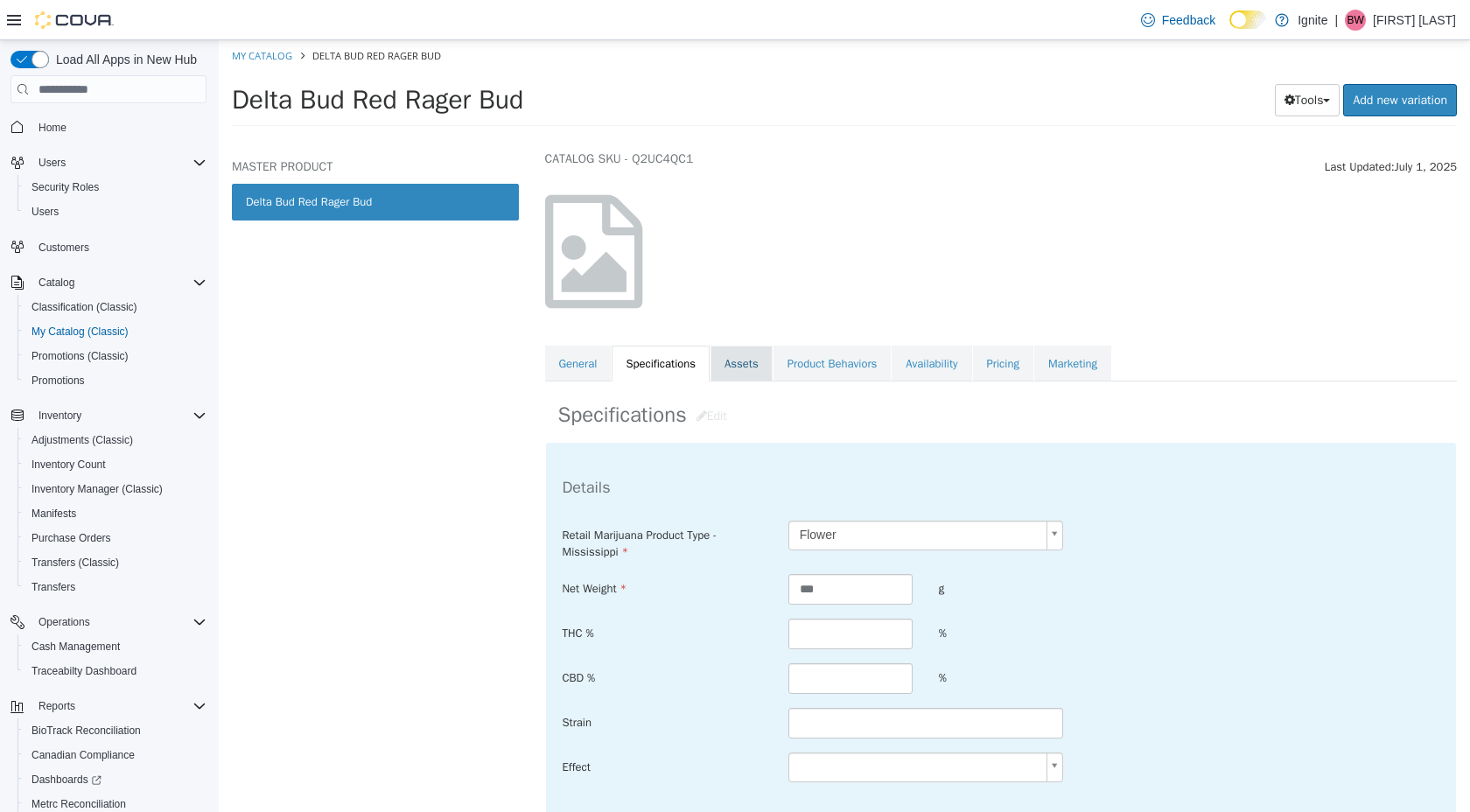 click on "Assets" at bounding box center [741, 364] 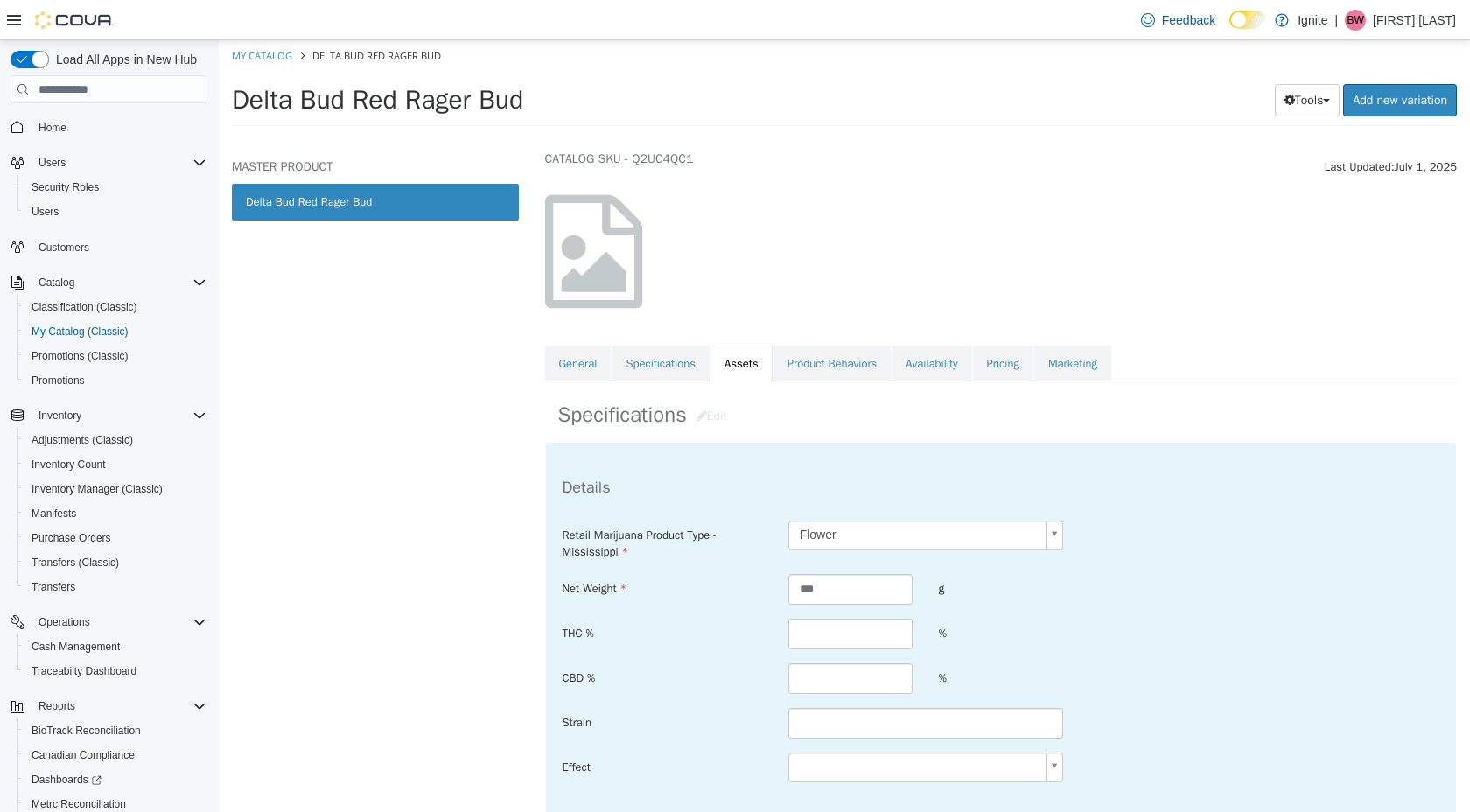 scroll, scrollTop: 0, scrollLeft: 0, axis: both 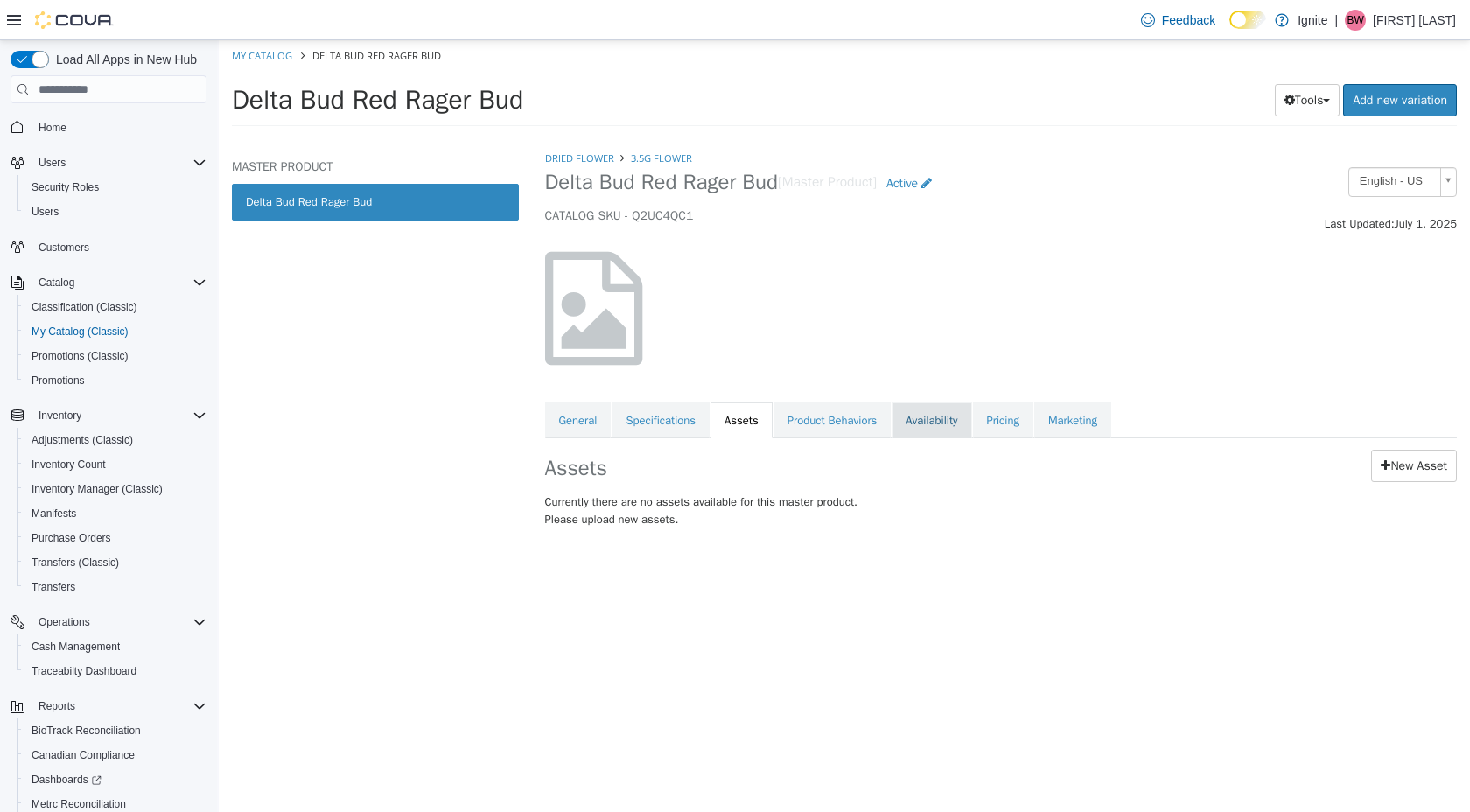 click on "Availability" at bounding box center (931, 421) 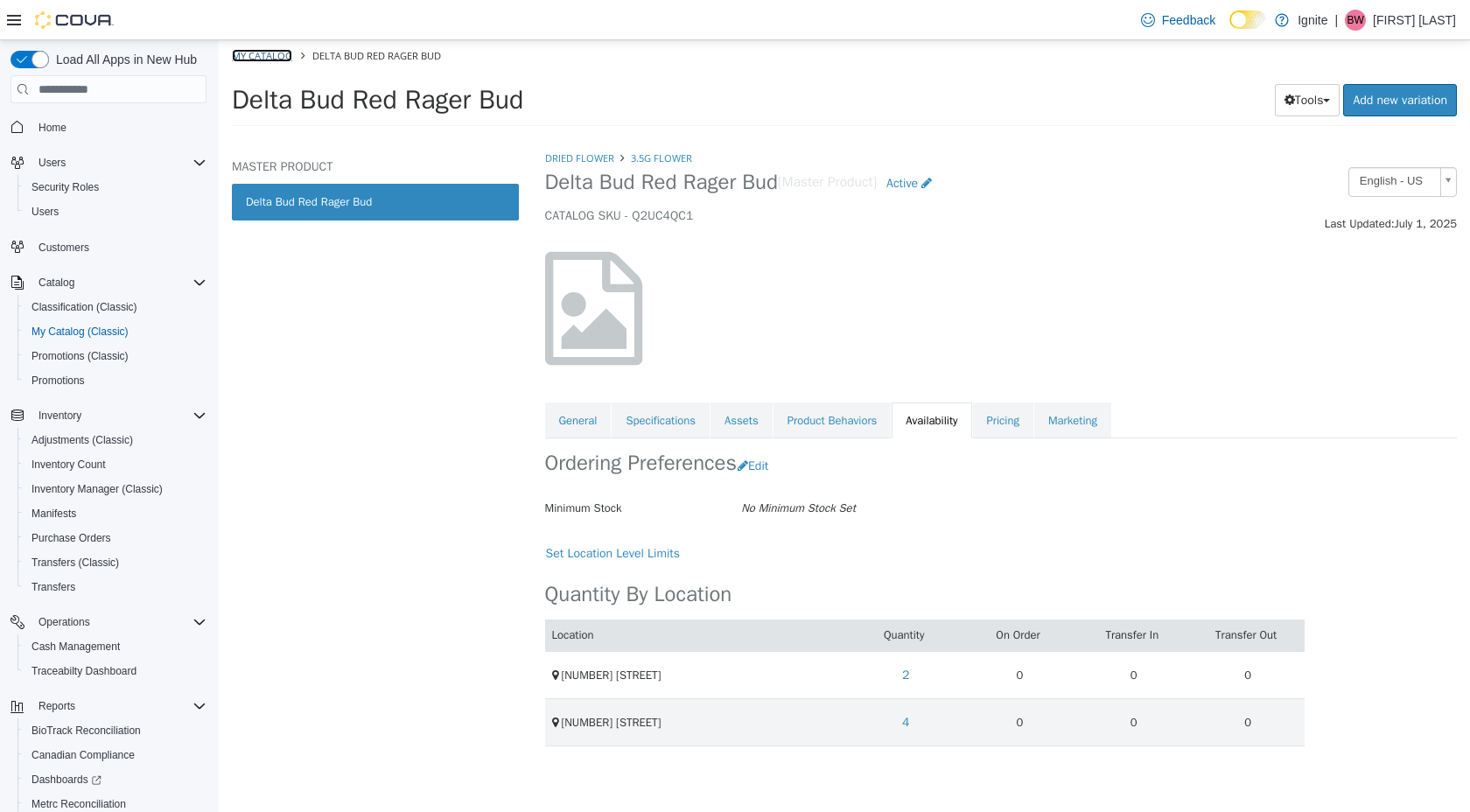 click on "My Catalog" at bounding box center (262, 55) 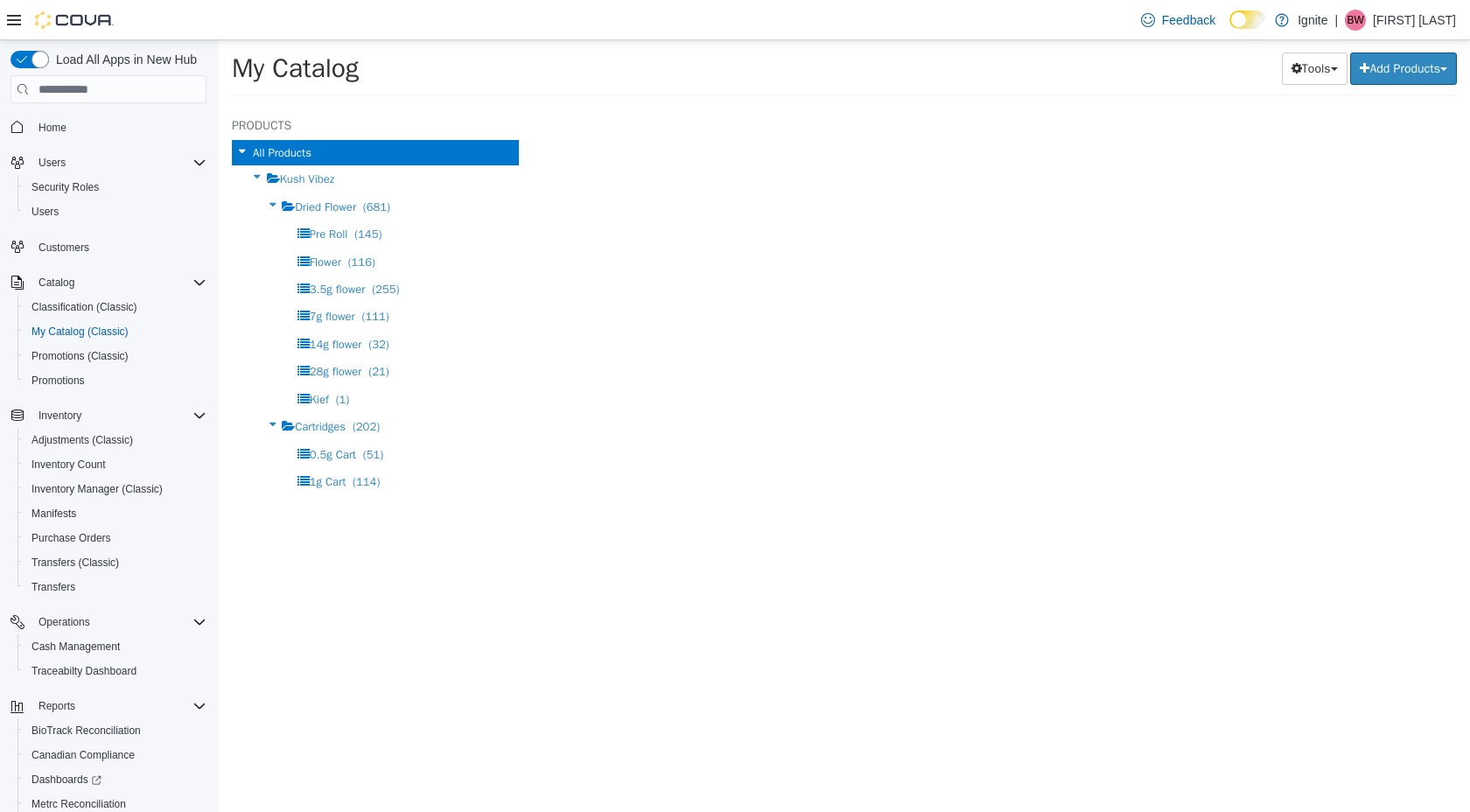 select on "**********" 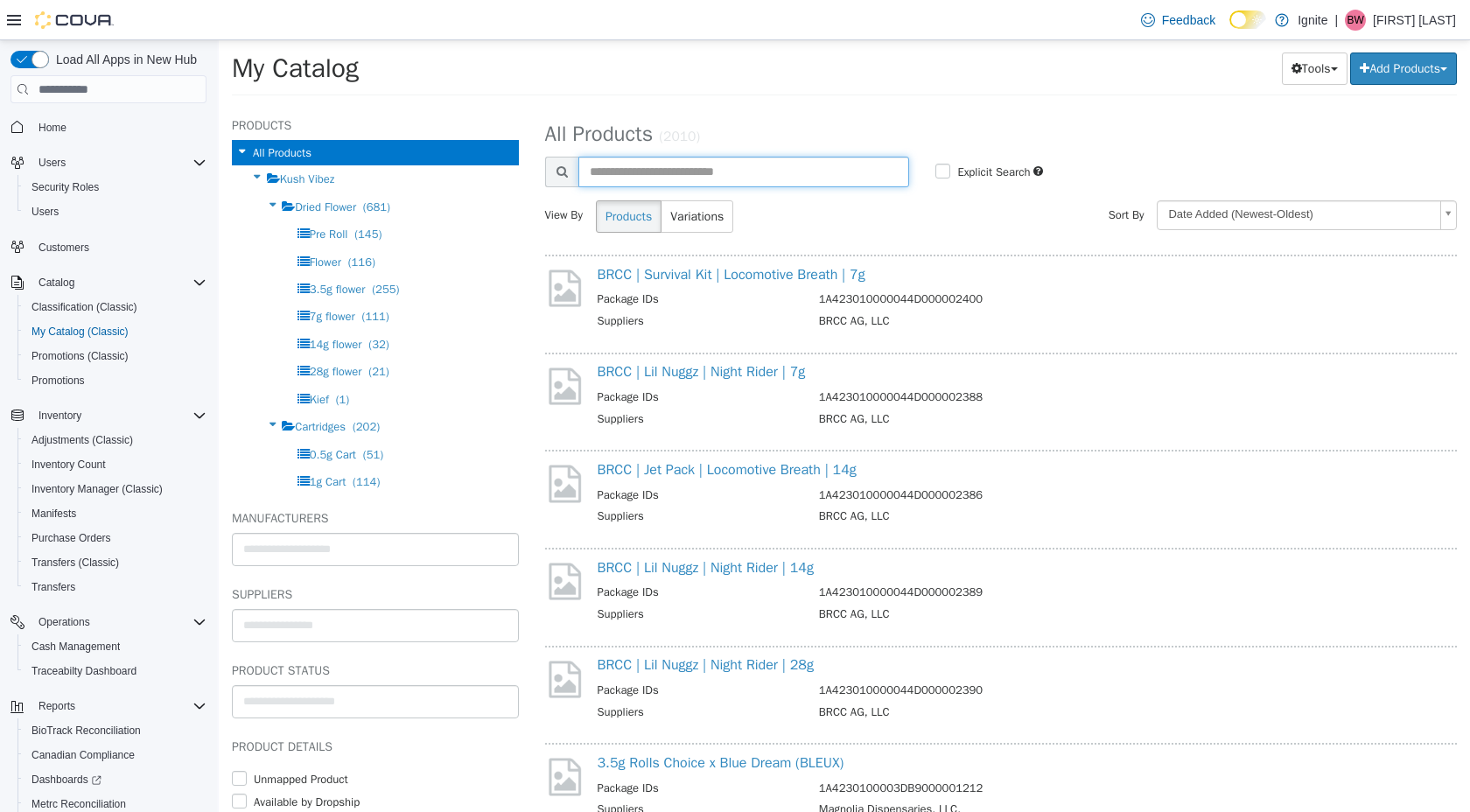 click at bounding box center (744, 172) 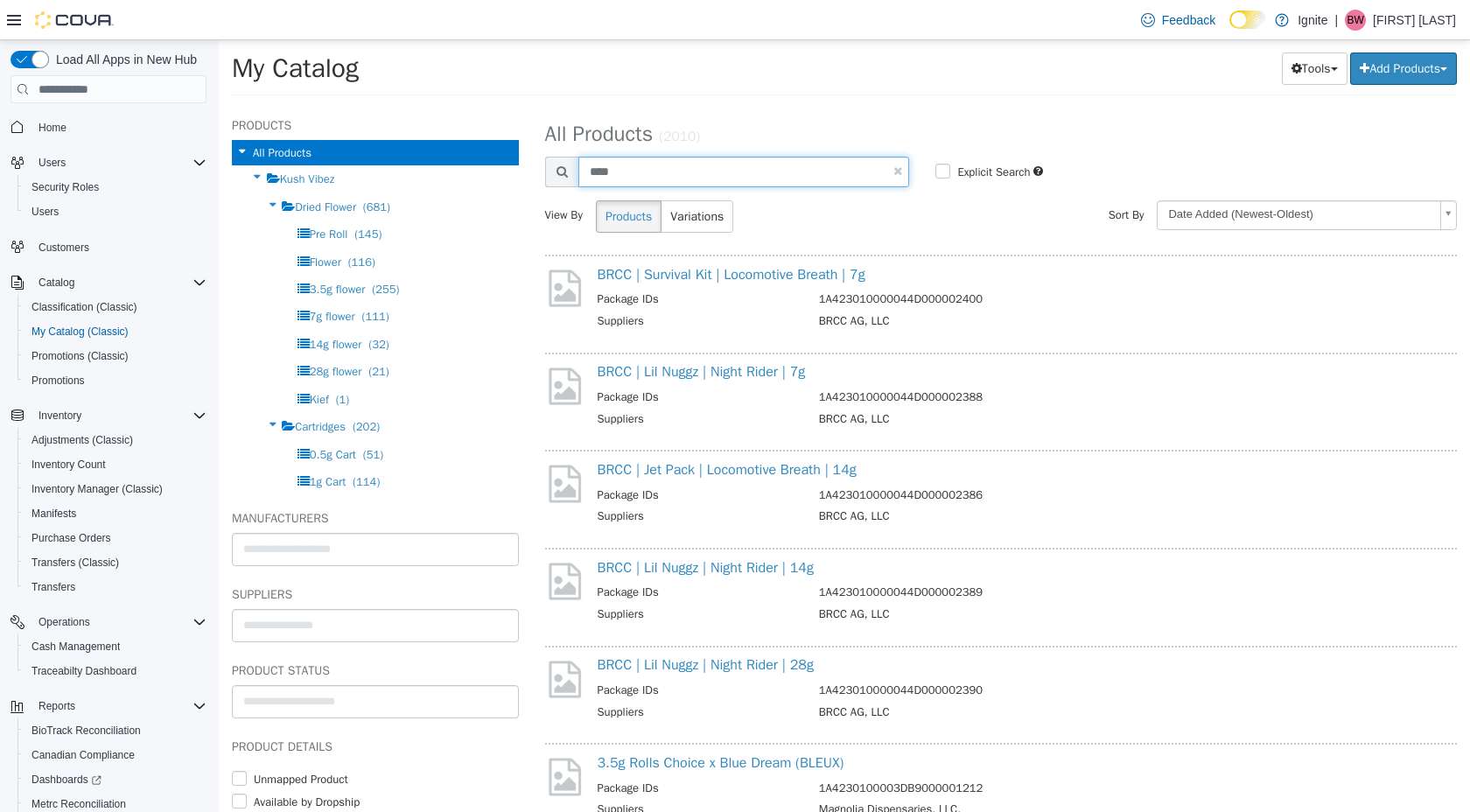 type on "****" 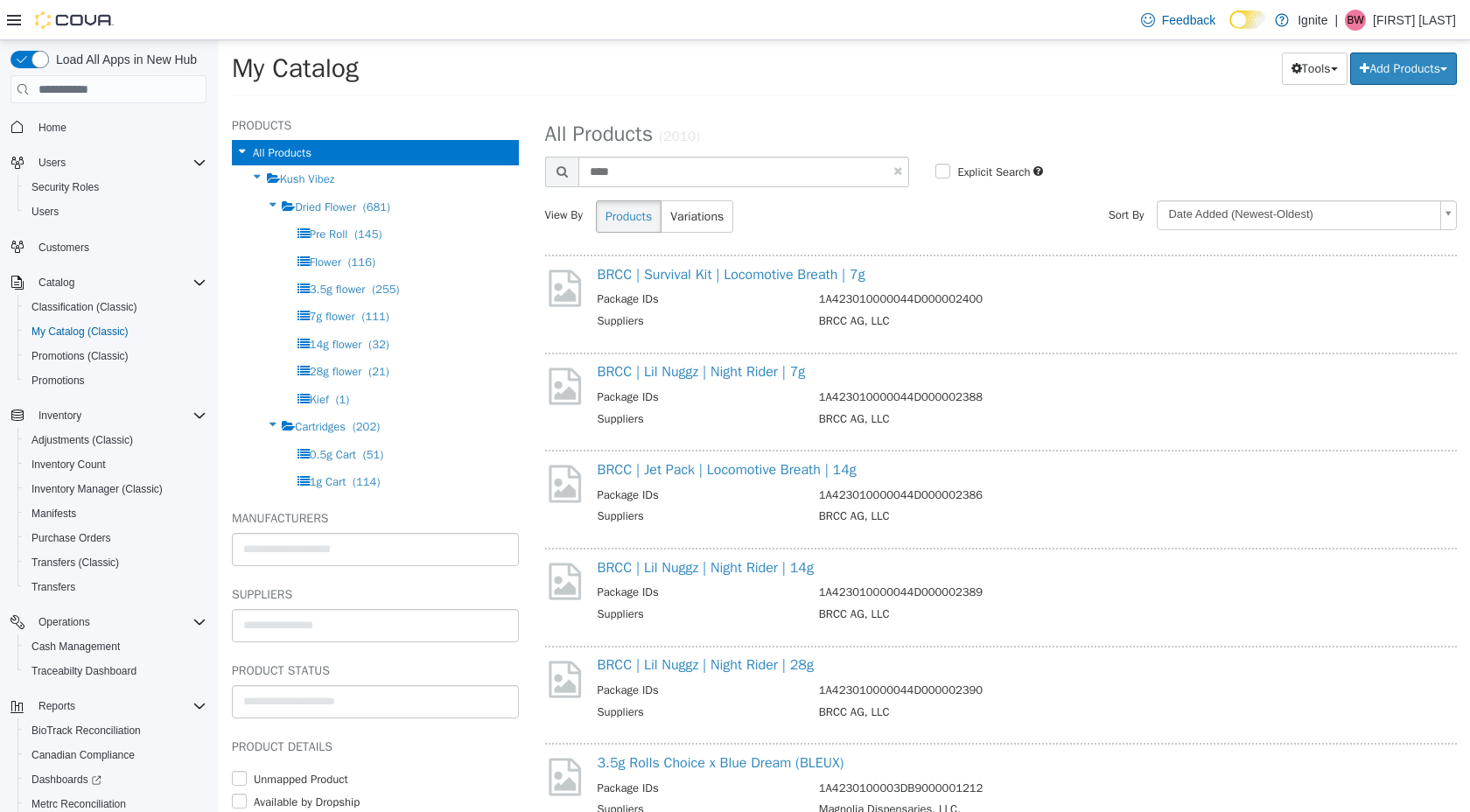 select on "**********" 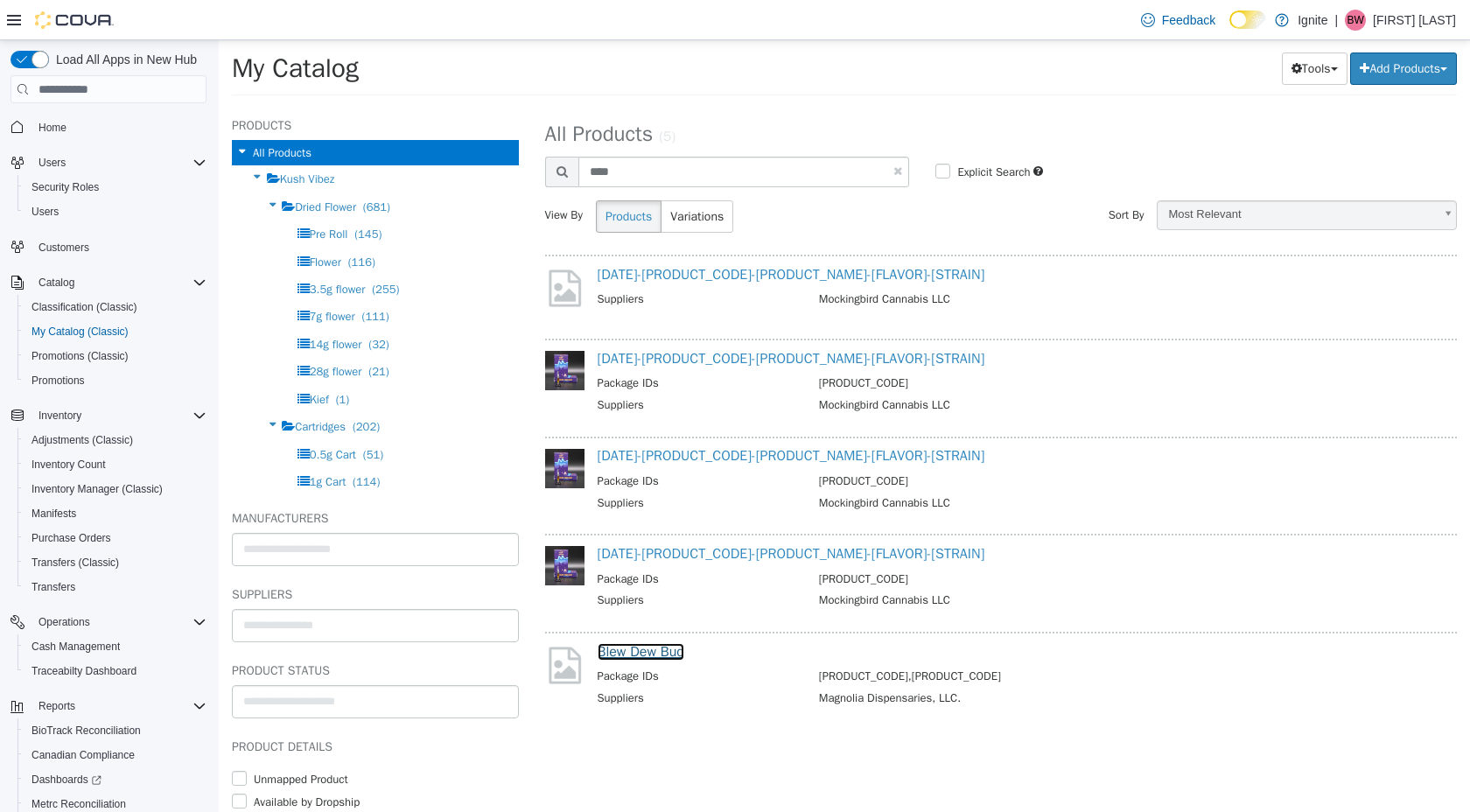click on "Blew Dew Bud" at bounding box center [640, 652] 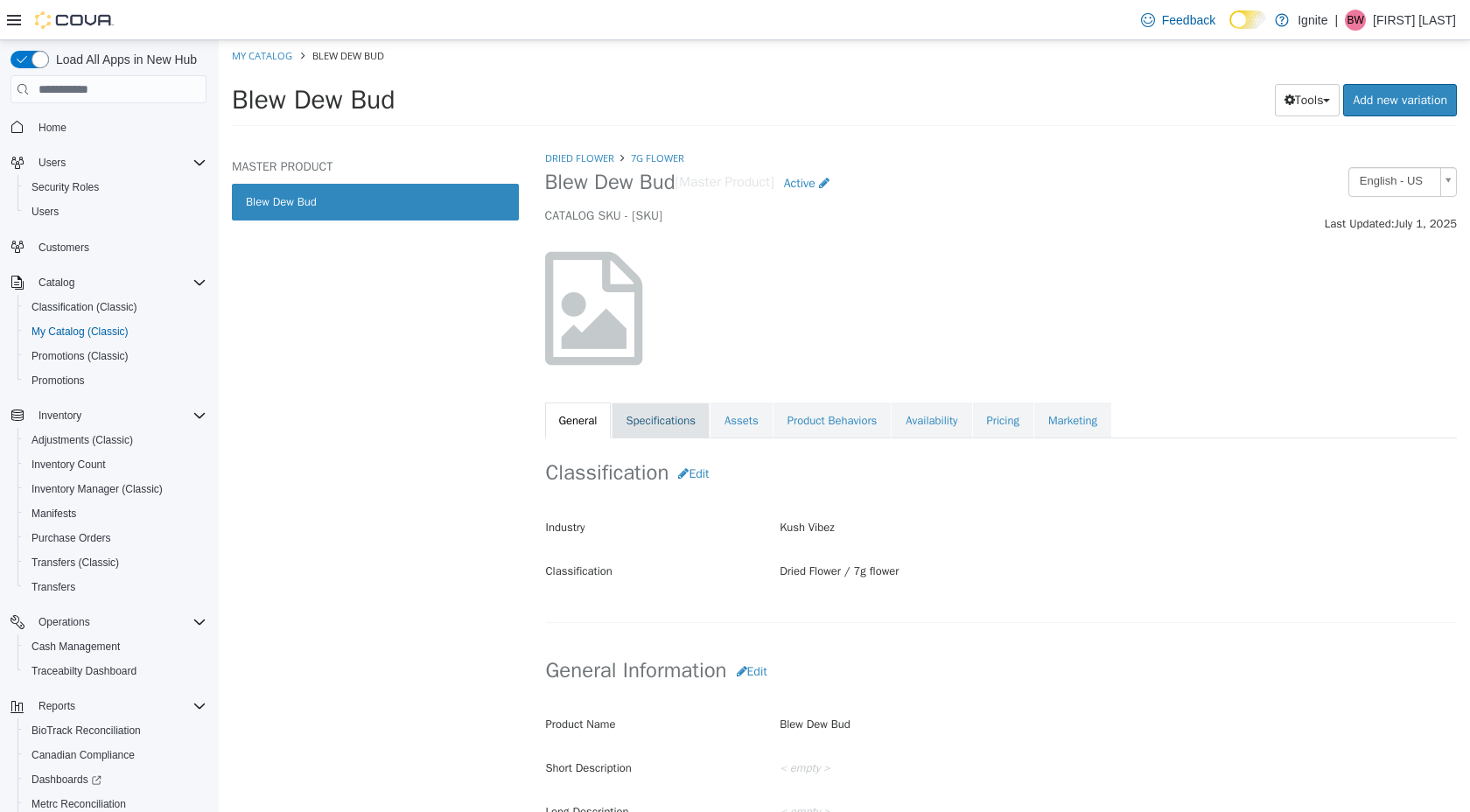 click on "Specifications" at bounding box center [661, 421] 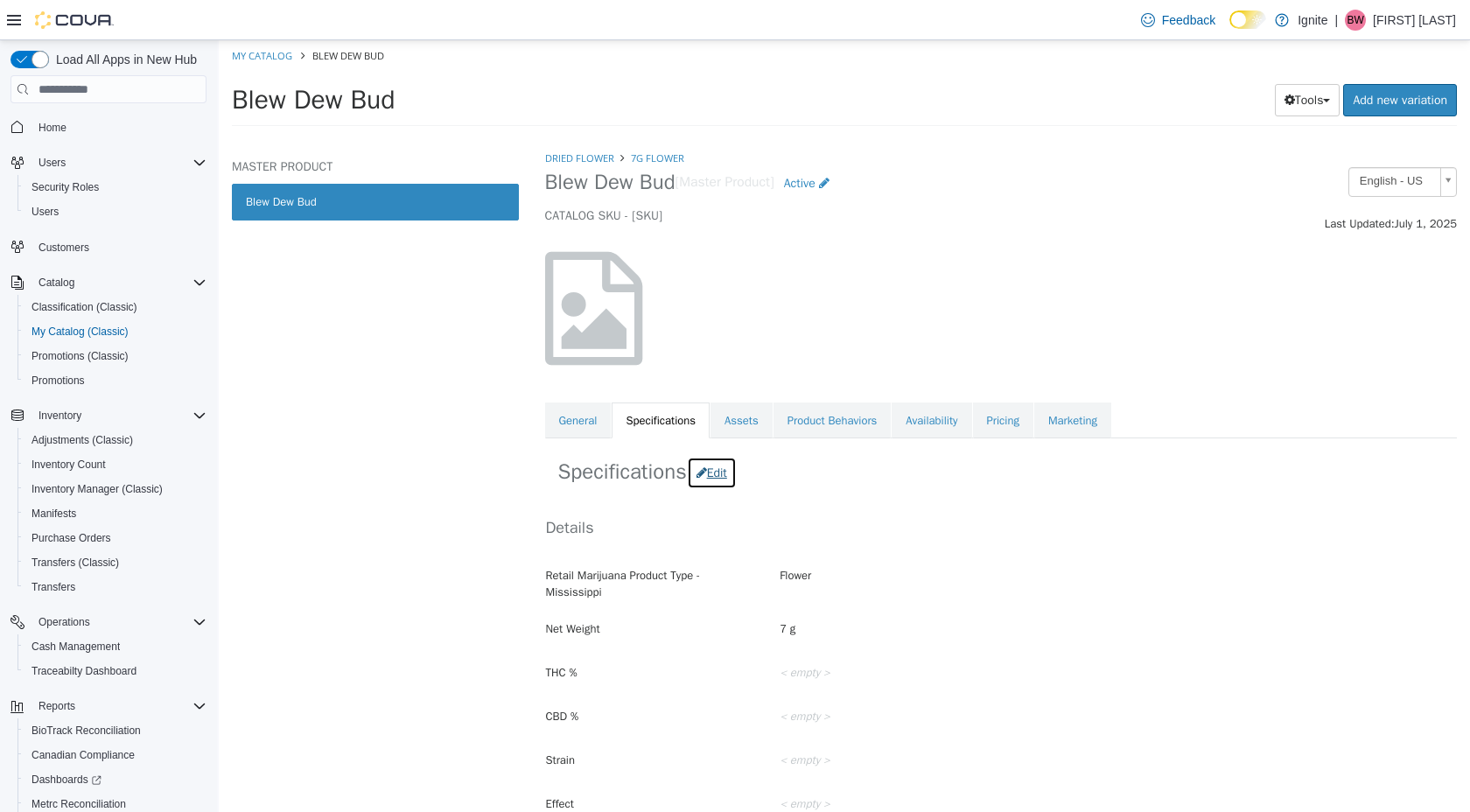 click on "Edit" at bounding box center [711, 472] 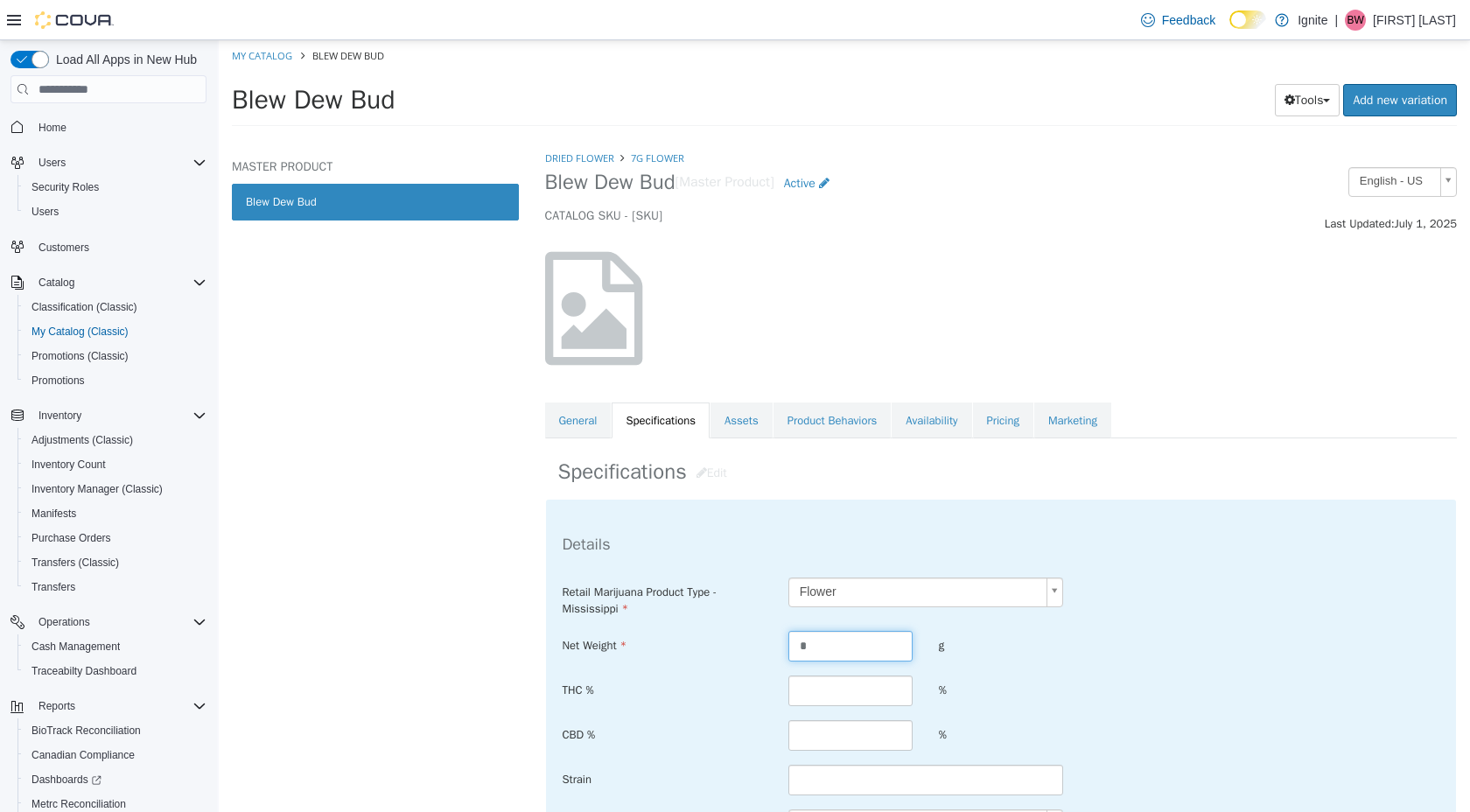 click on "*" at bounding box center (850, 646) 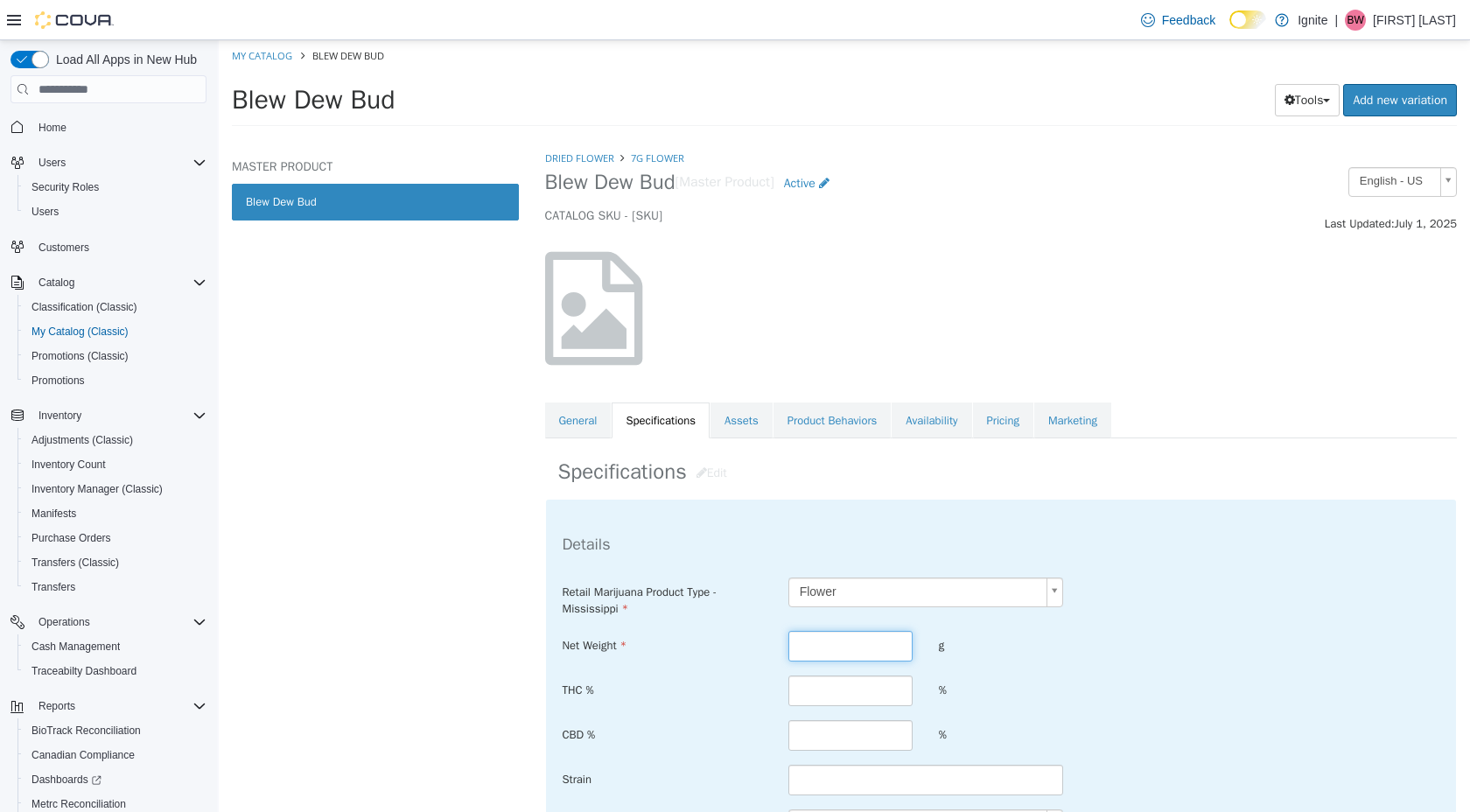 type on "*" 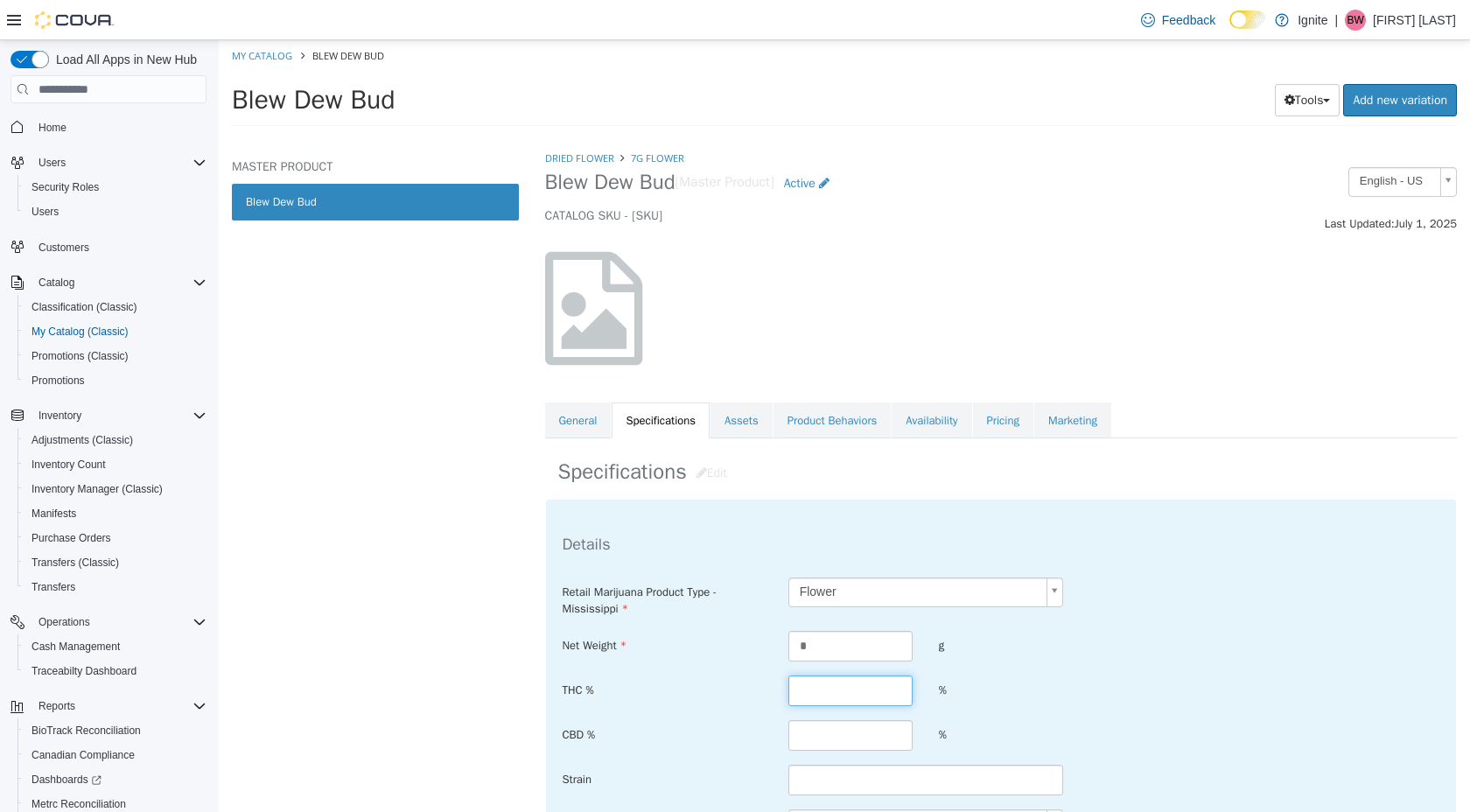 click at bounding box center (850, 690) 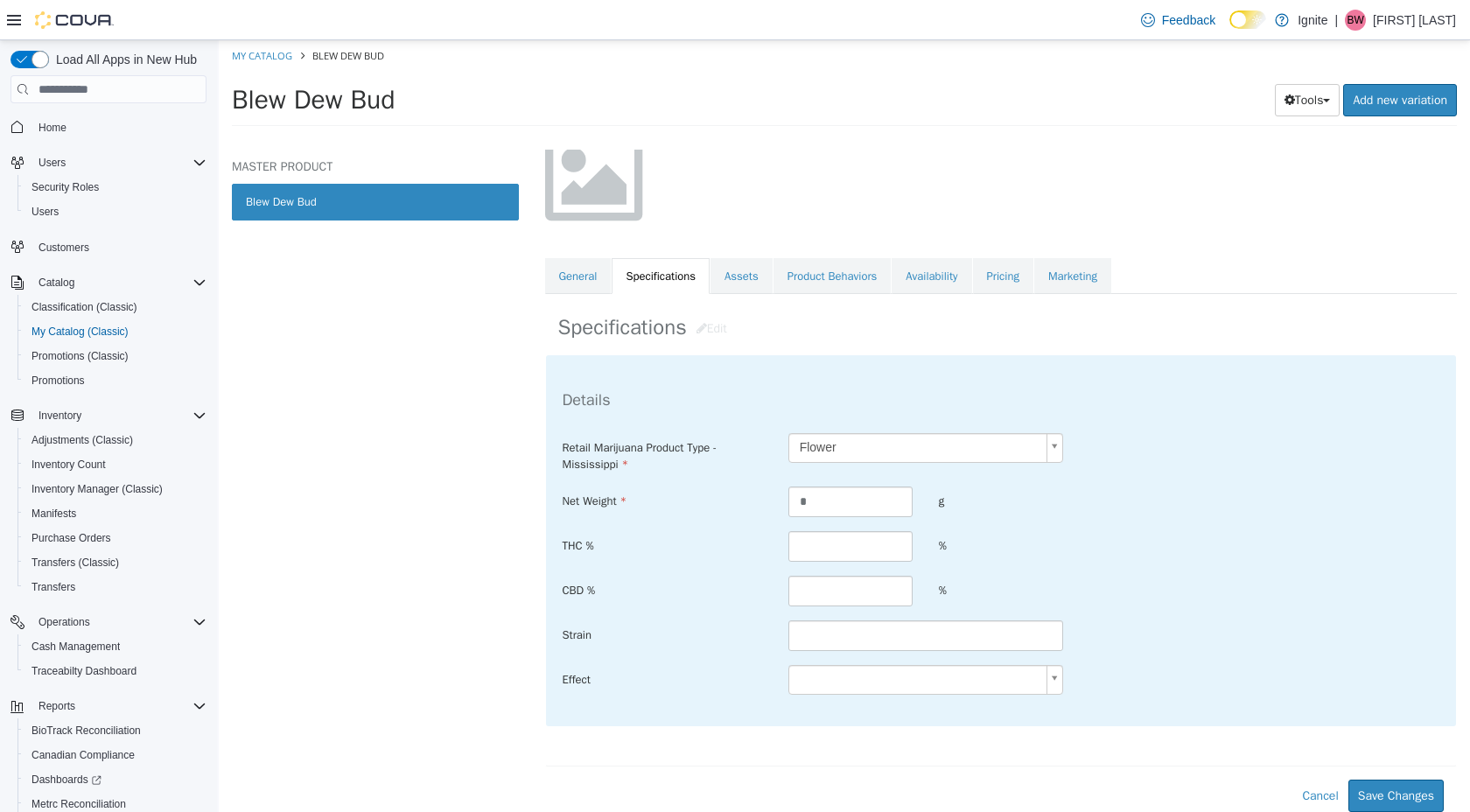 click on "Retail Marijuana Product Type - Mississippi
Flower                             ****** Net Weight
*
g
THC %
%
CBD %
%
Strain
Effect" at bounding box center [1001, 564] 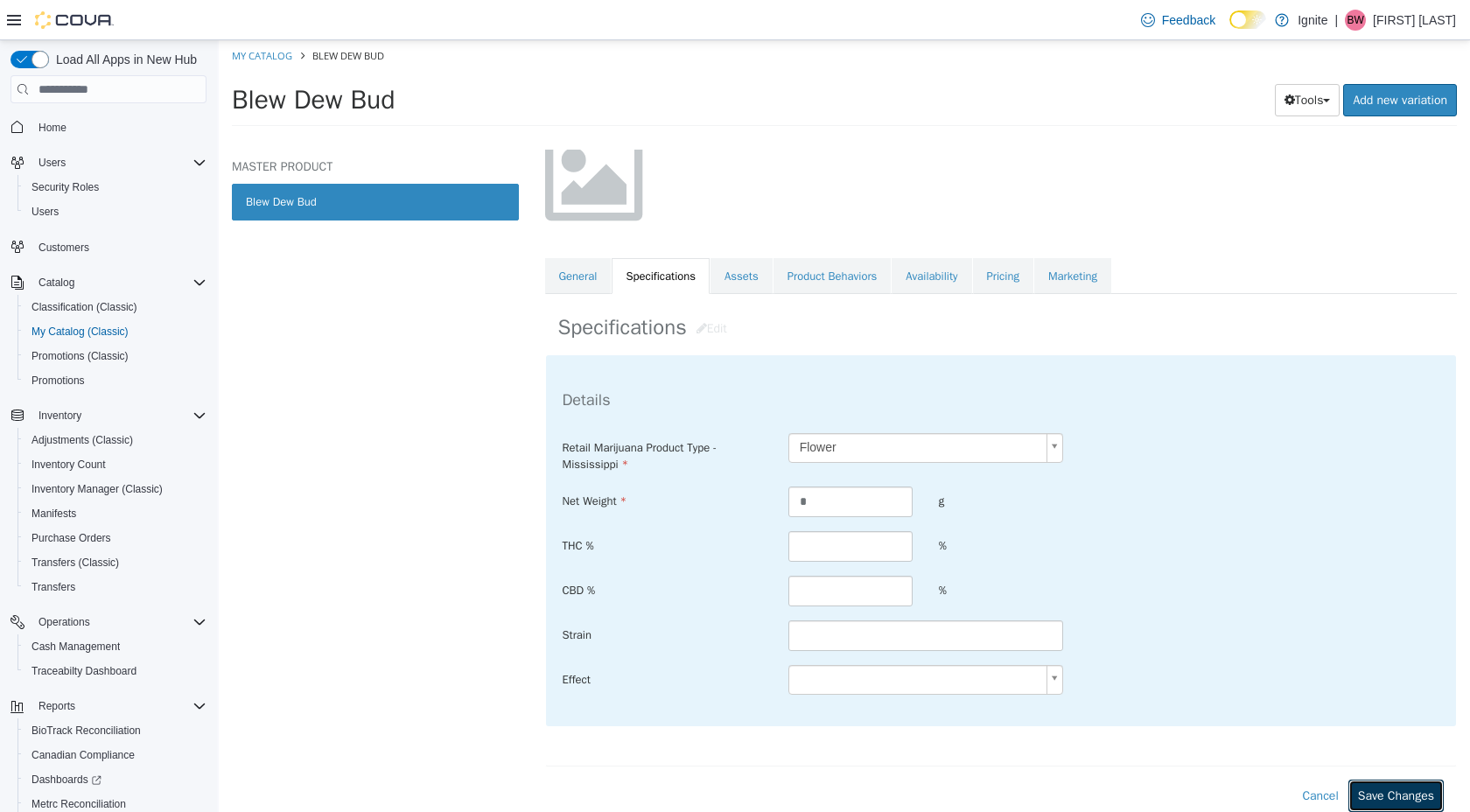 click on "Save Changes" at bounding box center (1396, 795) 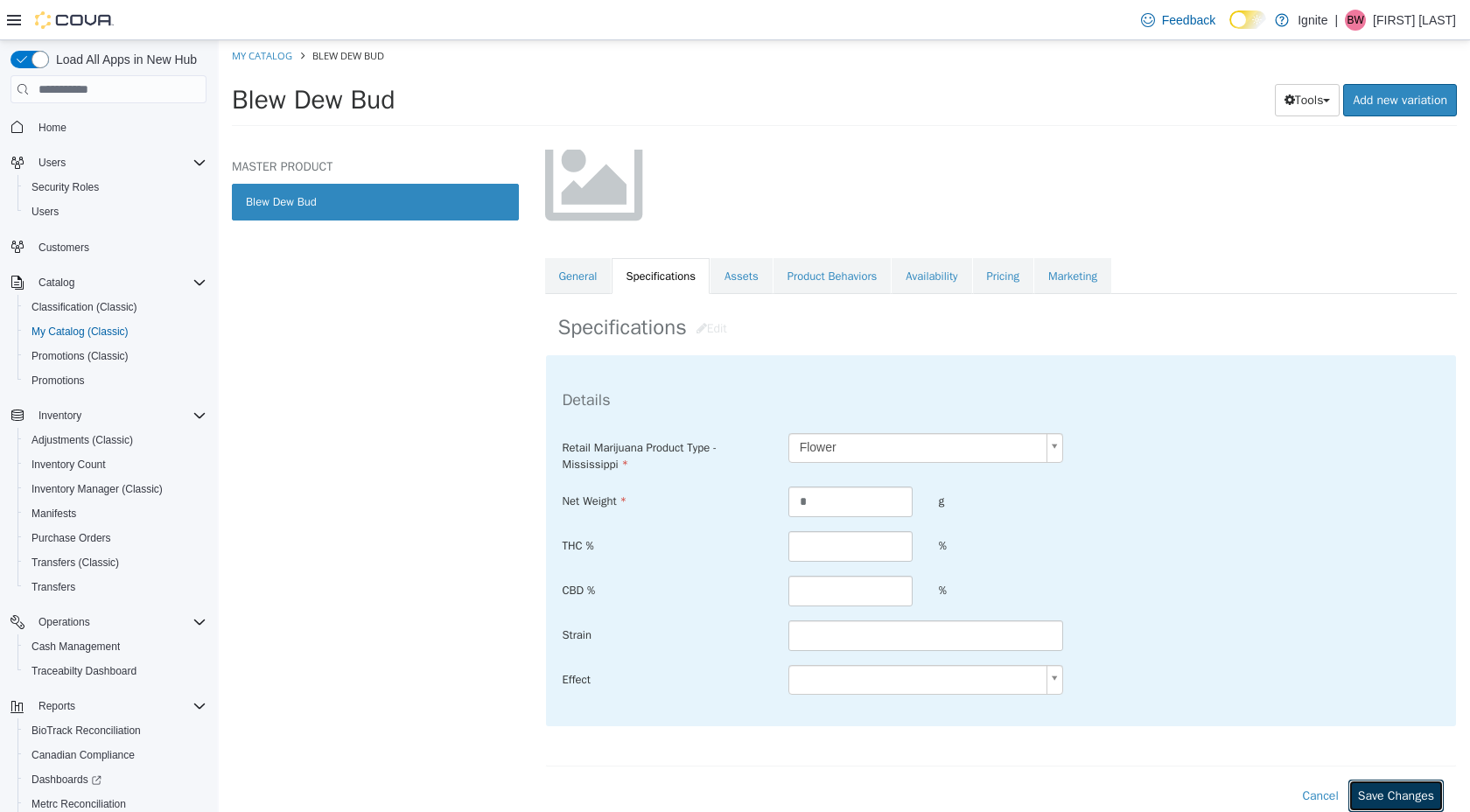 click on "Save Changes" at bounding box center [1396, 795] 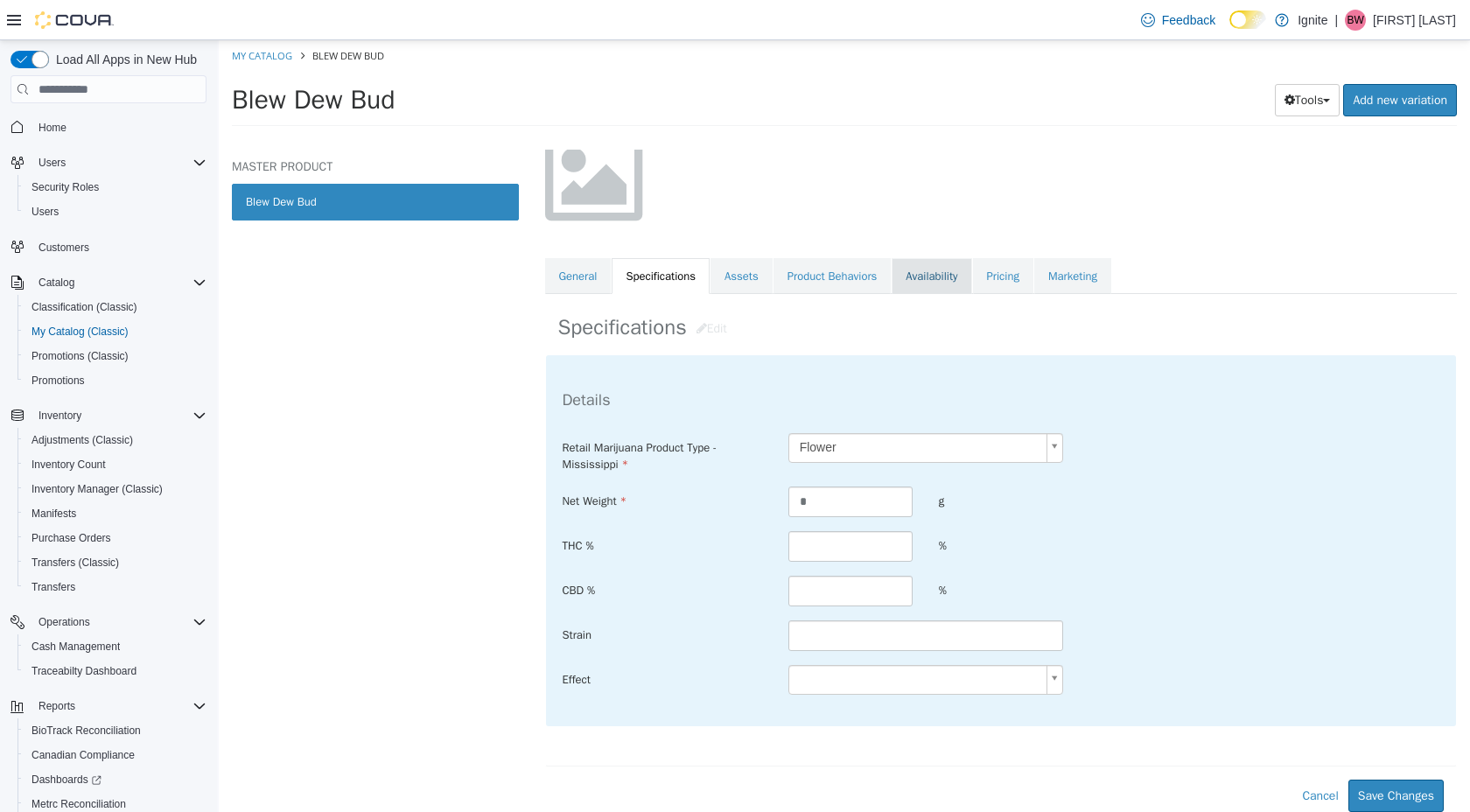 click on "Availability" at bounding box center [931, 276] 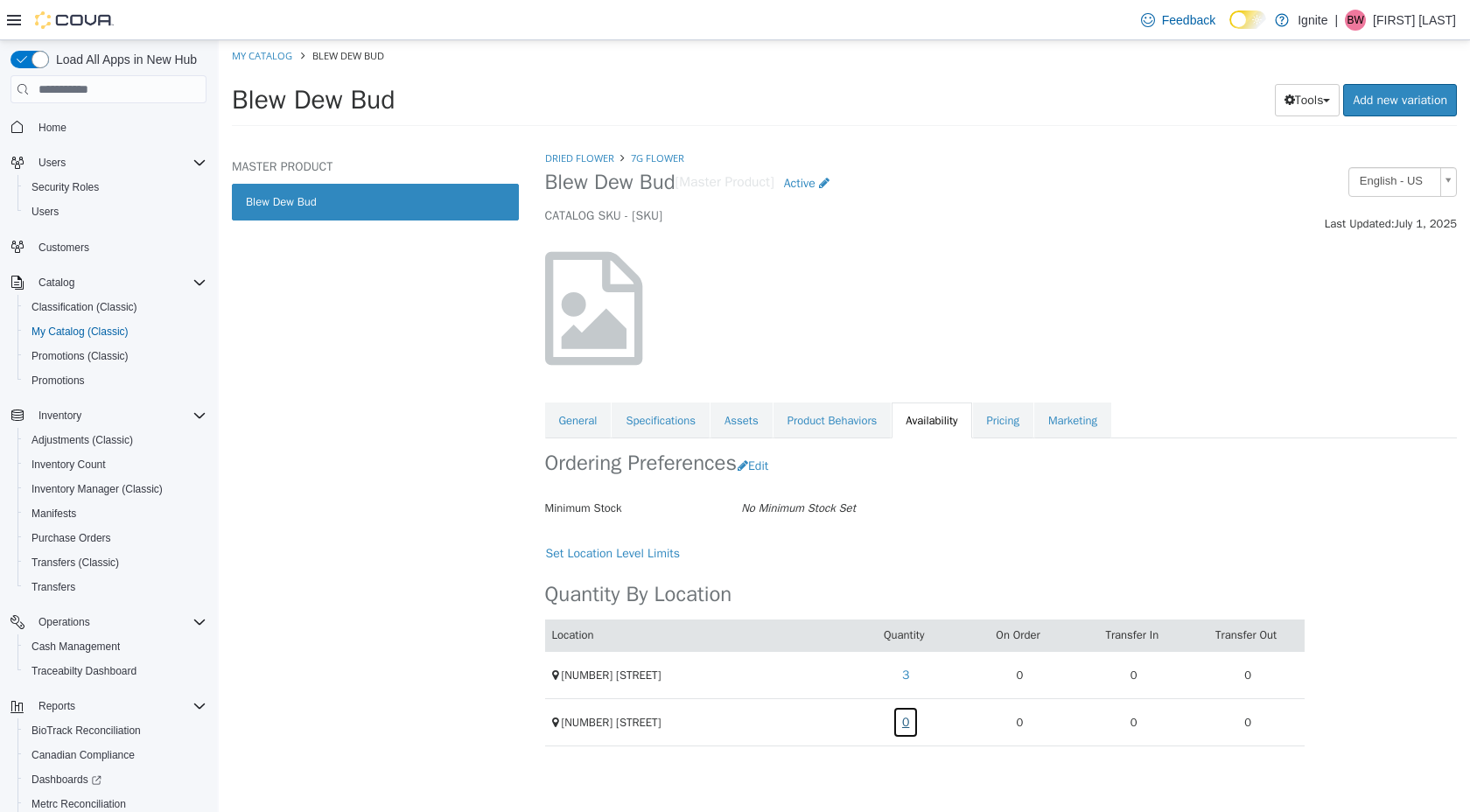 click on "0" at bounding box center [906, 722] 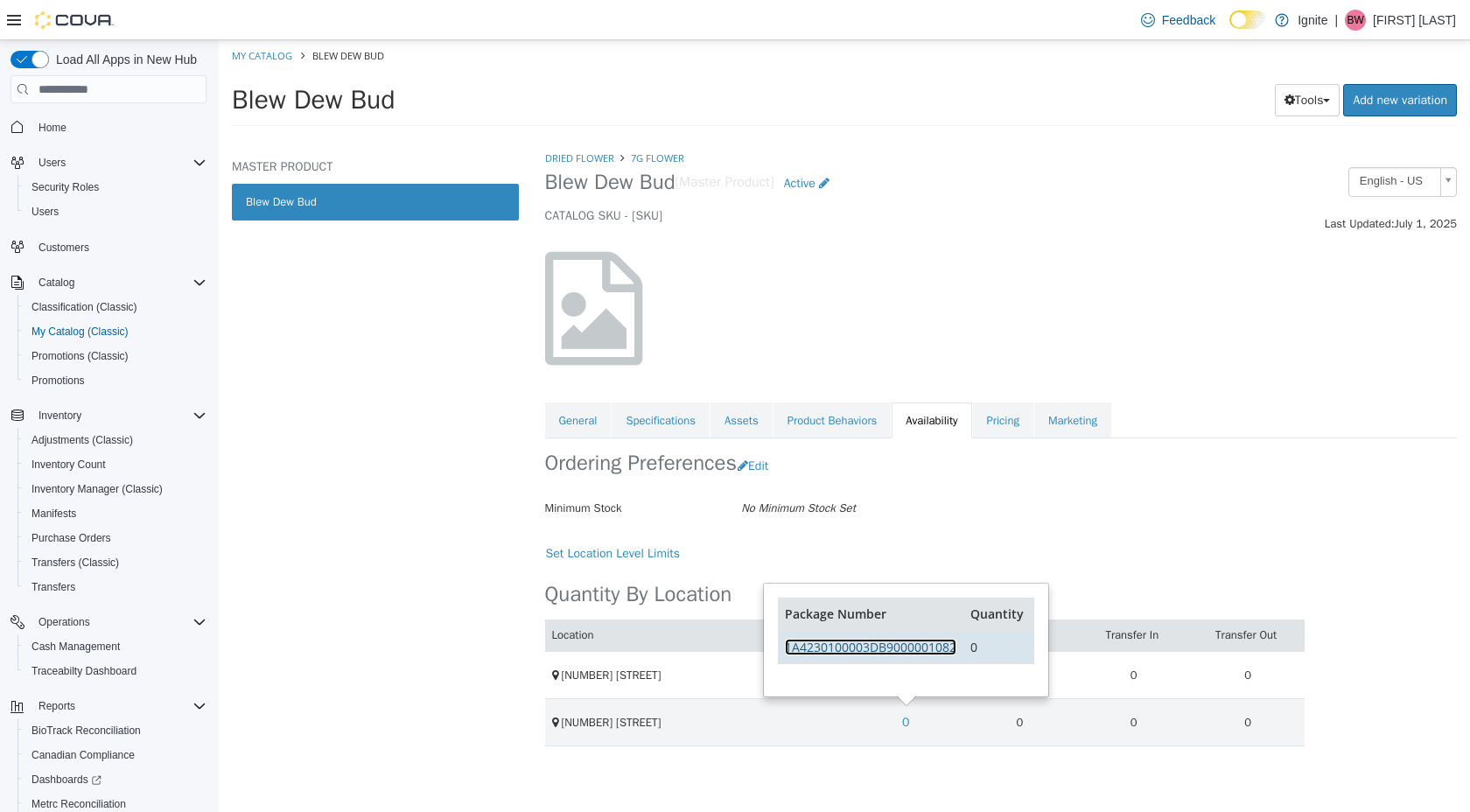click on "1A4230100003DB9000001082" at bounding box center [871, 647] 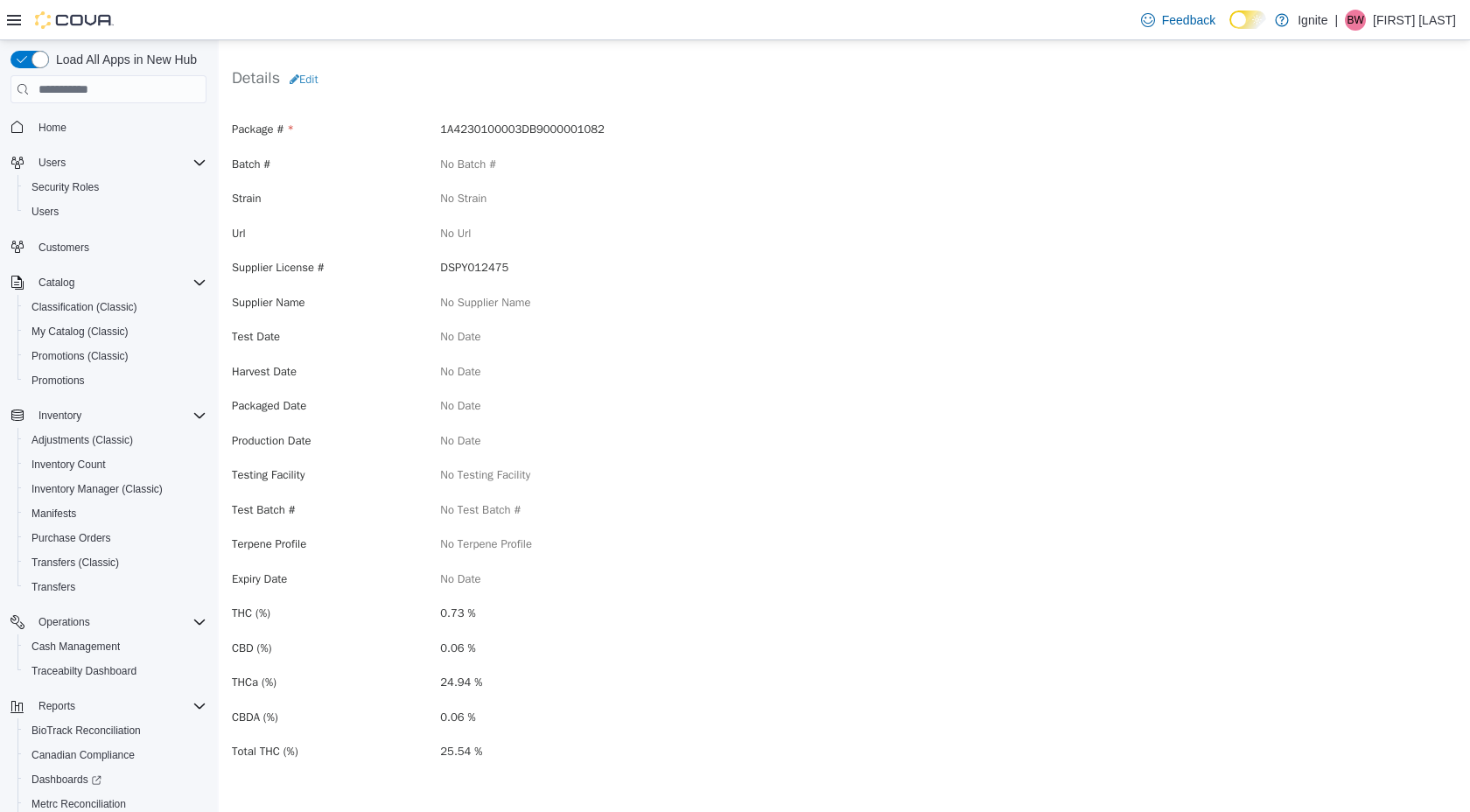 scroll, scrollTop: 0, scrollLeft: 0, axis: both 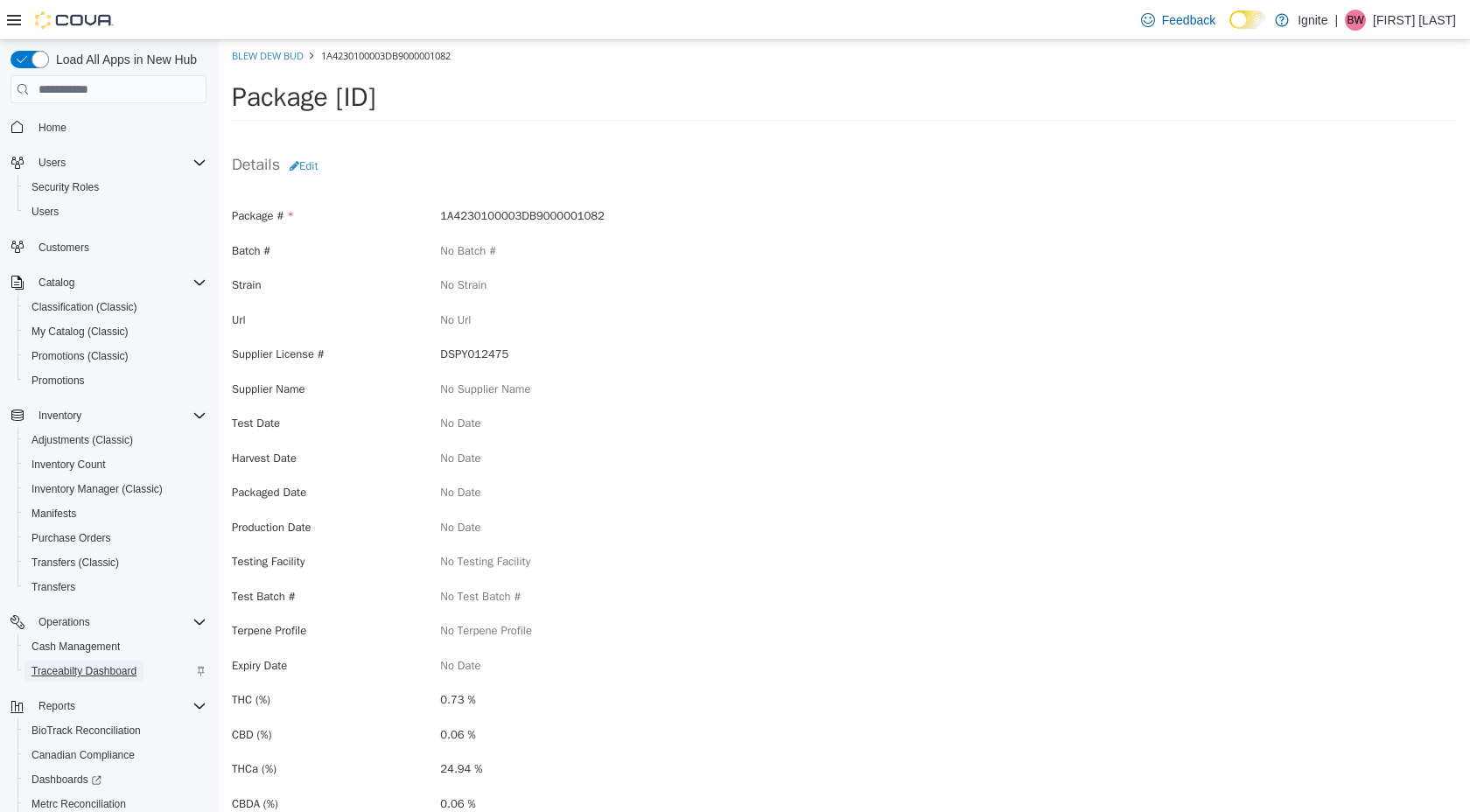 click on "Traceabilty Dashboard" at bounding box center (84, 671) 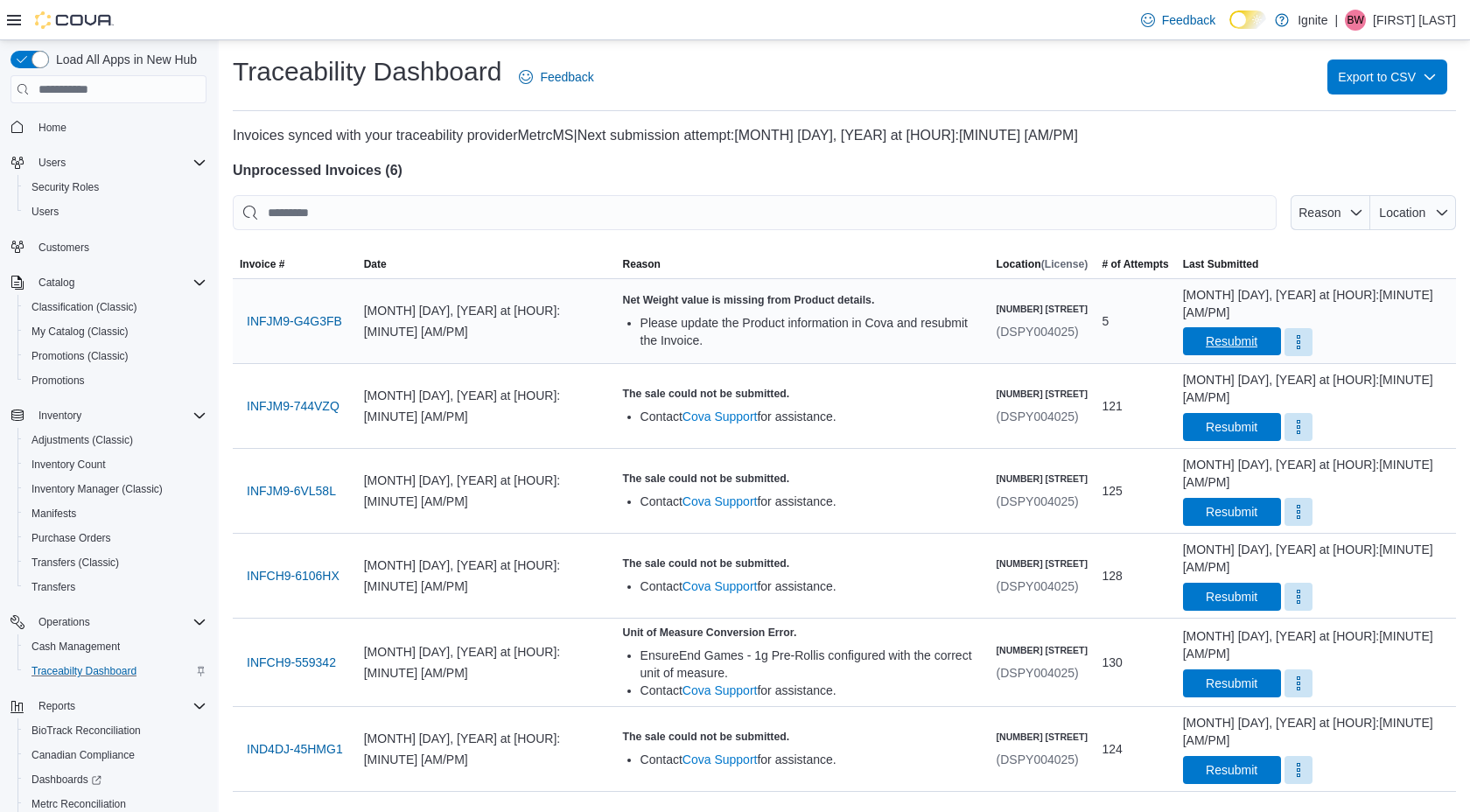 click on "Resubmit" at bounding box center [1231, 341] 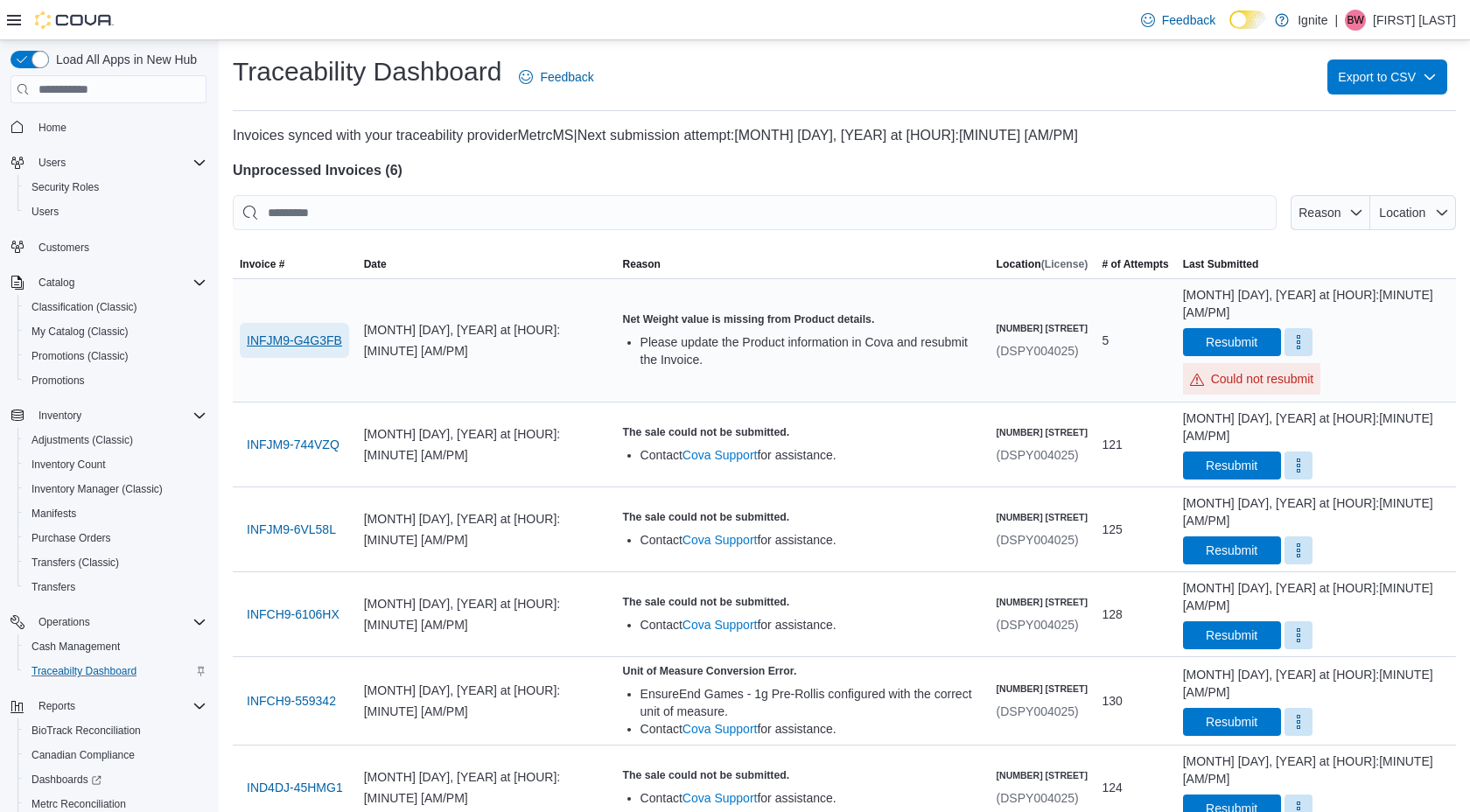 click on "INFJM9-G4G3FB" at bounding box center [294, 340] 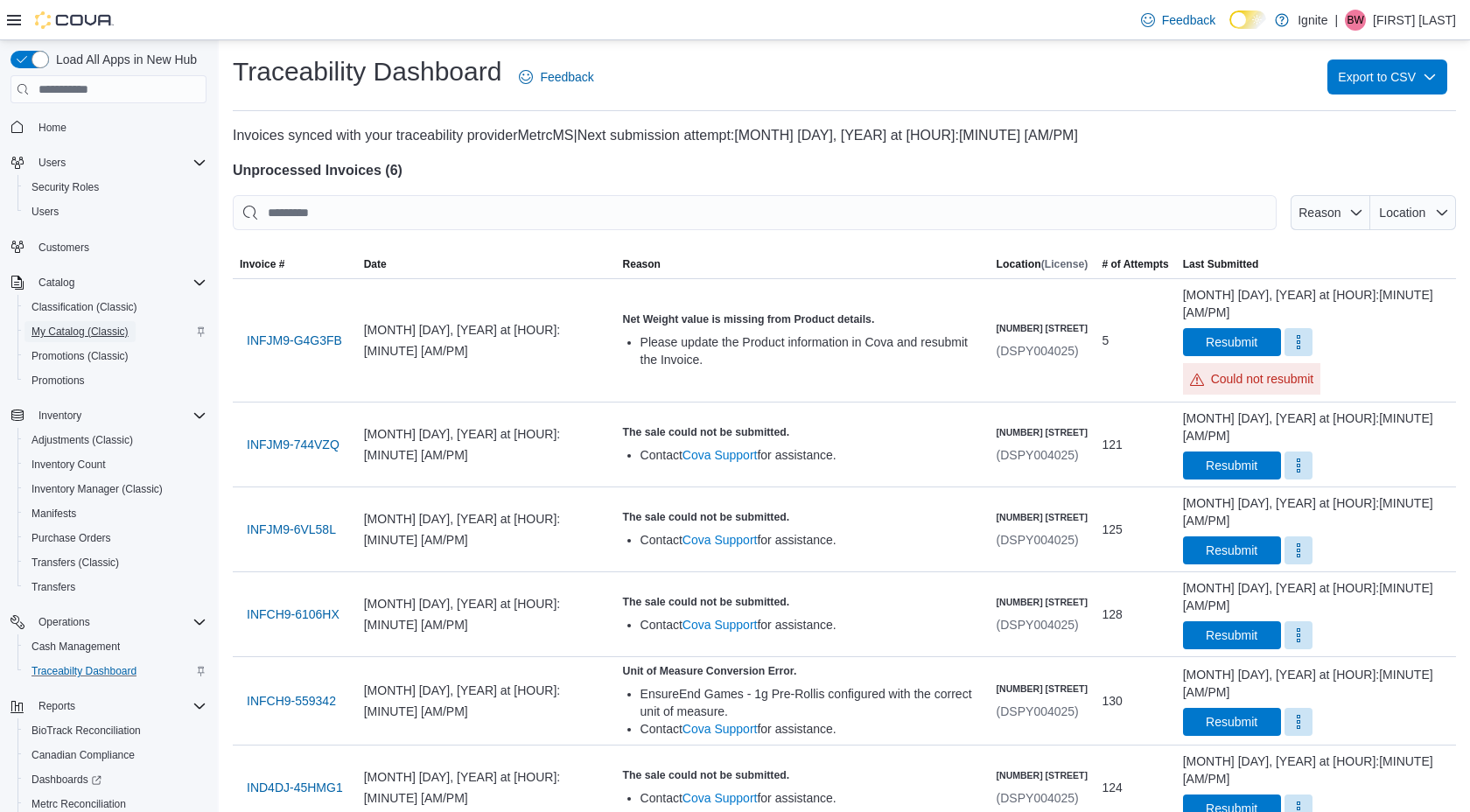 click on "My Catalog (Classic)" at bounding box center [80, 332] 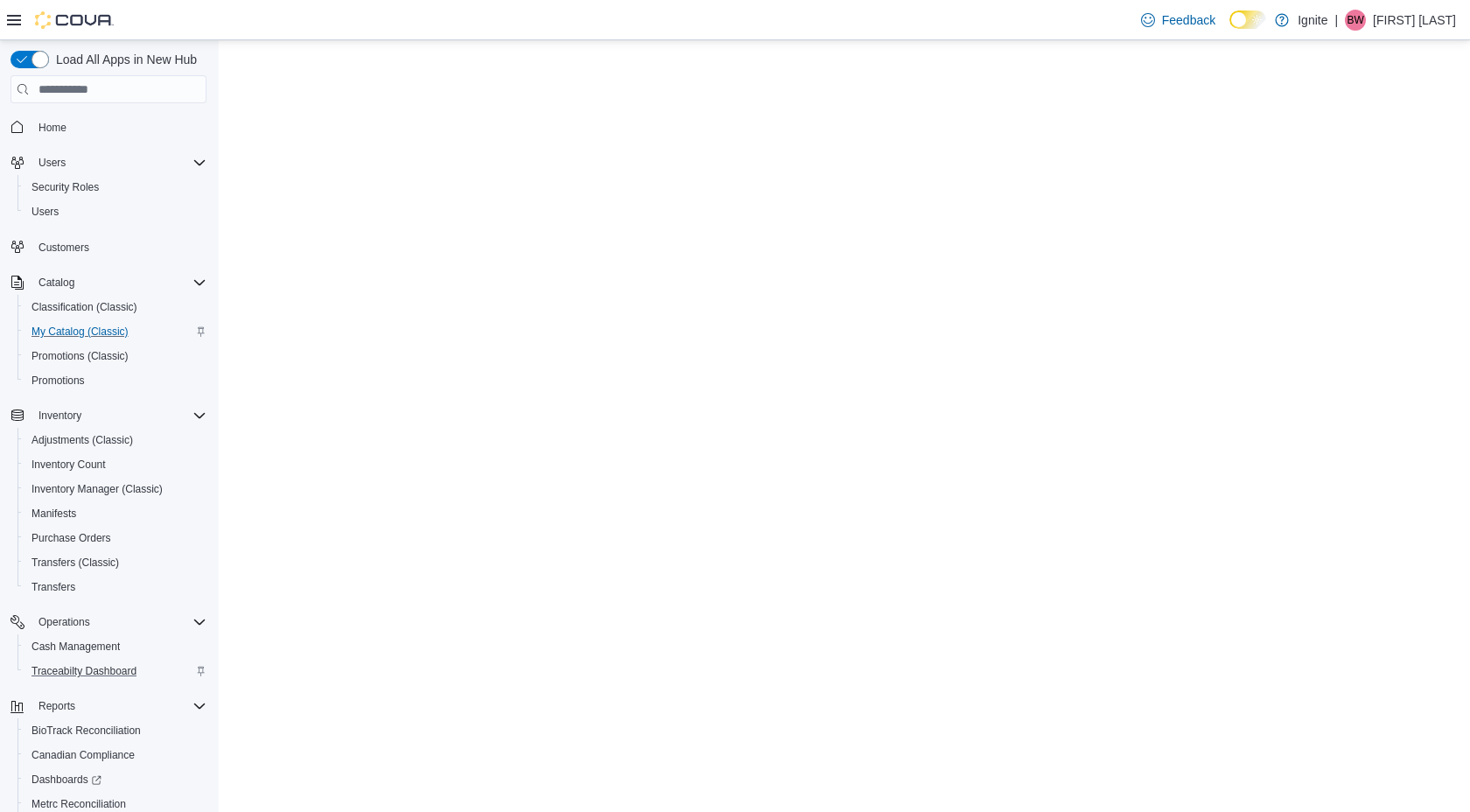 scroll, scrollTop: 0, scrollLeft: 0, axis: both 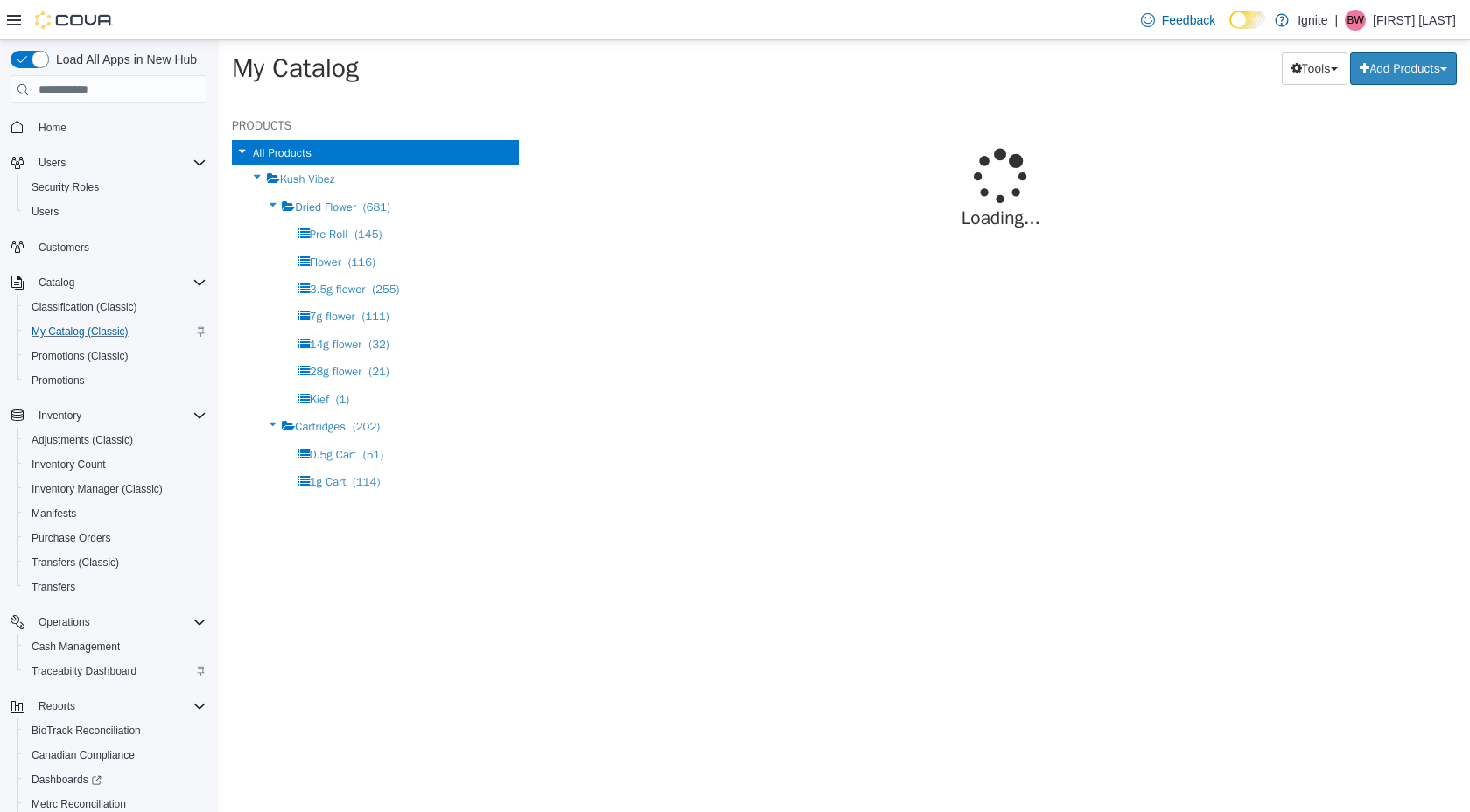 select on "**********" 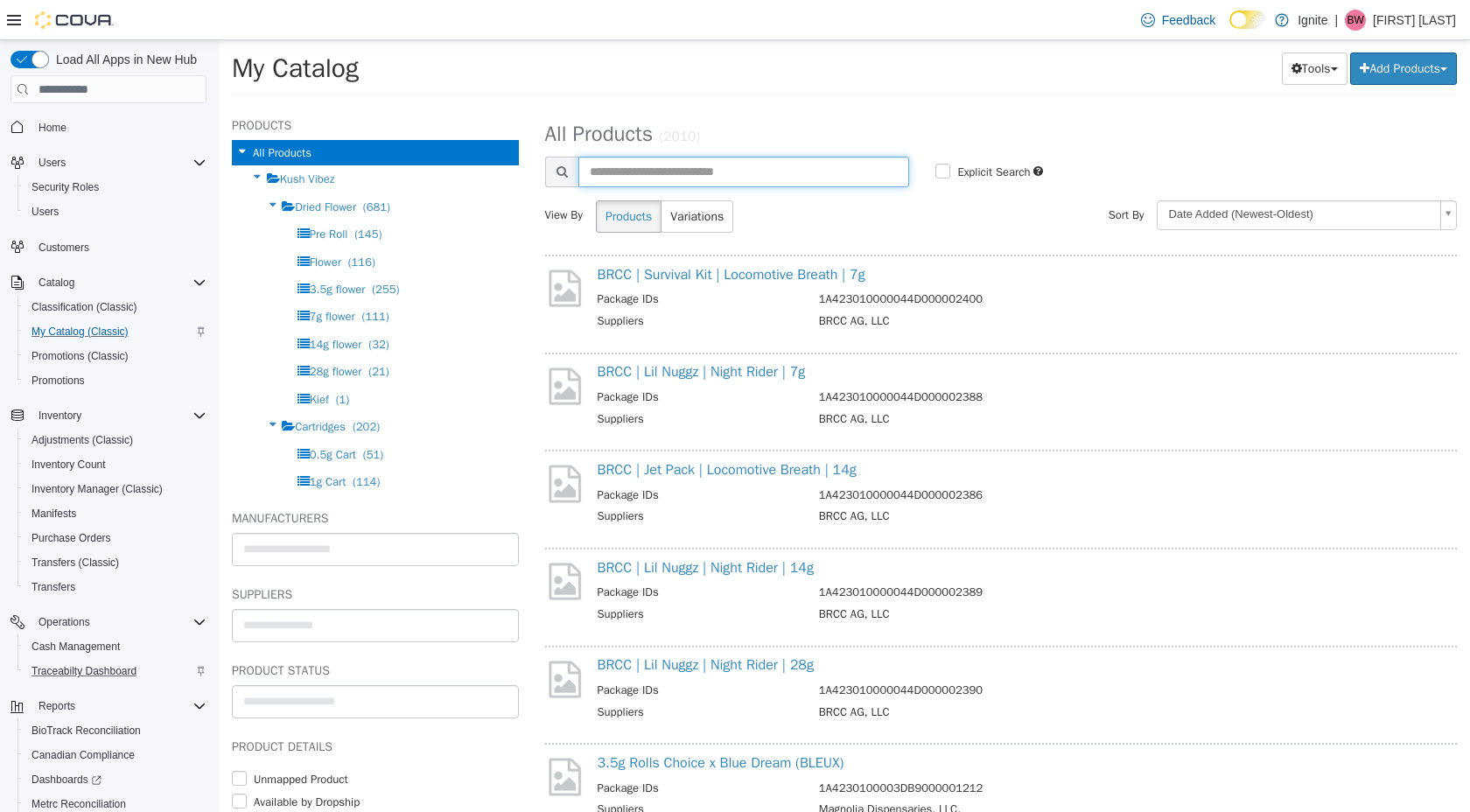 click at bounding box center [744, 172] 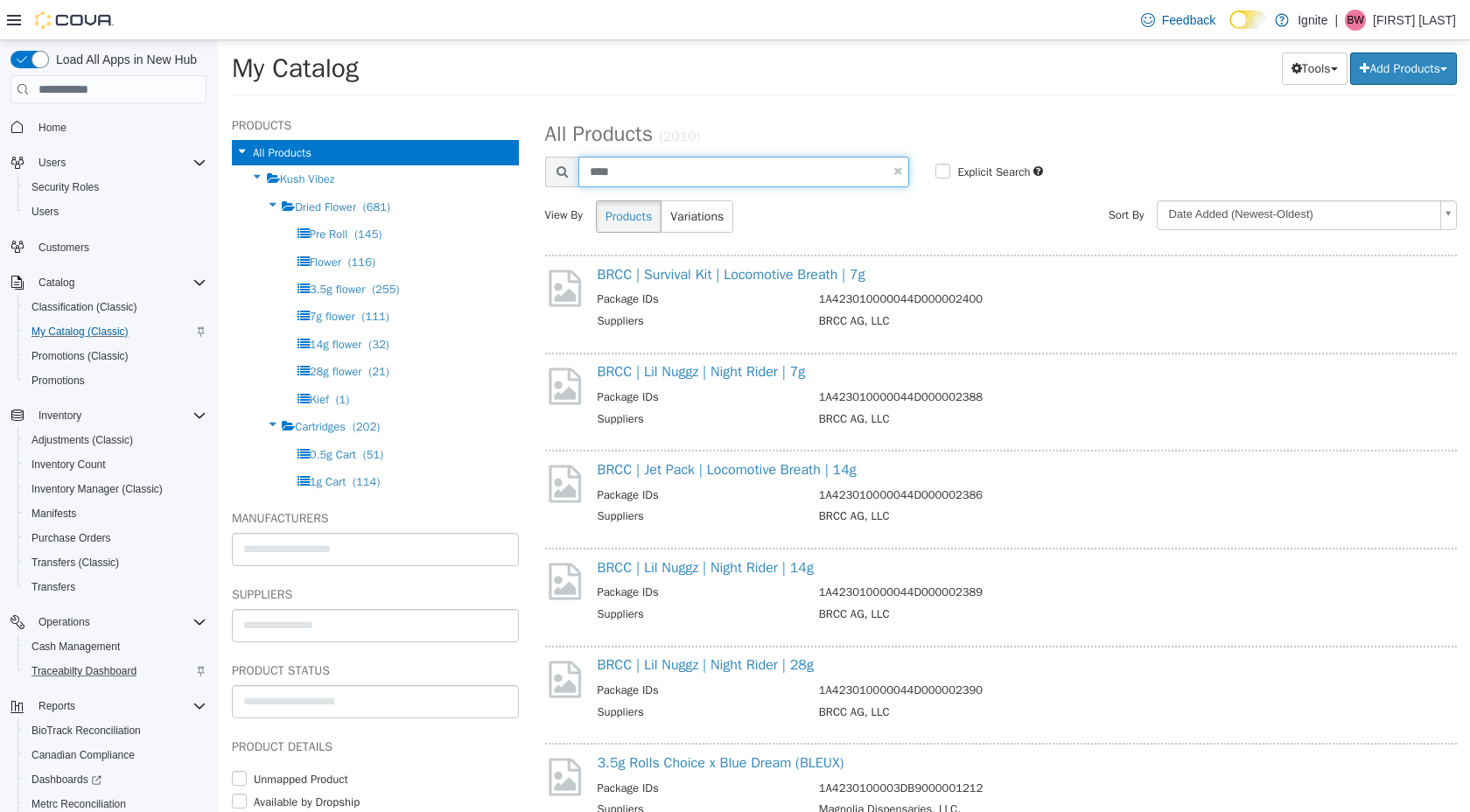 type on "****" 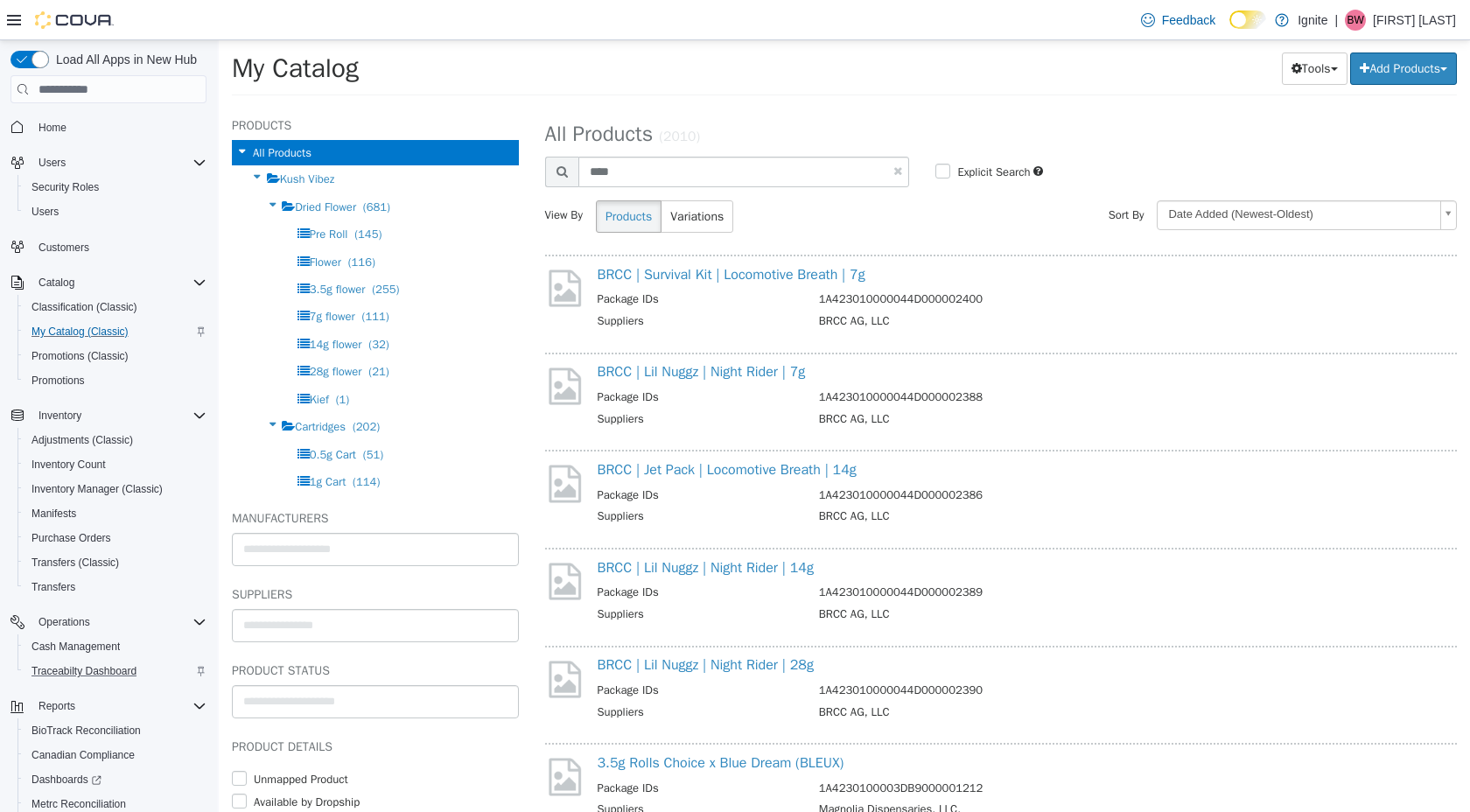 select on "**********" 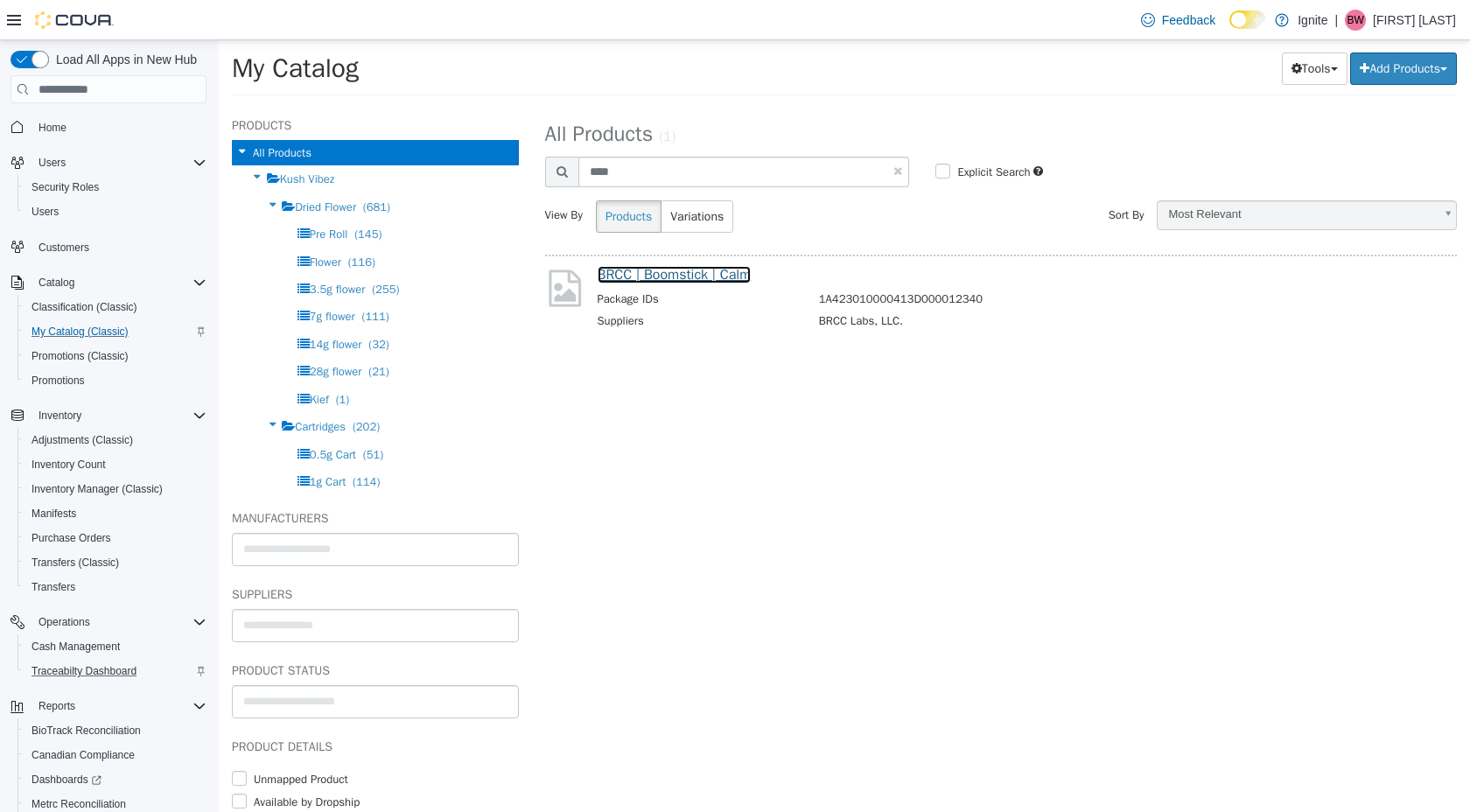 click on "BRCC | Boomstick | Calm" at bounding box center (675, 275) 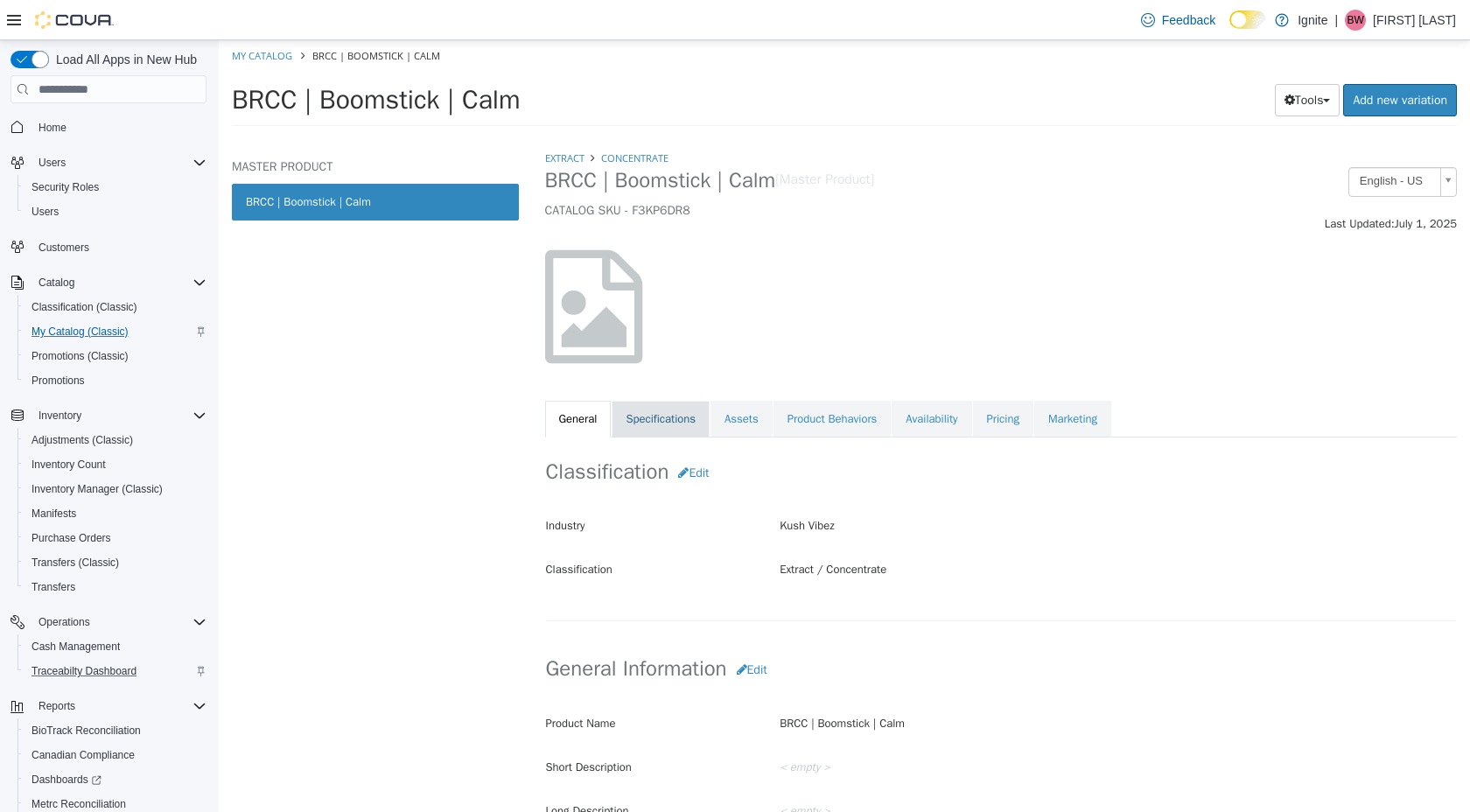 click on "Specifications" at bounding box center (661, 419) 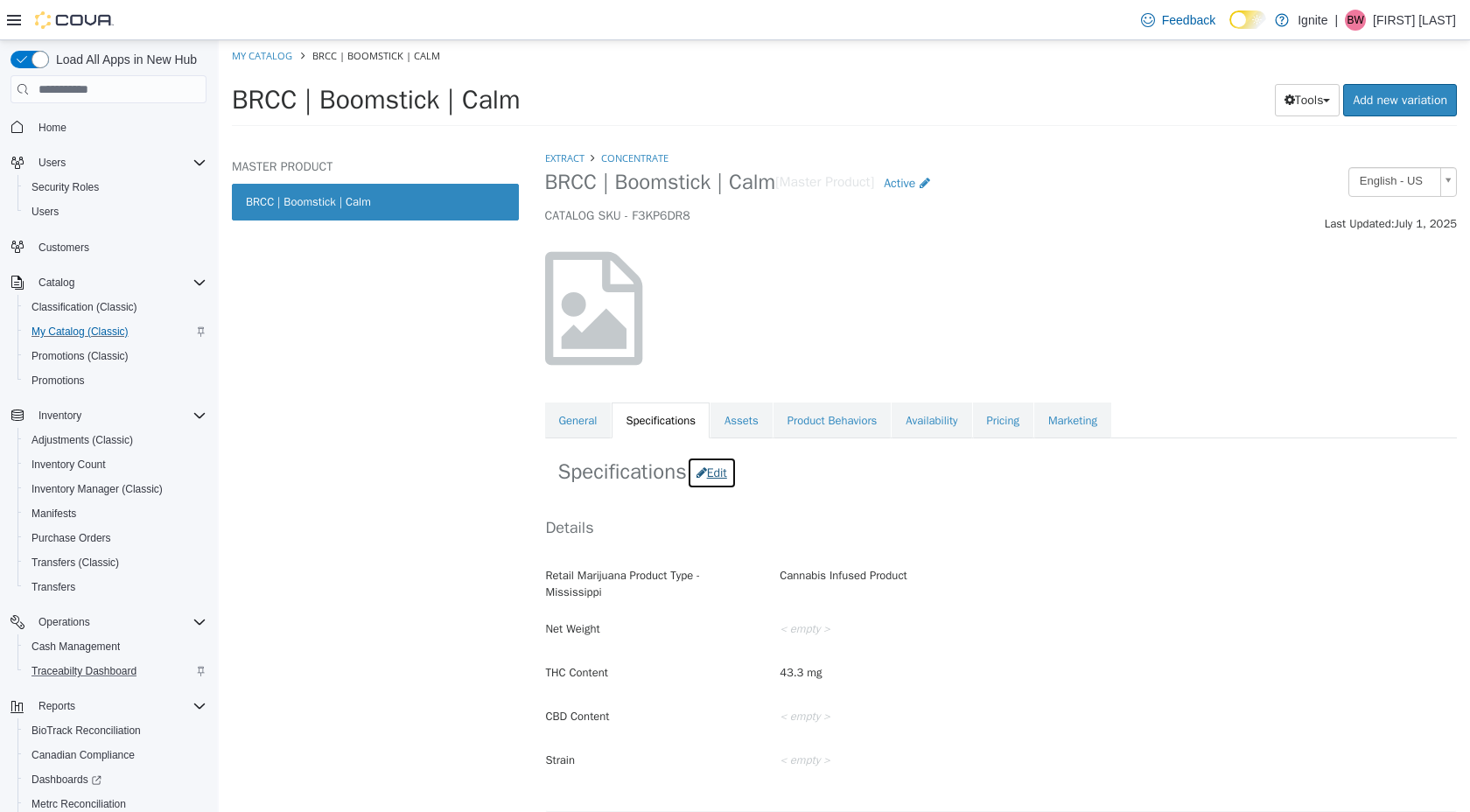 click on "Edit" at bounding box center (711, 472) 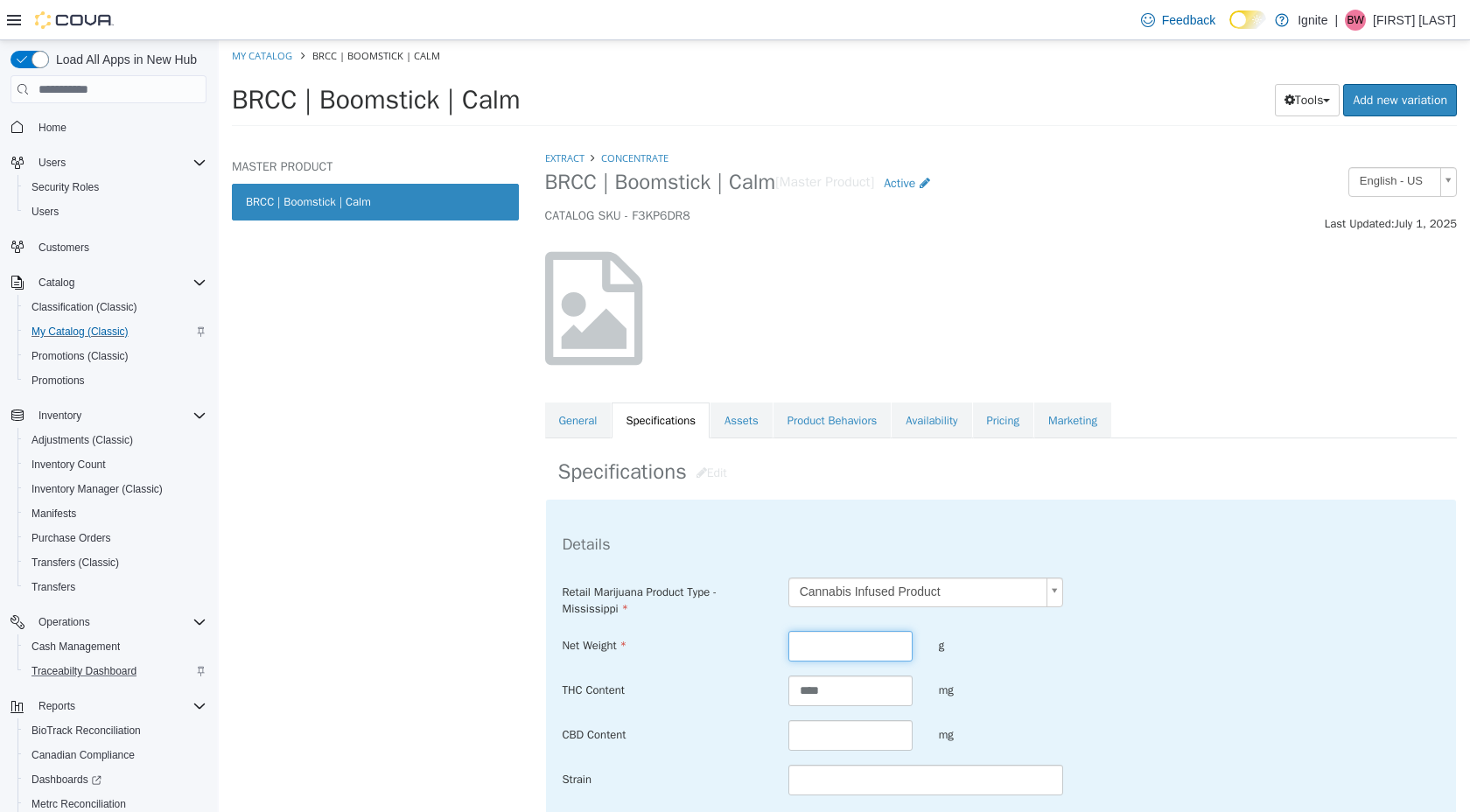 click at bounding box center [850, 646] 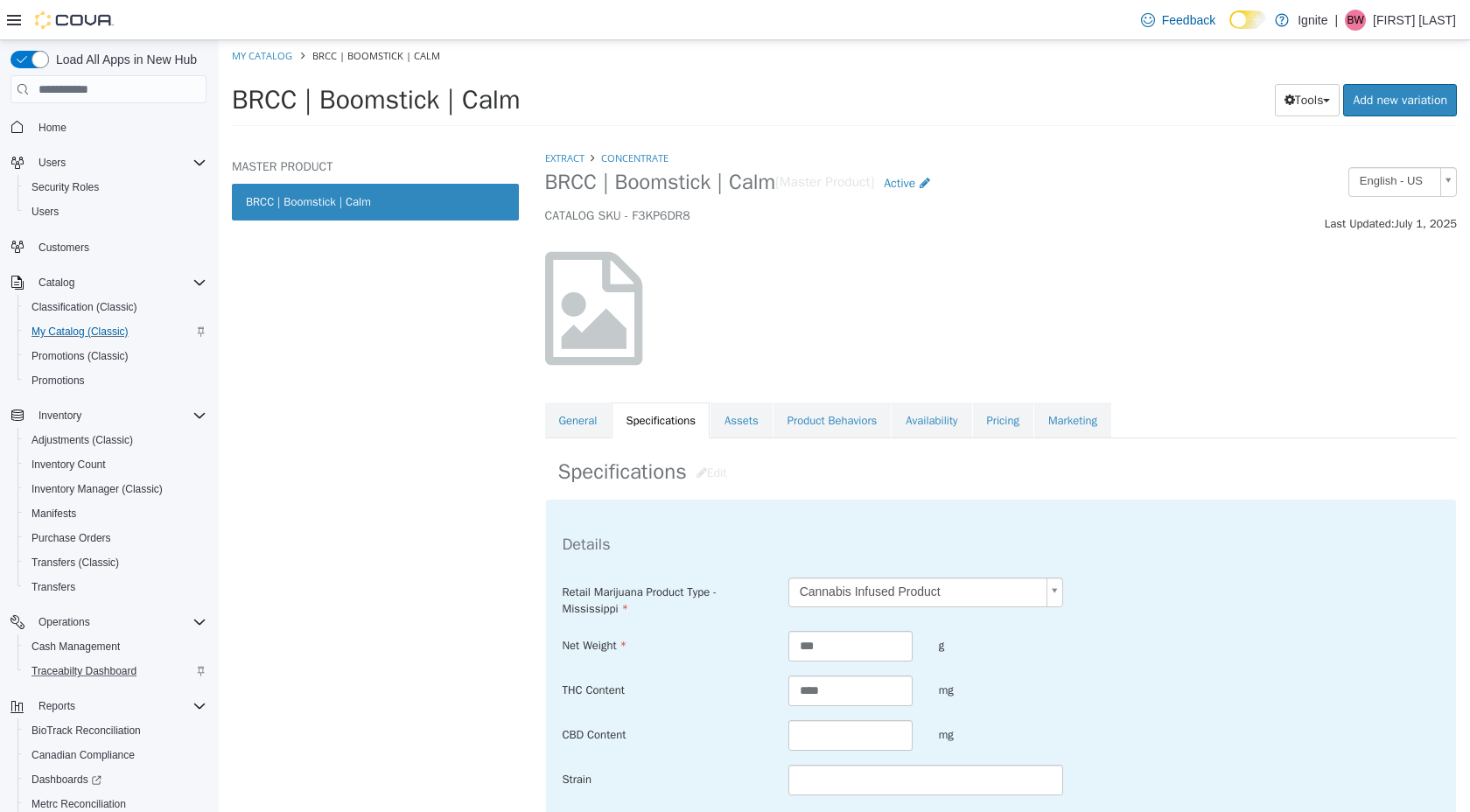click on "THC Content
****
mg" at bounding box center [1001, 691] 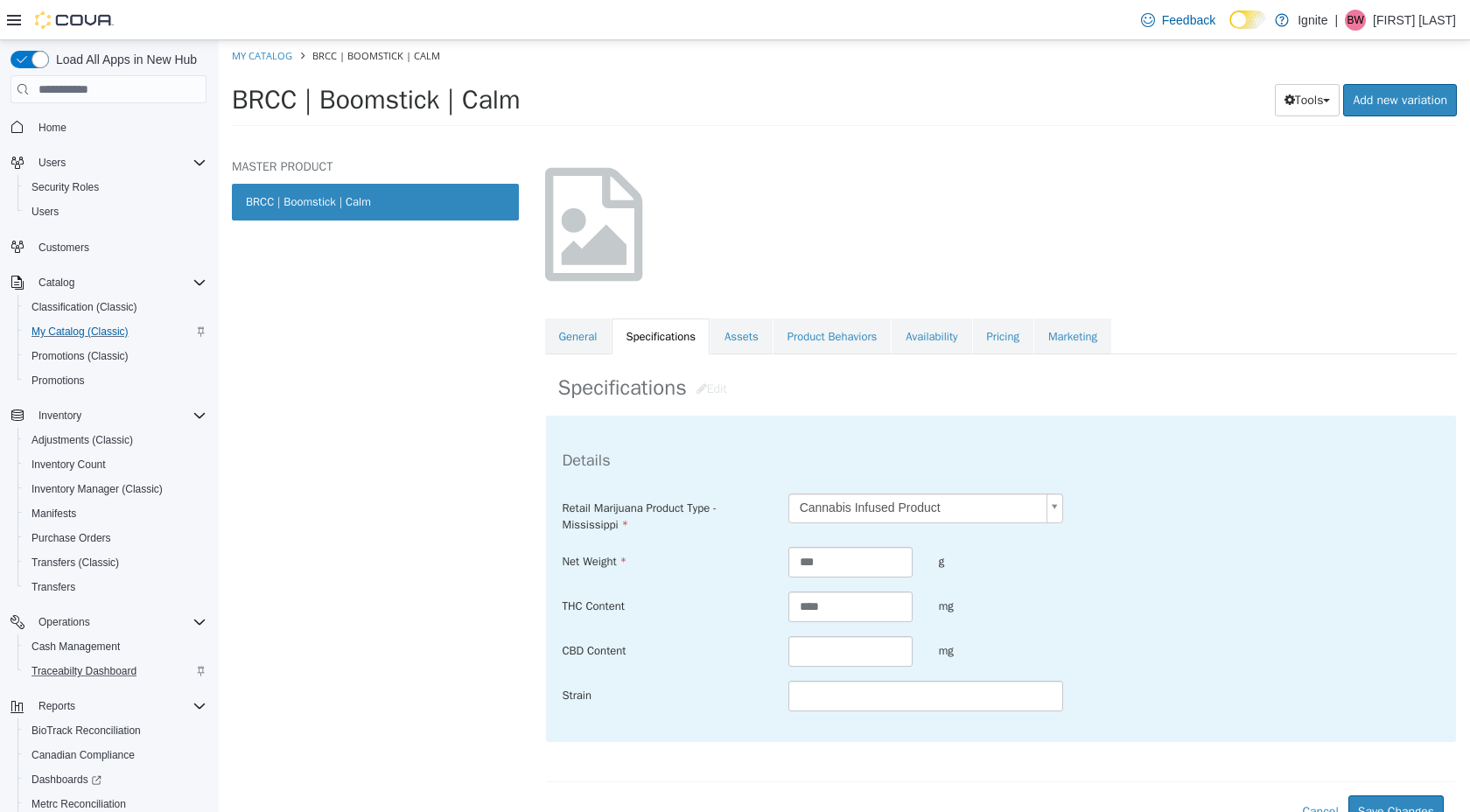 scroll, scrollTop: 100, scrollLeft: 0, axis: vertical 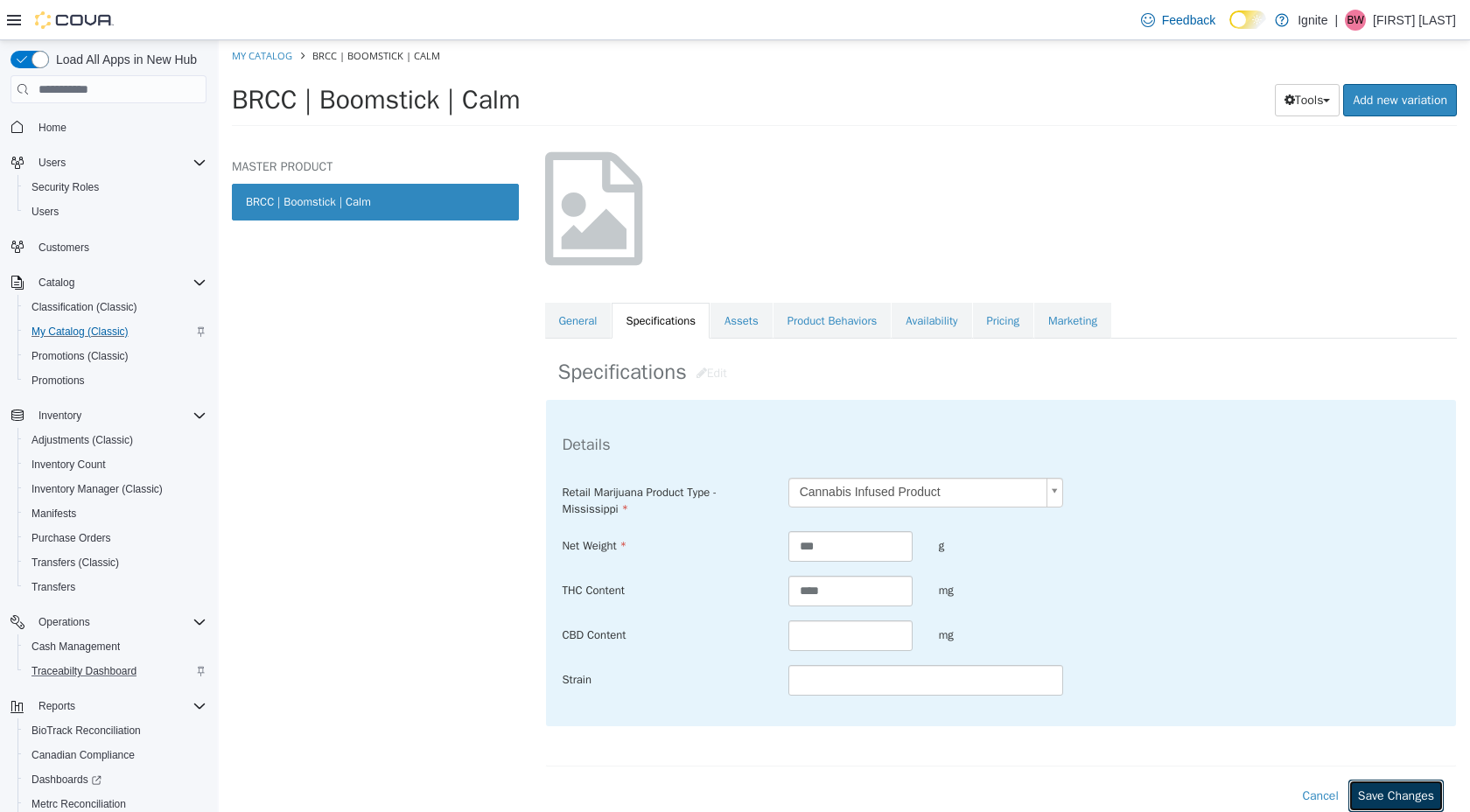 click on "Save Changes" at bounding box center [1396, 795] 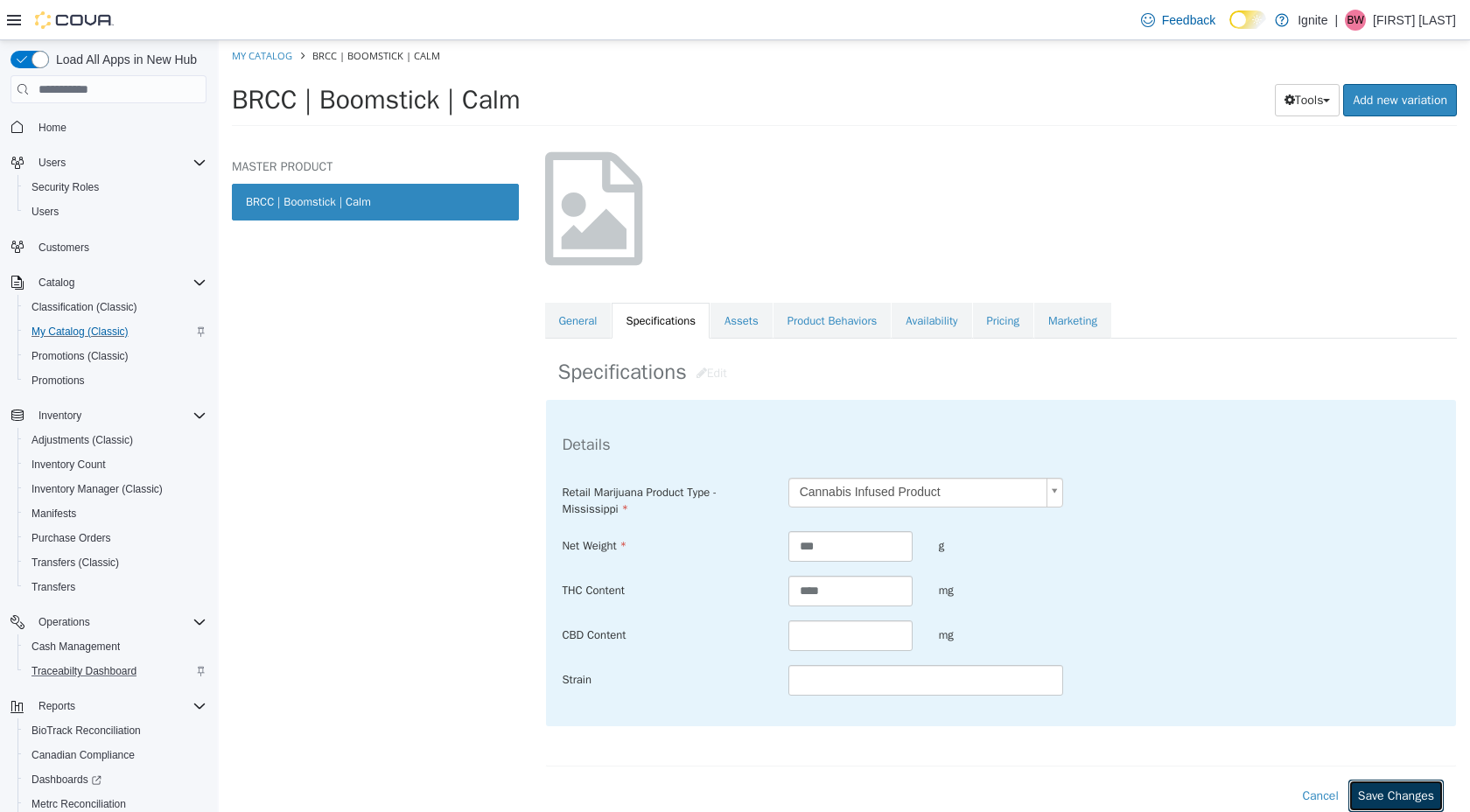 click on "Save Changes" at bounding box center [1396, 795] 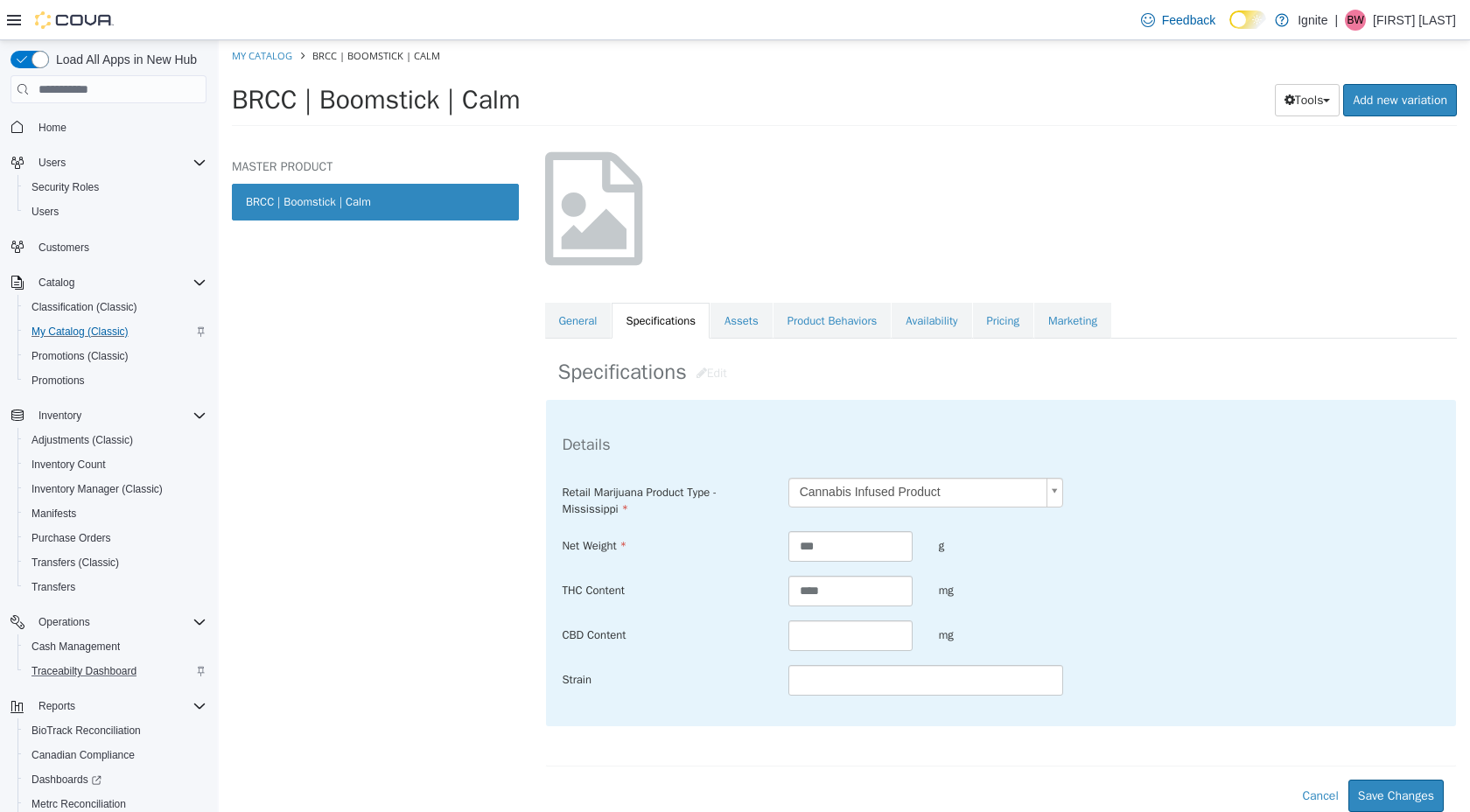 click on "Cancel  Save Changes" at bounding box center (1001, 795) 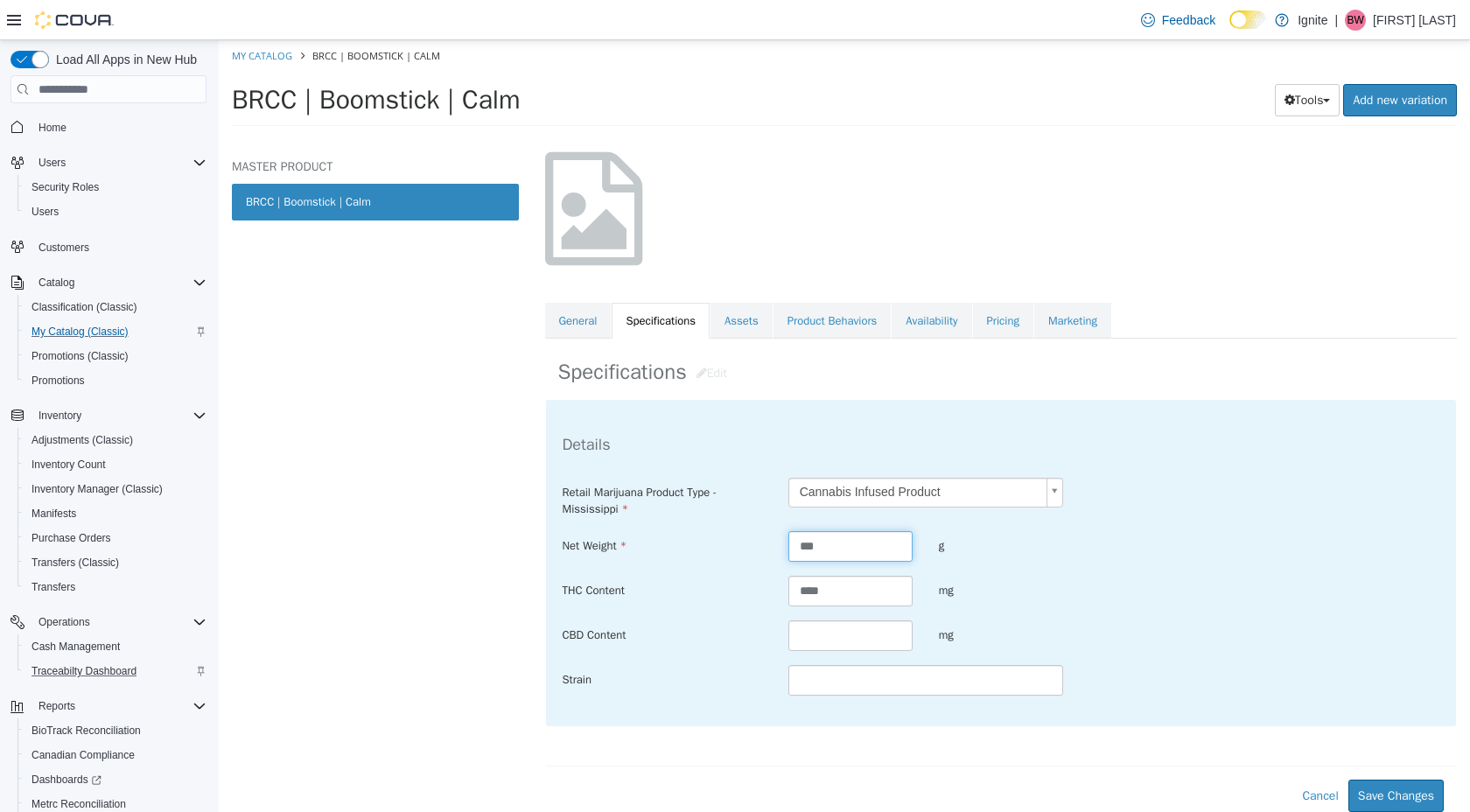 click on "***" at bounding box center (850, 546) 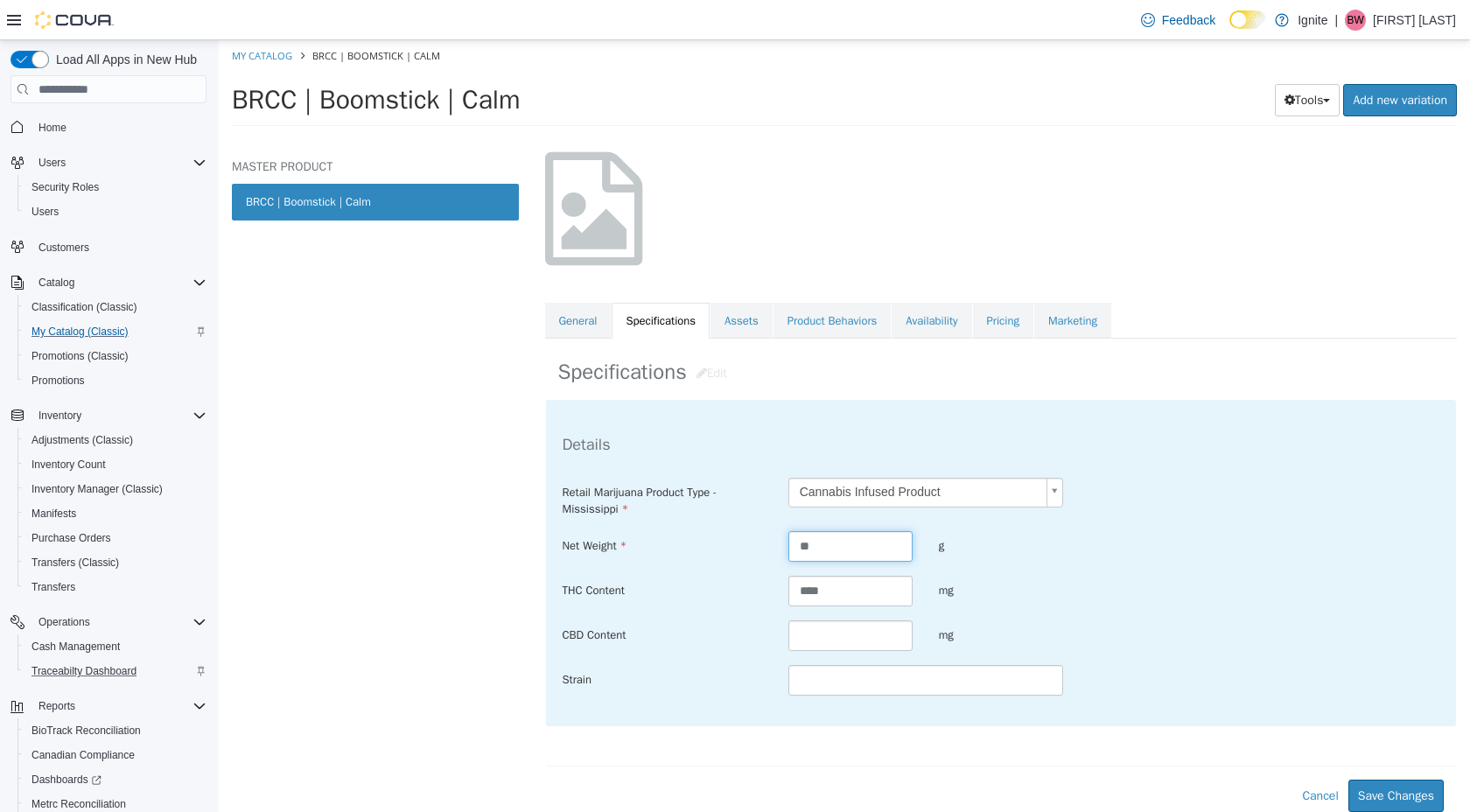 type on "*" 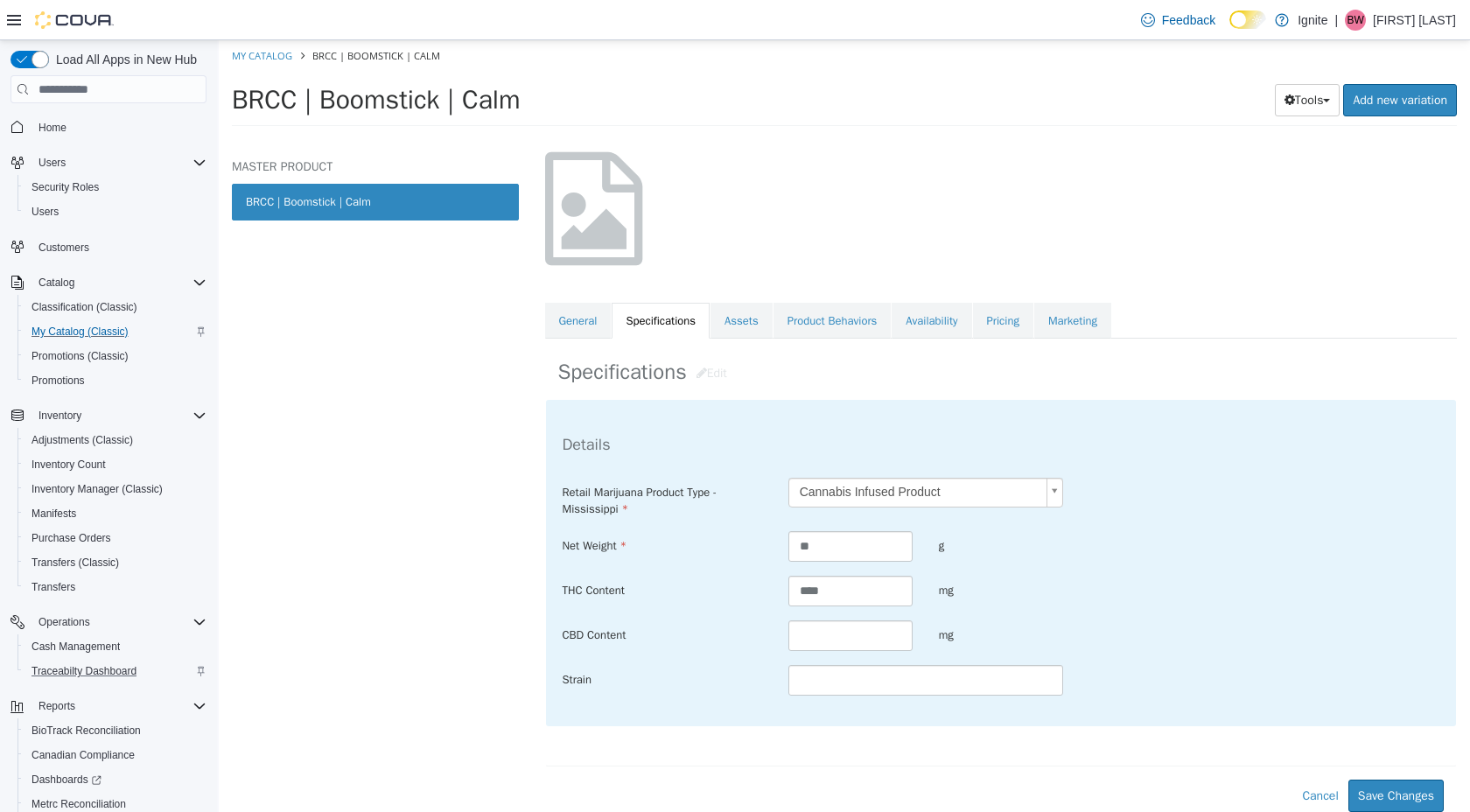 click on "THC Content
****
mg" at bounding box center (1001, 592) 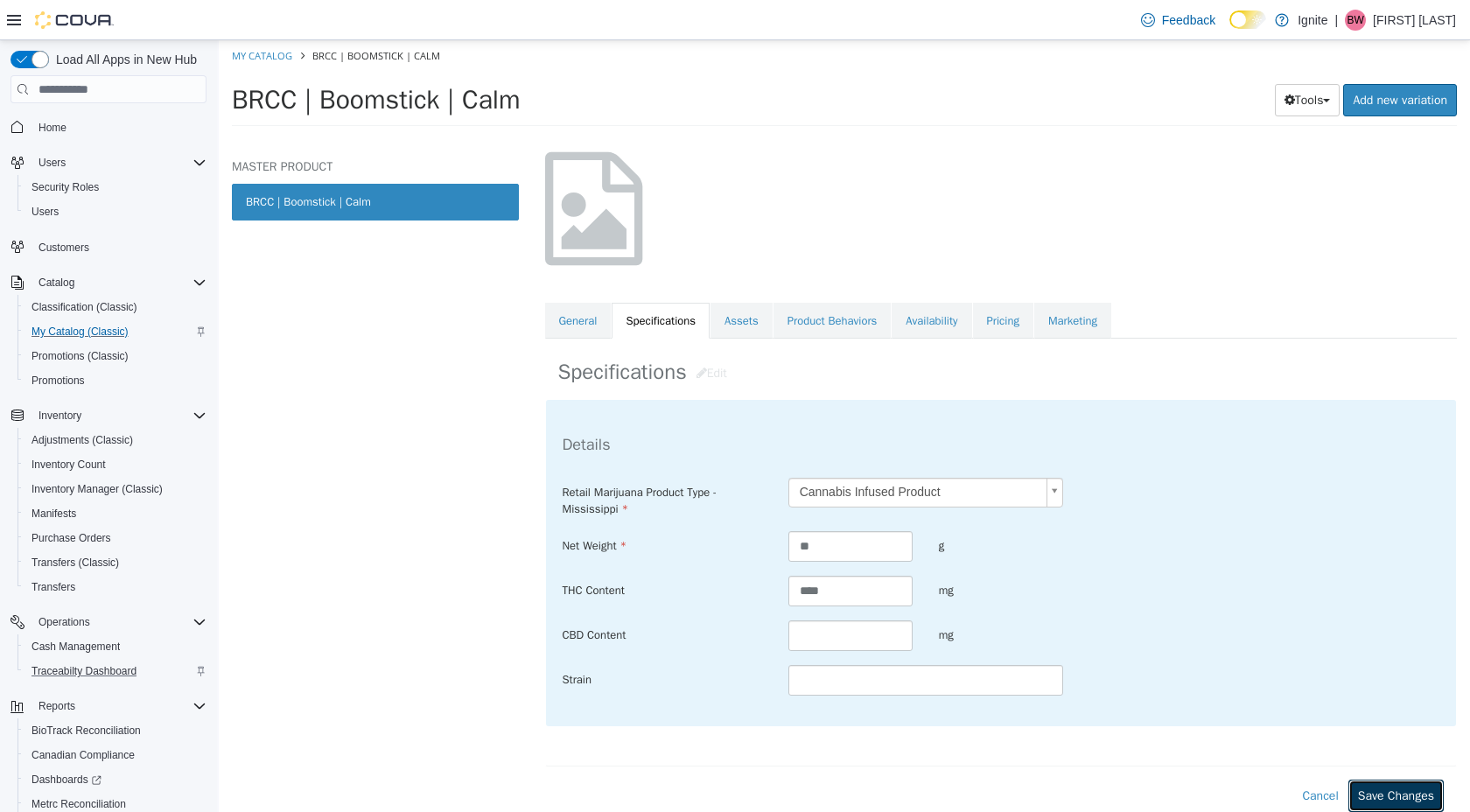 click on "Save Changes" at bounding box center (1396, 795) 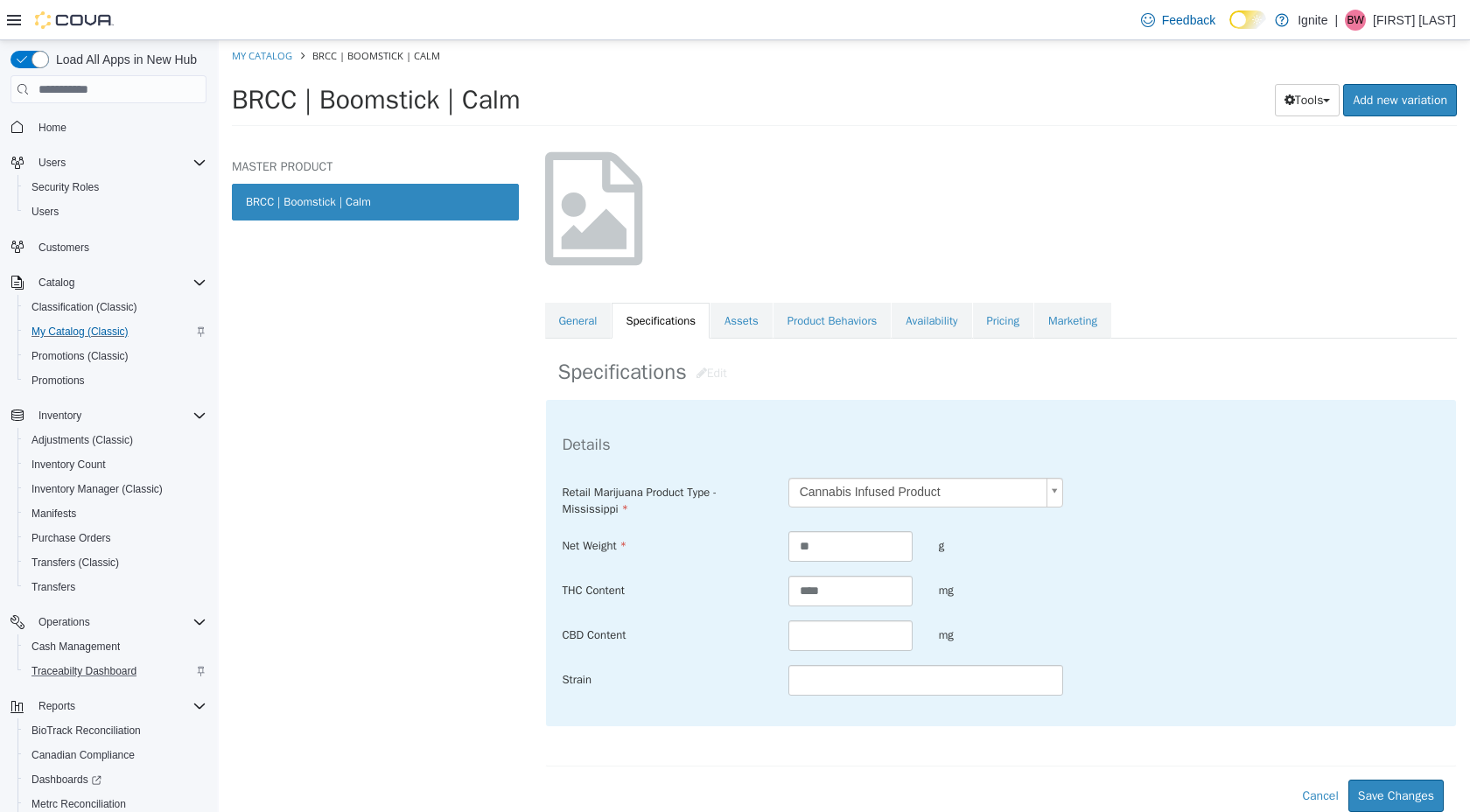 click on "**********" at bounding box center [1001, 583] 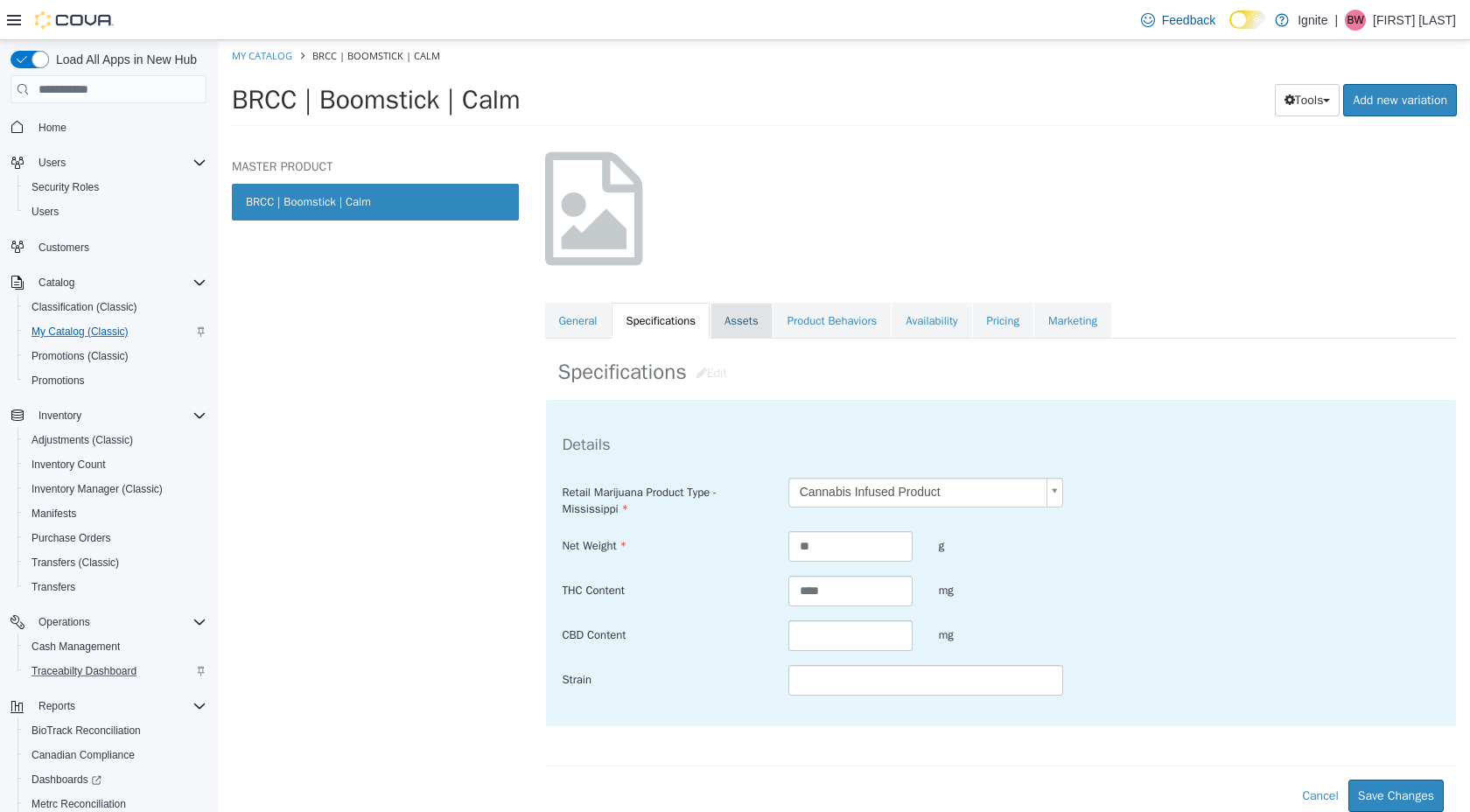 click on "Assets" at bounding box center (741, 321) 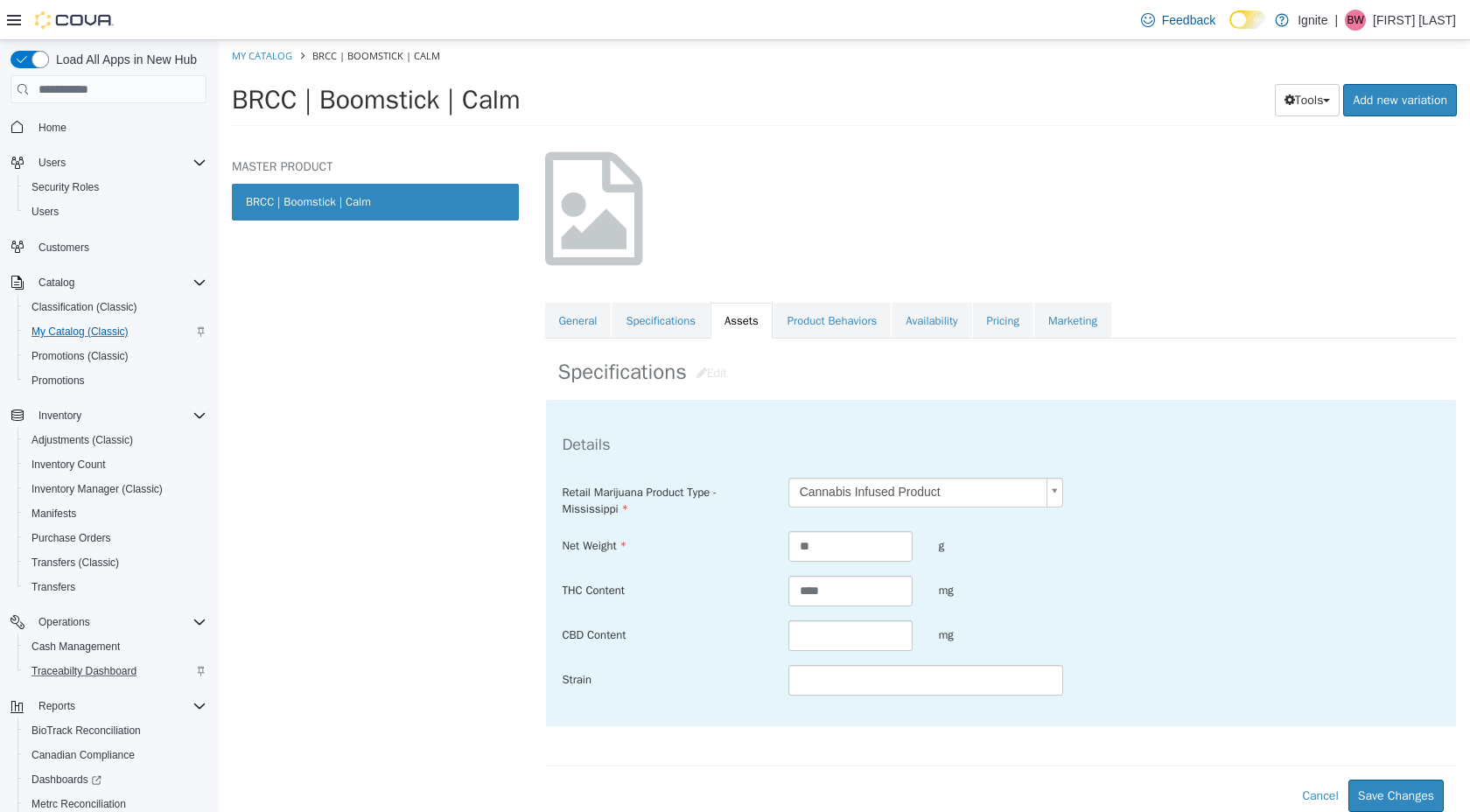 scroll, scrollTop: 0, scrollLeft: 0, axis: both 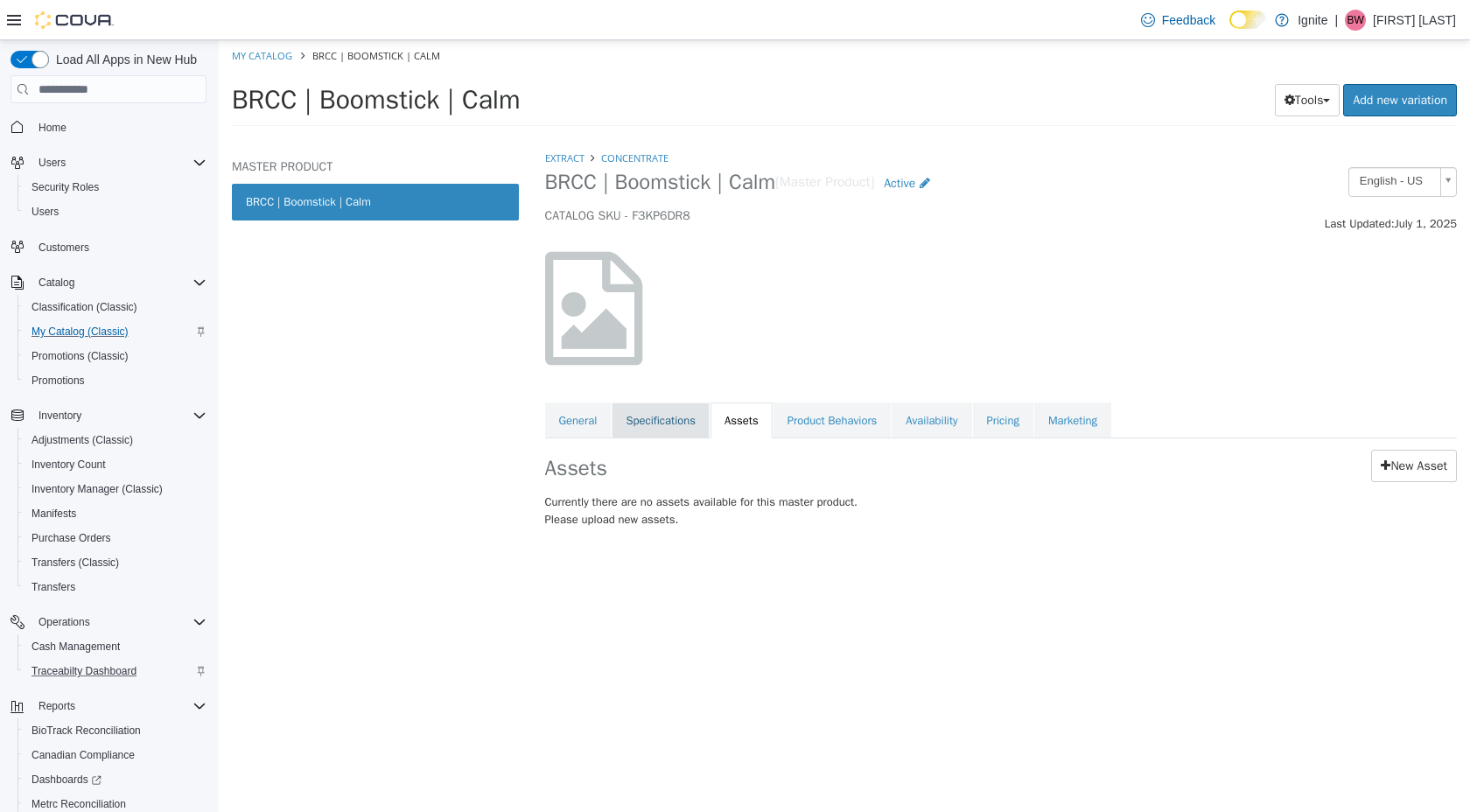 click on "Specifications" at bounding box center (661, 421) 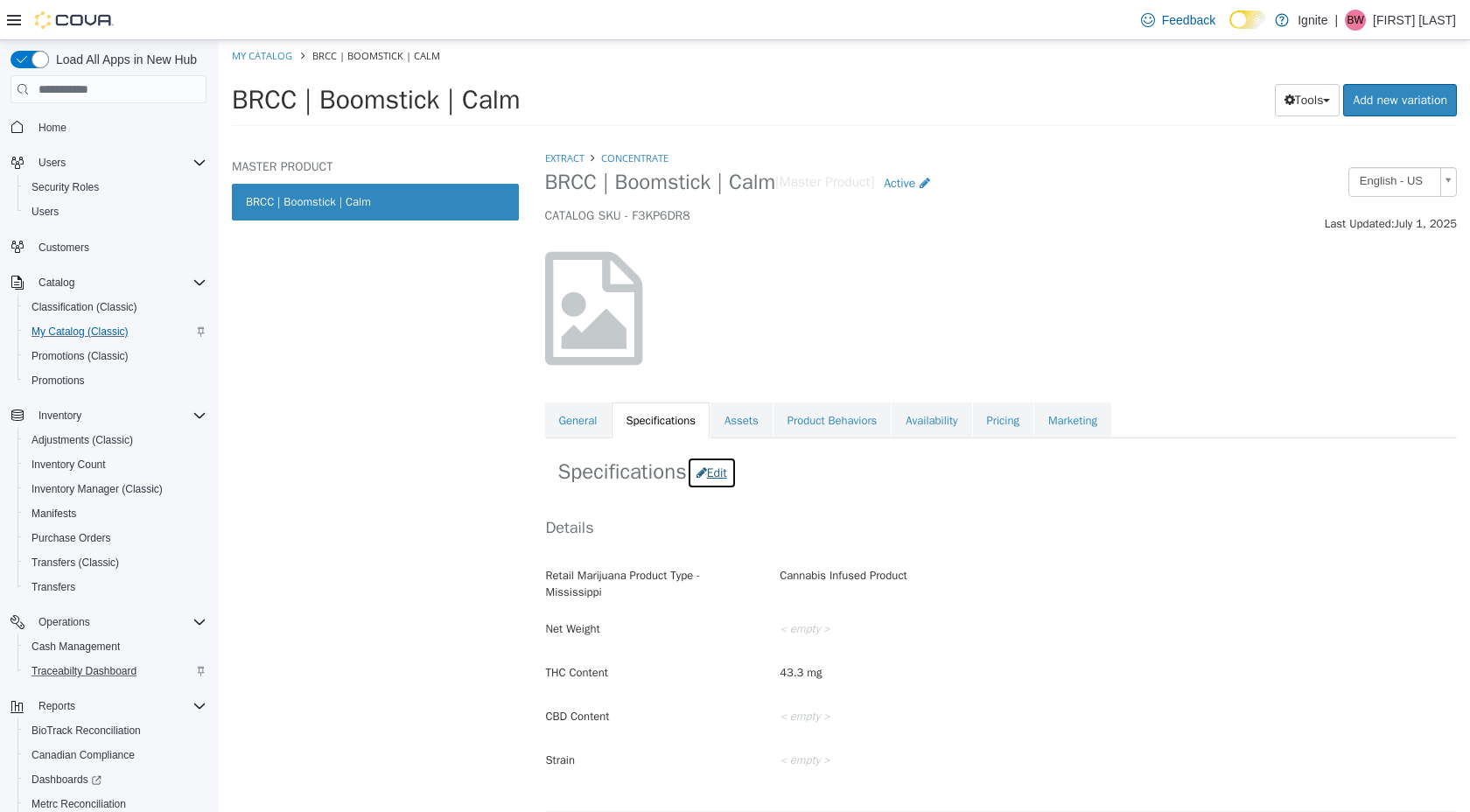 click on "Edit" at bounding box center [711, 472] 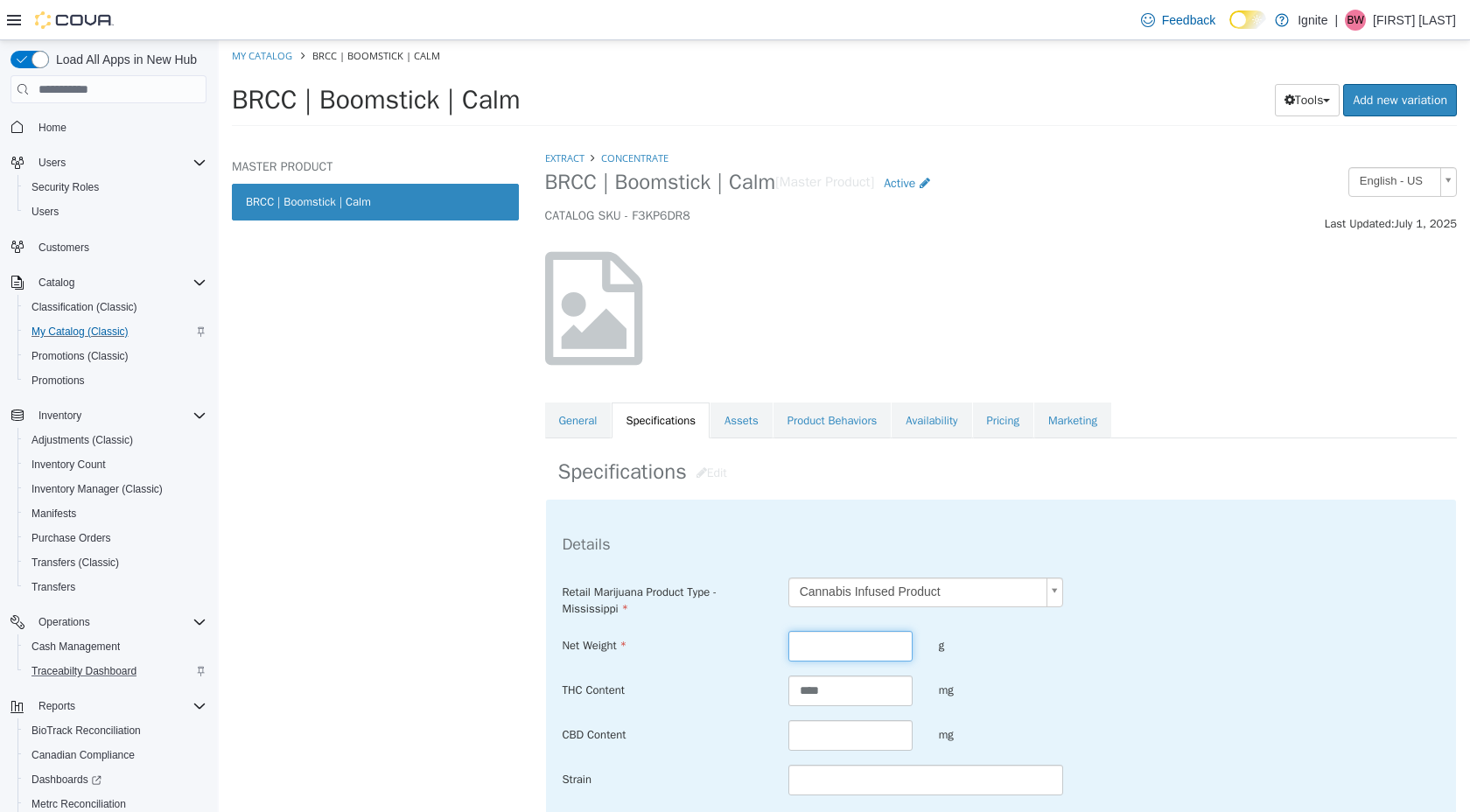 click at bounding box center (850, 646) 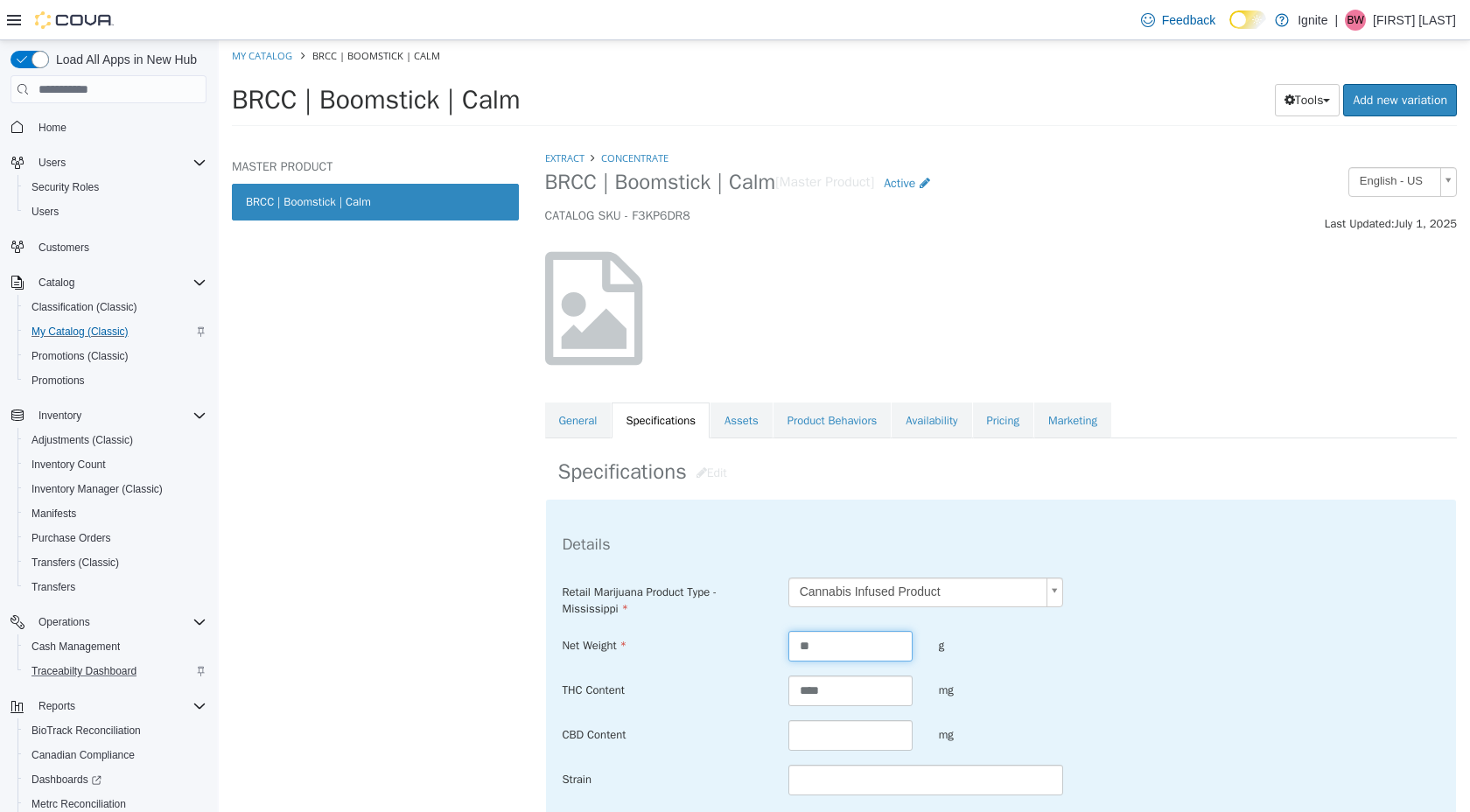 type on "**" 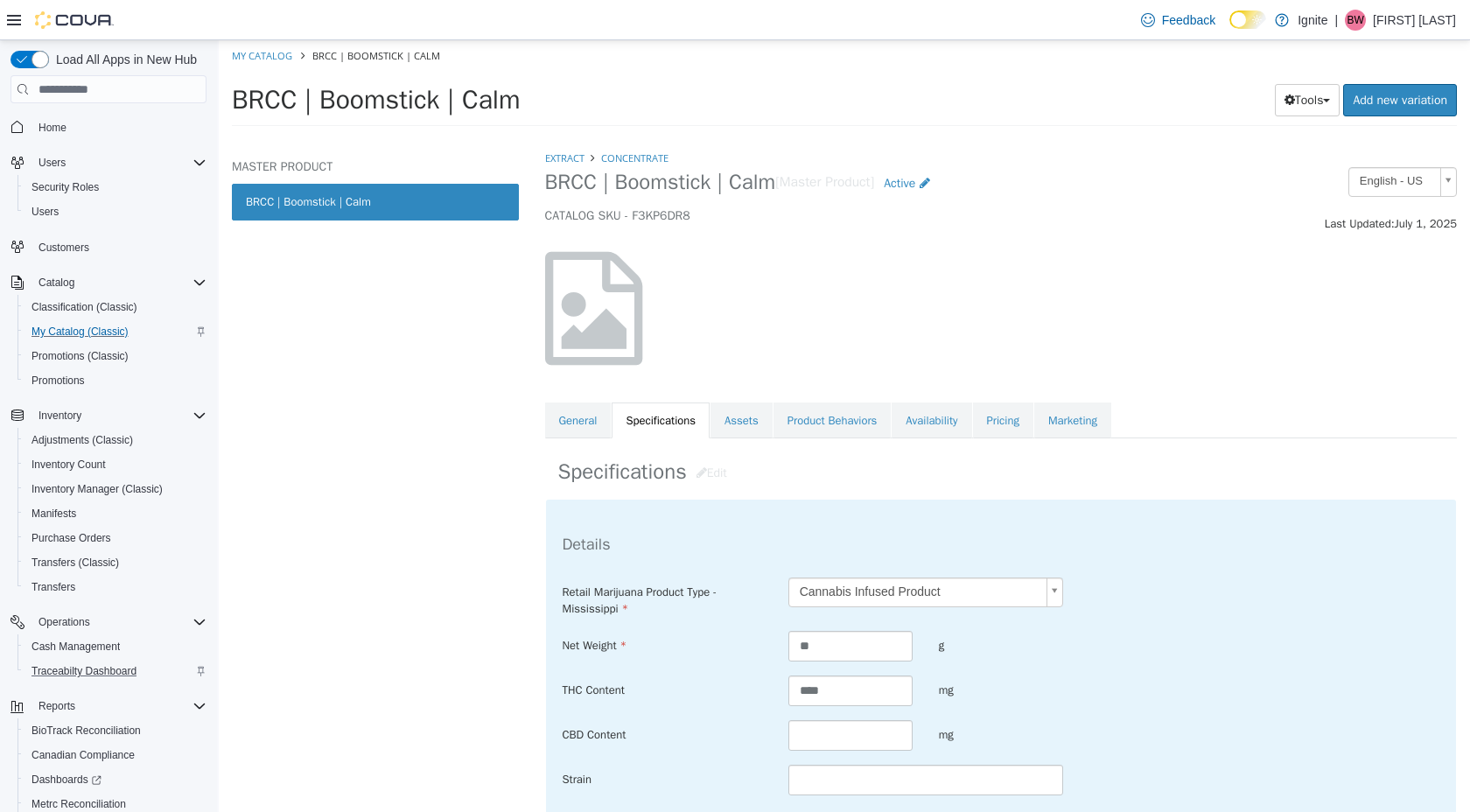 click on "**********" at bounding box center [1001, 687] 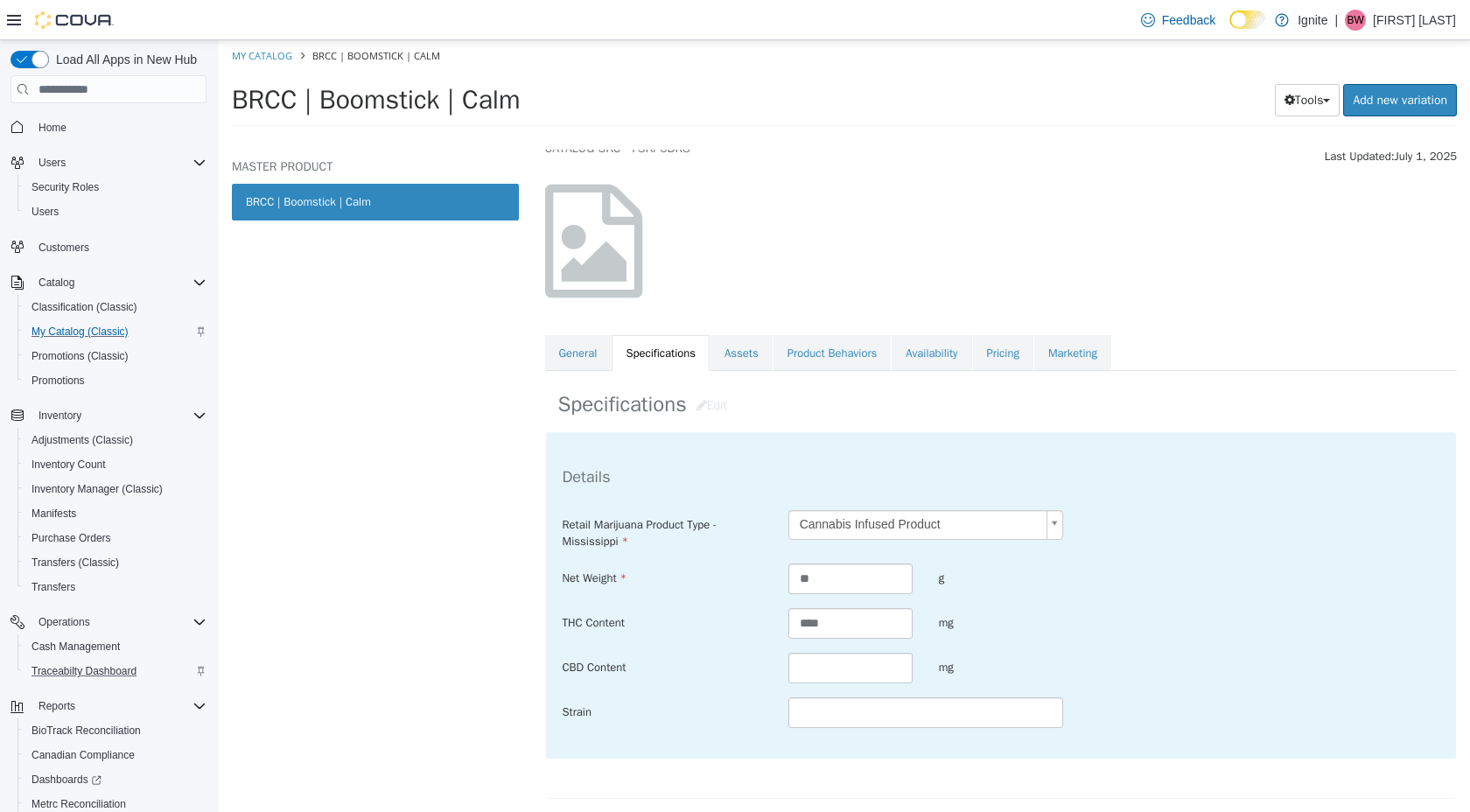 scroll, scrollTop: 100, scrollLeft: 0, axis: vertical 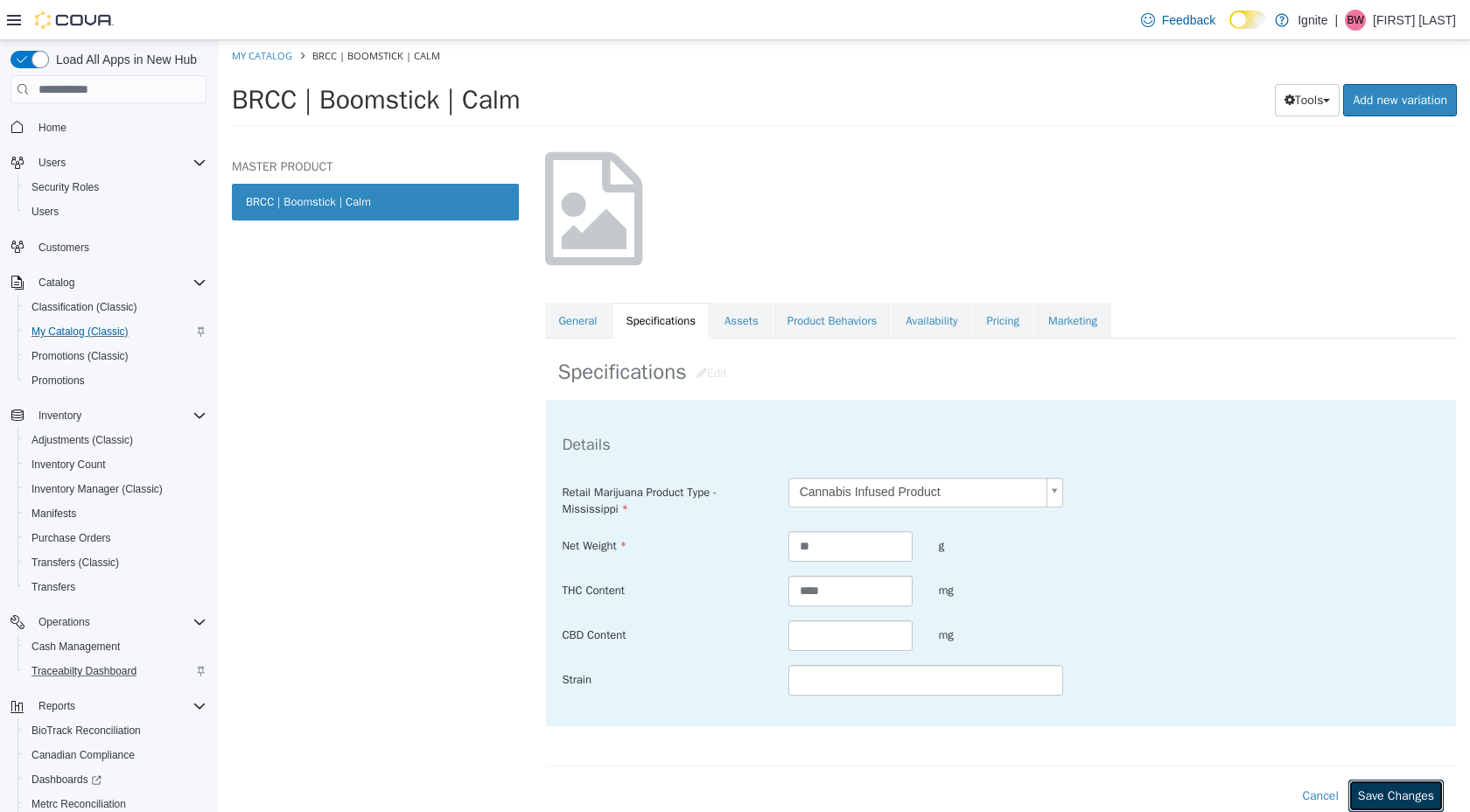 click on "Save Changes" at bounding box center [1396, 795] 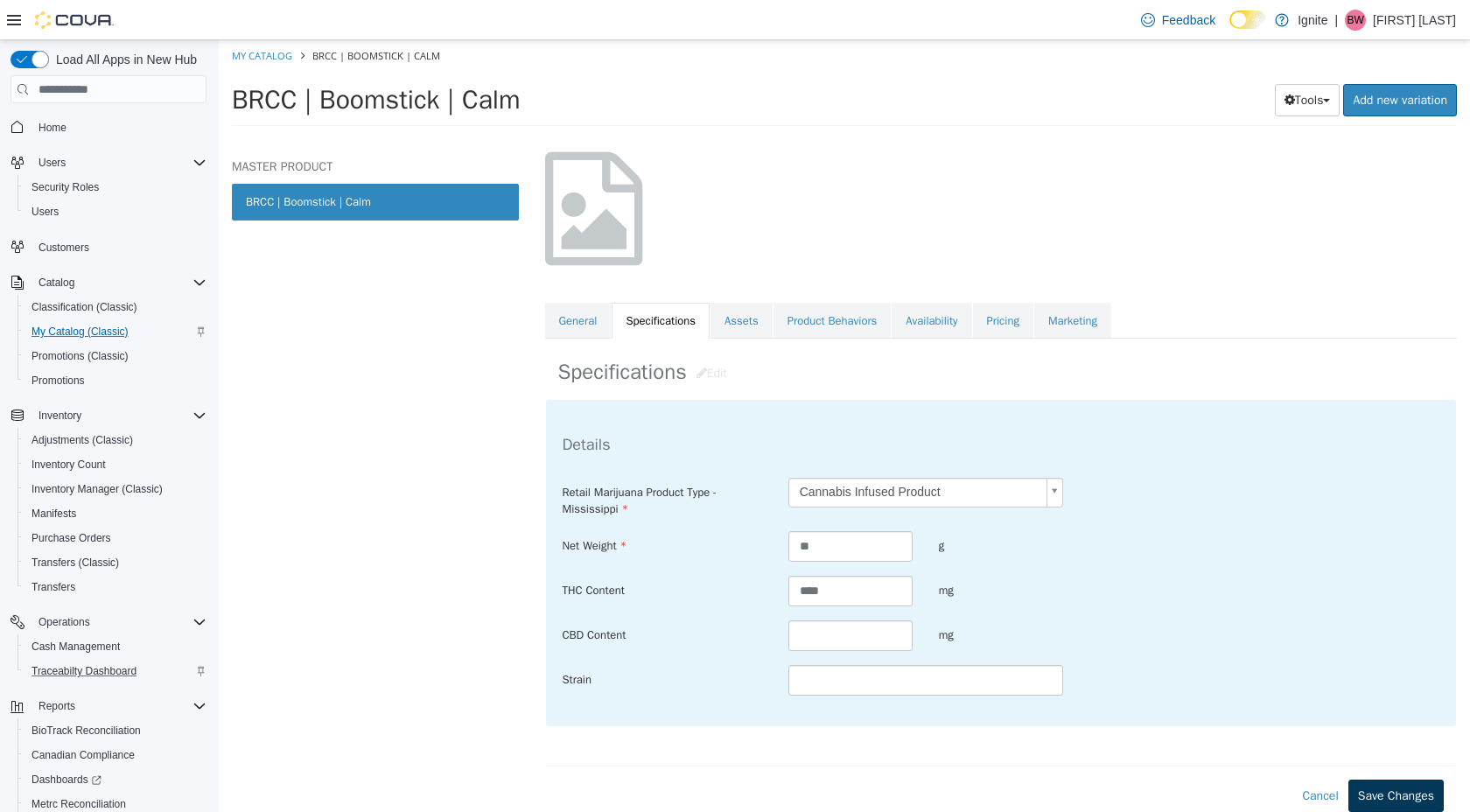 scroll, scrollTop: 13, scrollLeft: 0, axis: vertical 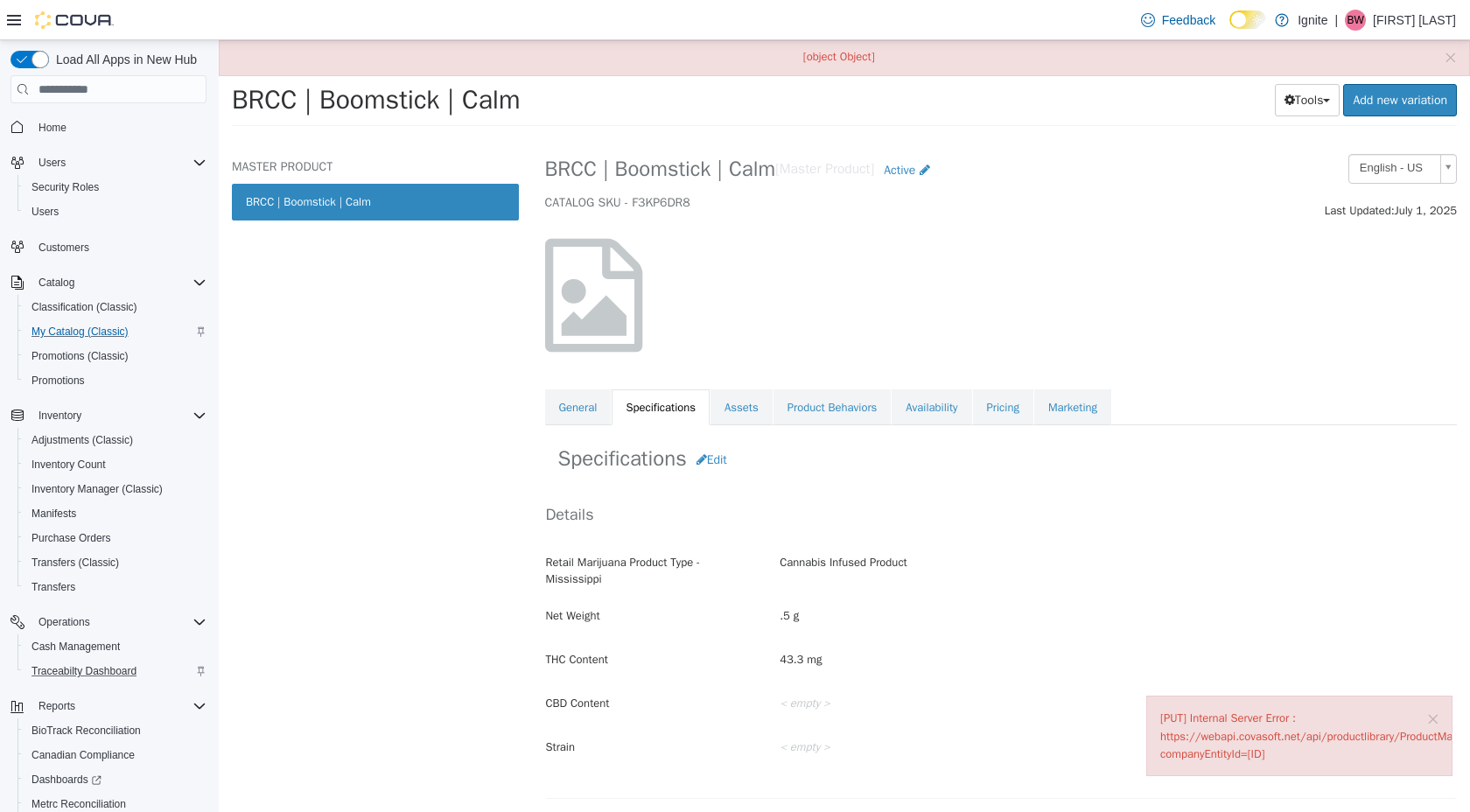 click on "MASTER PRODUCT
BRCC | Boomstick | Calm" at bounding box center [375, 480] 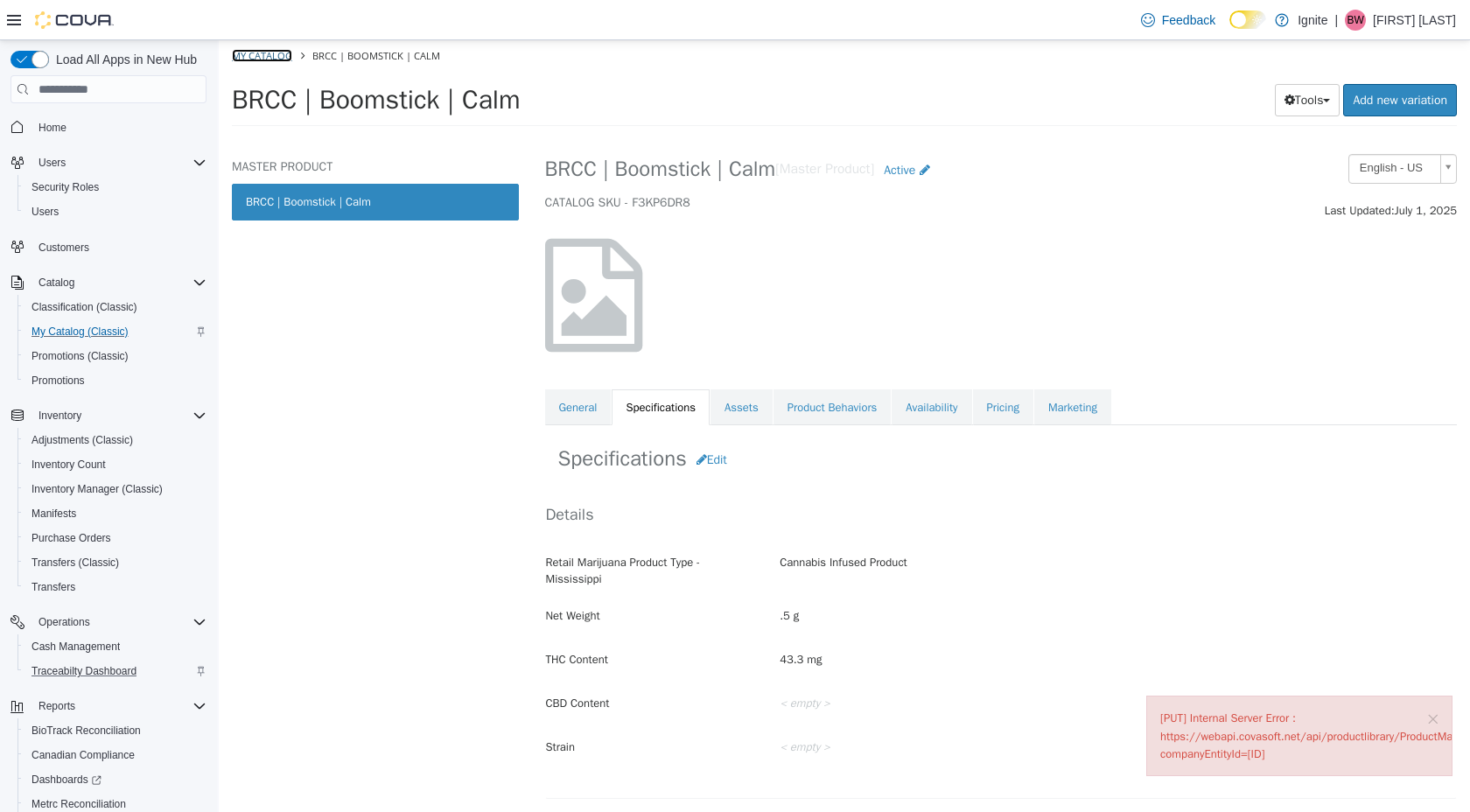 click on "My Catalog" at bounding box center [262, 55] 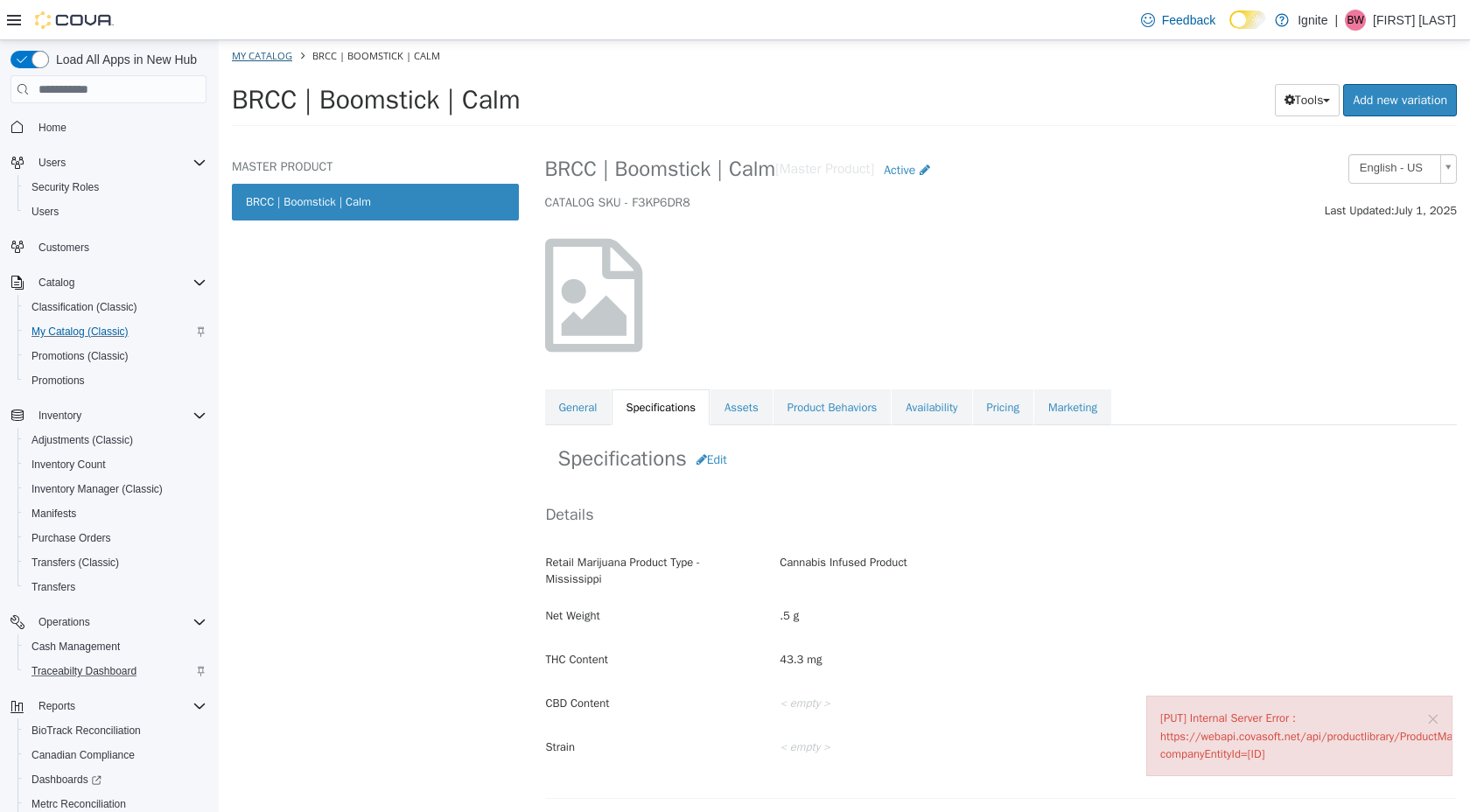 select on "**********" 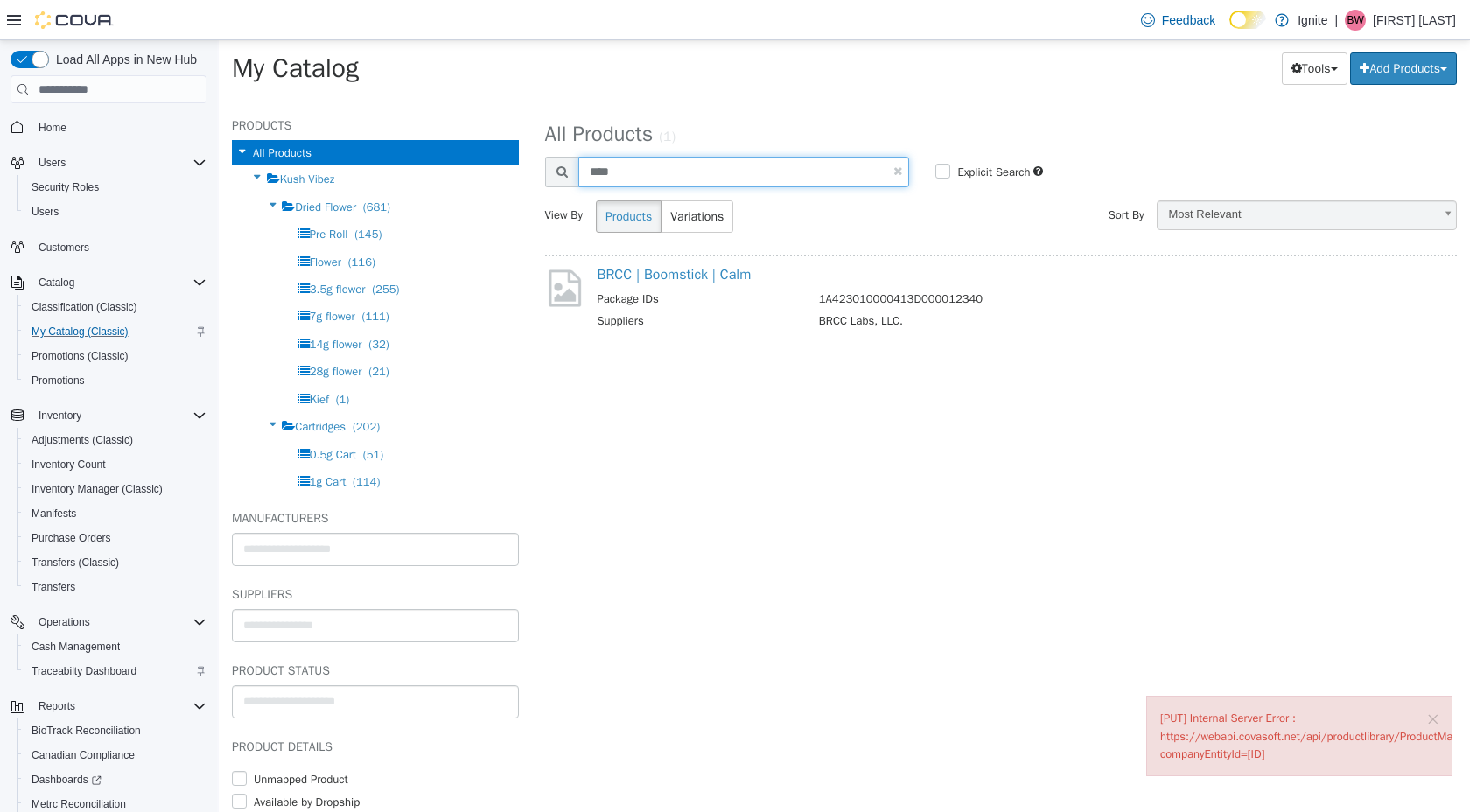 click on "****" at bounding box center (744, 172) 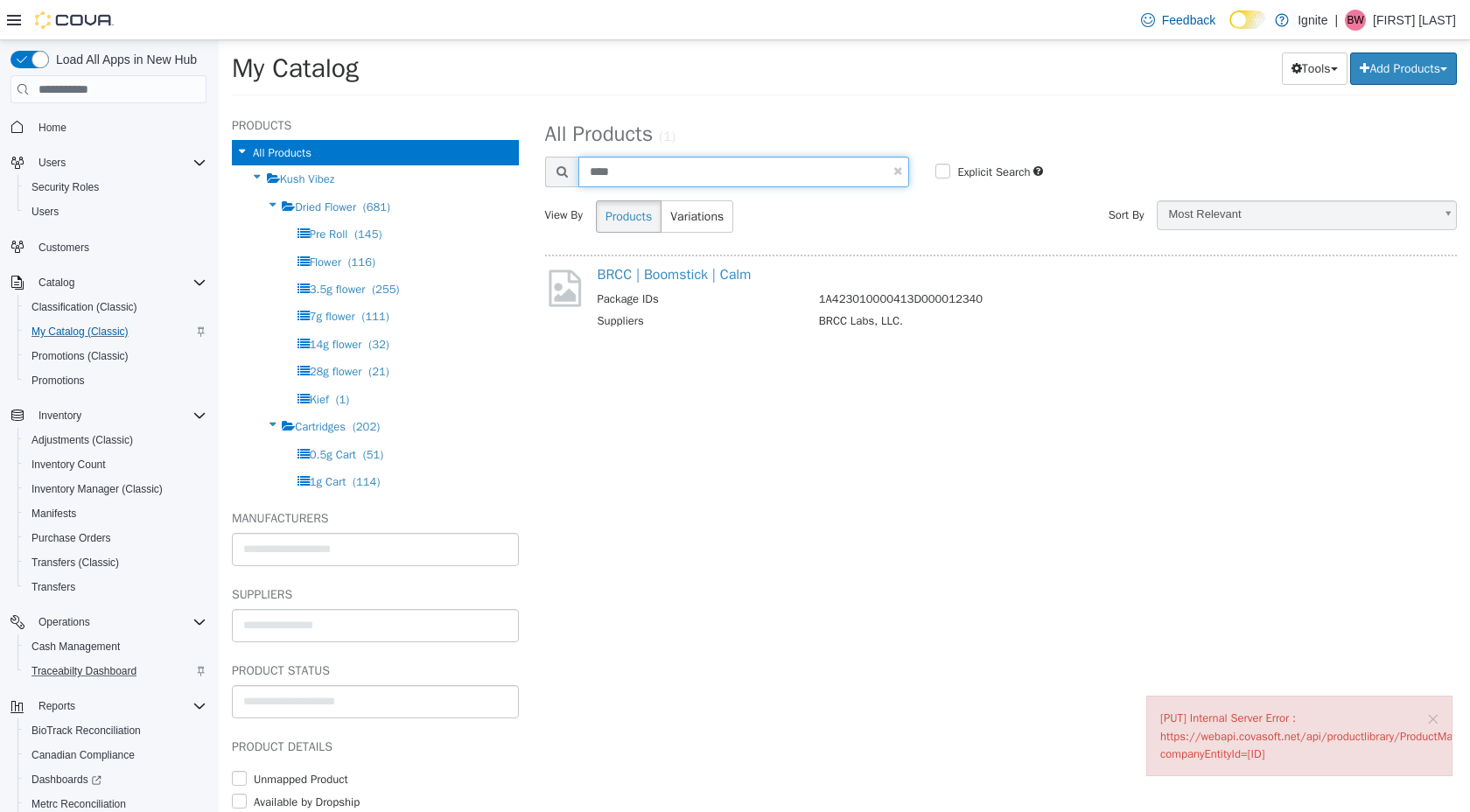 type on "****" 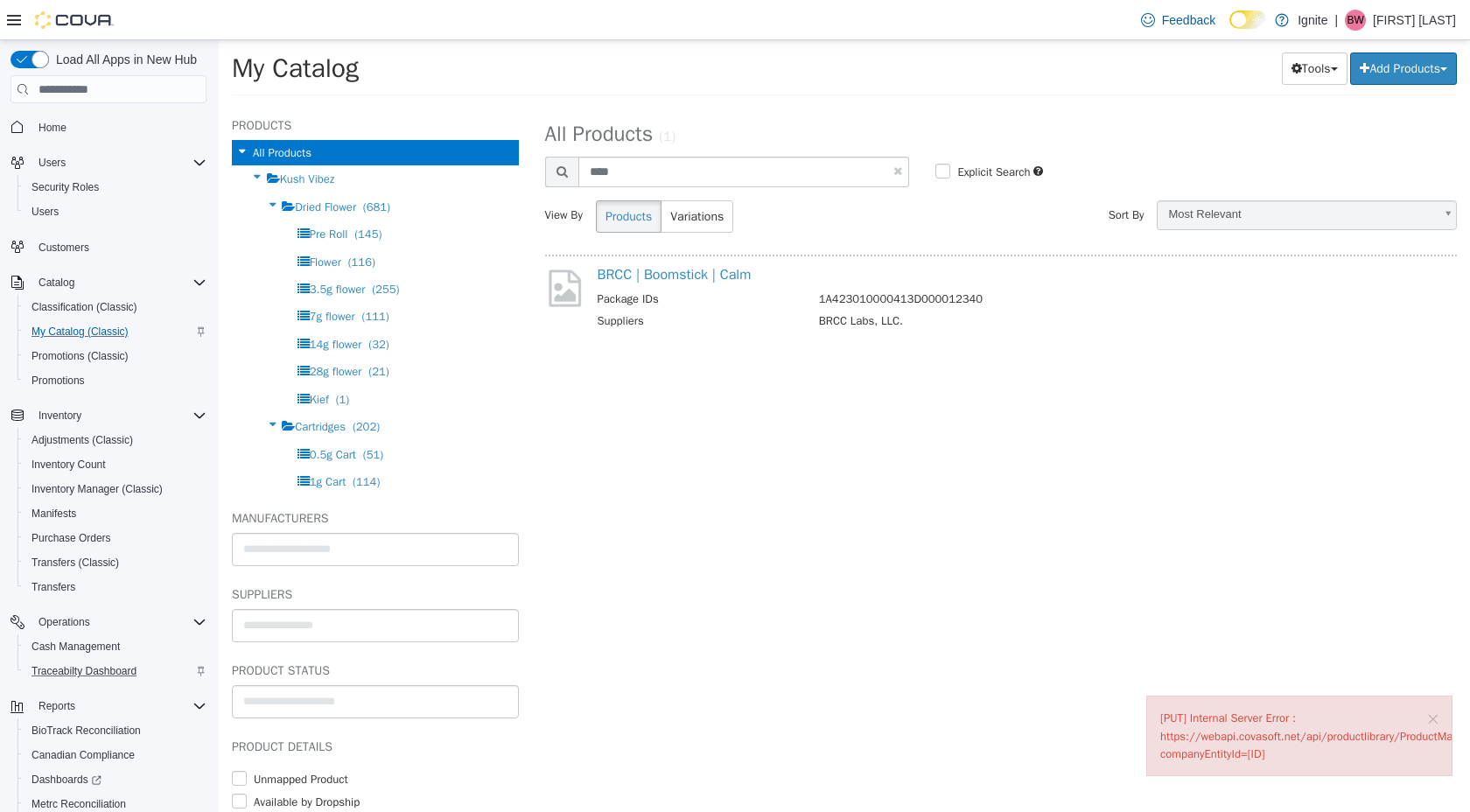 select on "**********" 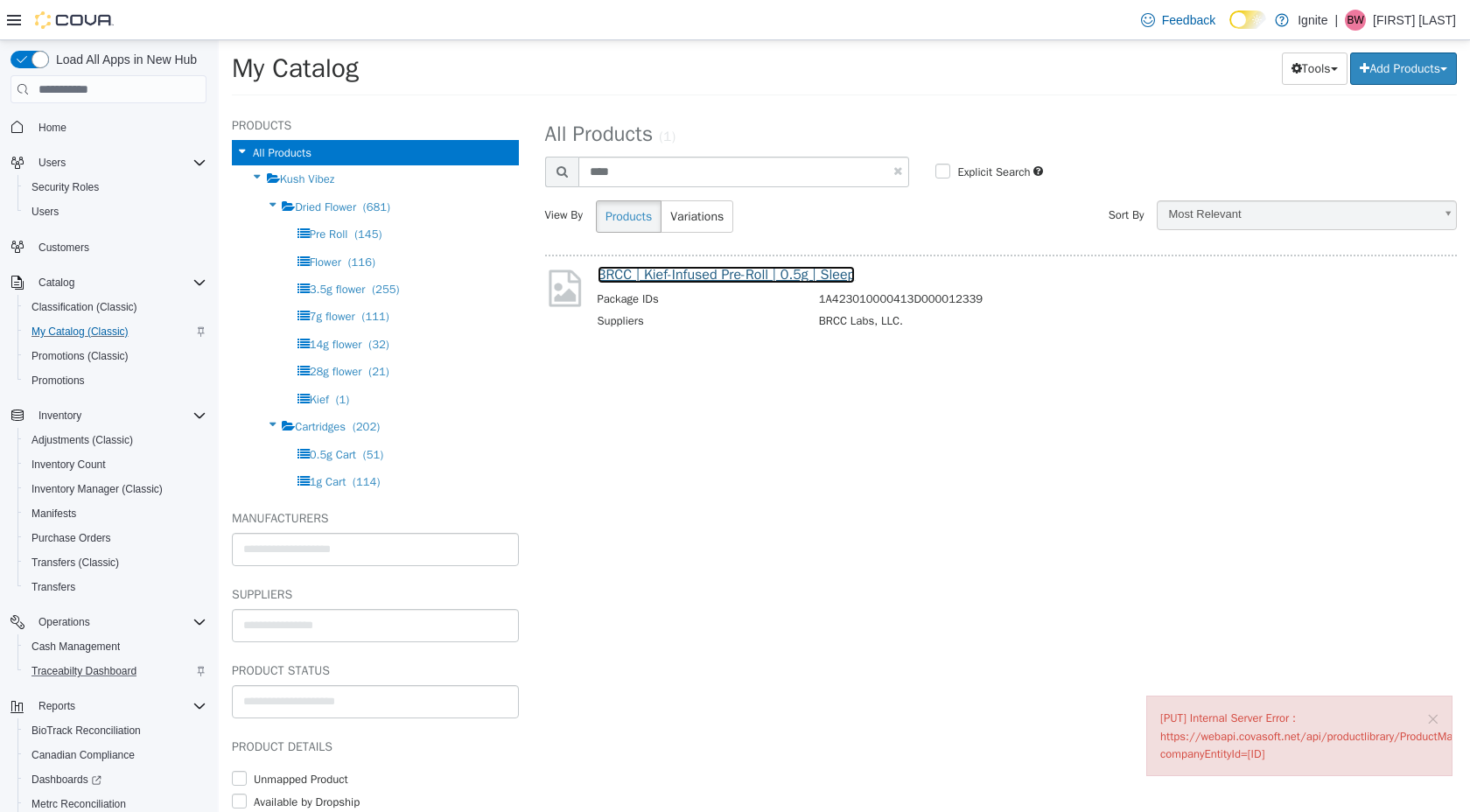 click on "BRCC | Kief-Infused Pre-Roll | 0.5g | Sleep" at bounding box center [726, 275] 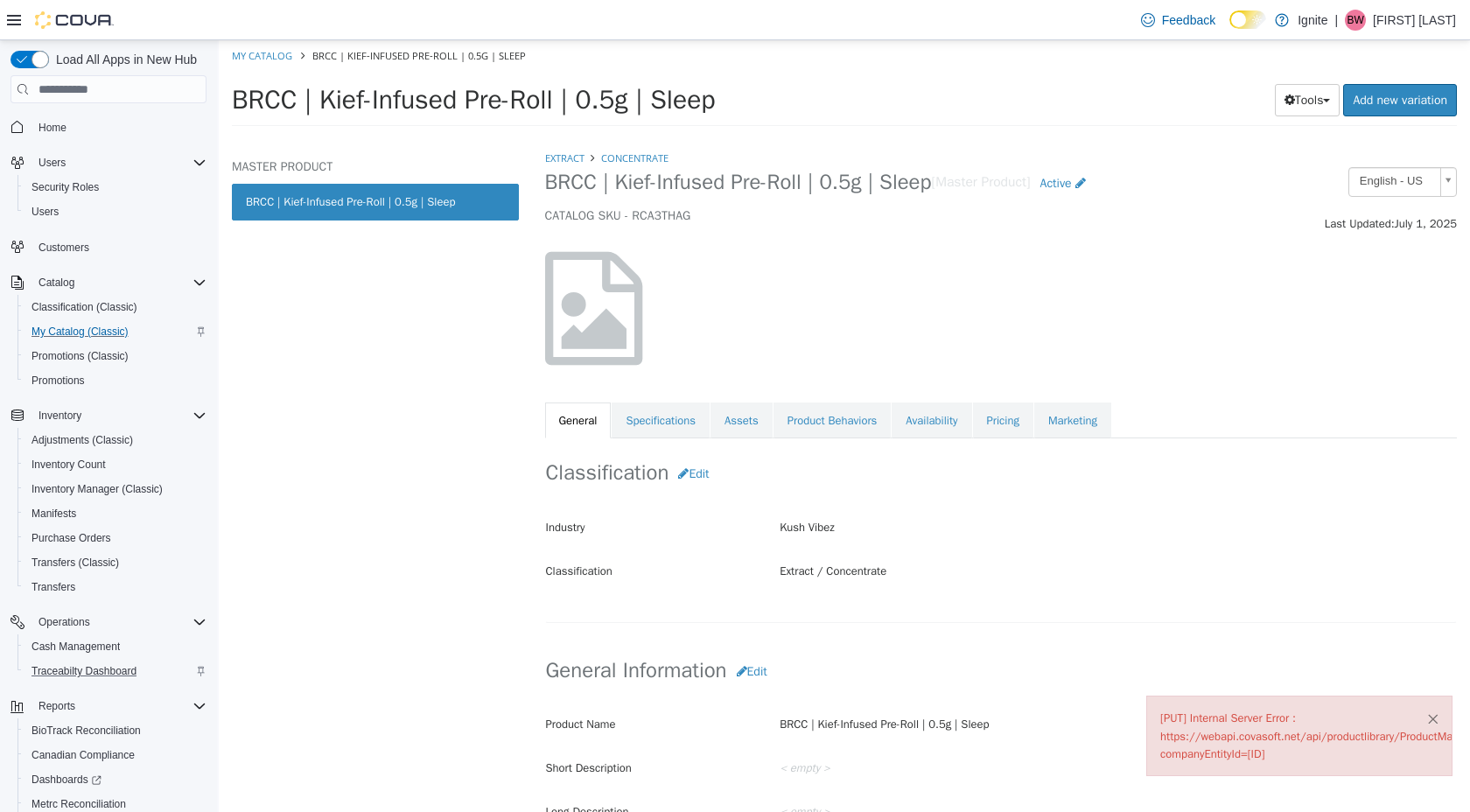 click on "×" at bounding box center (1432, 718) 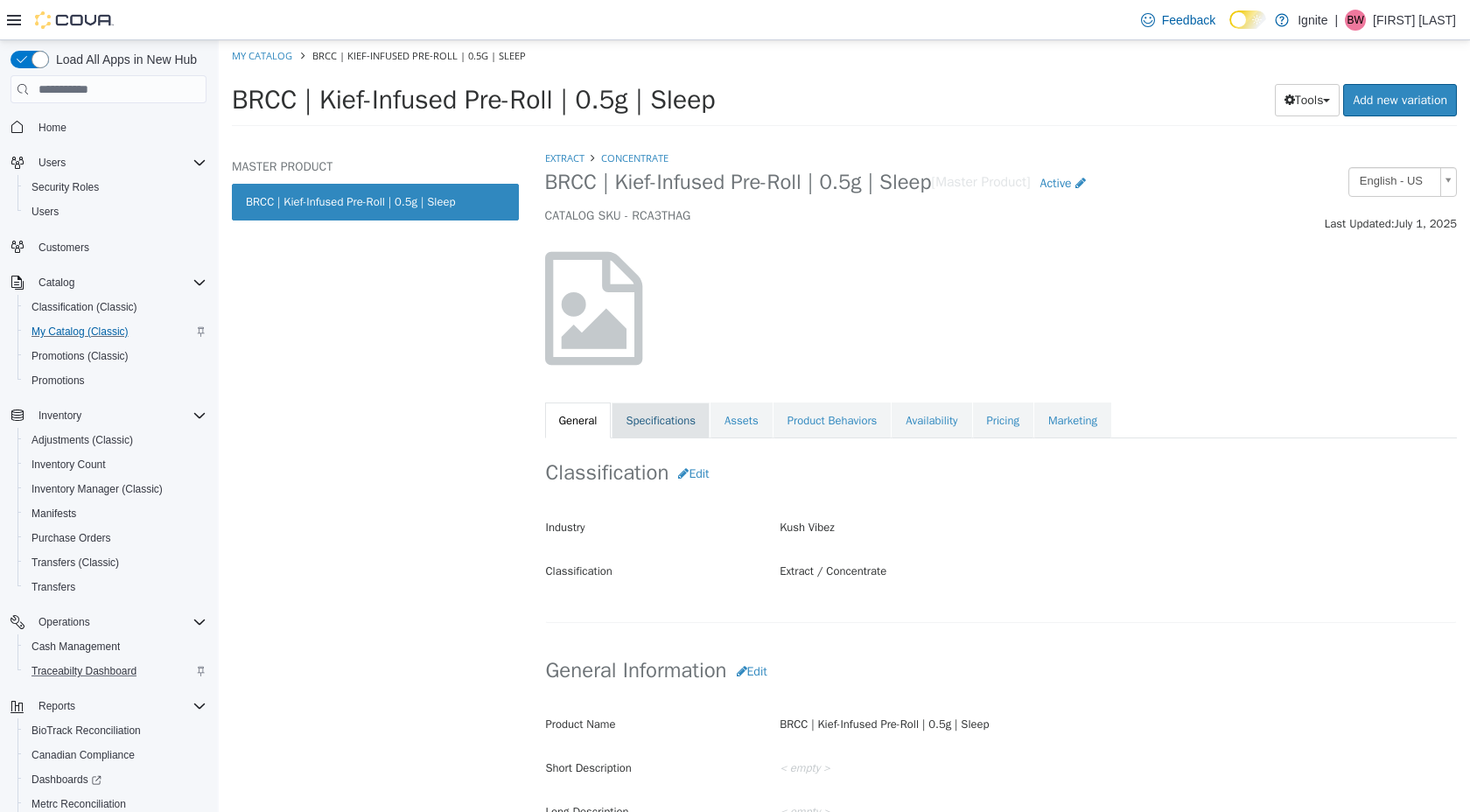 click on "Specifications" at bounding box center (661, 421) 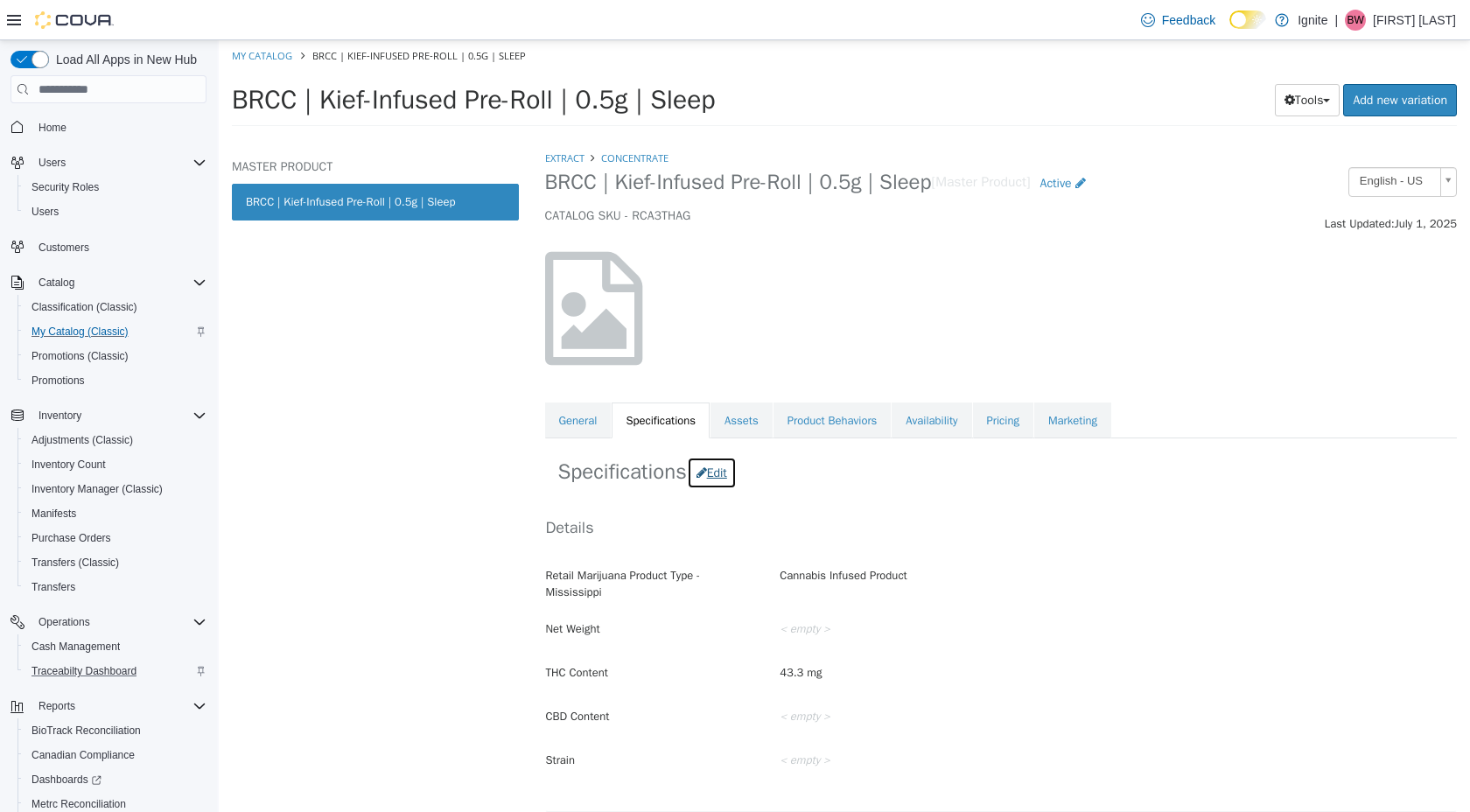 click on "Edit" at bounding box center [711, 472] 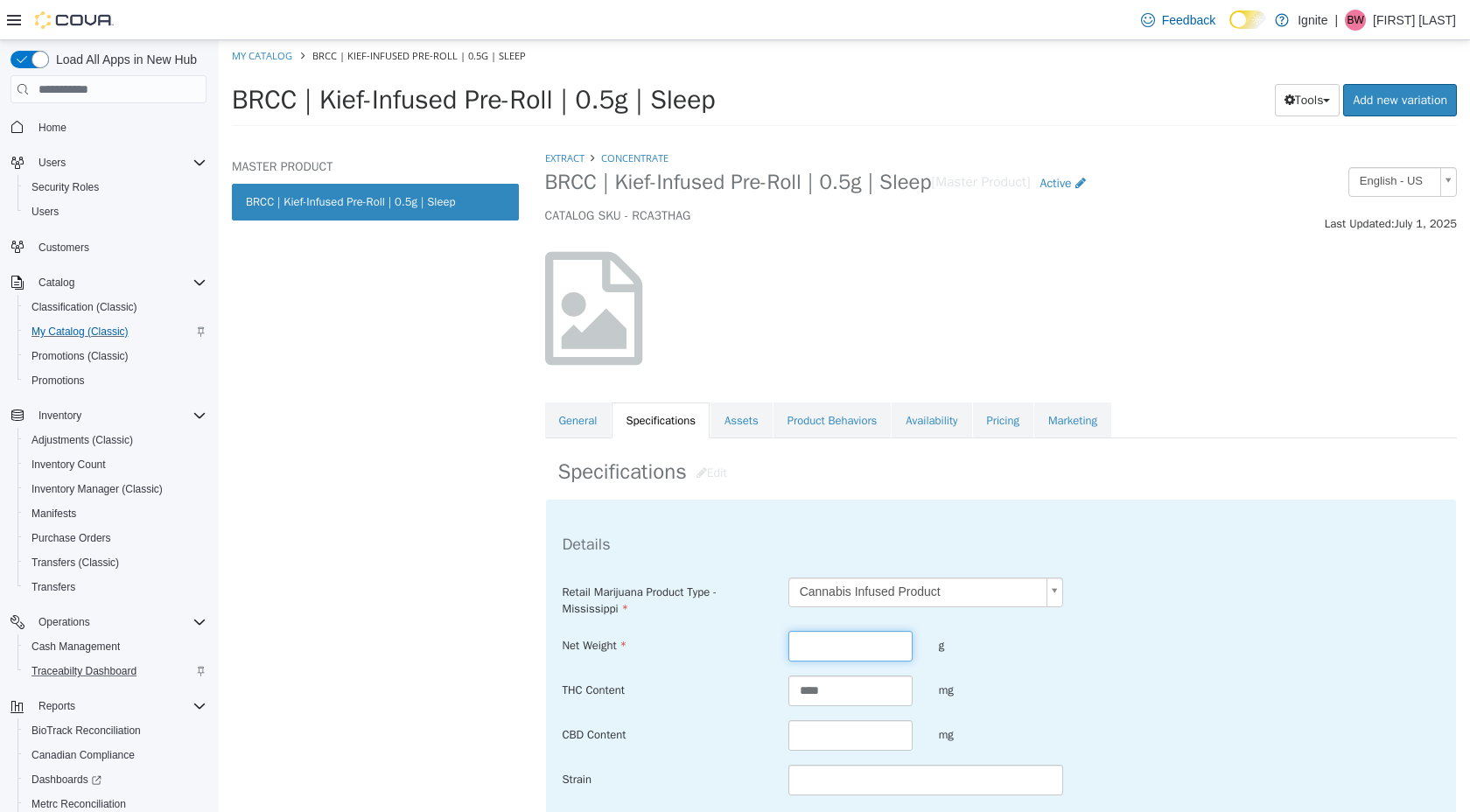 click at bounding box center [850, 646] 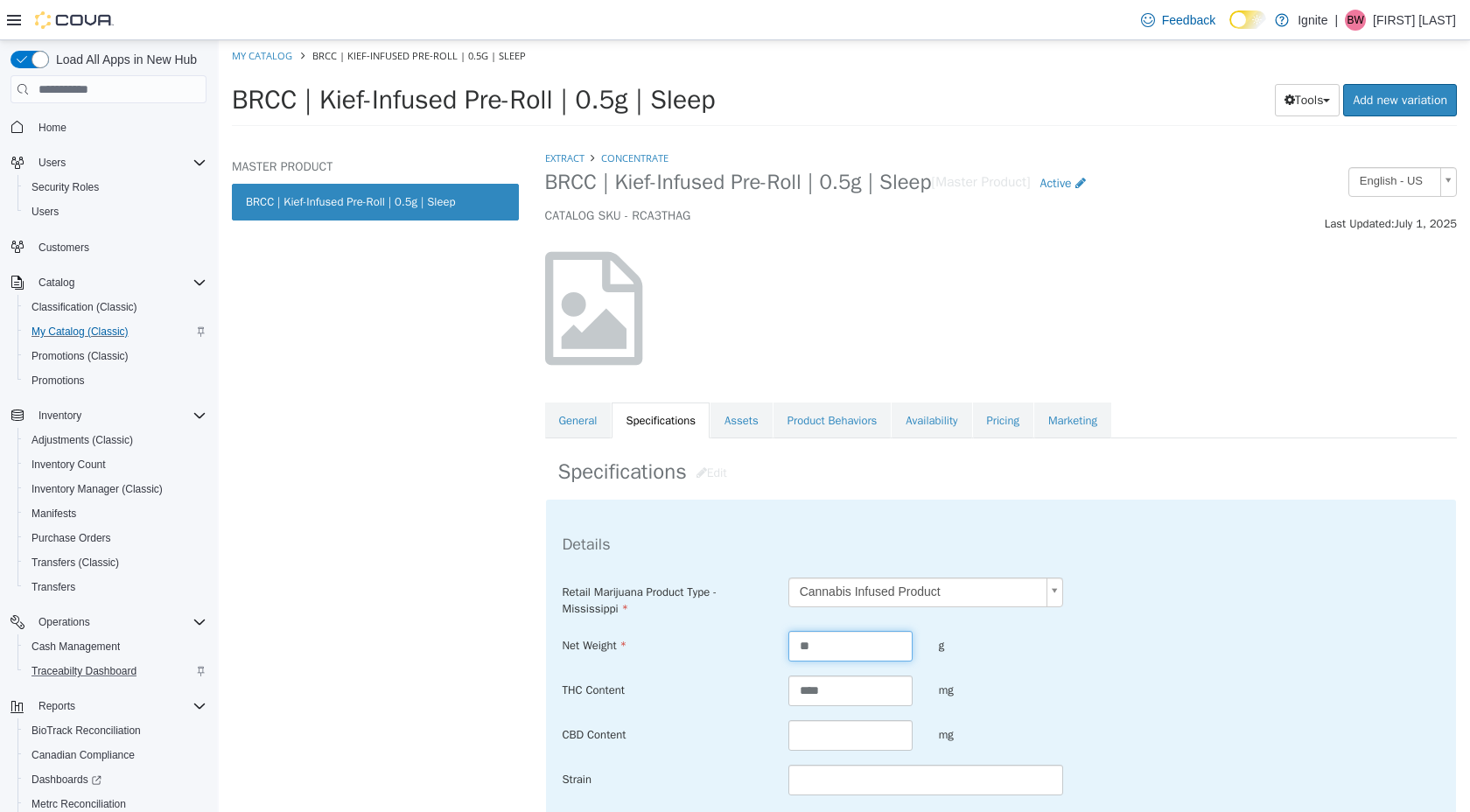 scroll, scrollTop: 100, scrollLeft: 0, axis: vertical 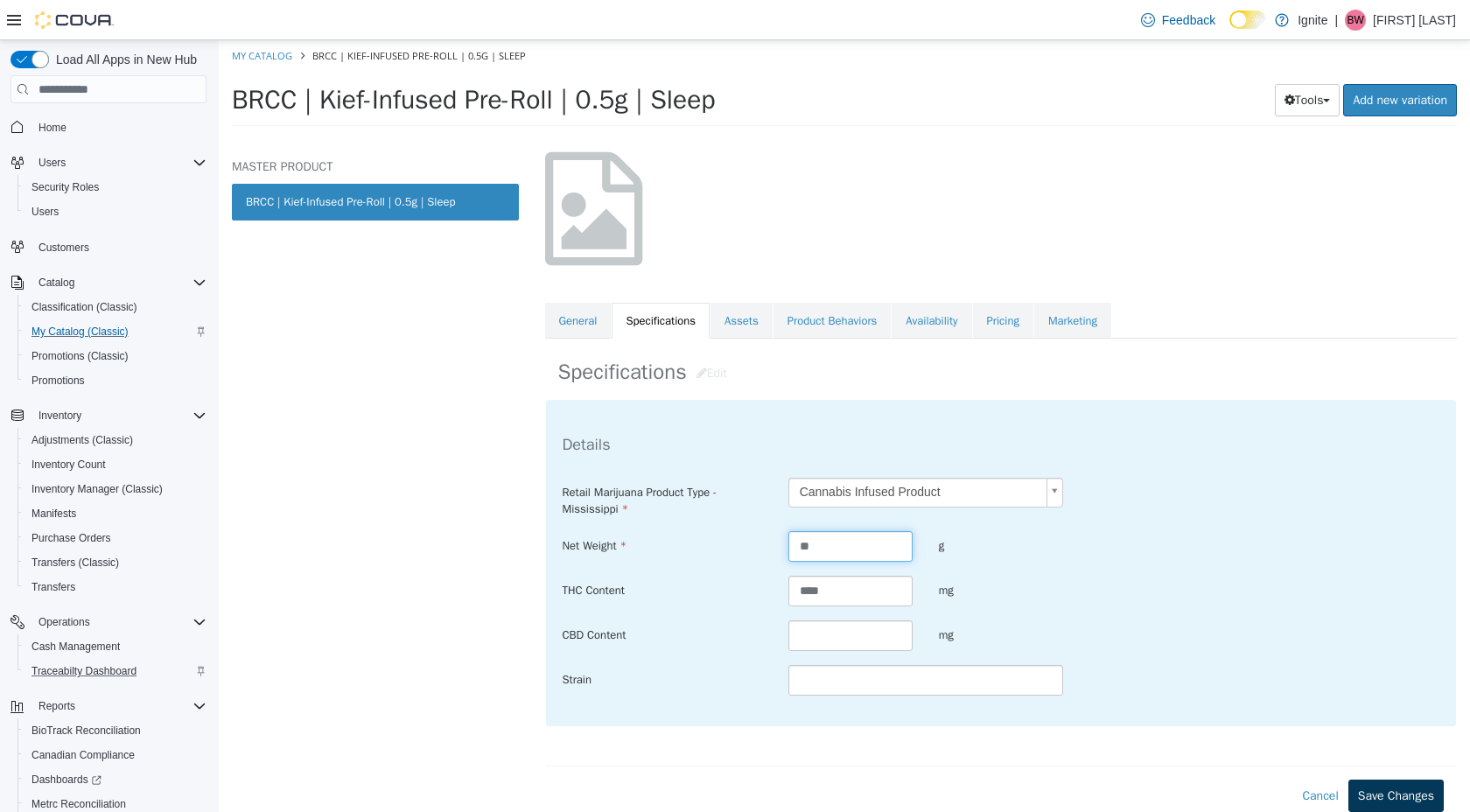 type on "**" 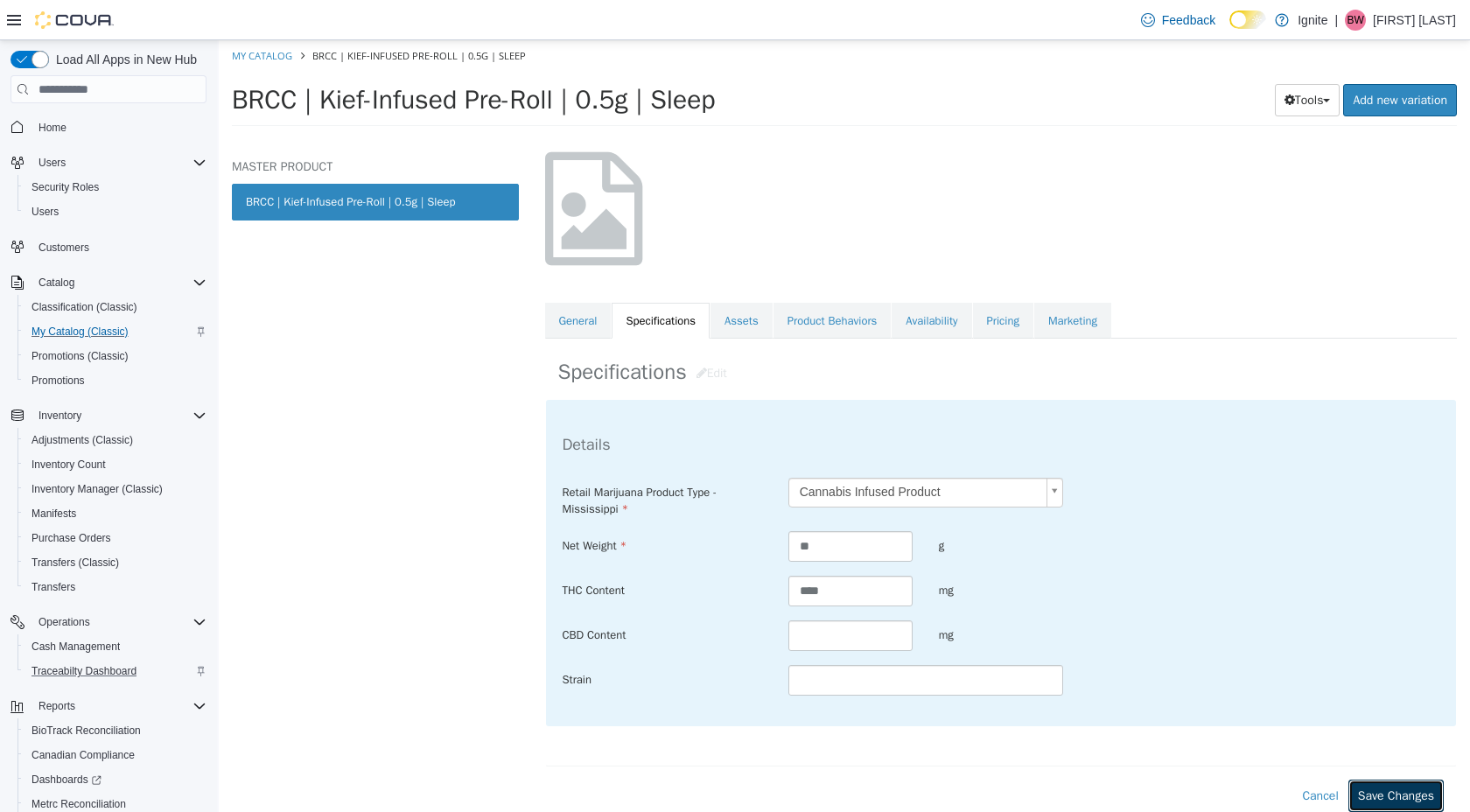 click on "Save Changes" at bounding box center (1396, 795) 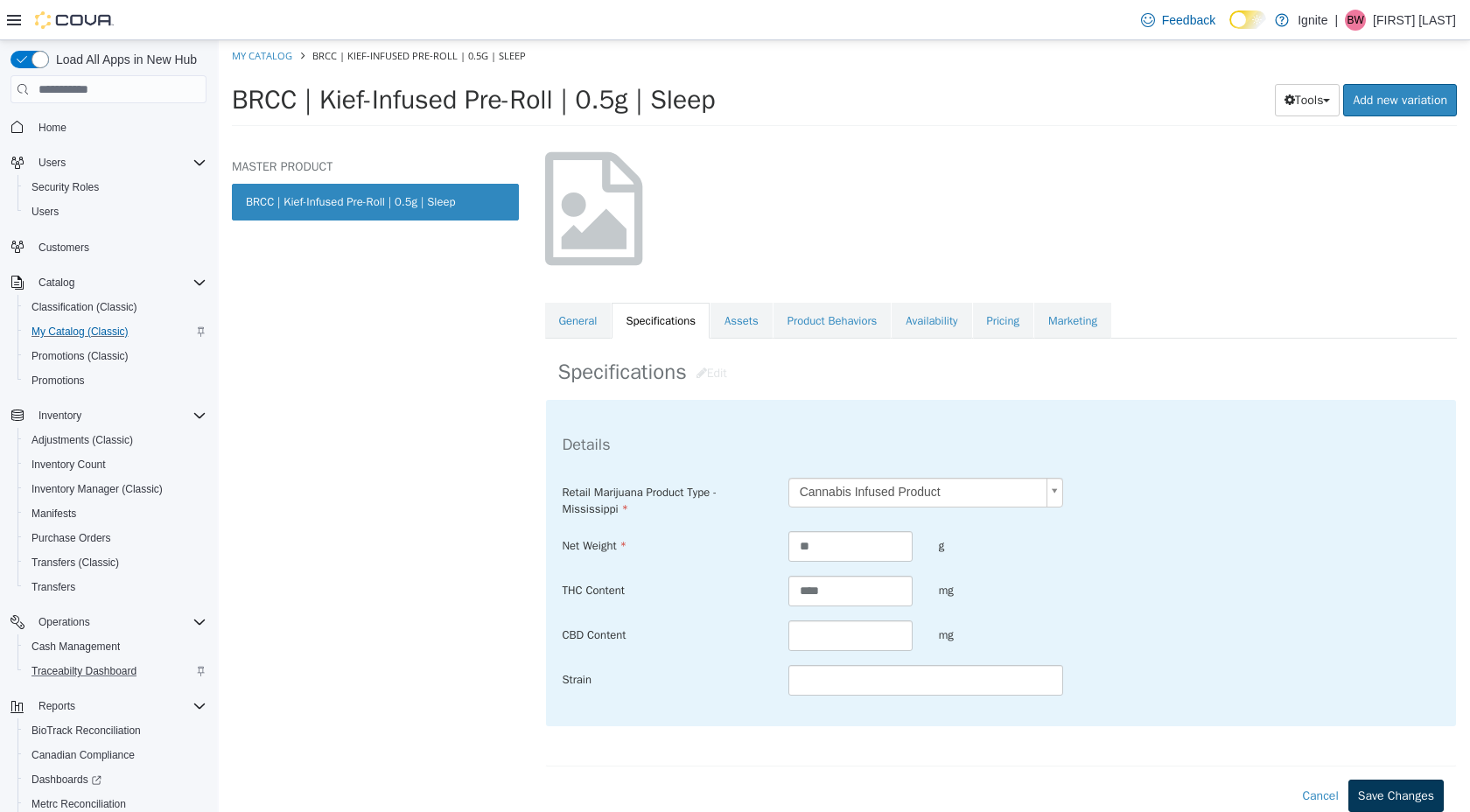 scroll, scrollTop: 13, scrollLeft: 0, axis: vertical 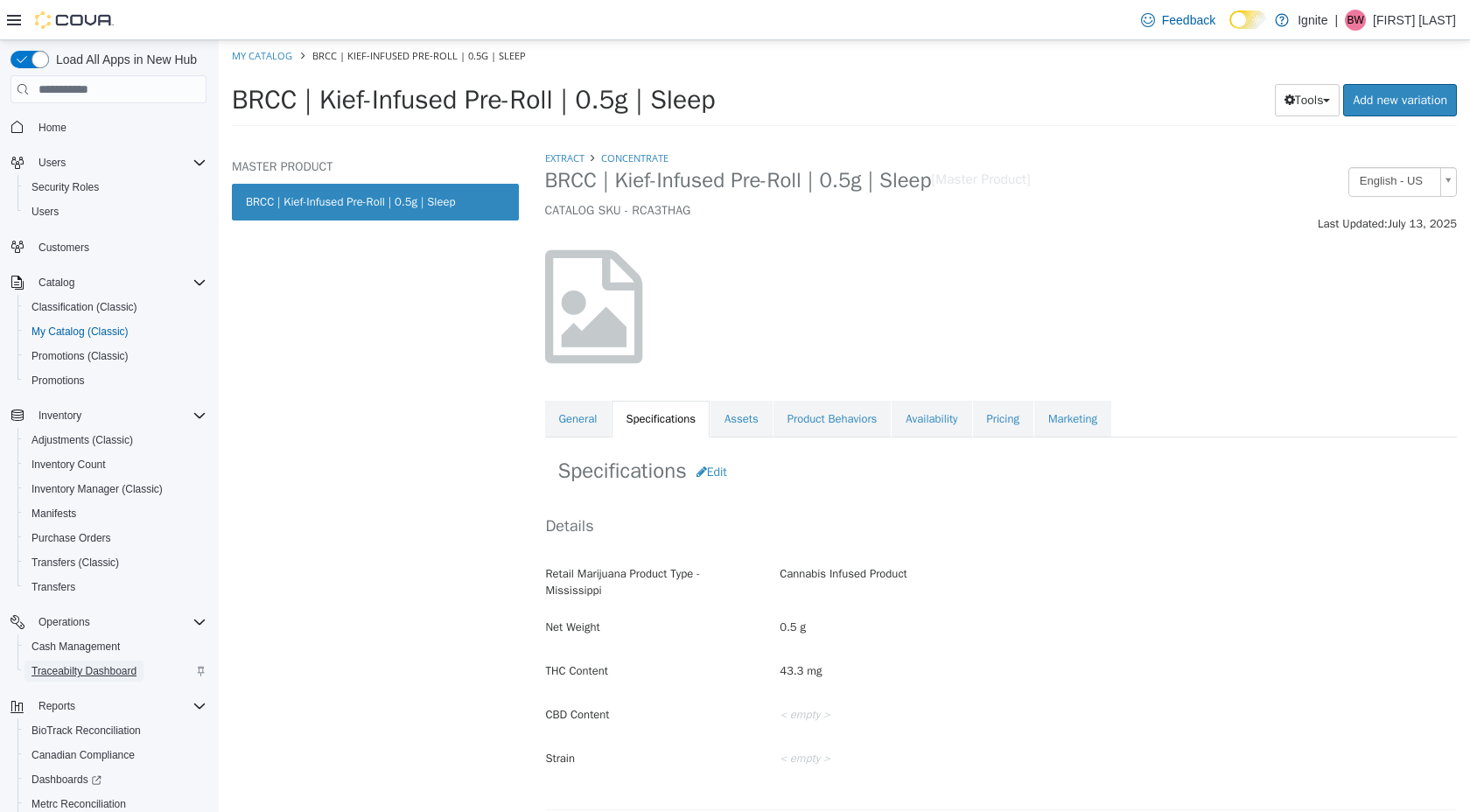 click on "Traceabilty Dashboard" at bounding box center [84, 671] 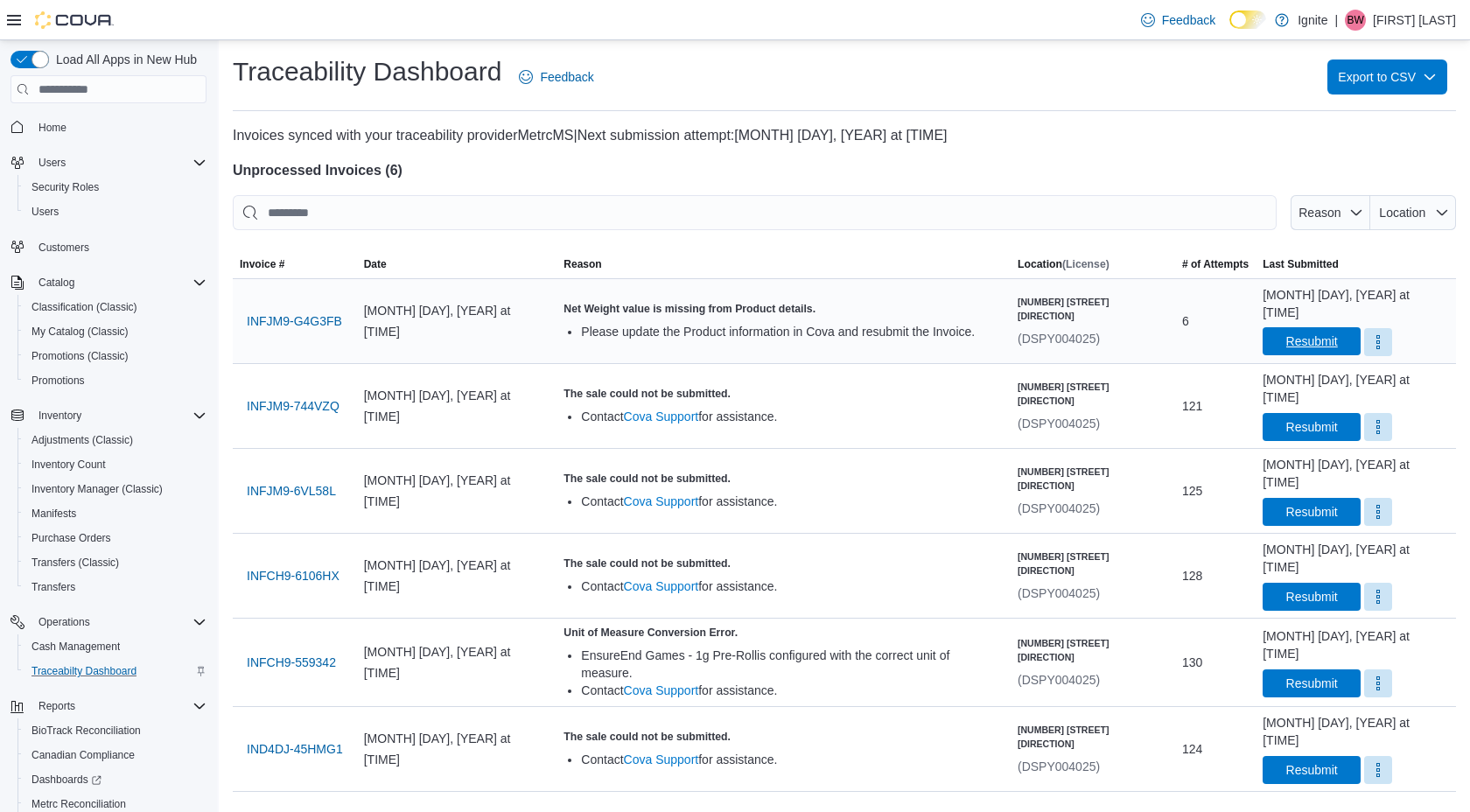 click on "Resubmit" at bounding box center (1312, 341) 